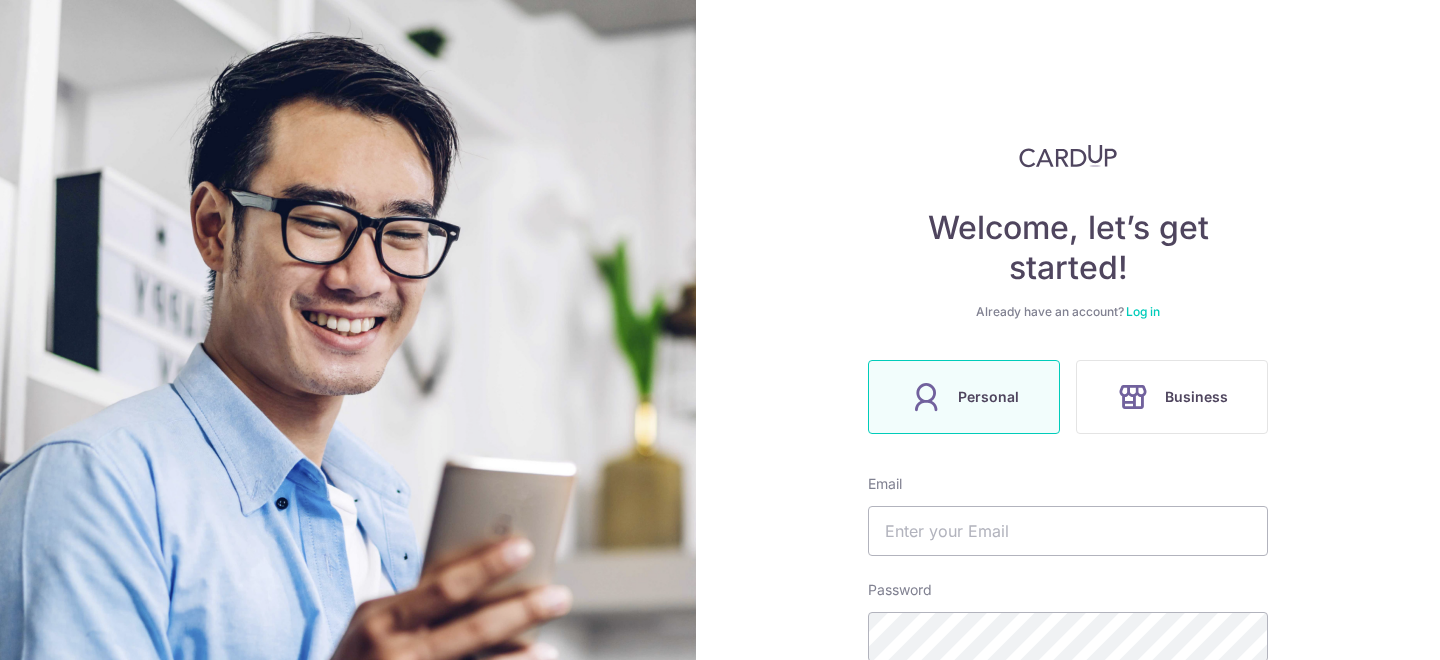 scroll, scrollTop: 0, scrollLeft: 0, axis: both 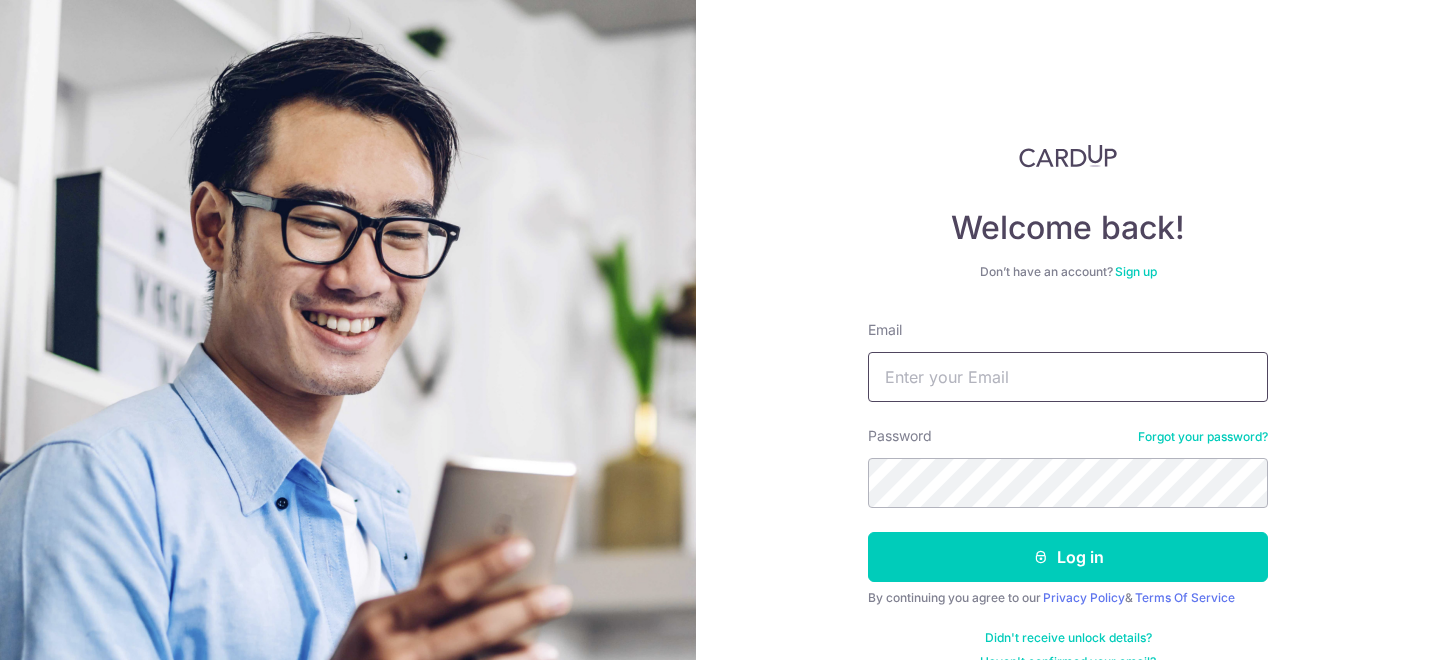 click on "Email" at bounding box center [1068, 377] 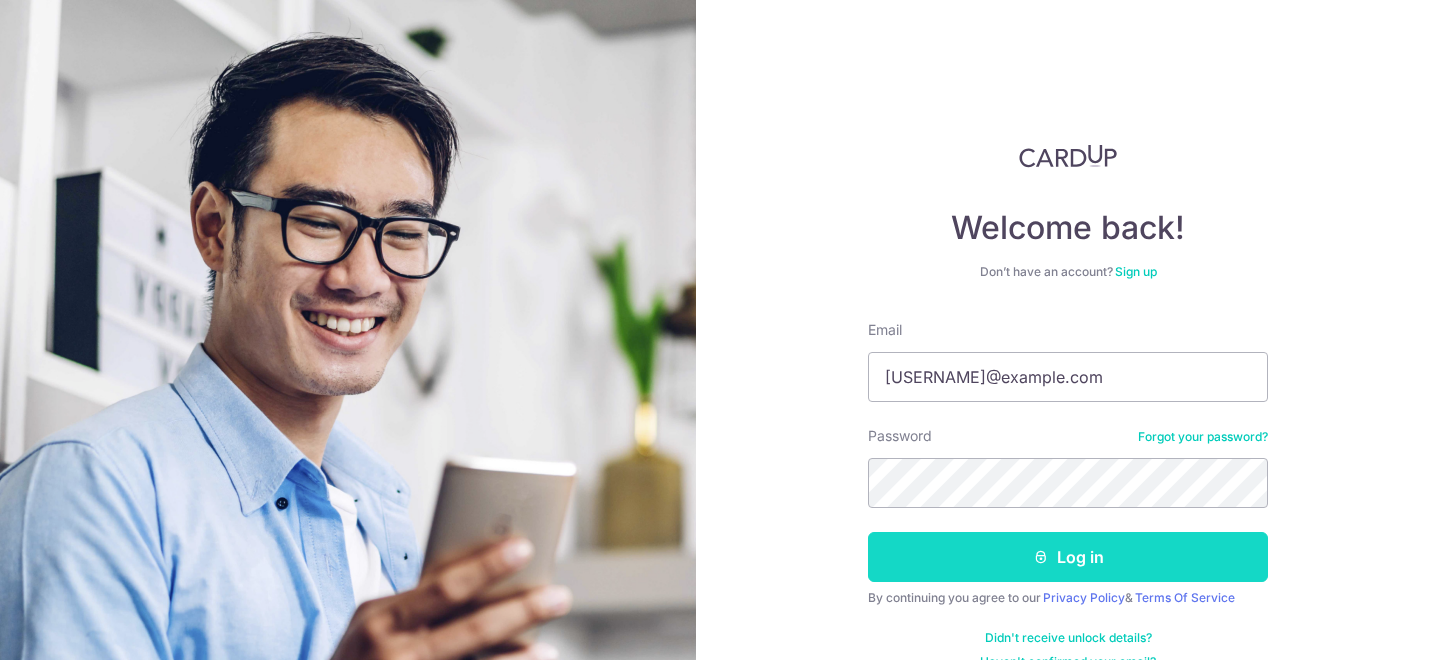 click on "Log in" at bounding box center [1068, 557] 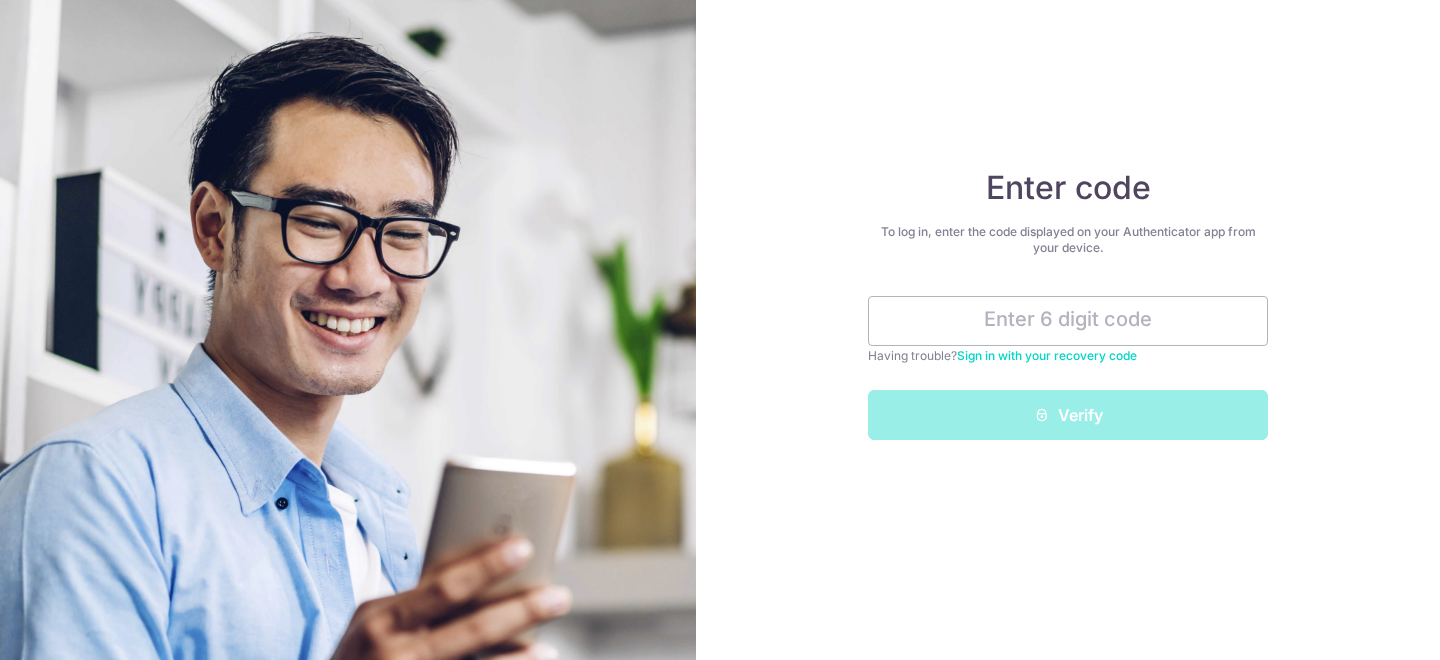 scroll, scrollTop: 0, scrollLeft: 0, axis: both 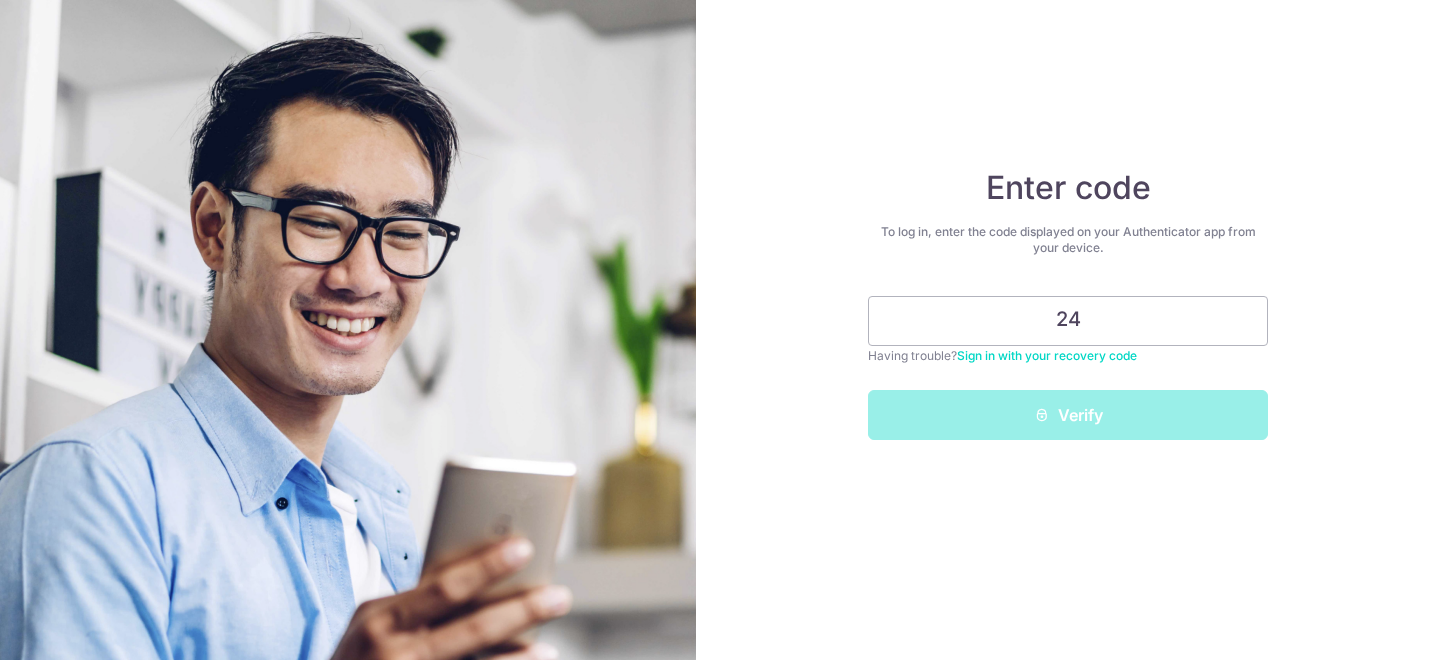 type on "2" 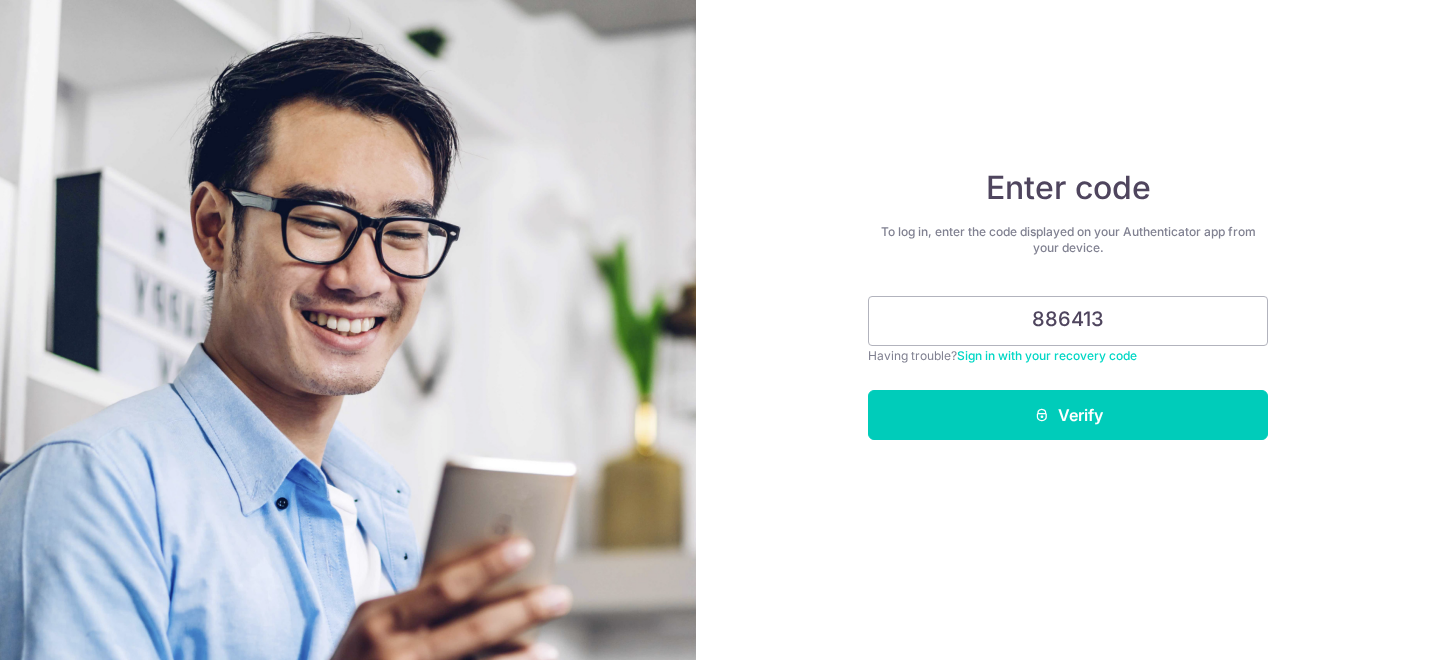 type on "886413" 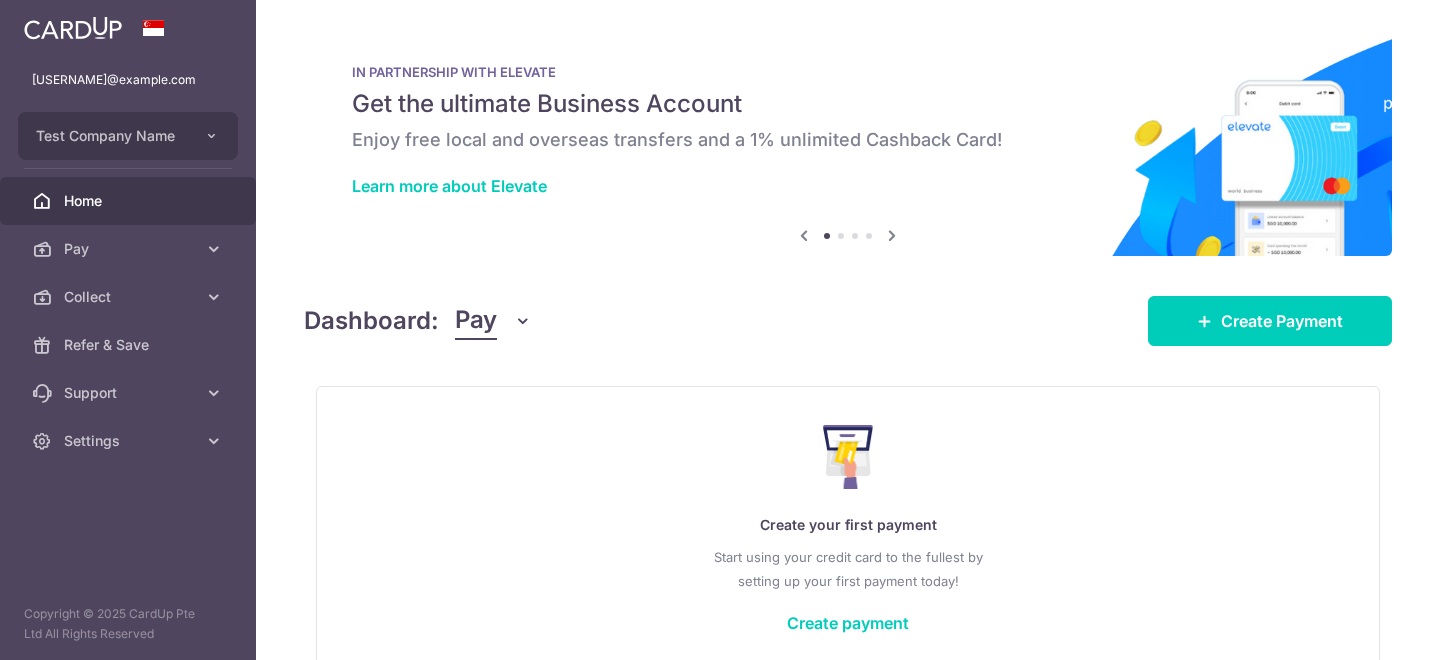 scroll, scrollTop: 0, scrollLeft: 0, axis: both 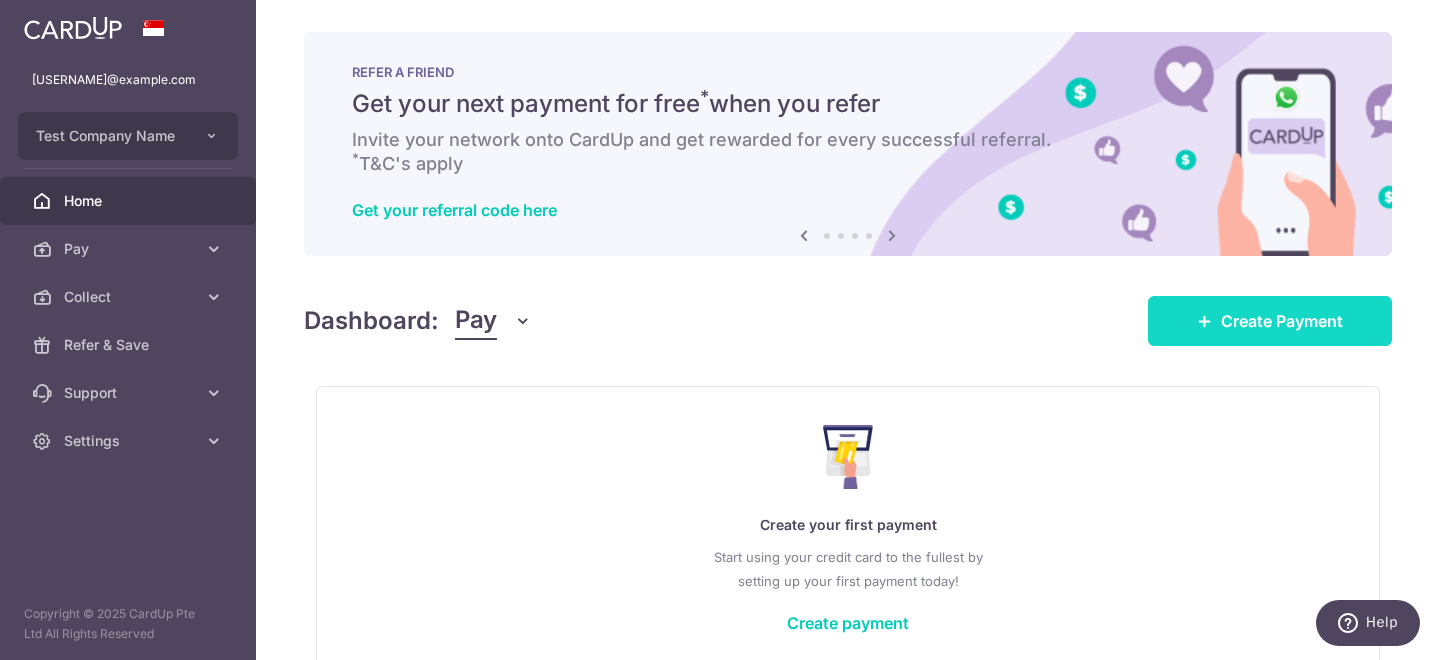 click on "Create Payment" at bounding box center [1270, 321] 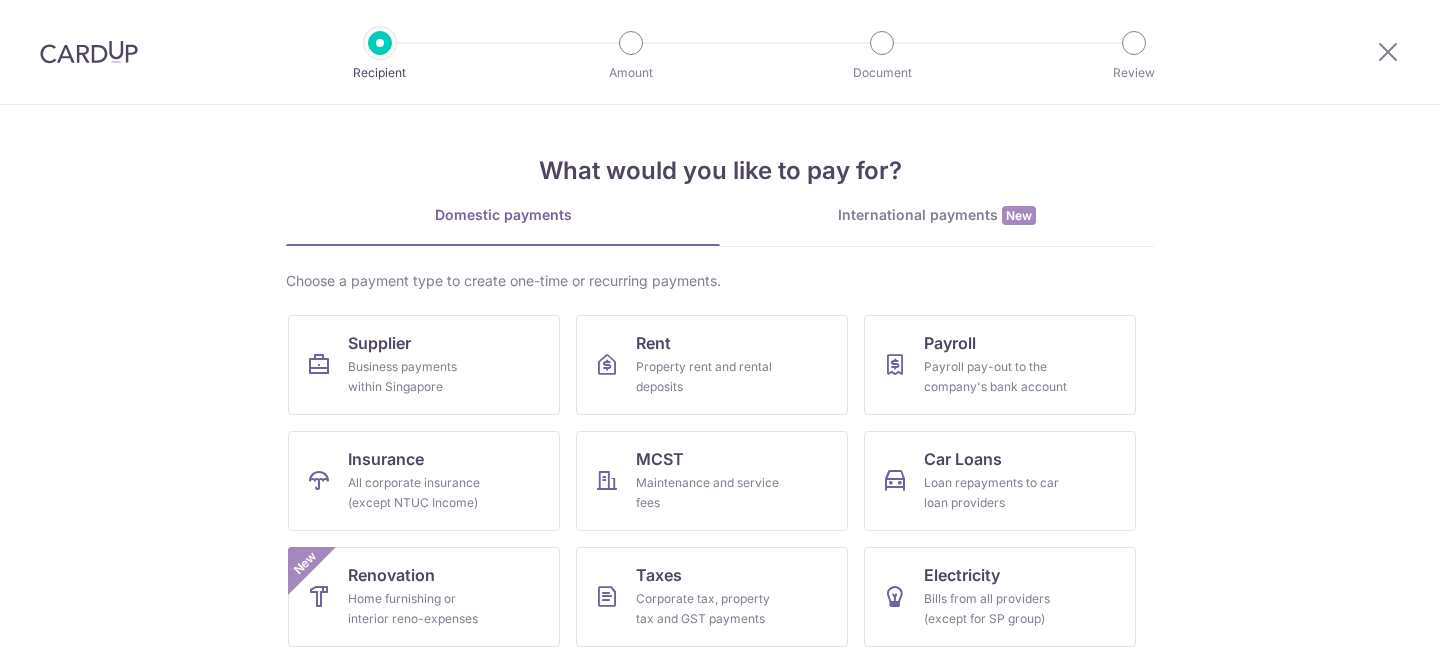 scroll, scrollTop: 0, scrollLeft: 0, axis: both 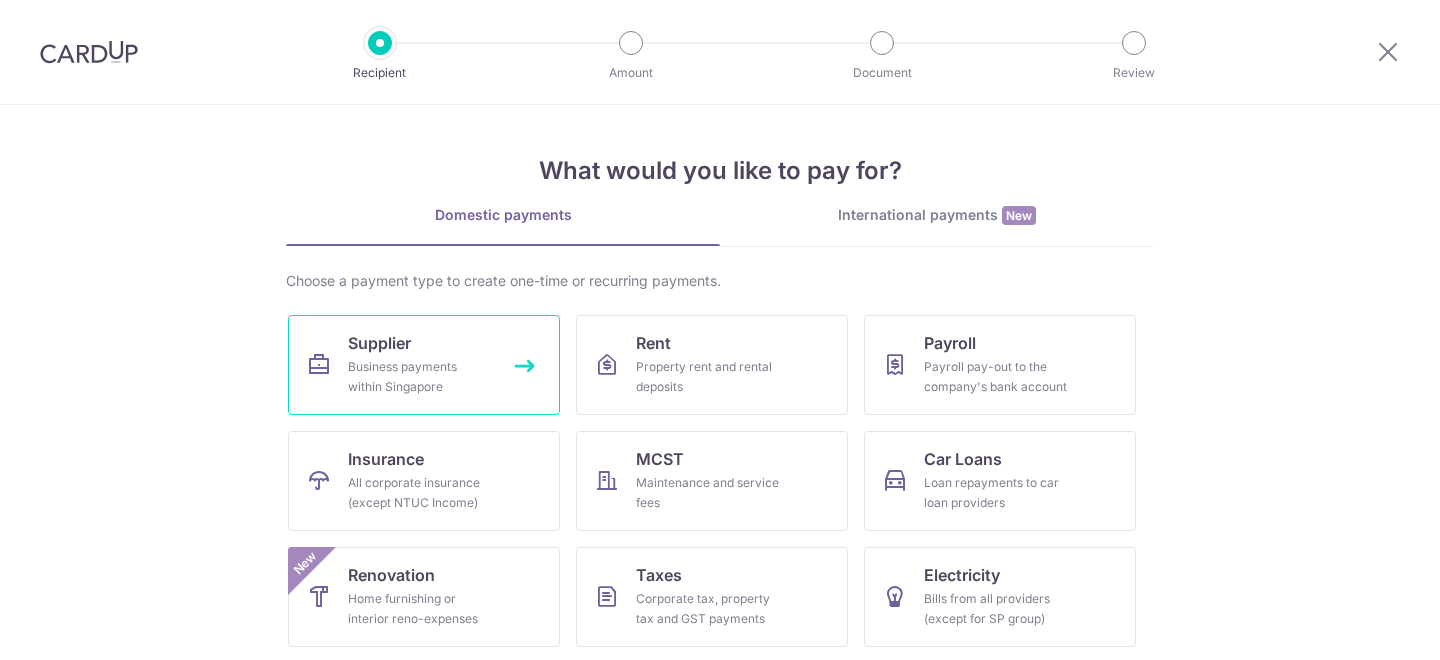 click on "Business payments within Singapore" at bounding box center [420, 377] 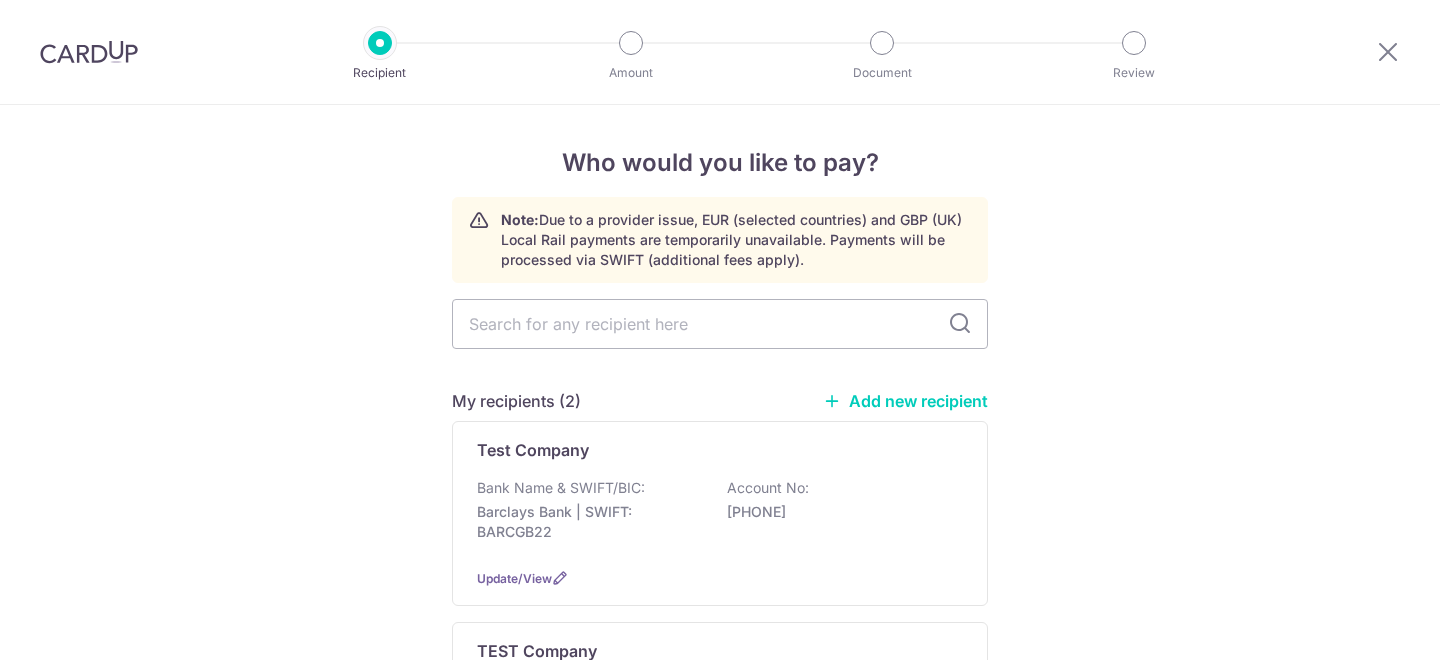 scroll, scrollTop: 0, scrollLeft: 0, axis: both 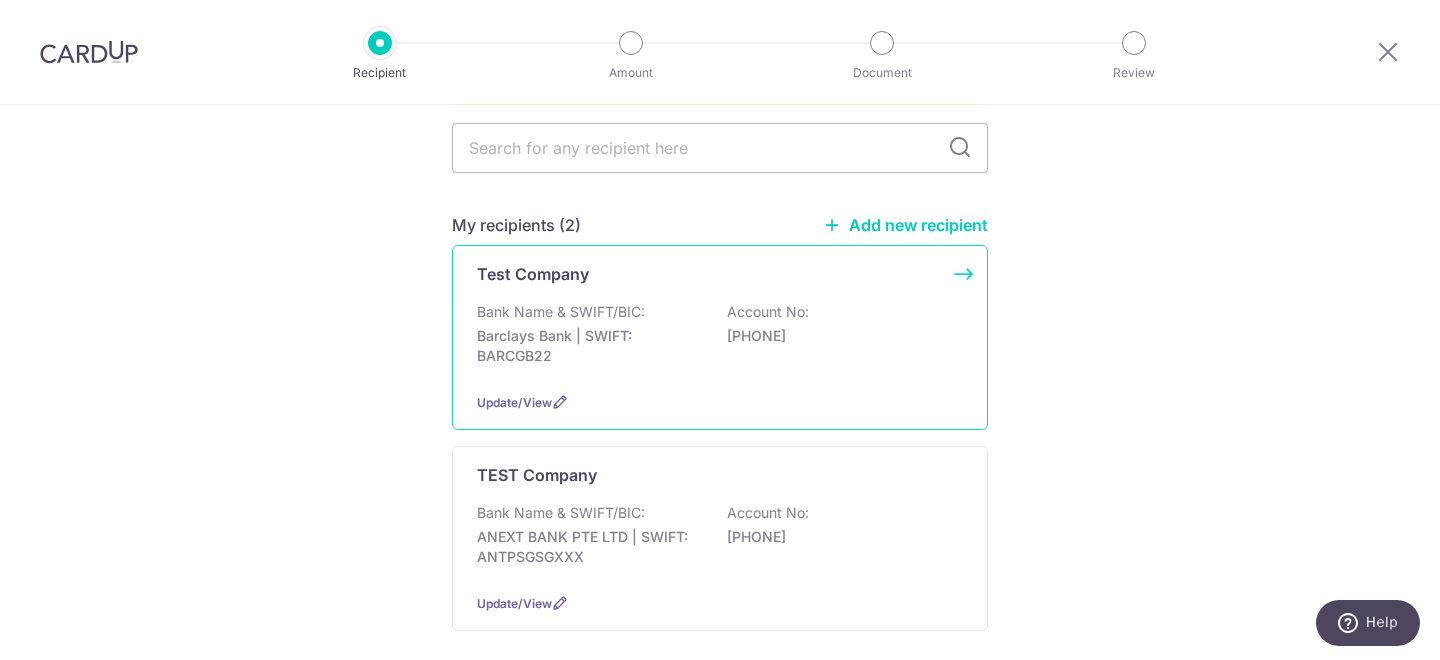 click on "Test Company
Bank Name & SWIFT/BIC:
Barclays Bank | SWIFT: BARCGB22
Account No:
1111111111
Update/View" at bounding box center [720, 337] 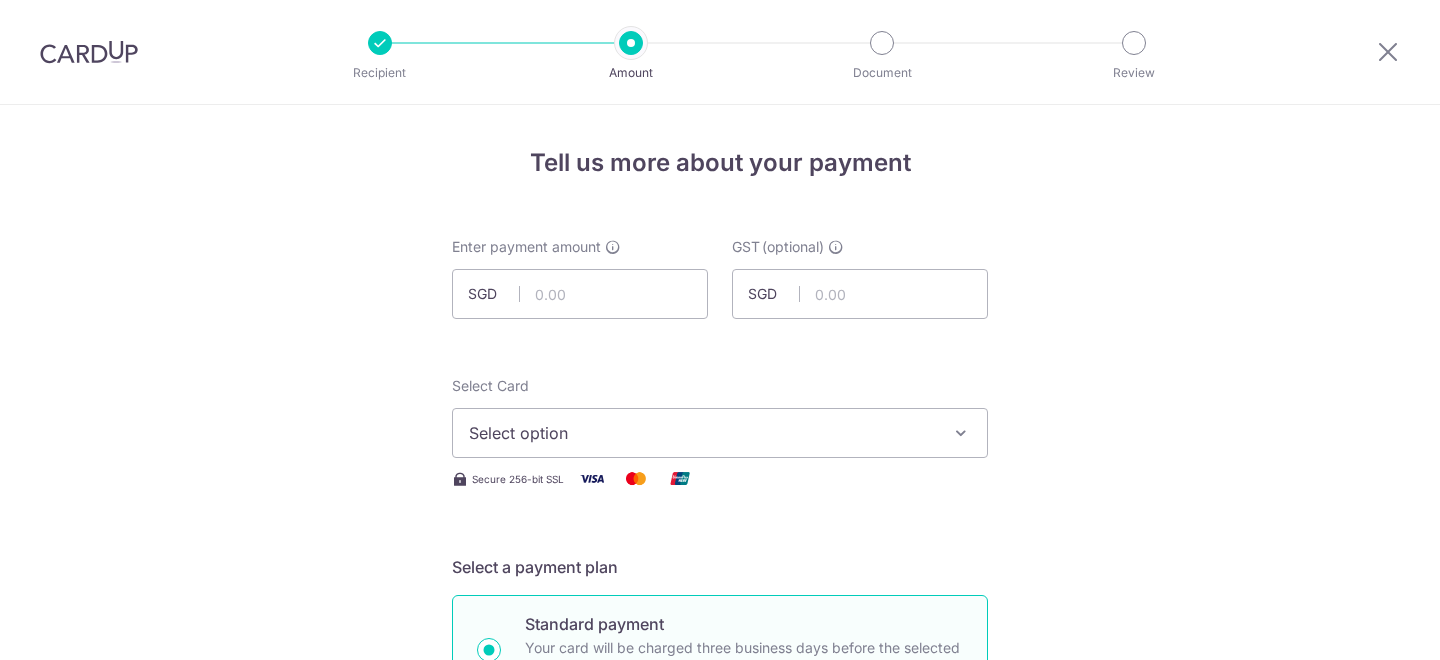 scroll, scrollTop: 0, scrollLeft: 0, axis: both 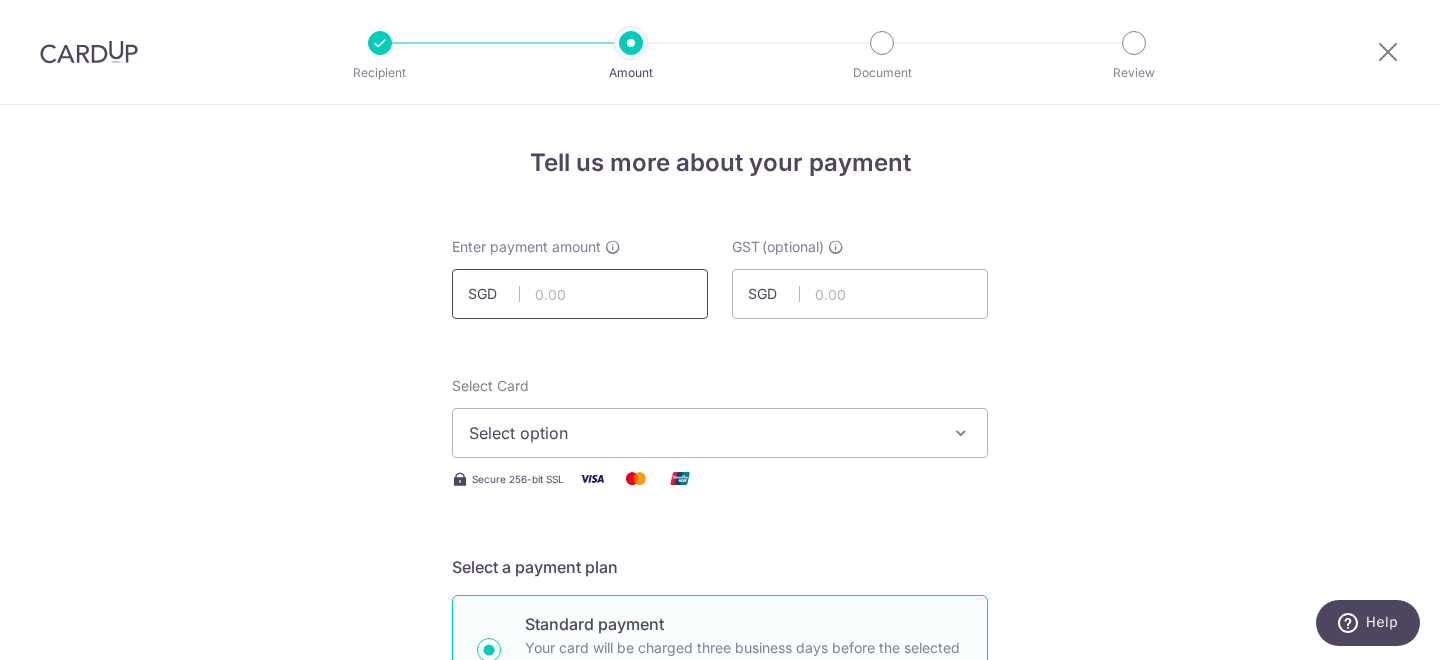 click at bounding box center [580, 294] 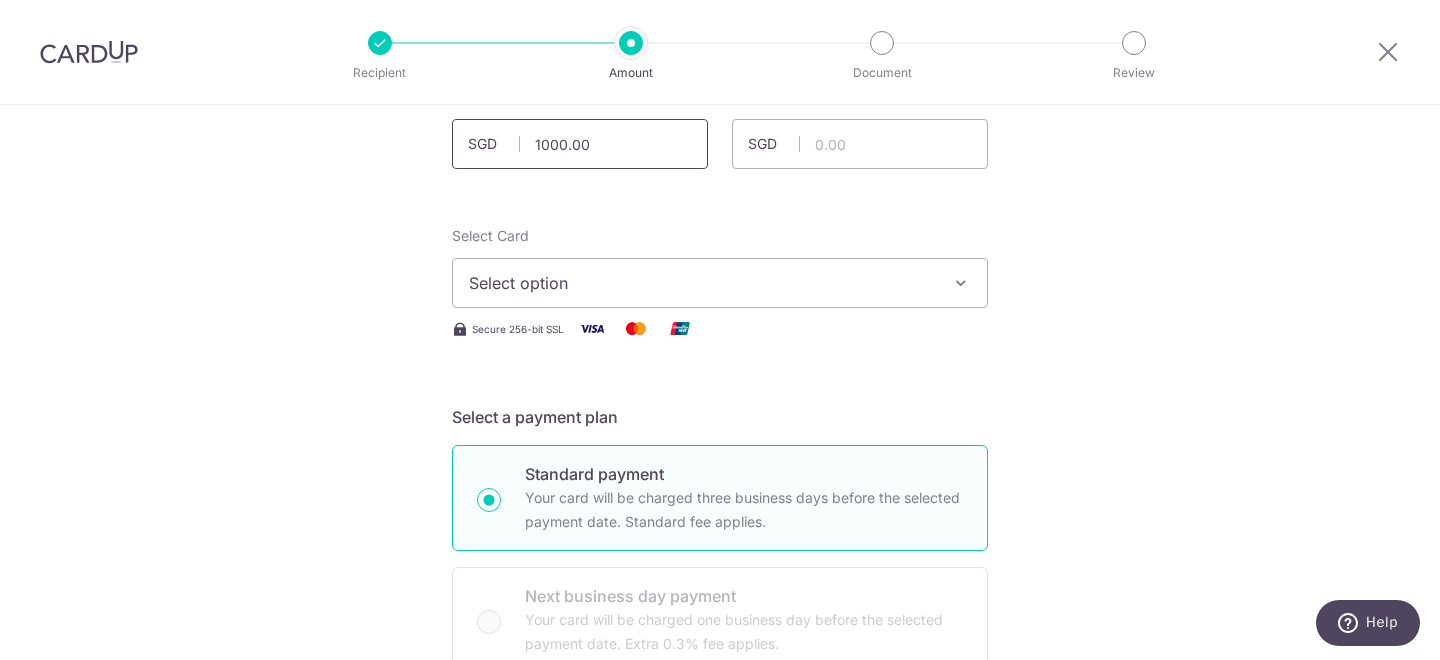 scroll, scrollTop: 164, scrollLeft: 0, axis: vertical 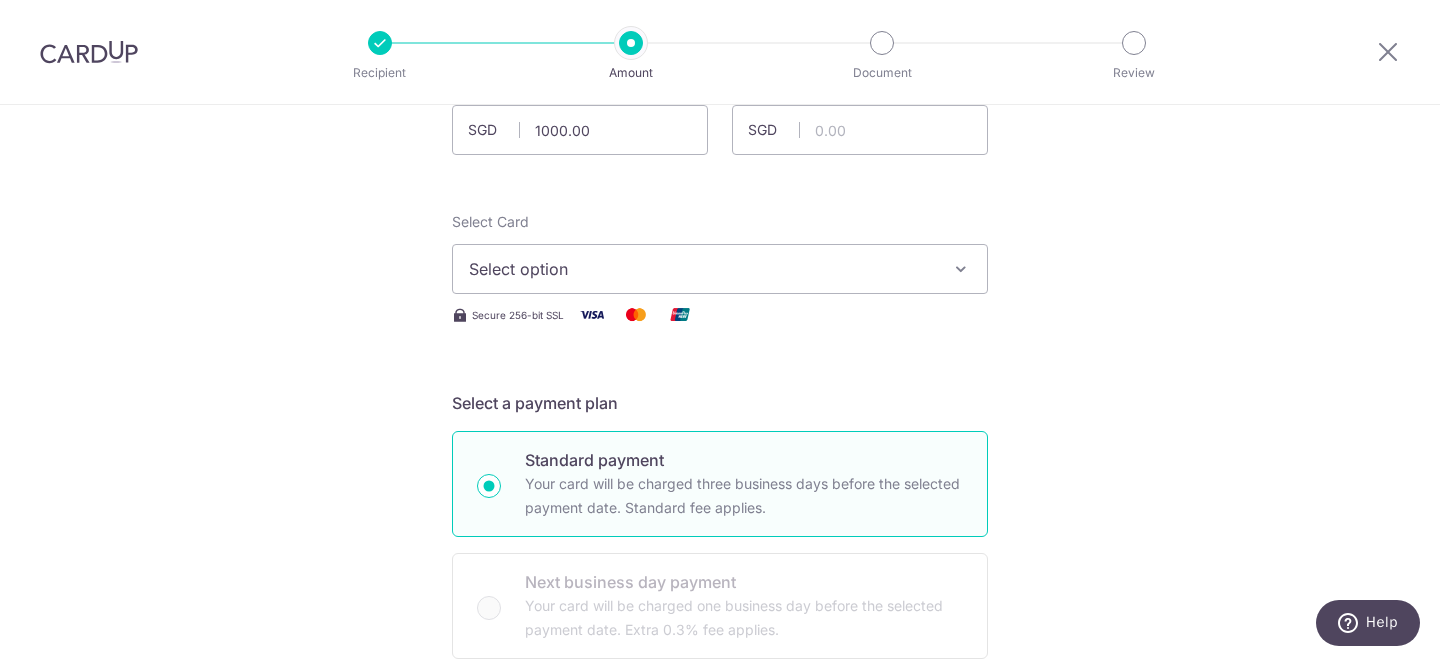 click on "Select option" at bounding box center (702, 269) 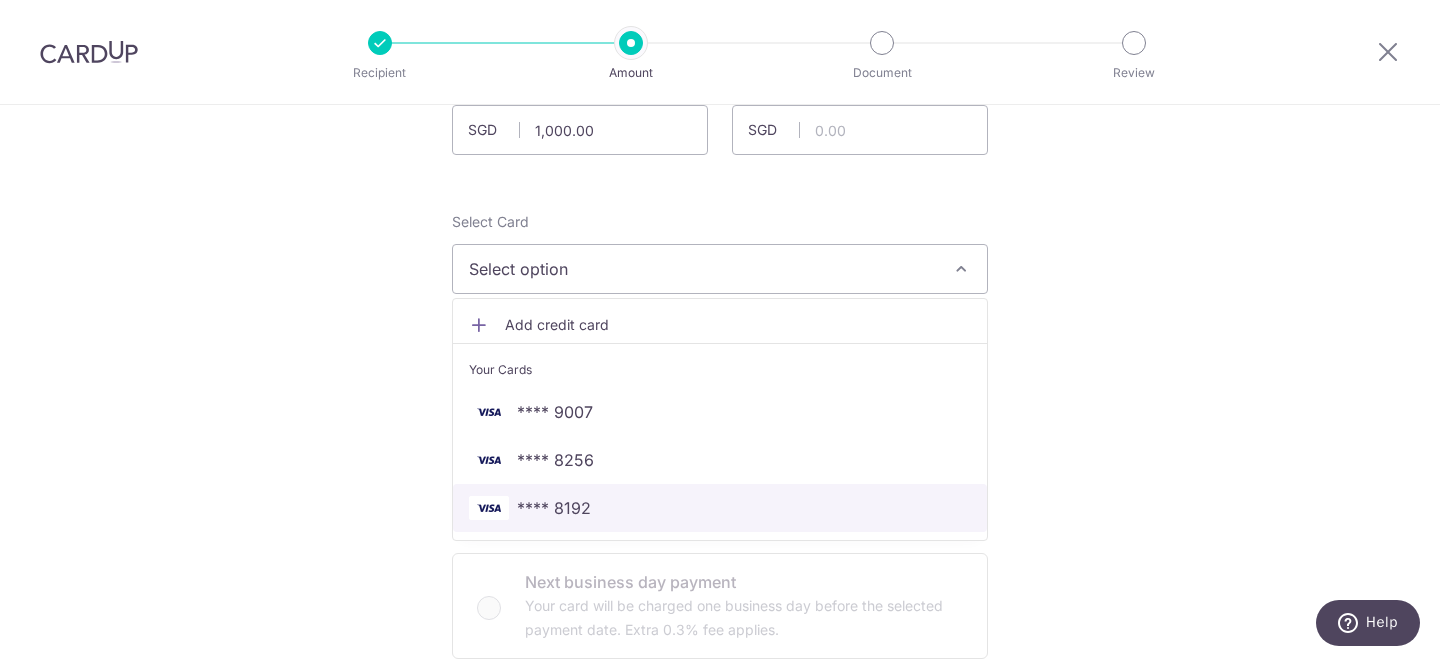click on "**** 8192" at bounding box center (554, 508) 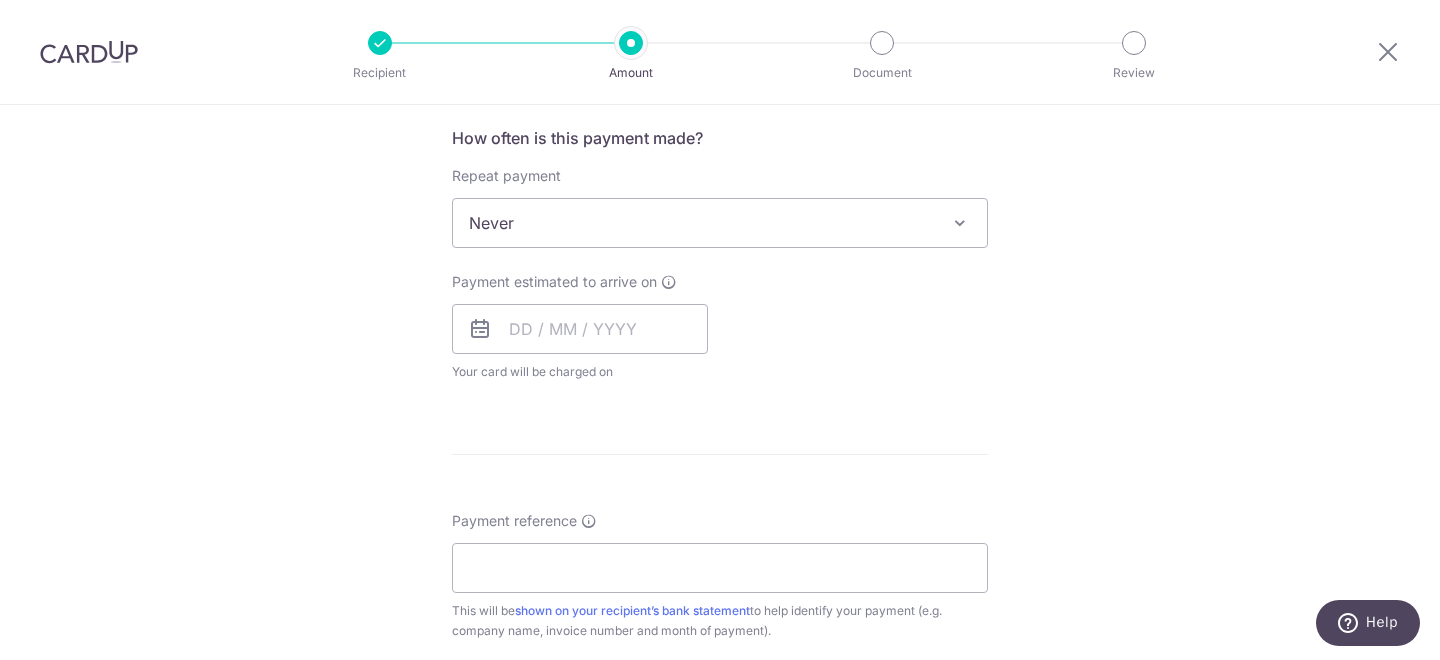 scroll, scrollTop: 834, scrollLeft: 0, axis: vertical 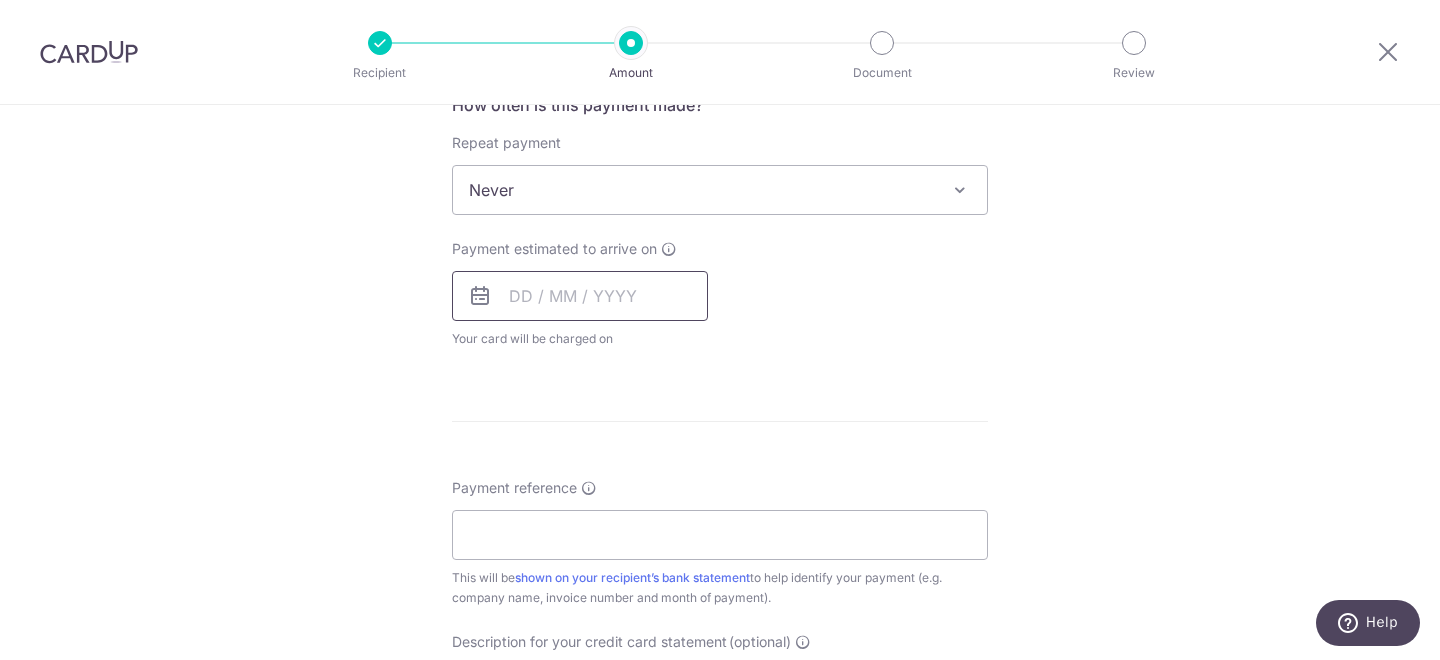 click at bounding box center (580, 296) 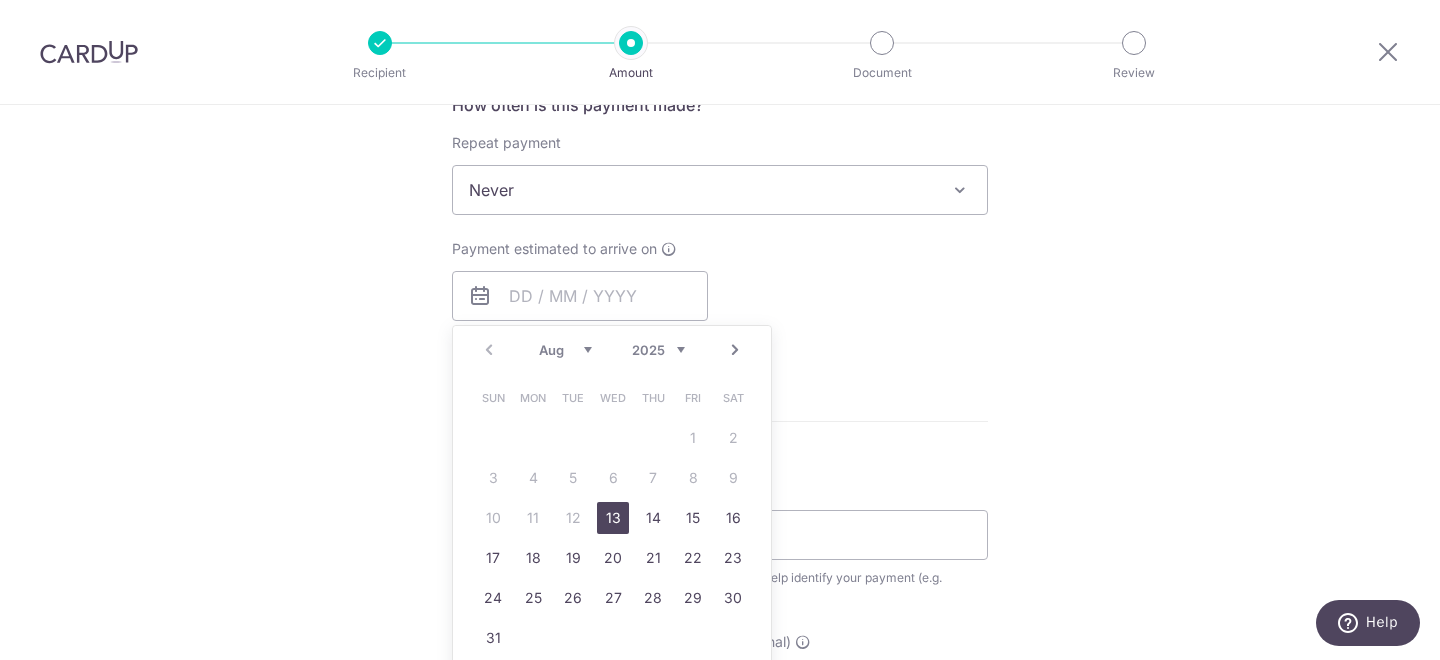 click on "13" at bounding box center [613, 518] 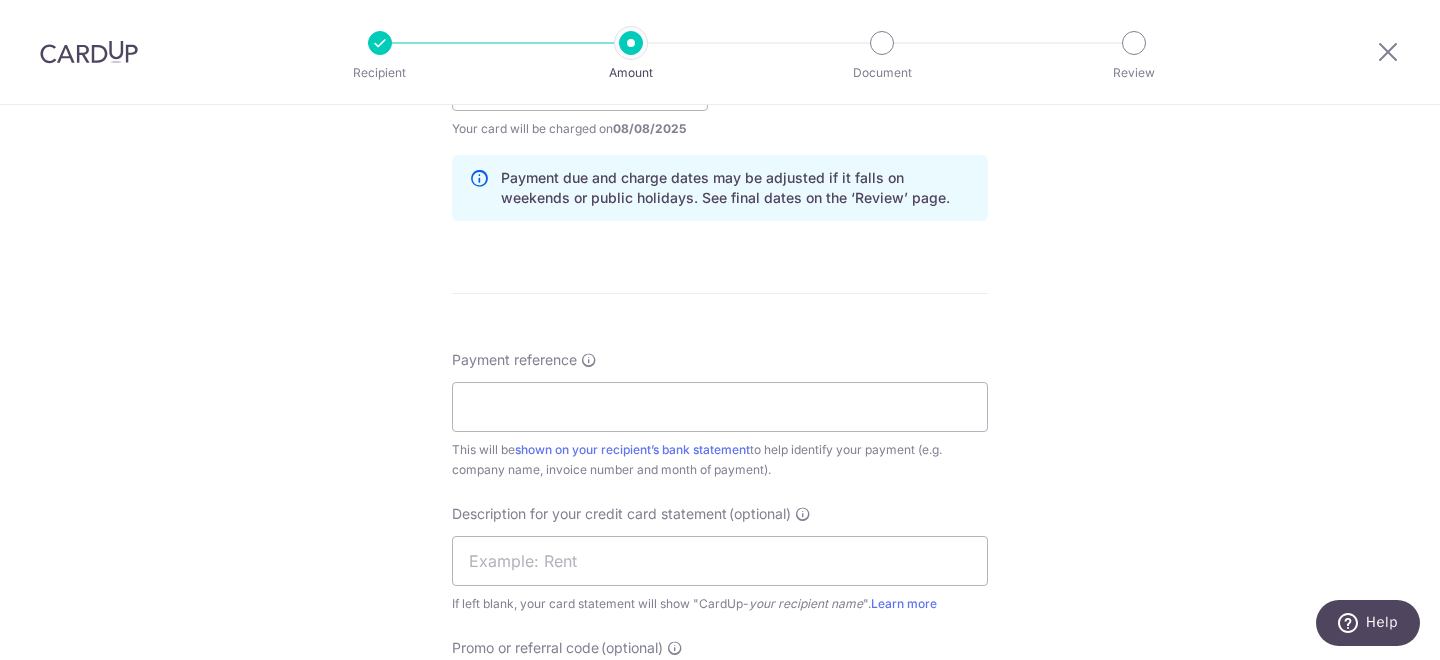 scroll, scrollTop: 1070, scrollLeft: 0, axis: vertical 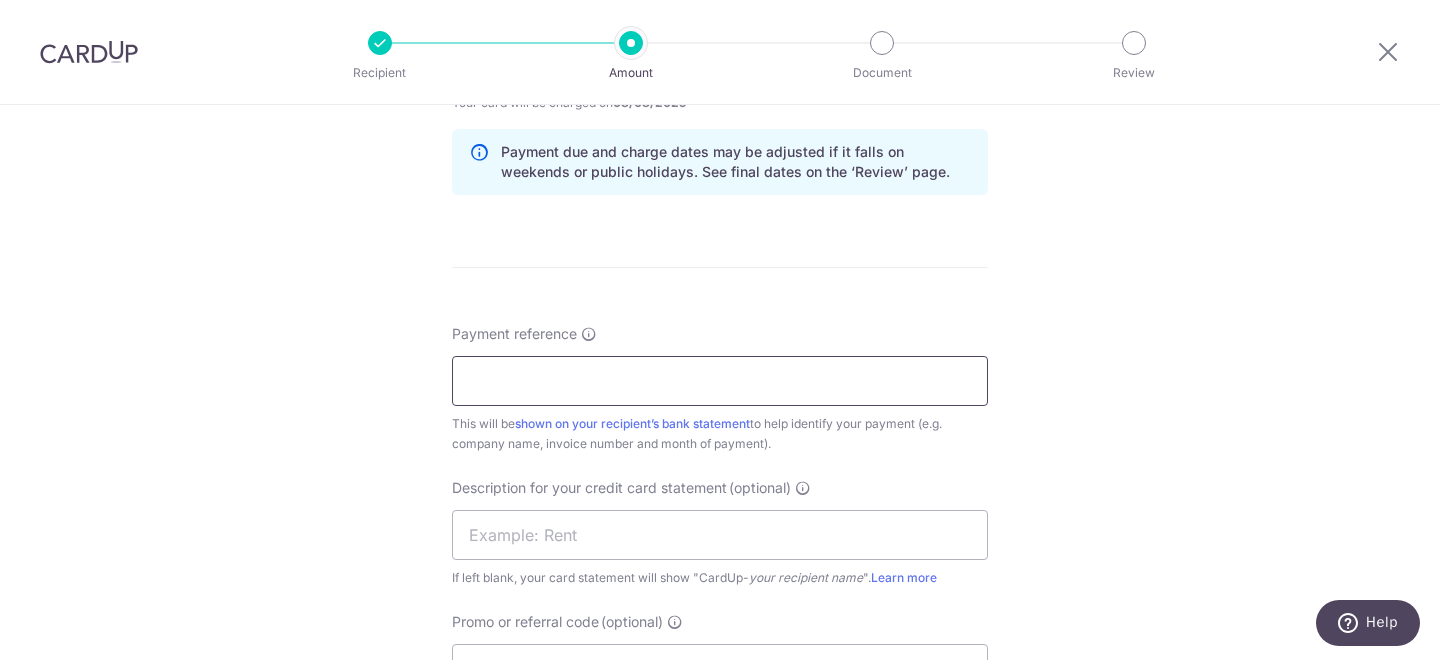 click on "Payment reference" at bounding box center [720, 381] 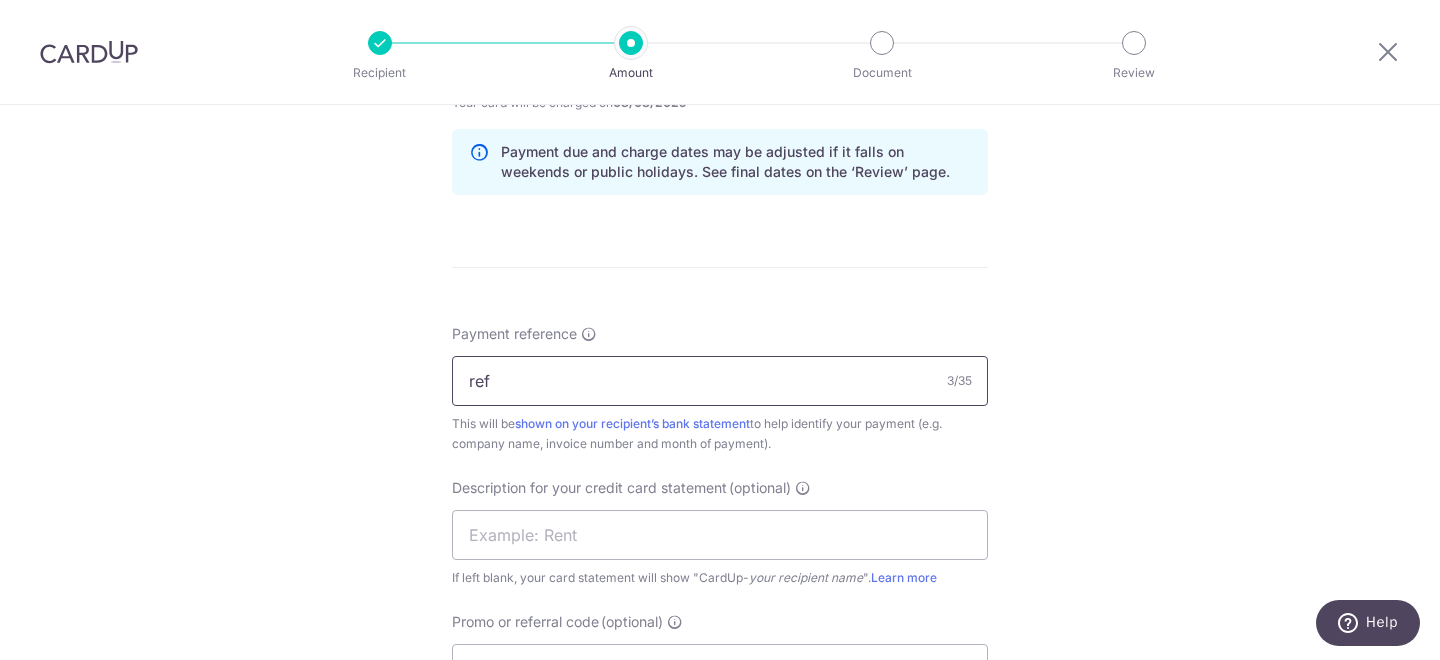 type on "ref" 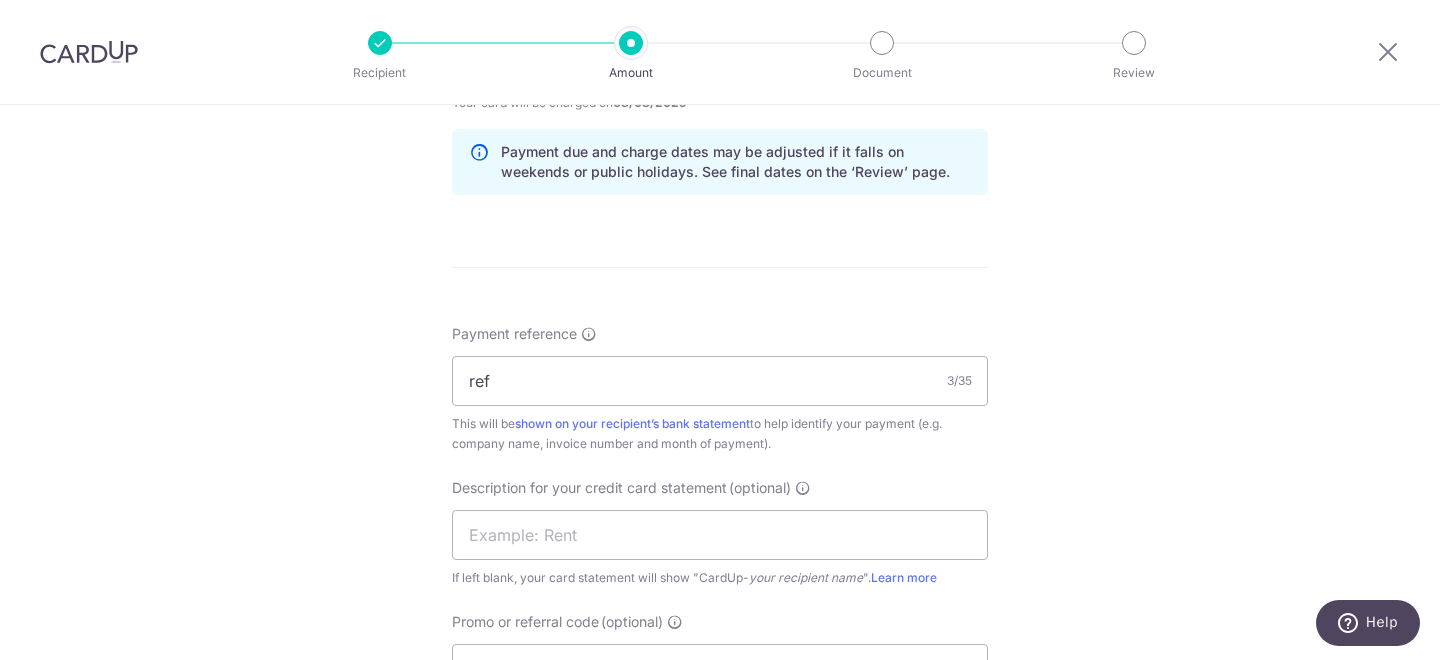 click on "Enter payment amount
SGD
1,000.00
1000.00
GST
(optional)
SGD
Select Card
**** 8192
Add credit card
Your Cards
**** 9007
**** 8256
**** 8192
Secure 256-bit SSL" at bounding box center [720, 90] 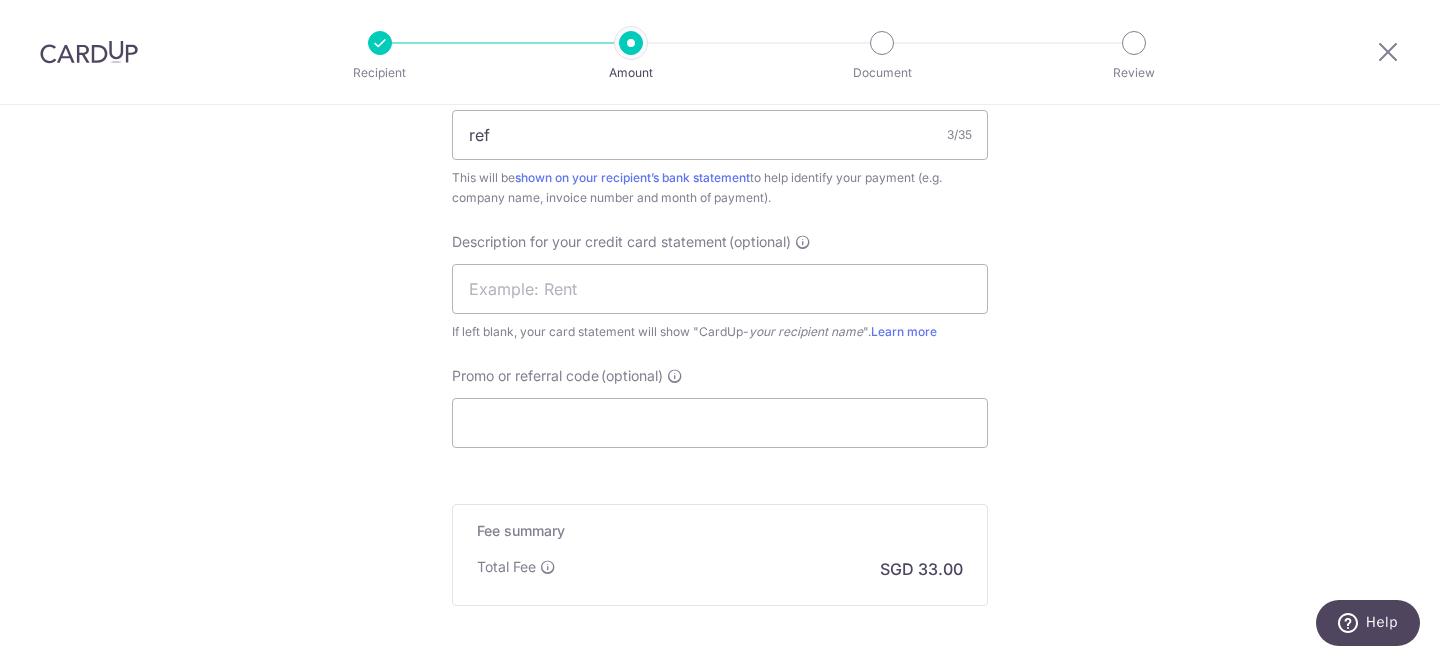 scroll, scrollTop: 1518, scrollLeft: 0, axis: vertical 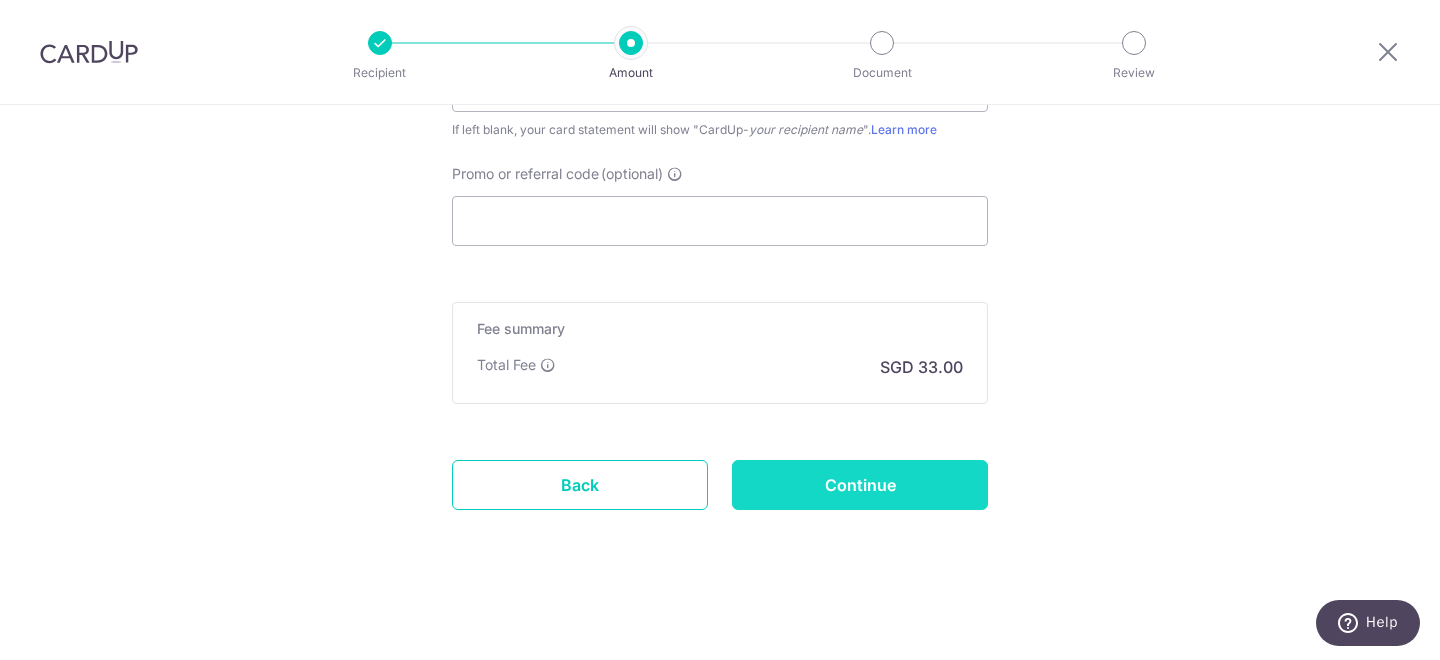 click on "Continue" at bounding box center (860, 485) 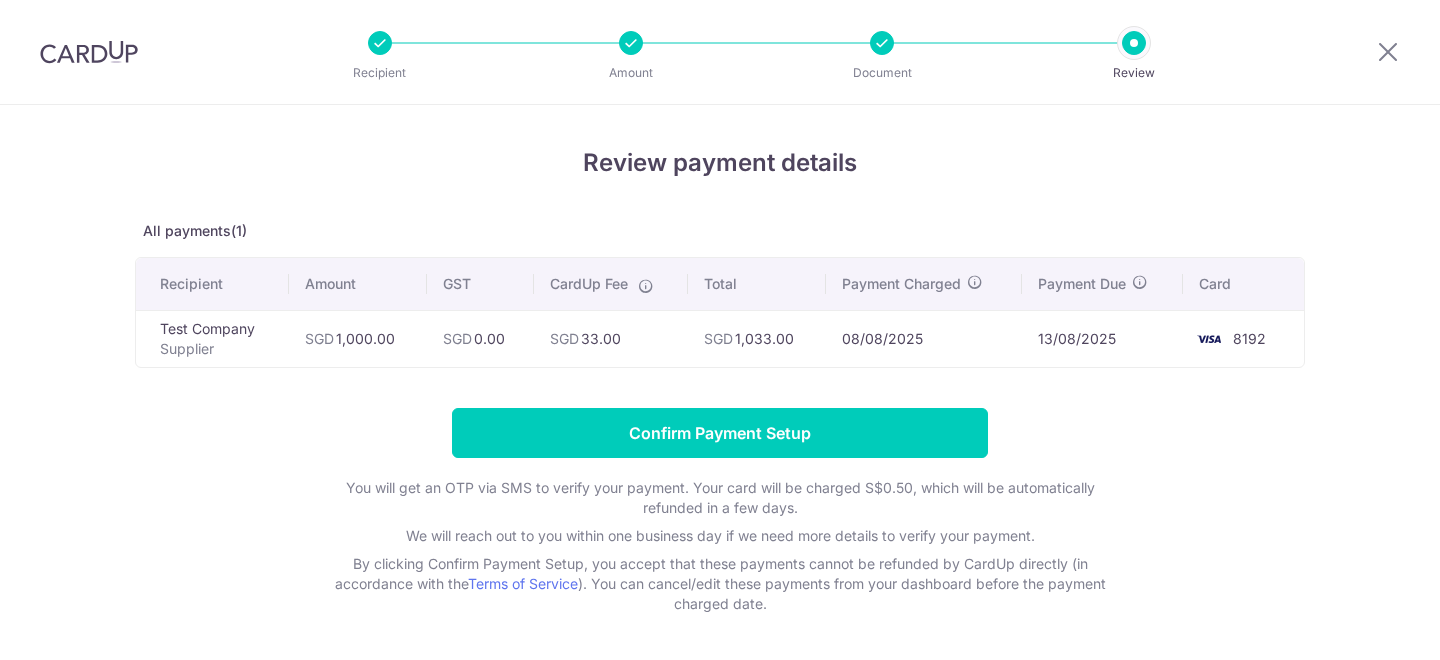 scroll, scrollTop: 0, scrollLeft: 0, axis: both 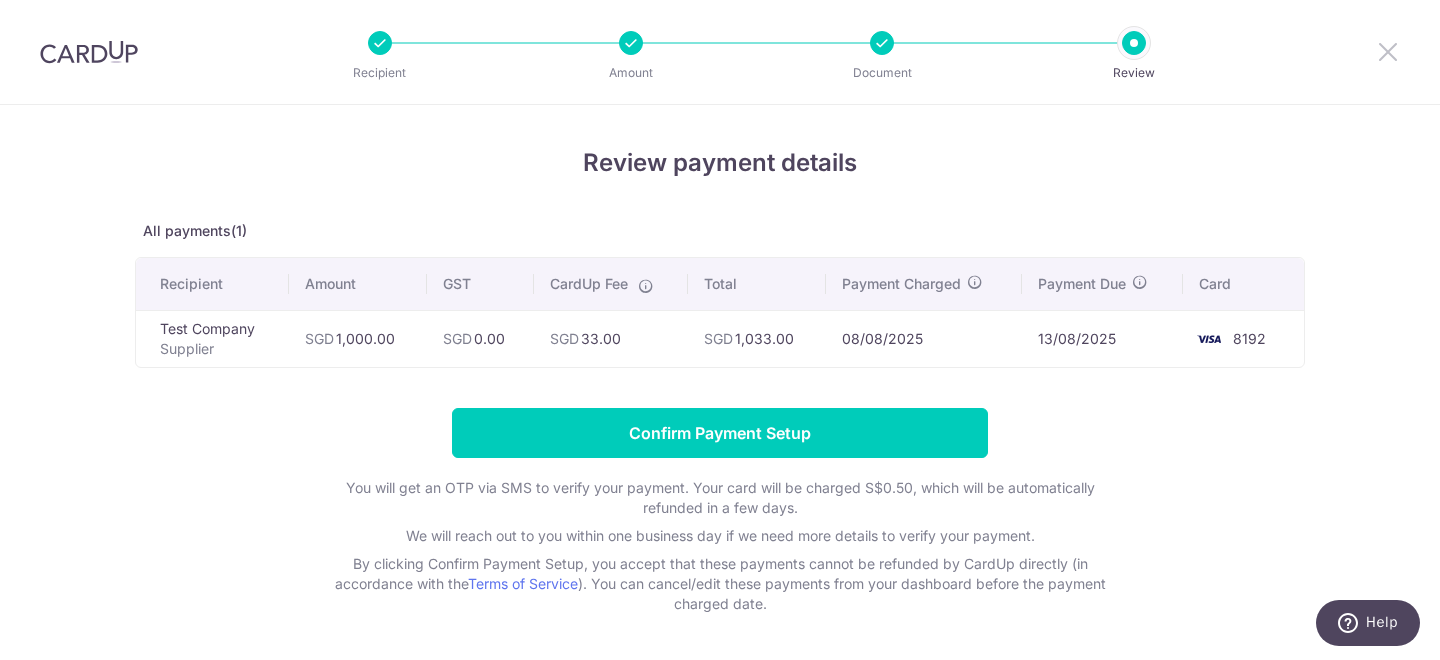 click at bounding box center [1388, 51] 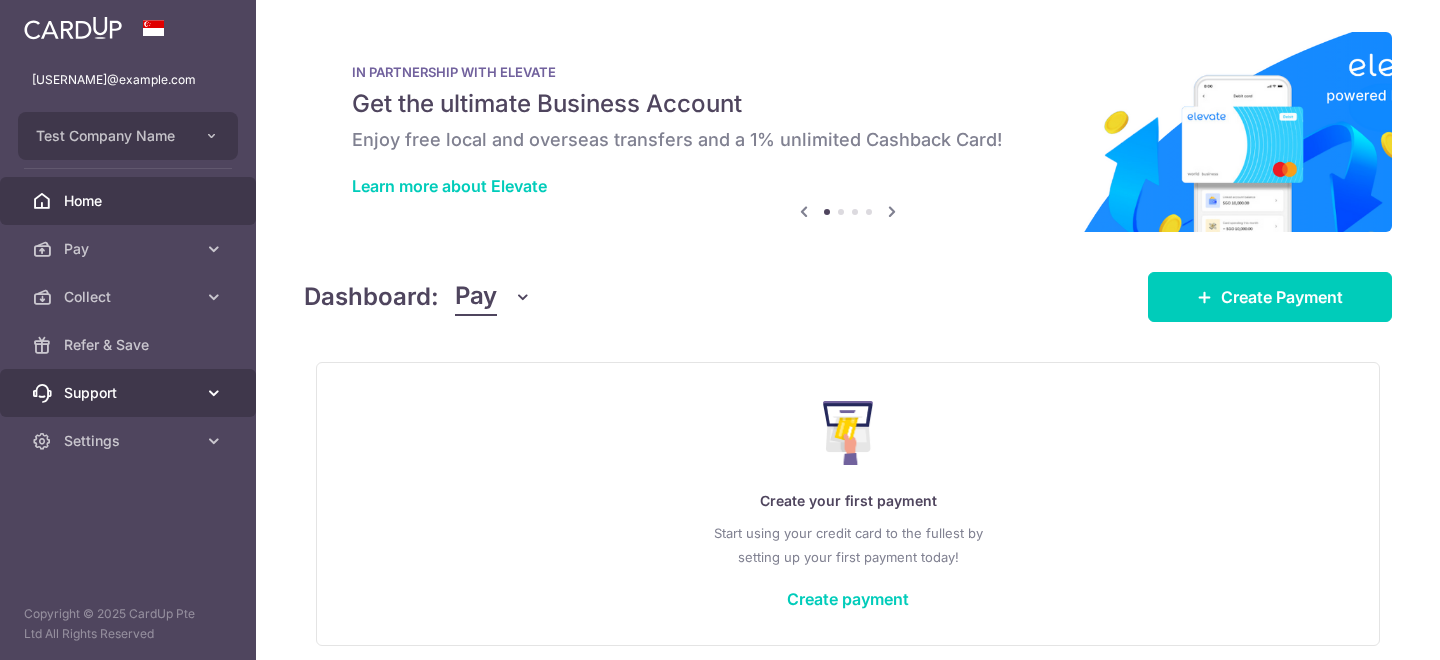 scroll, scrollTop: 0, scrollLeft: 0, axis: both 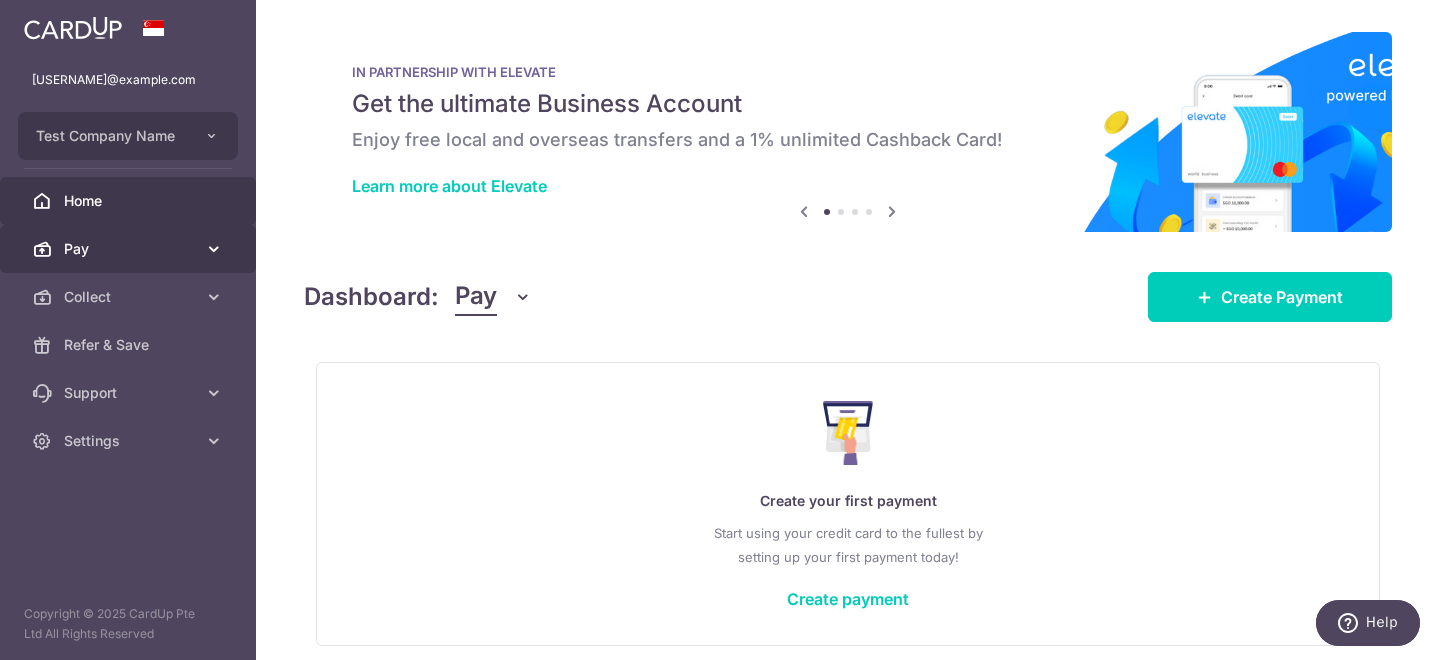 click on "Pay" at bounding box center (130, 249) 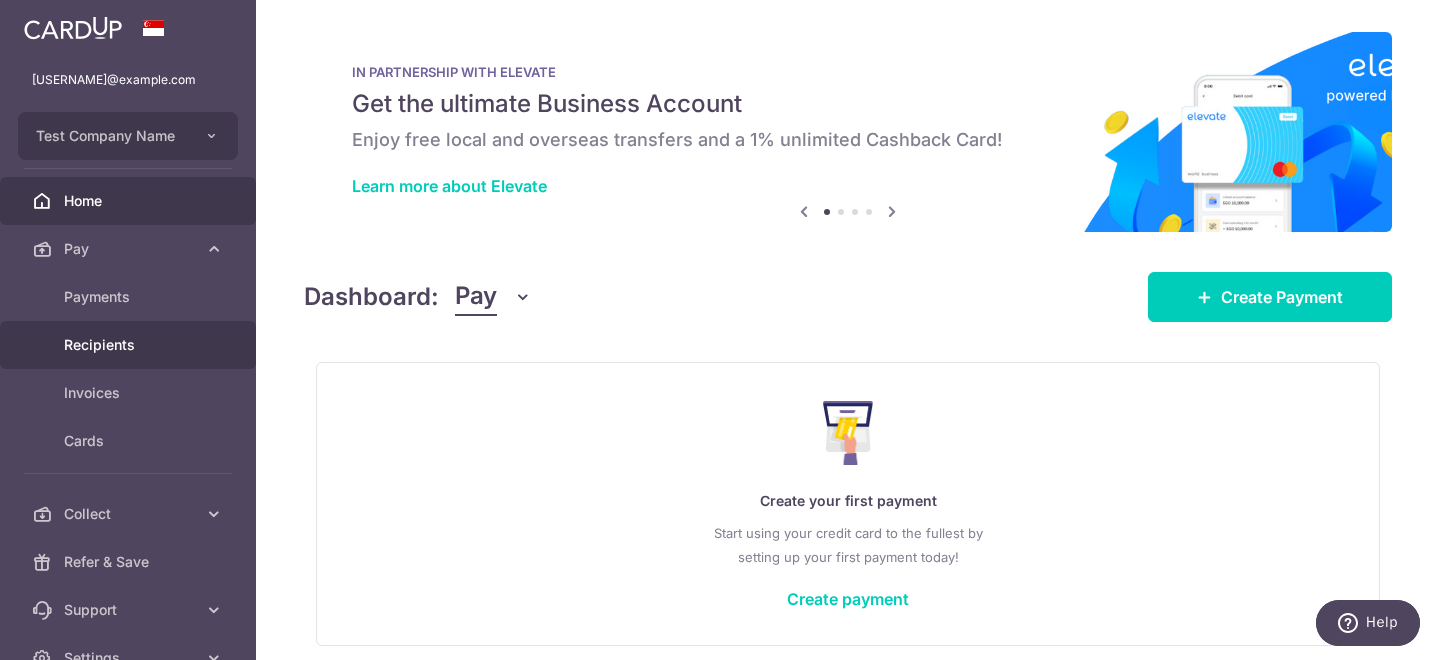 click on "Recipients" at bounding box center (130, 345) 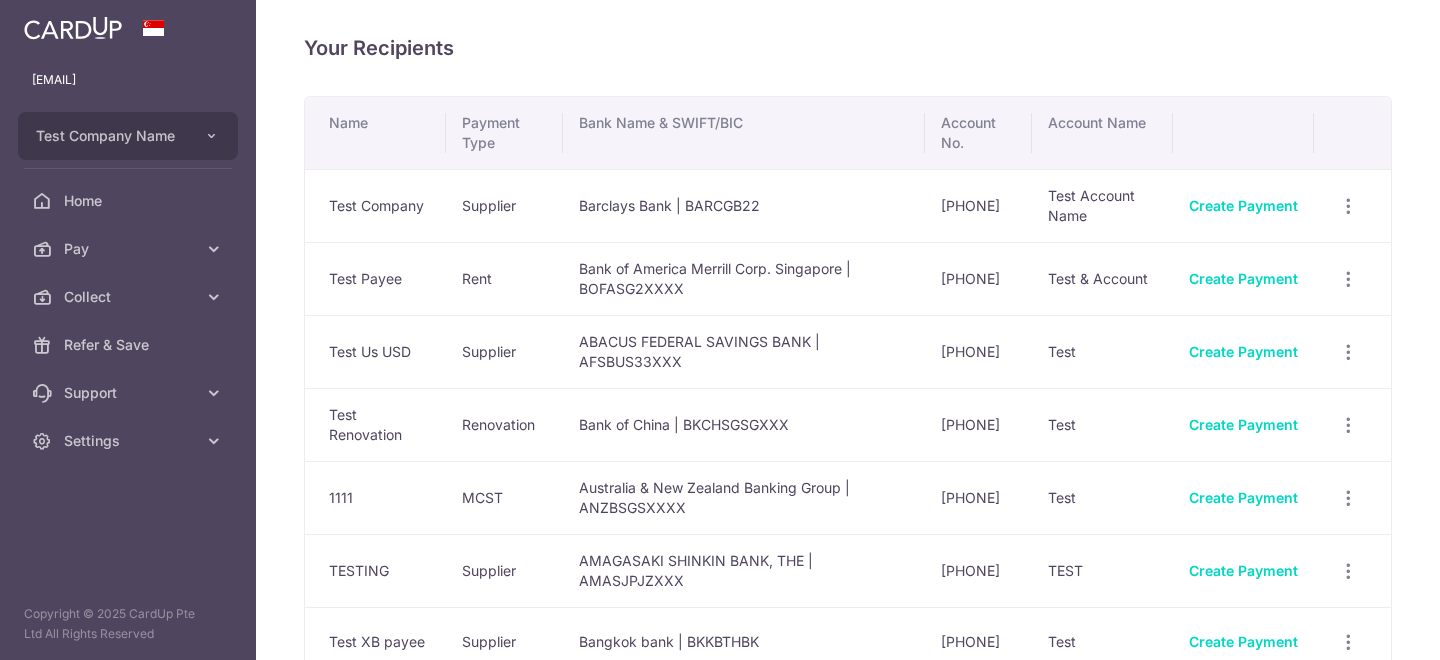 scroll, scrollTop: 0, scrollLeft: 0, axis: both 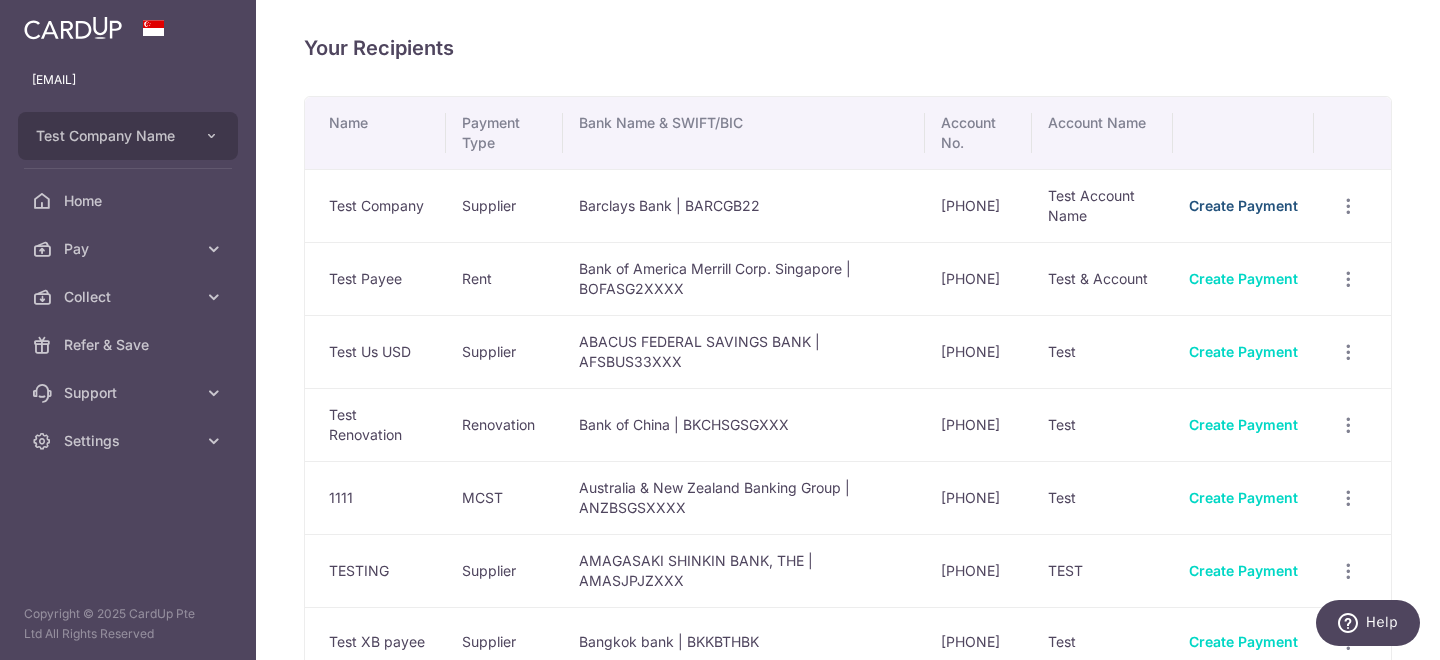 click on "Create Payment" at bounding box center (1243, 205) 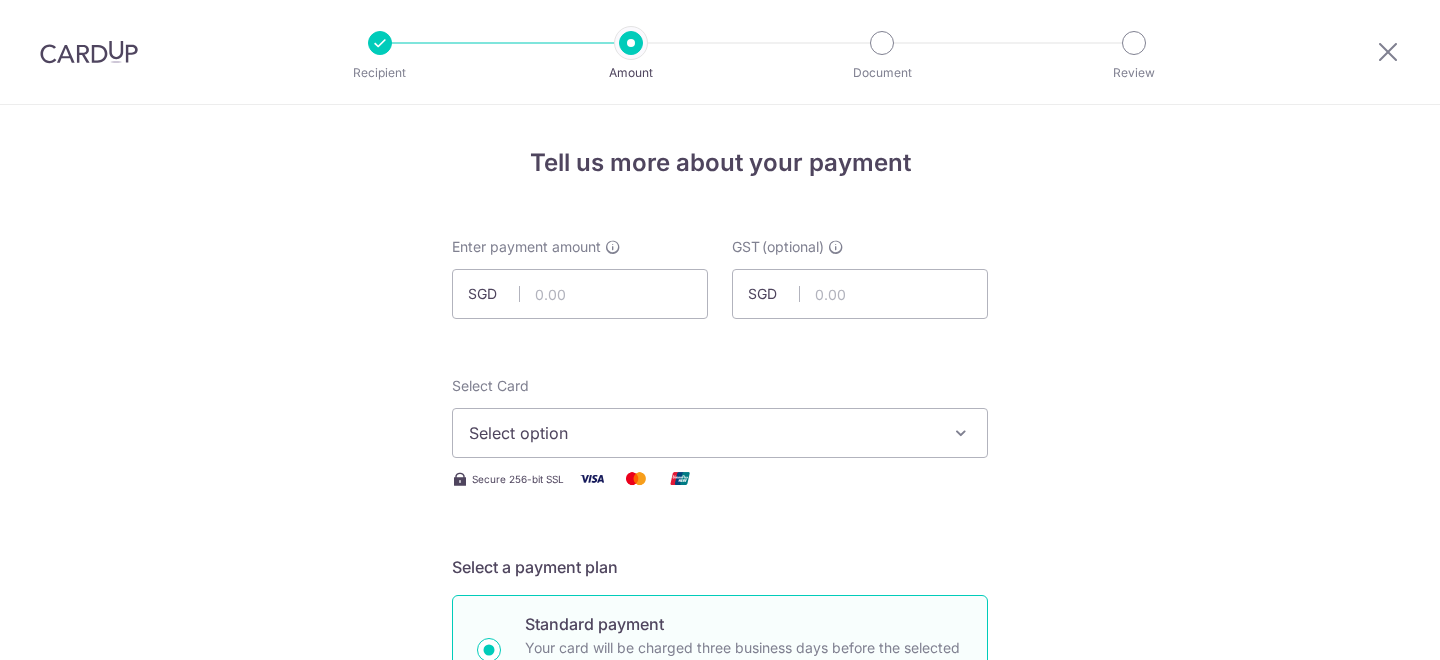 scroll, scrollTop: 0, scrollLeft: 0, axis: both 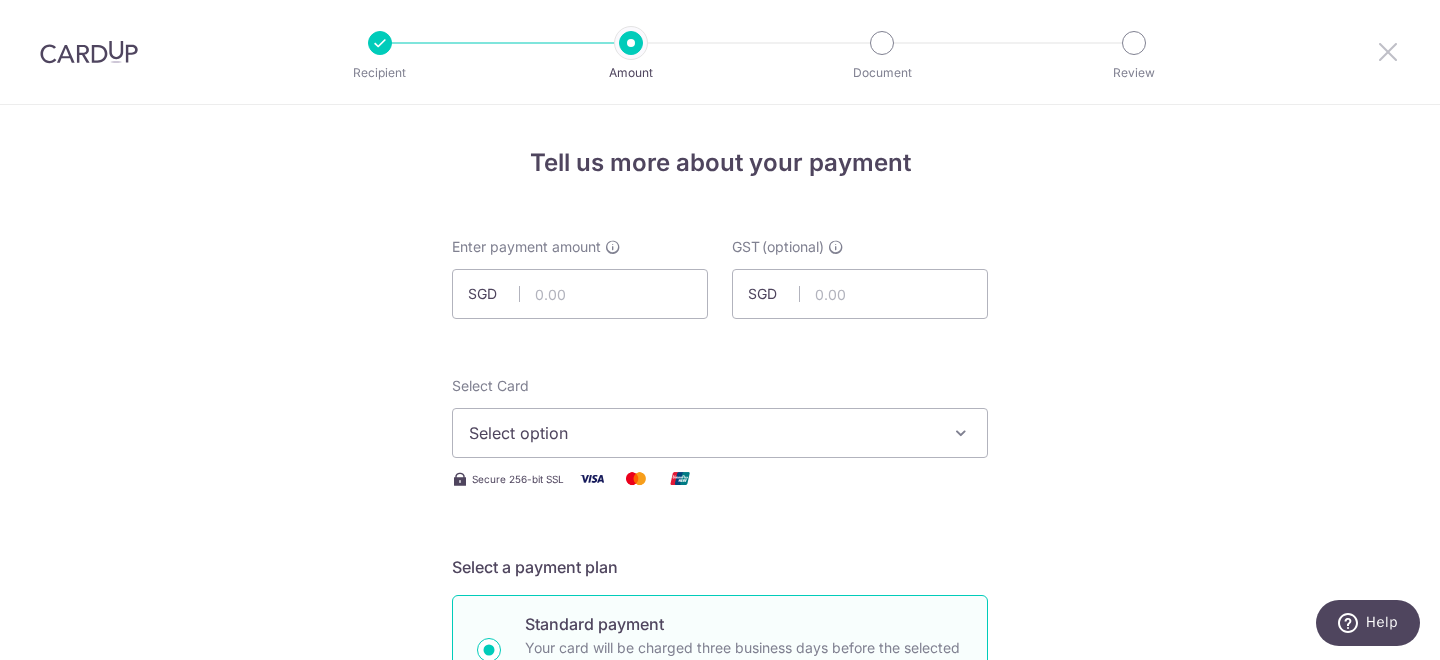 click at bounding box center [1388, 51] 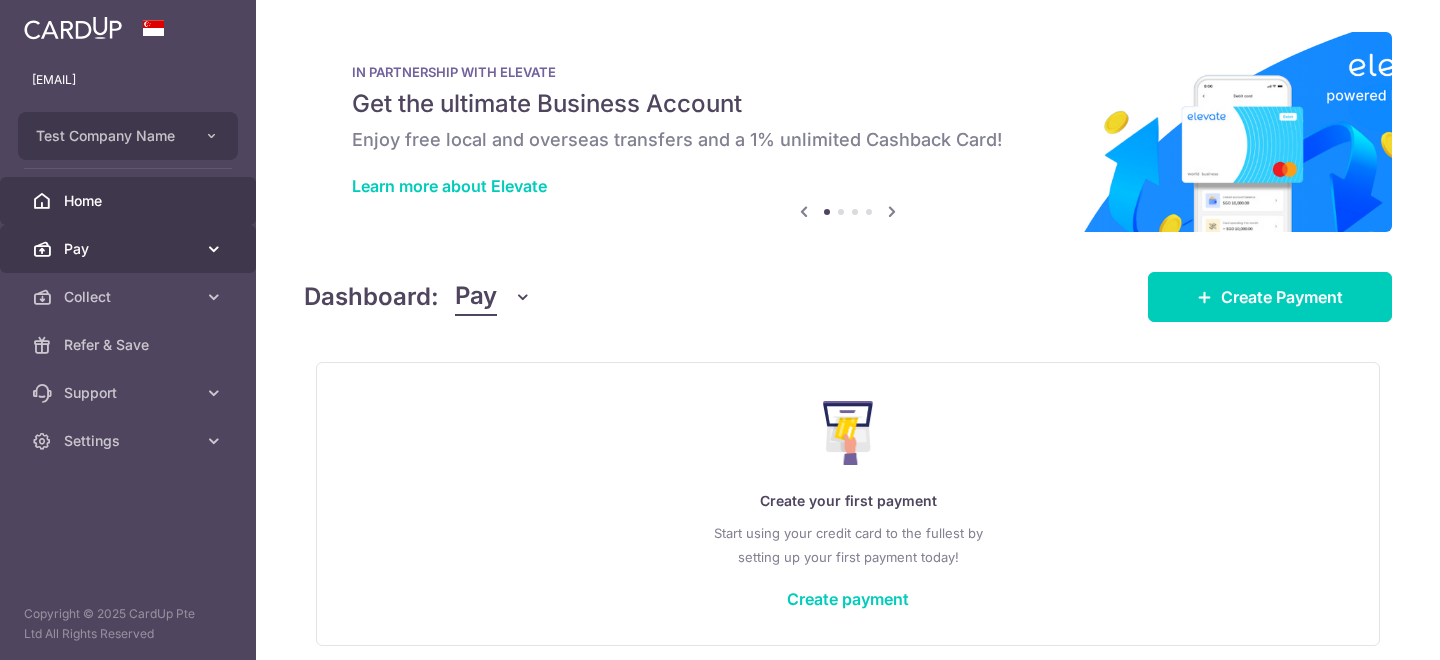 click on "Pay" at bounding box center (130, 249) 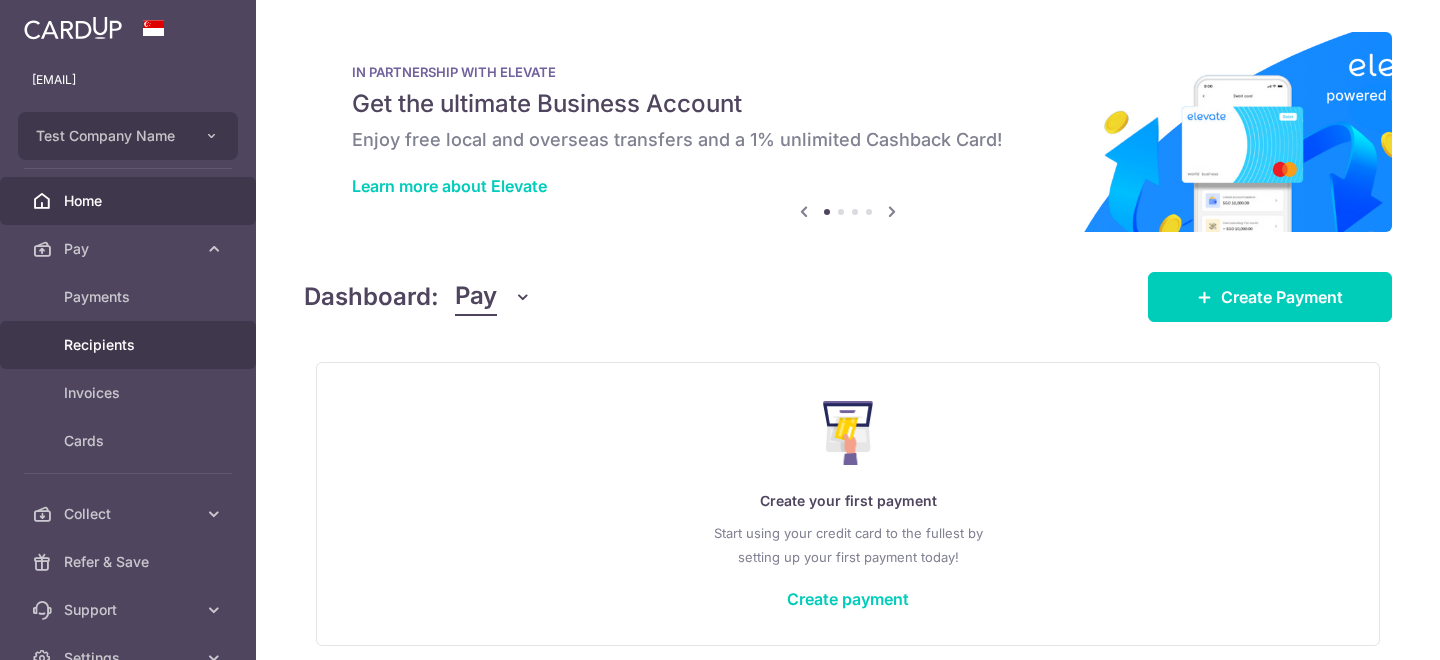 click on "Recipients" at bounding box center (130, 345) 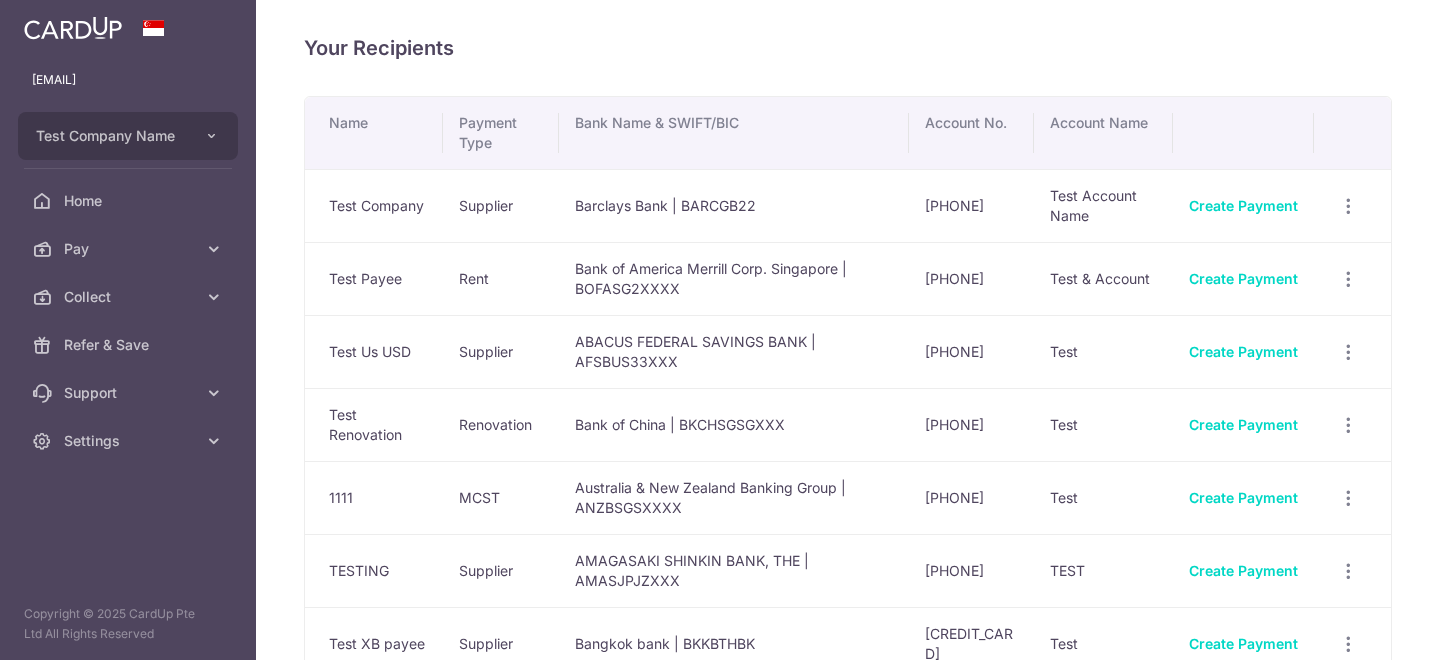 scroll, scrollTop: 0, scrollLeft: 0, axis: both 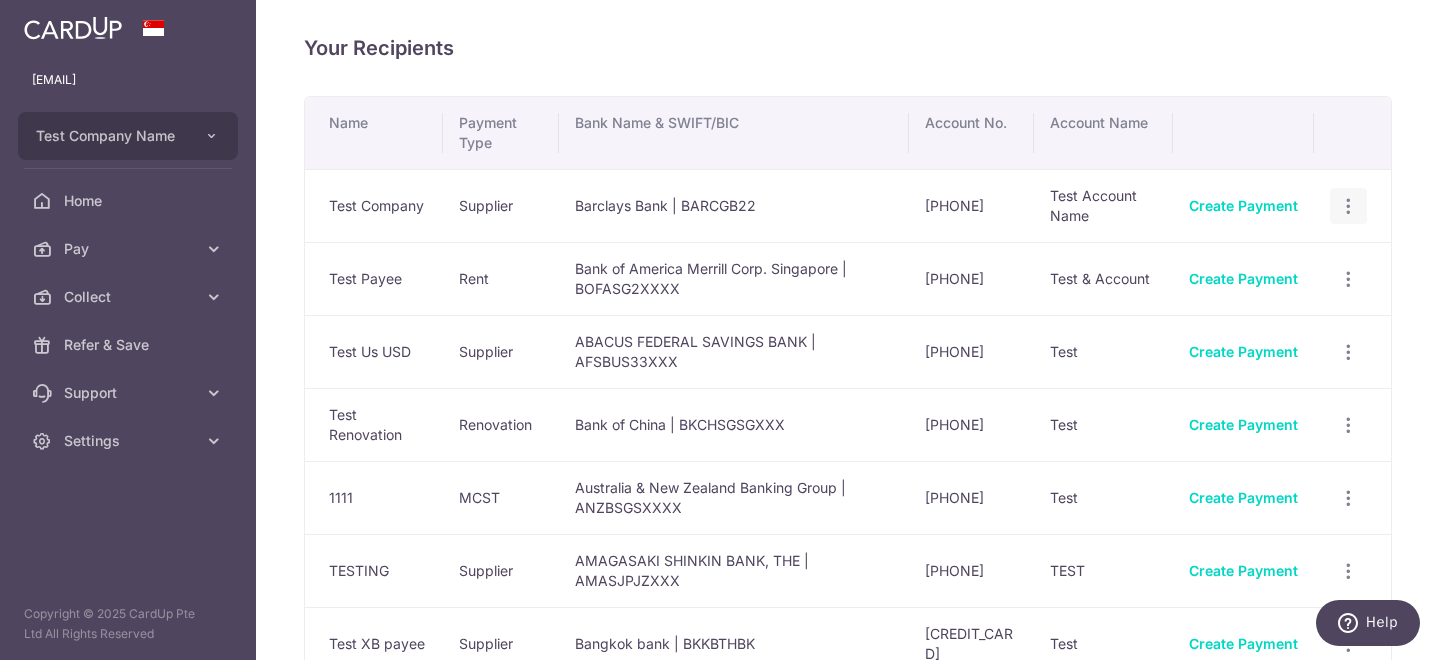 click at bounding box center [1348, 206] 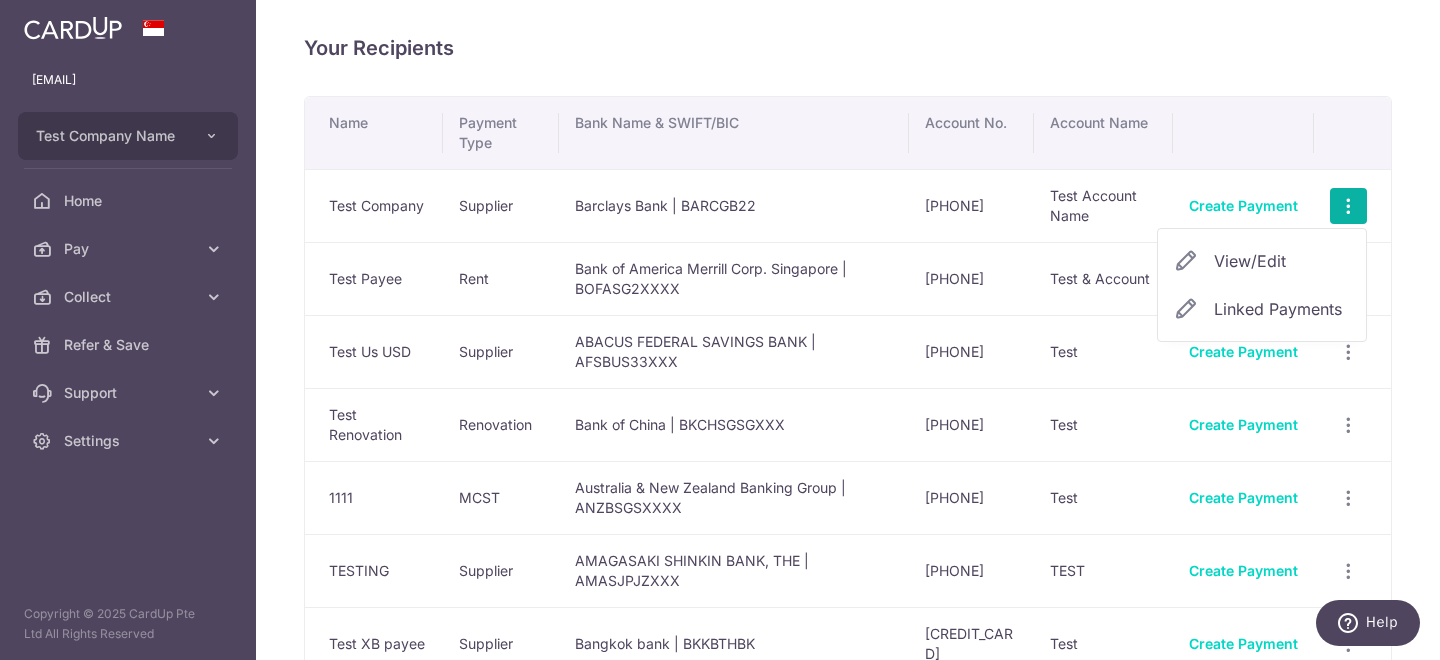 click on "View/Edit" at bounding box center [1282, 261] 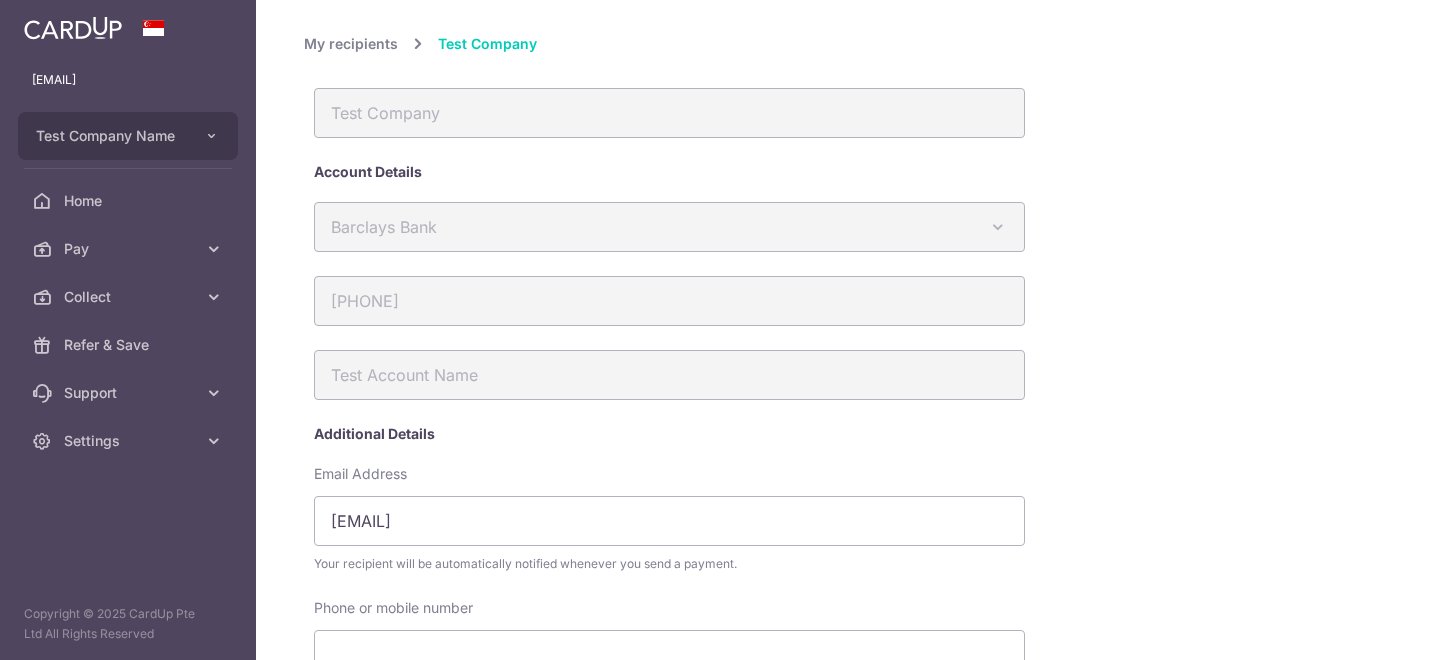 scroll, scrollTop: 0, scrollLeft: 0, axis: both 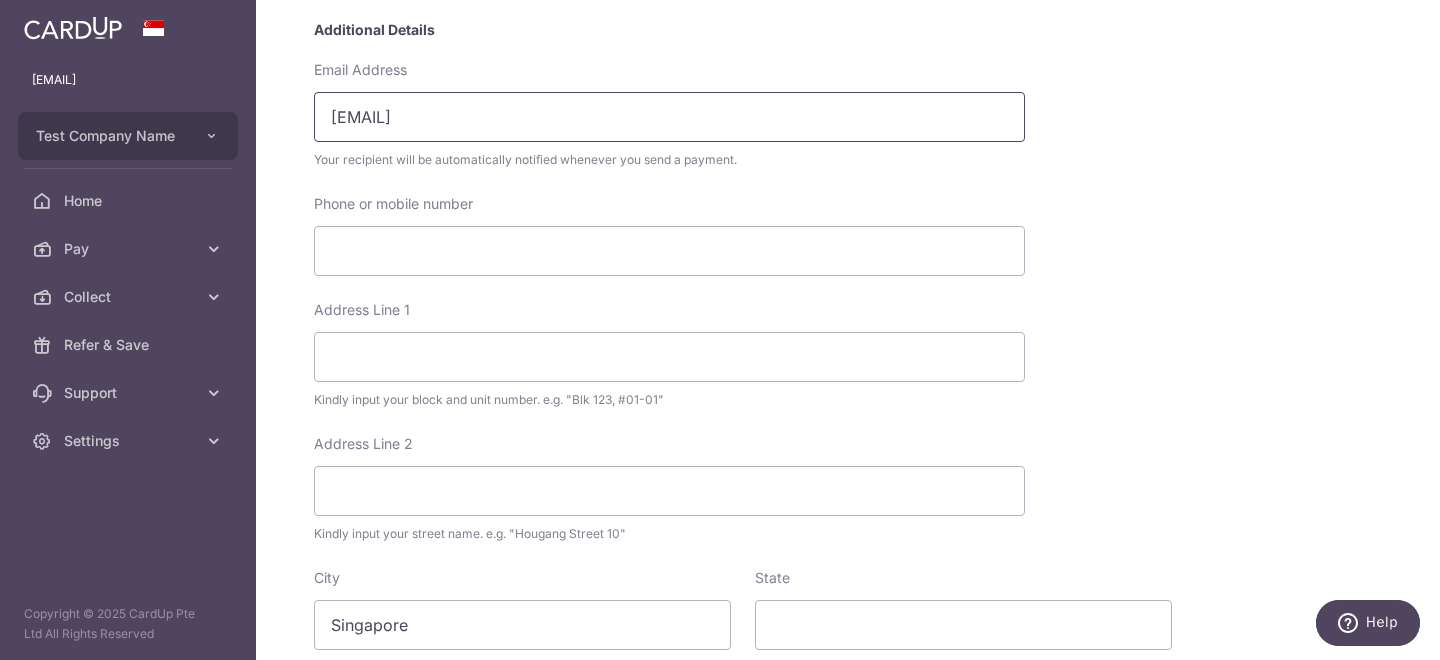 click on "test@test.com" at bounding box center (669, 117) 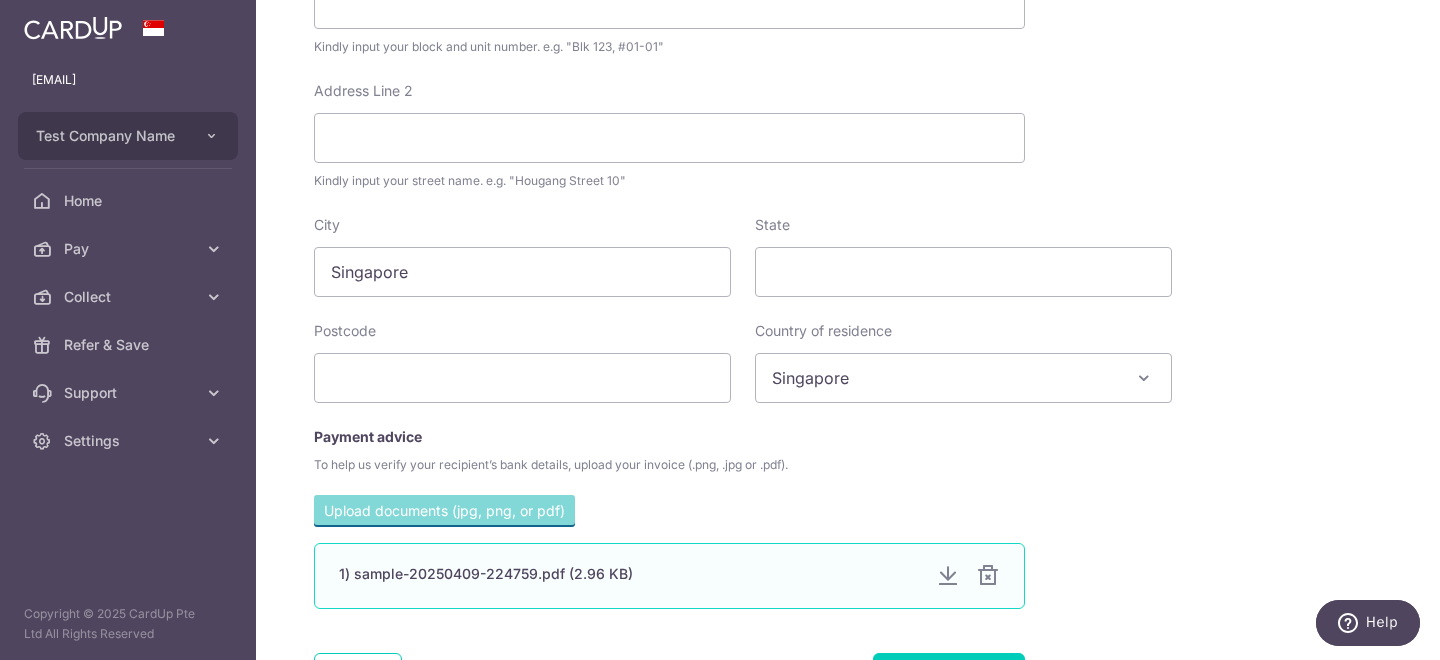 scroll, scrollTop: 918, scrollLeft: 0, axis: vertical 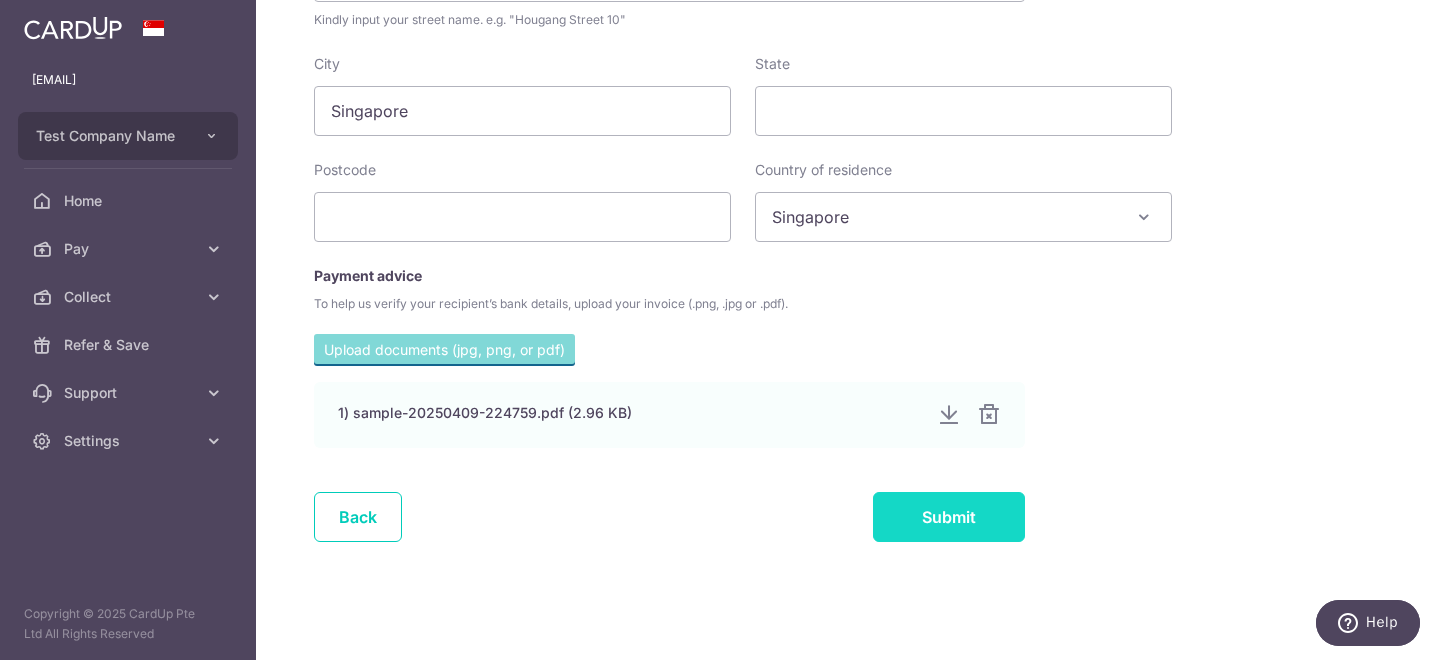 type on "test@test123.com" 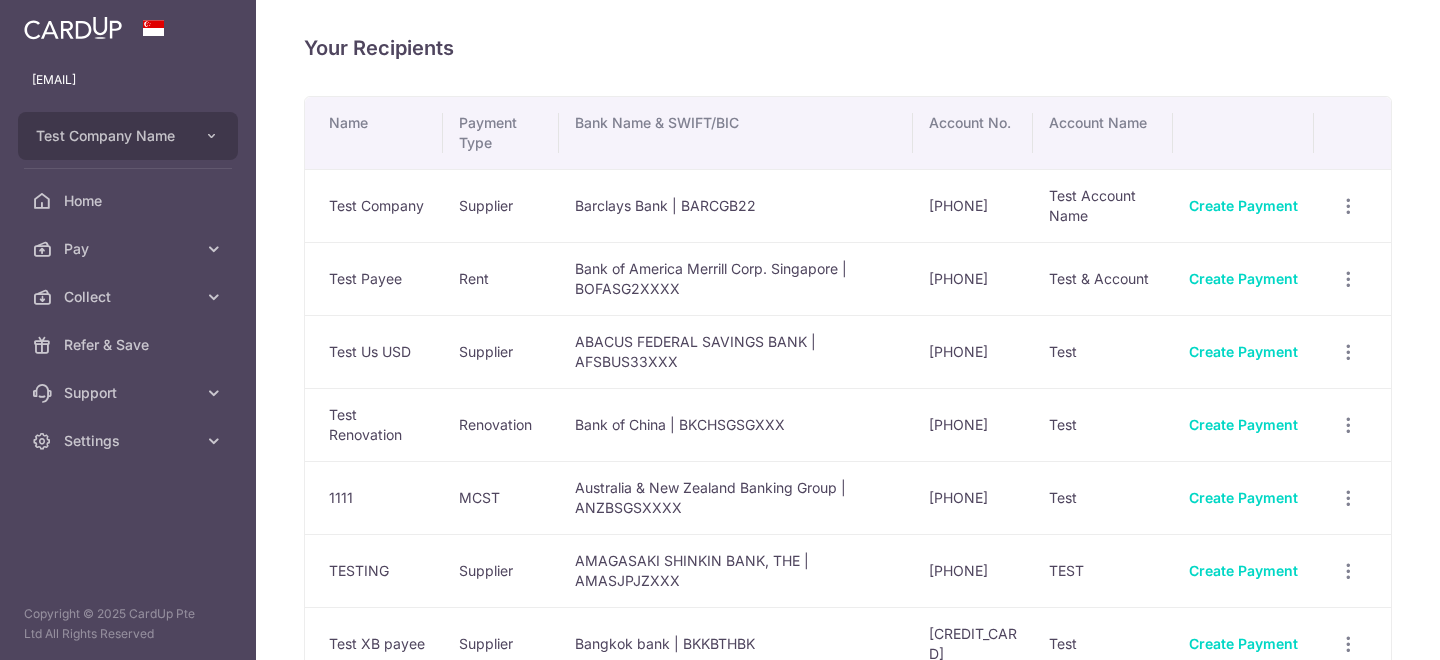 scroll, scrollTop: 0, scrollLeft: 0, axis: both 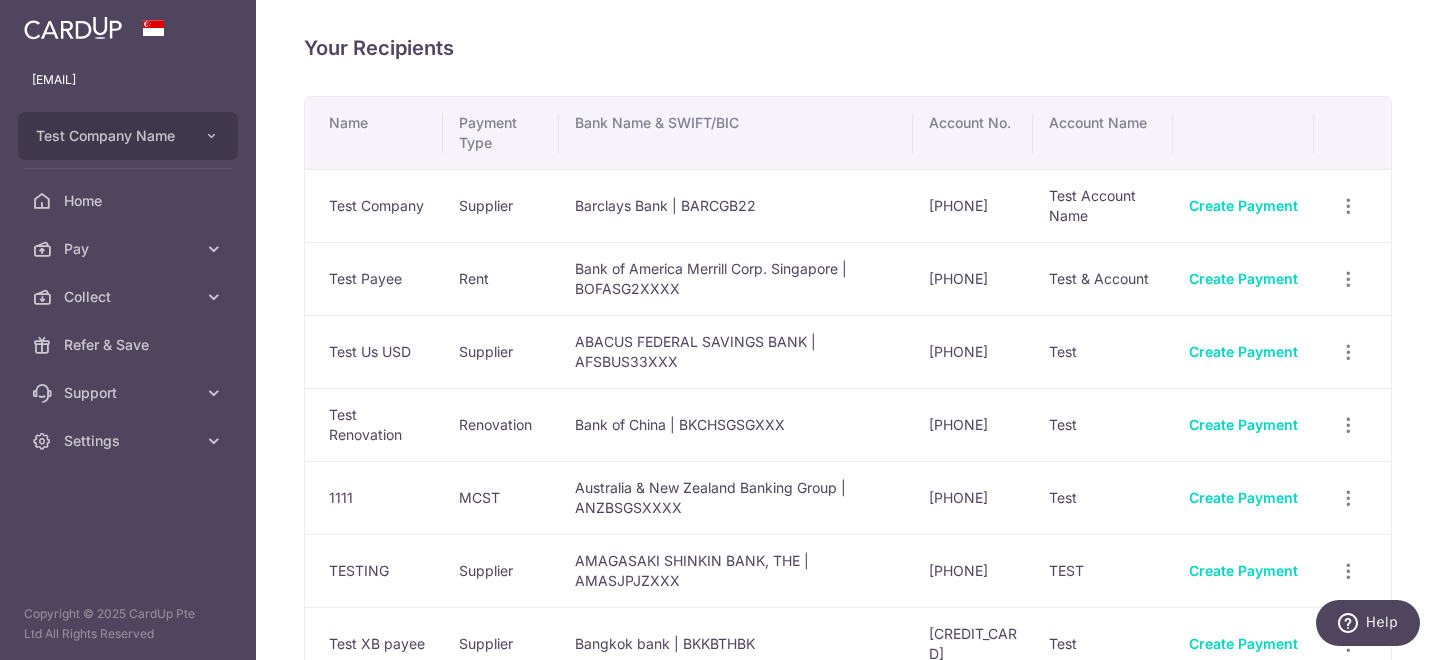 click on "[EMAIL]" at bounding box center [128, 80] 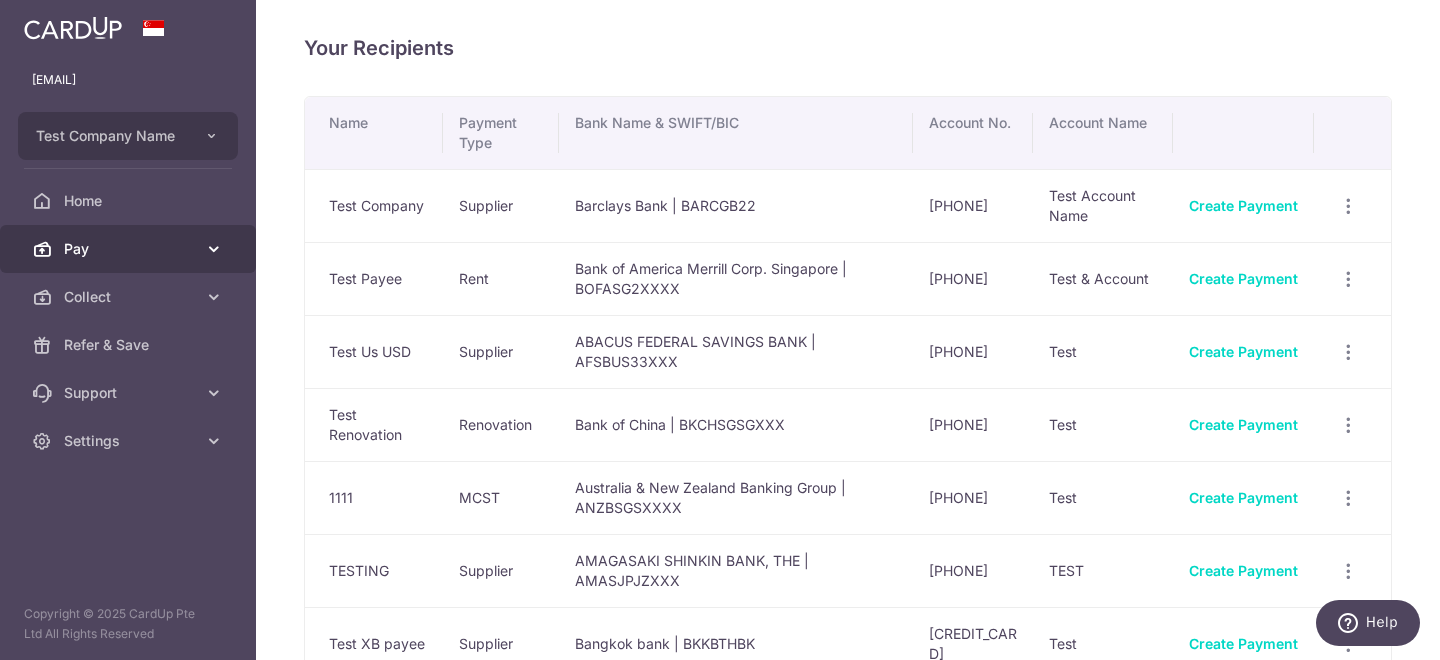 click on "Pay" at bounding box center [130, 249] 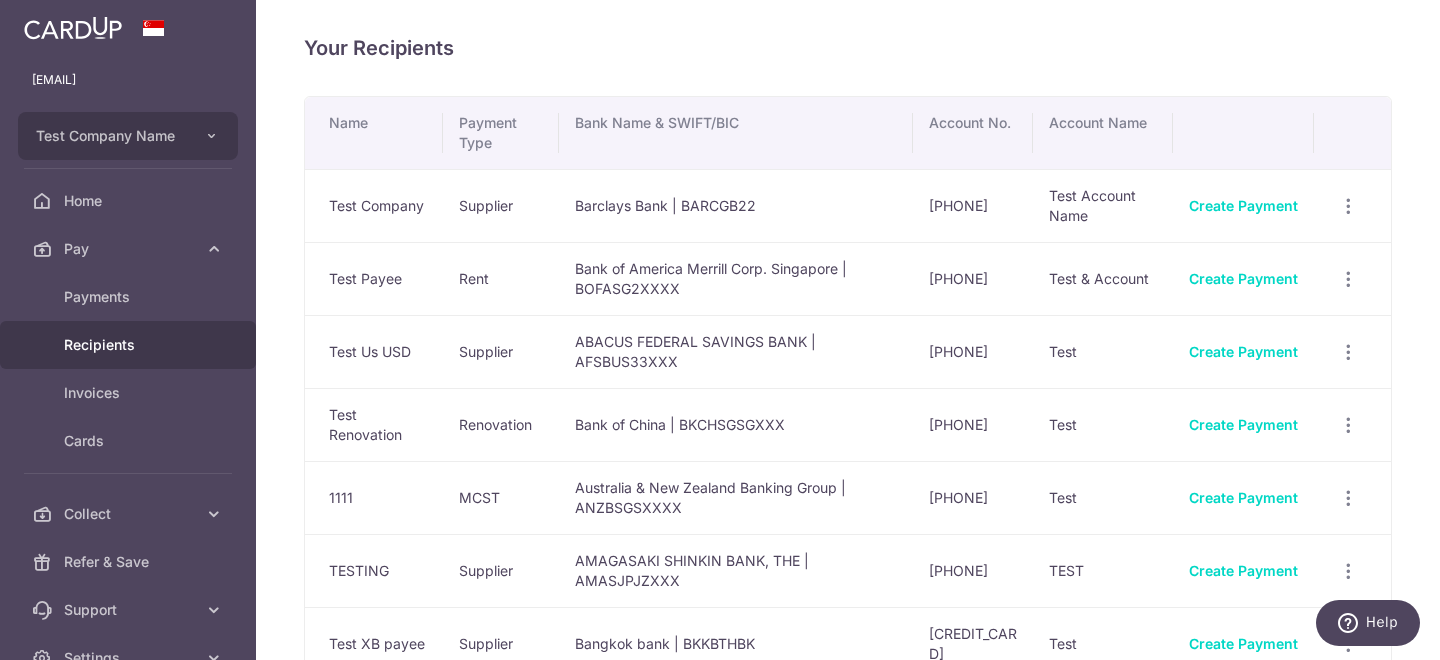 click at bounding box center [214, 249] 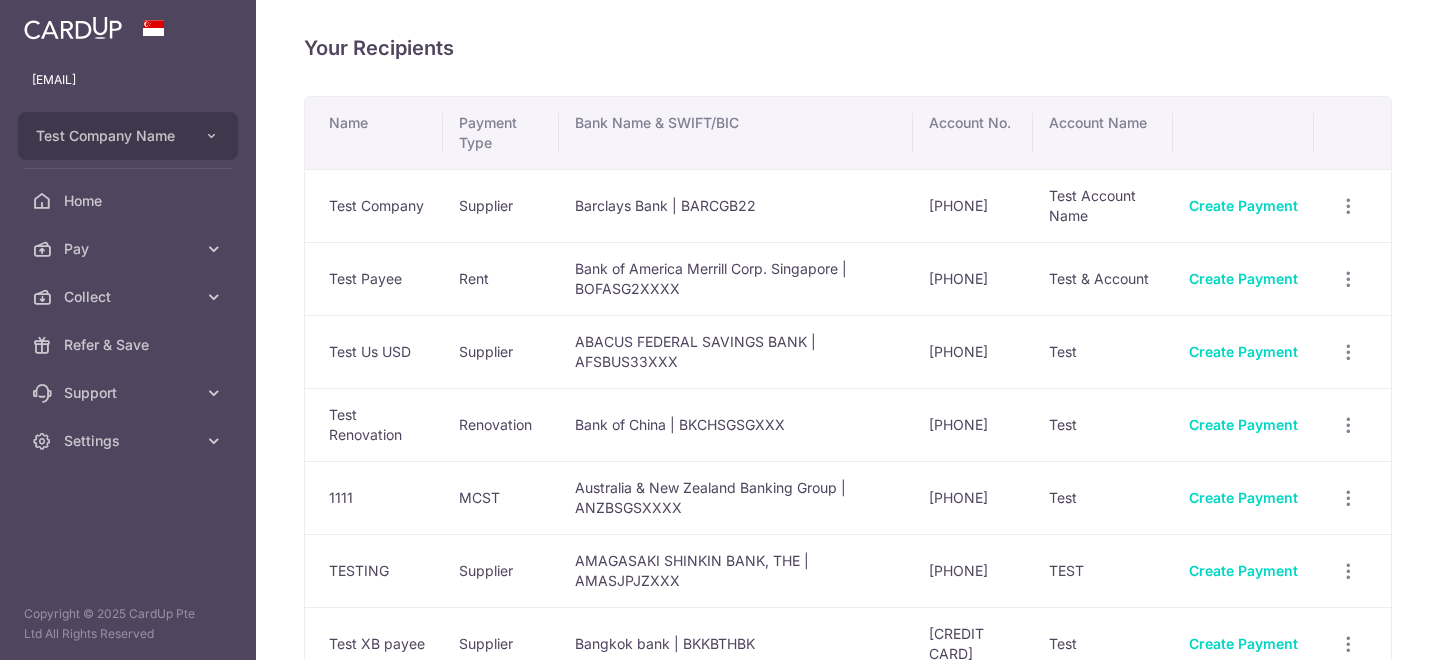scroll, scrollTop: 0, scrollLeft: 0, axis: both 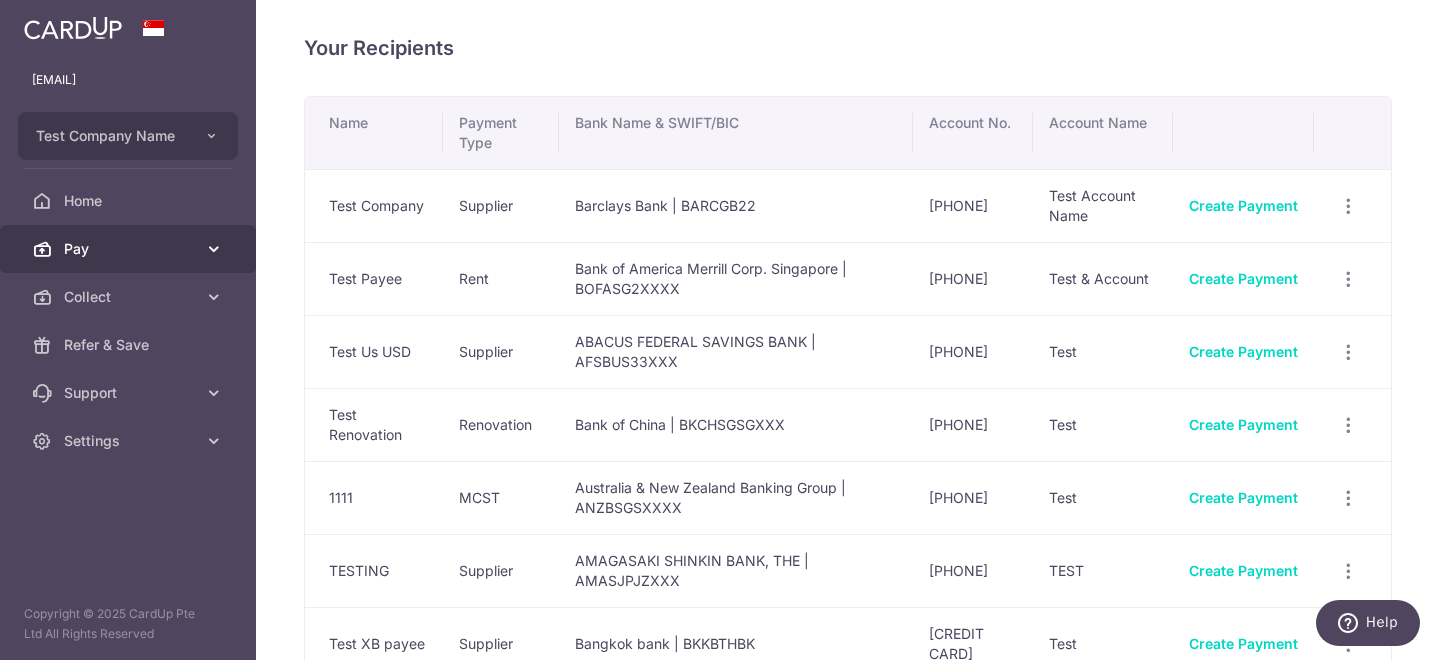 click on "Pay" at bounding box center [128, 249] 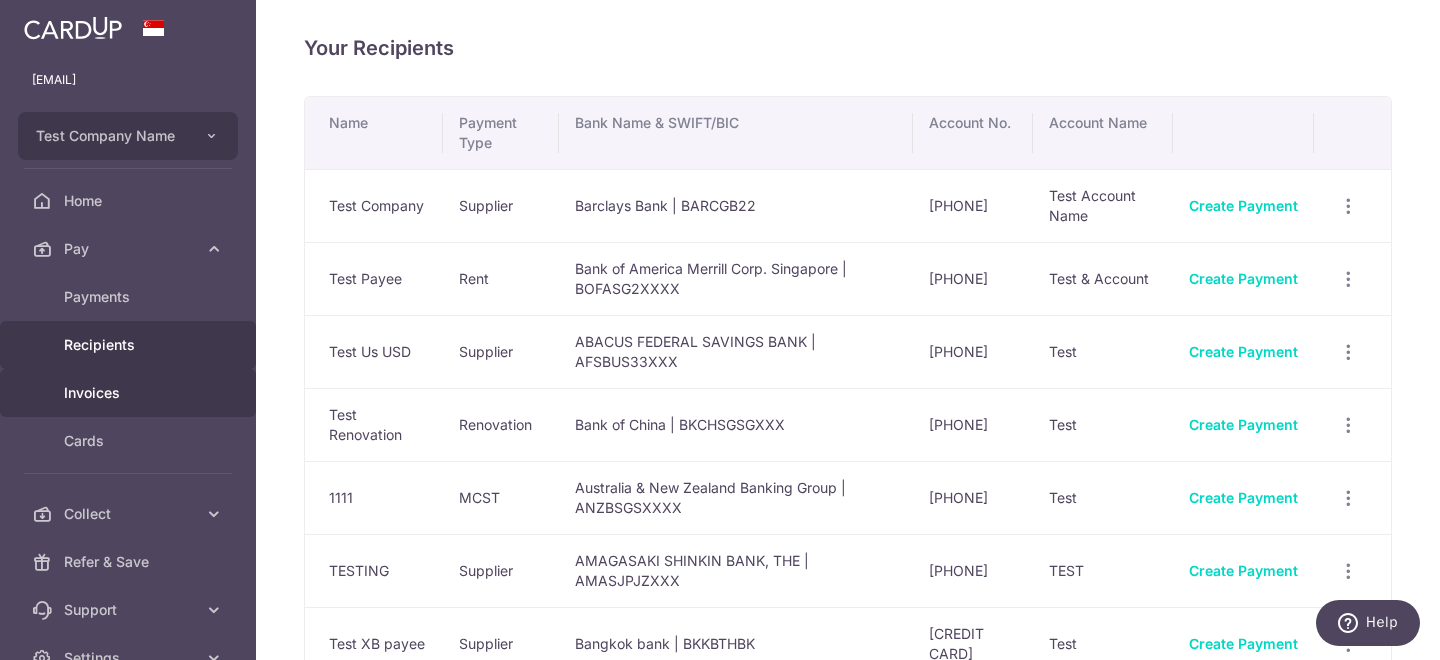 click on "Invoices" at bounding box center (130, 393) 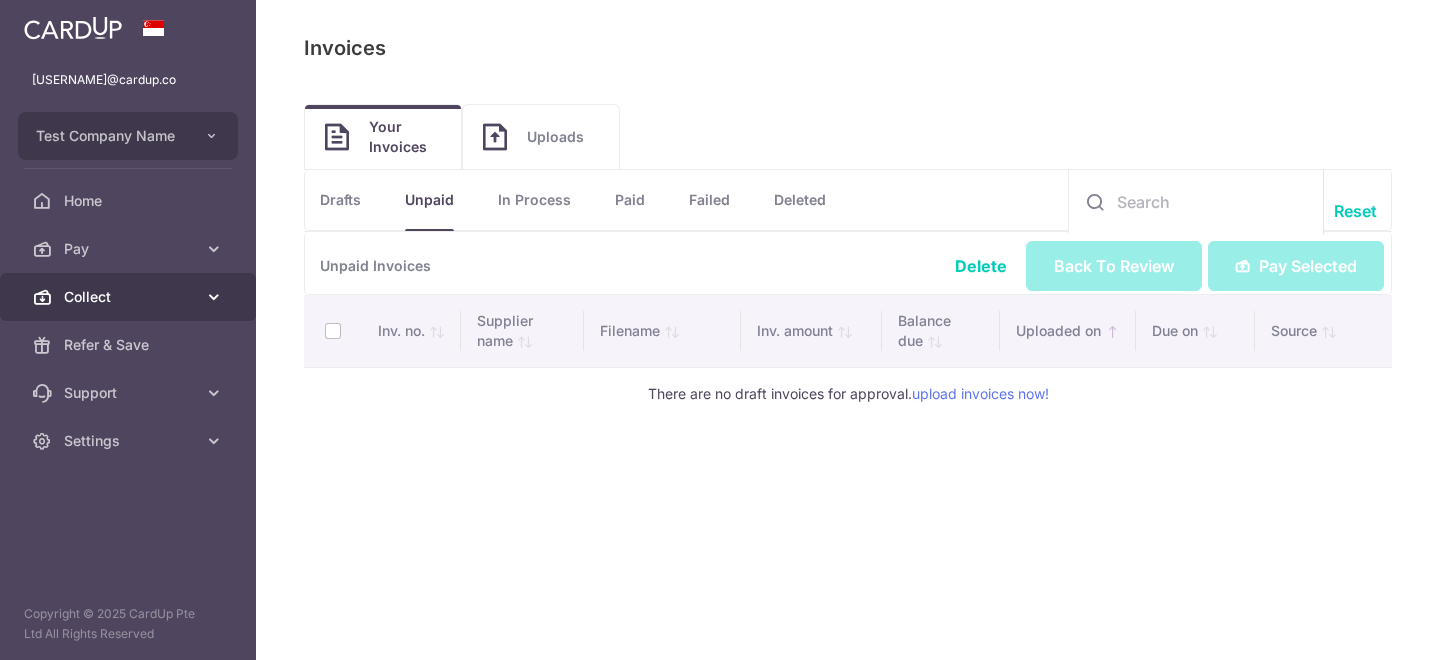 scroll, scrollTop: 0, scrollLeft: 0, axis: both 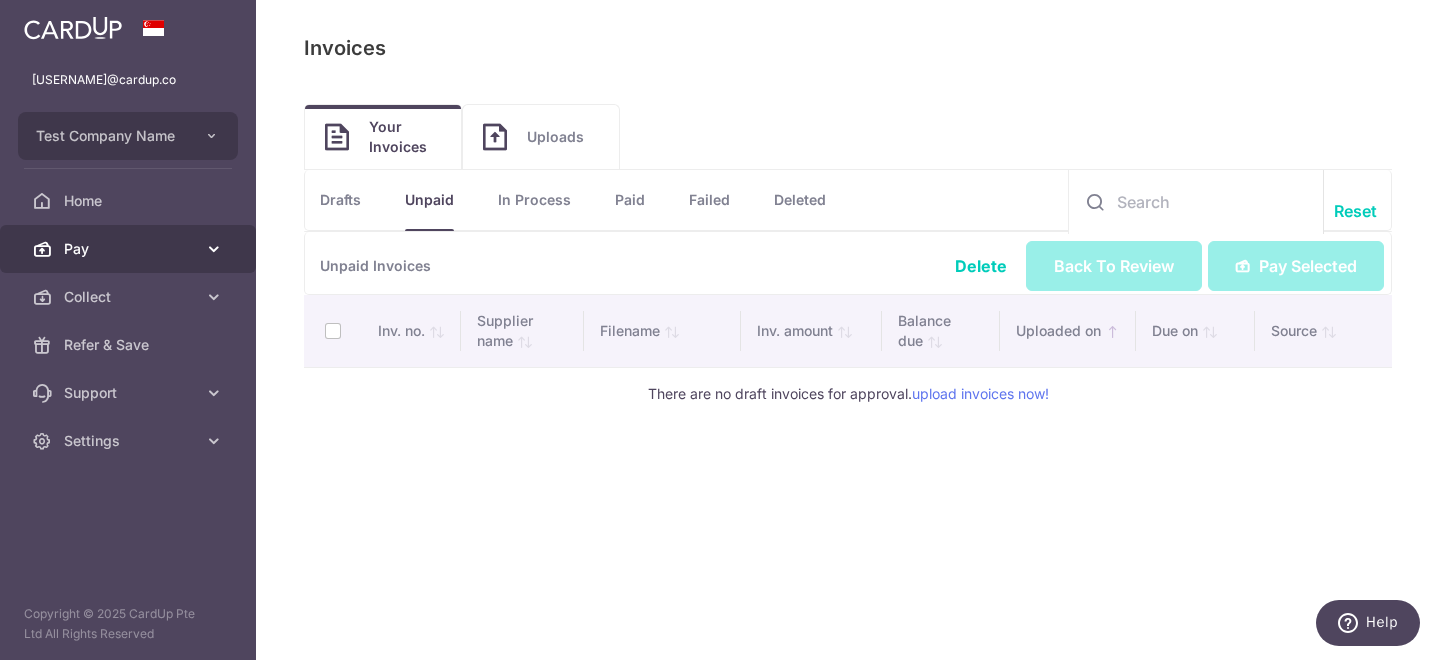 click on "Pay" at bounding box center [130, 249] 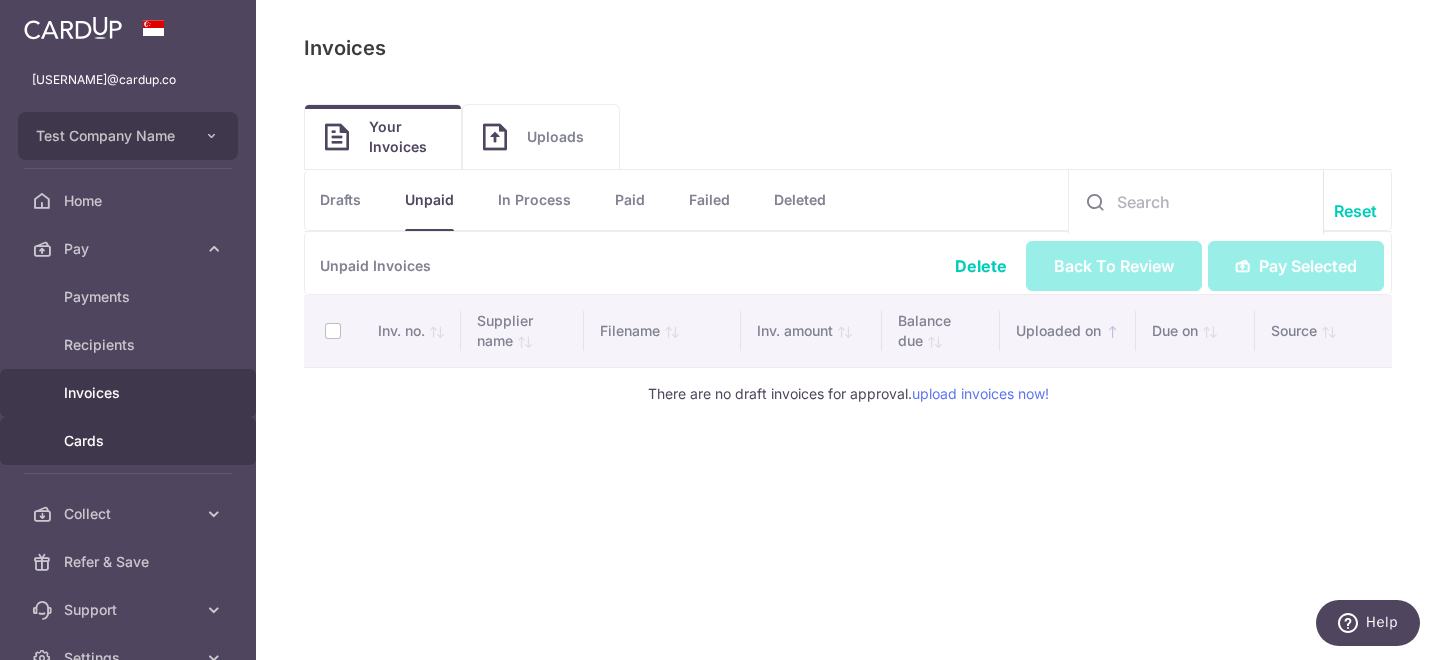 click on "Cards" at bounding box center (130, 441) 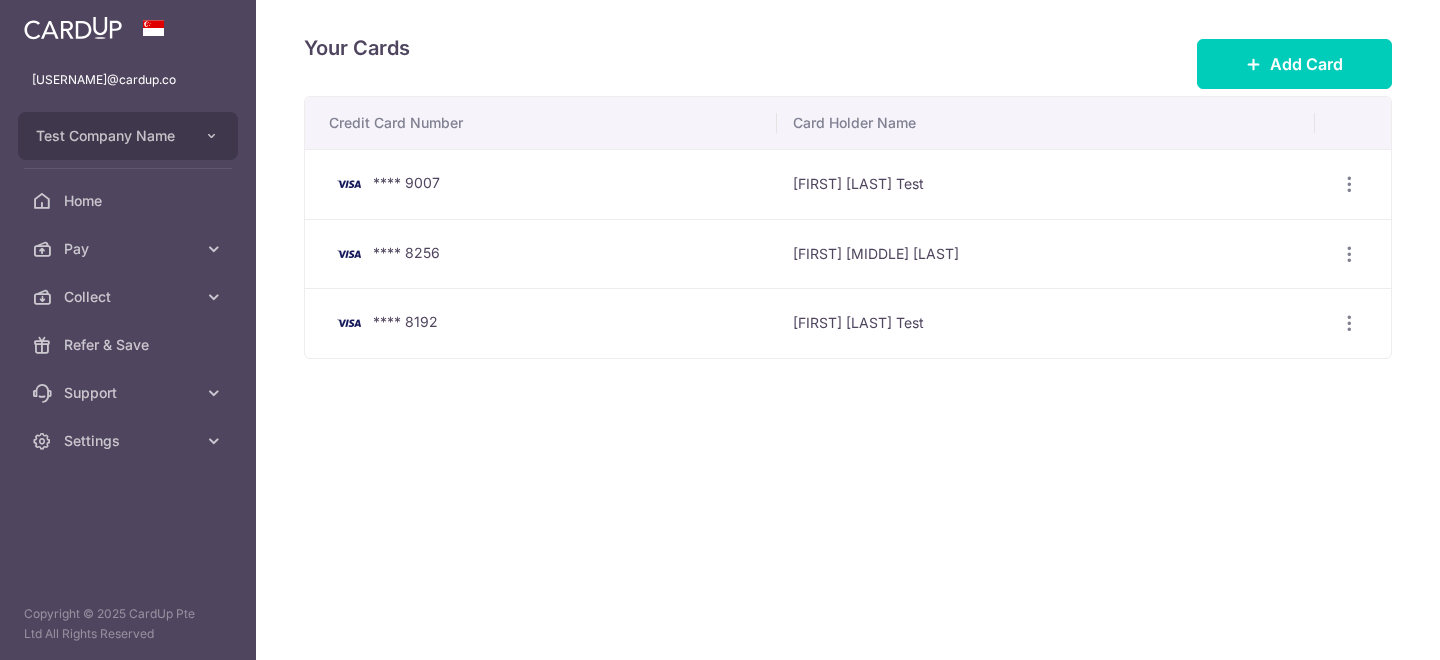 scroll, scrollTop: 0, scrollLeft: 0, axis: both 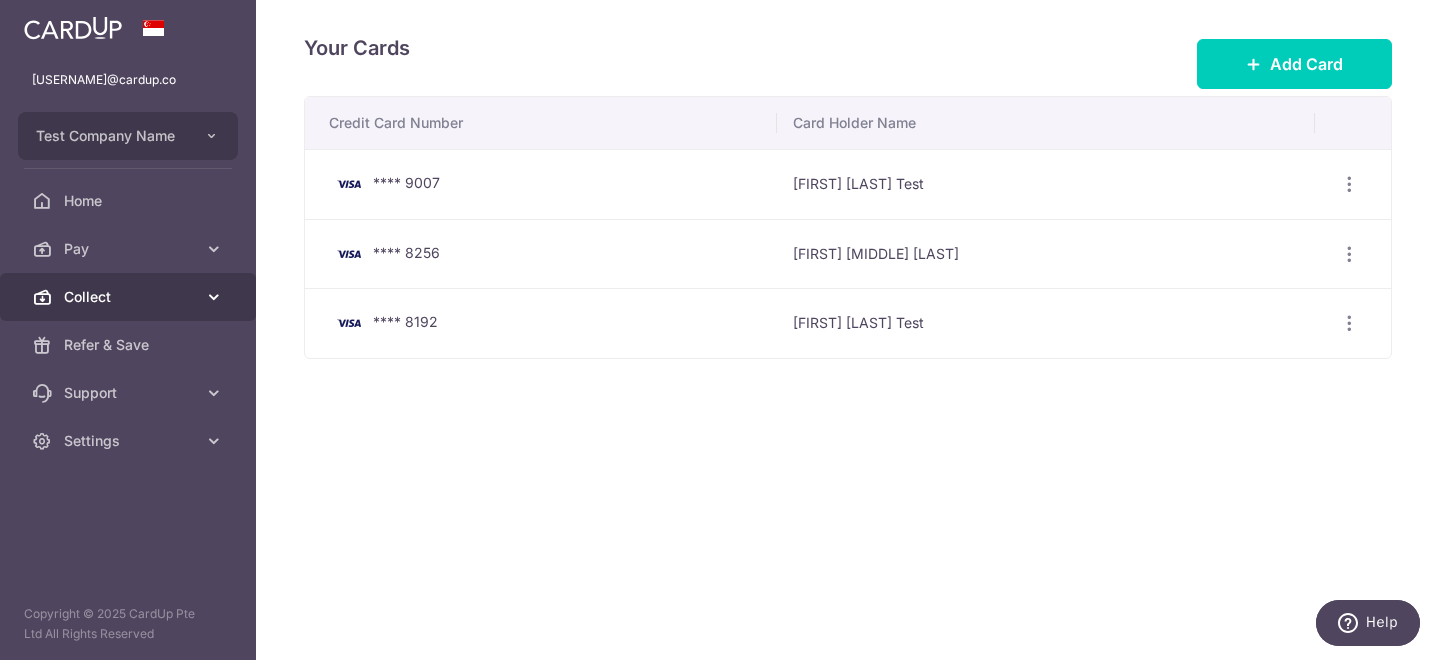 click on "Collect" at bounding box center [128, 297] 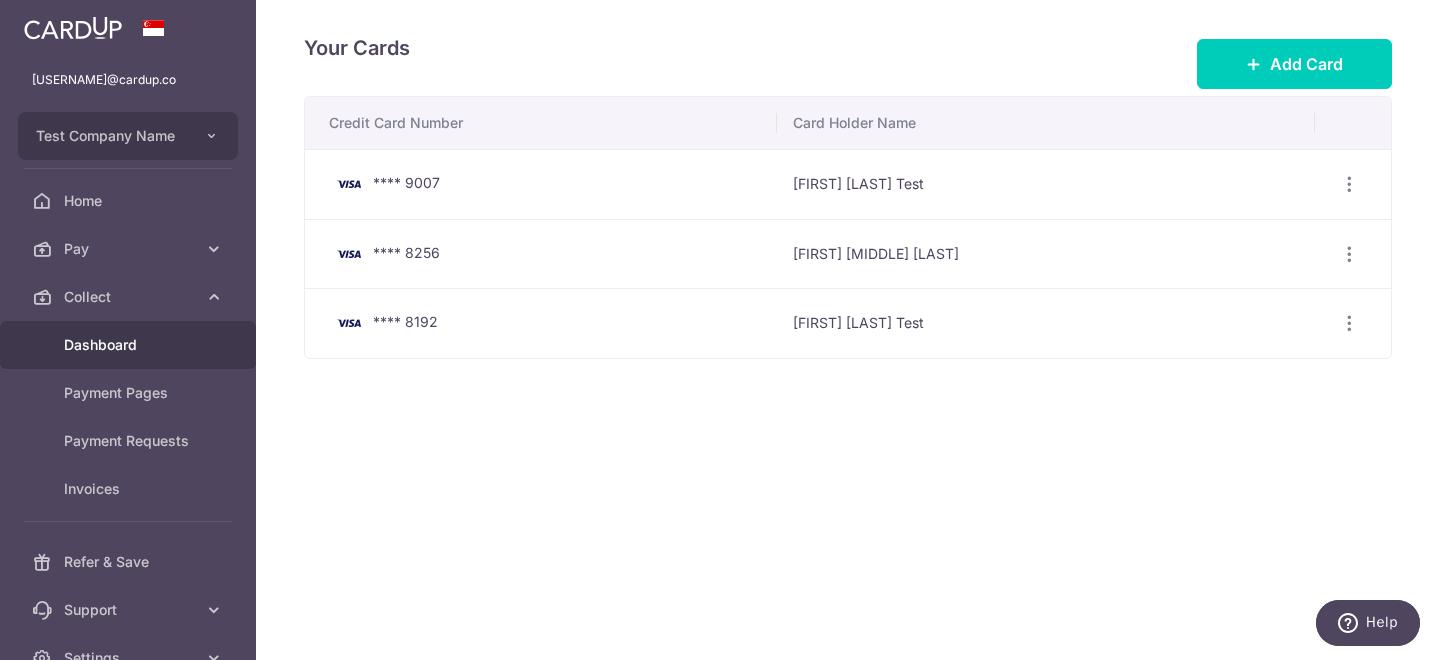 click on "Dashboard" at bounding box center [130, 345] 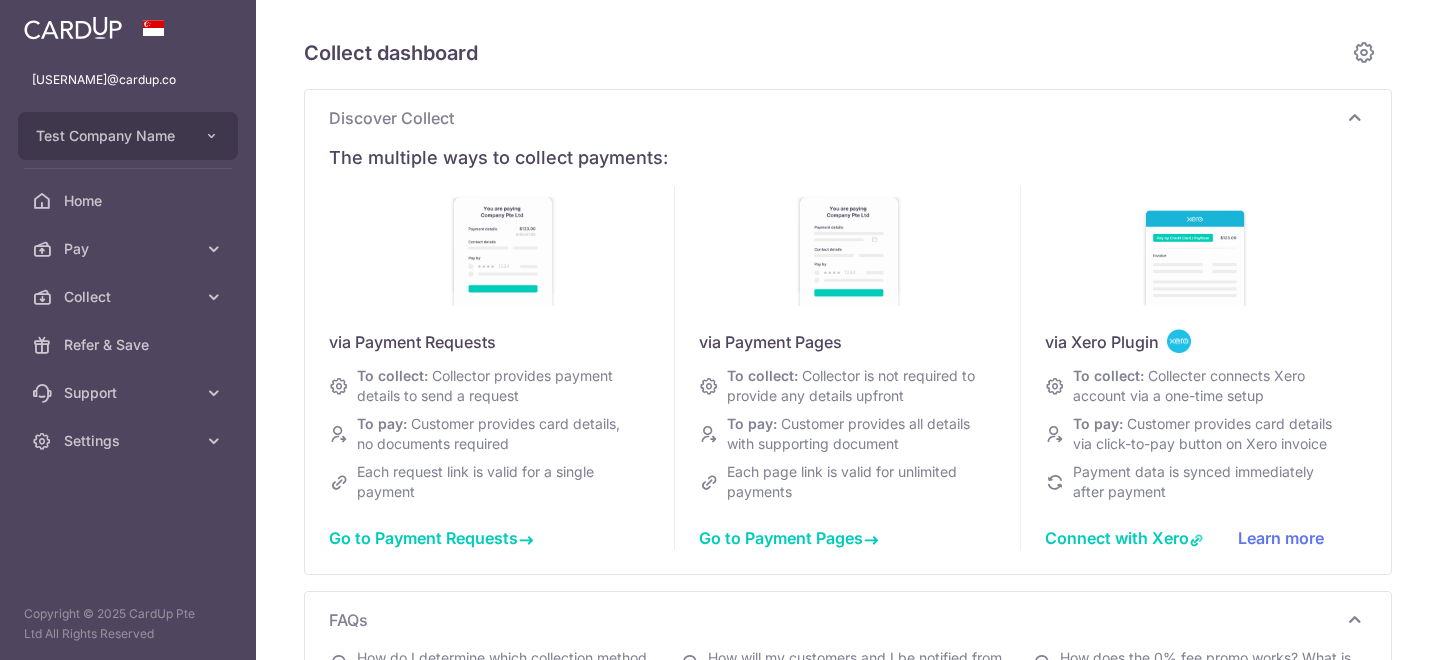scroll, scrollTop: 0, scrollLeft: 0, axis: both 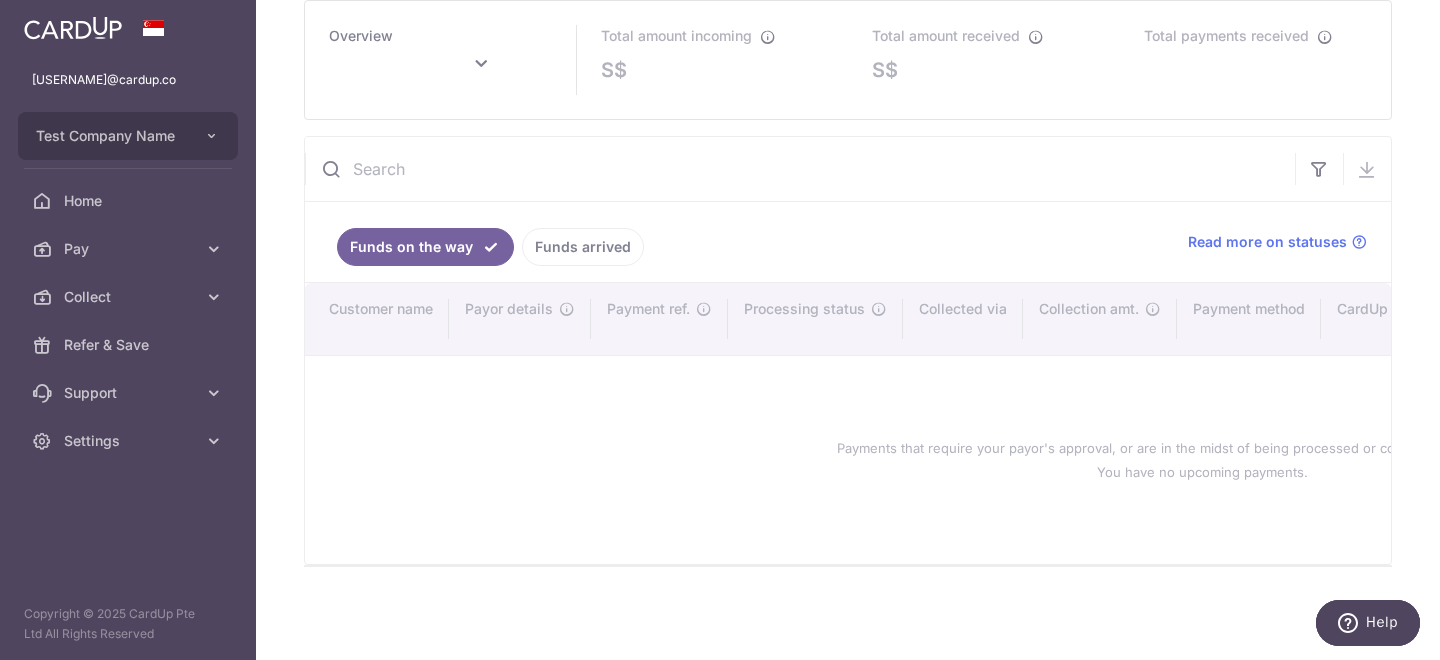 click on "Funds arrived" at bounding box center (583, 247) 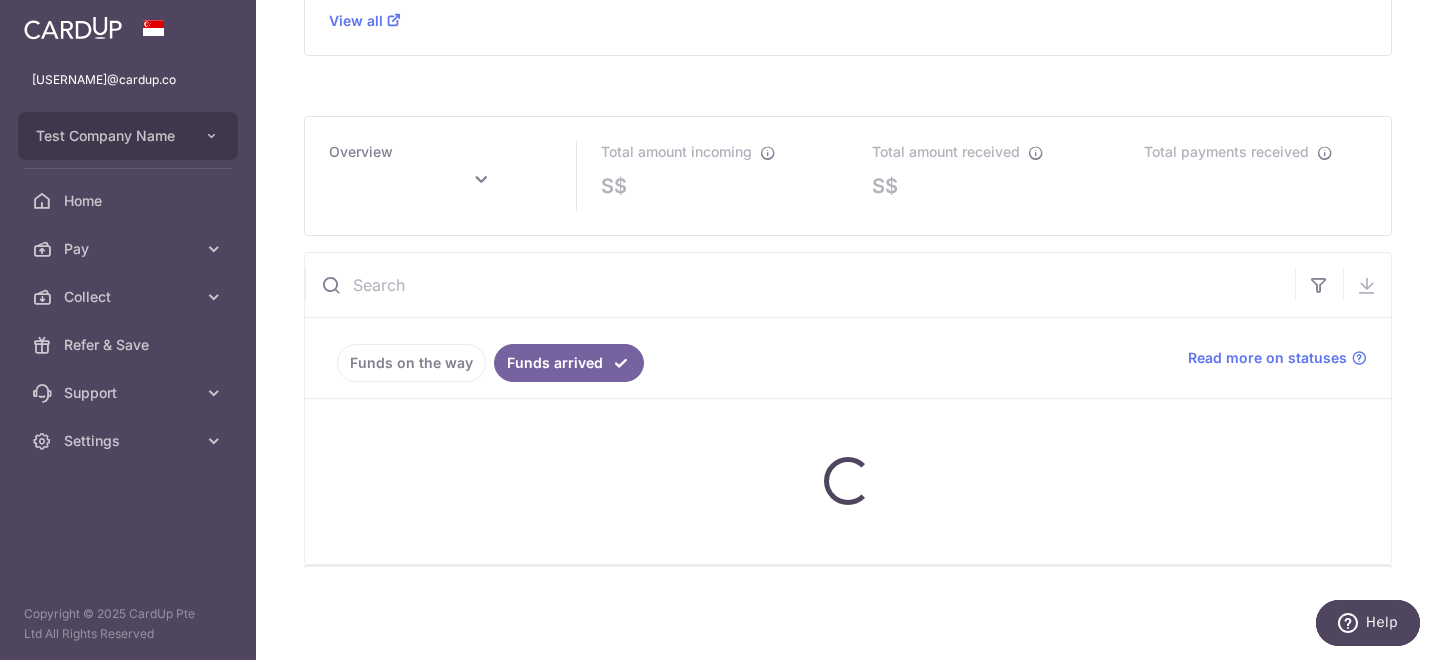 scroll, scrollTop: 959, scrollLeft: 0, axis: vertical 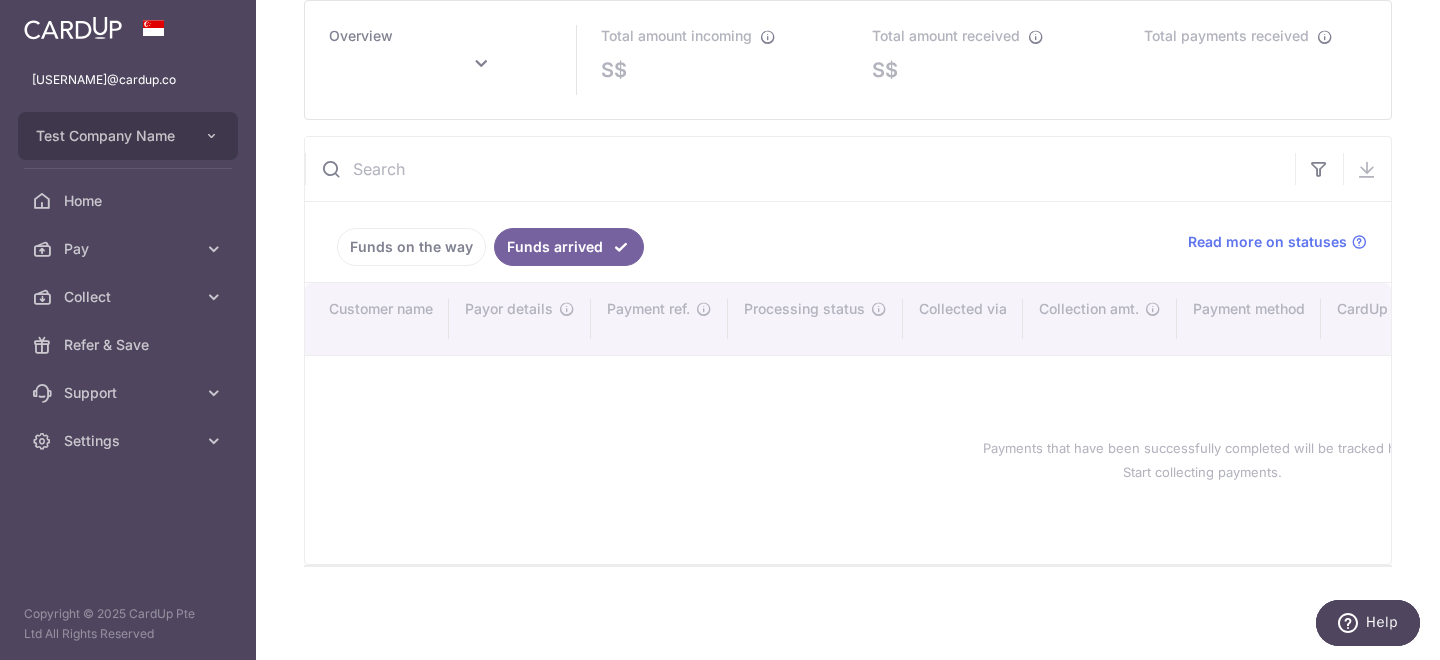 click on "Funds on the way
Funds arrived" at bounding box center [734, 242] 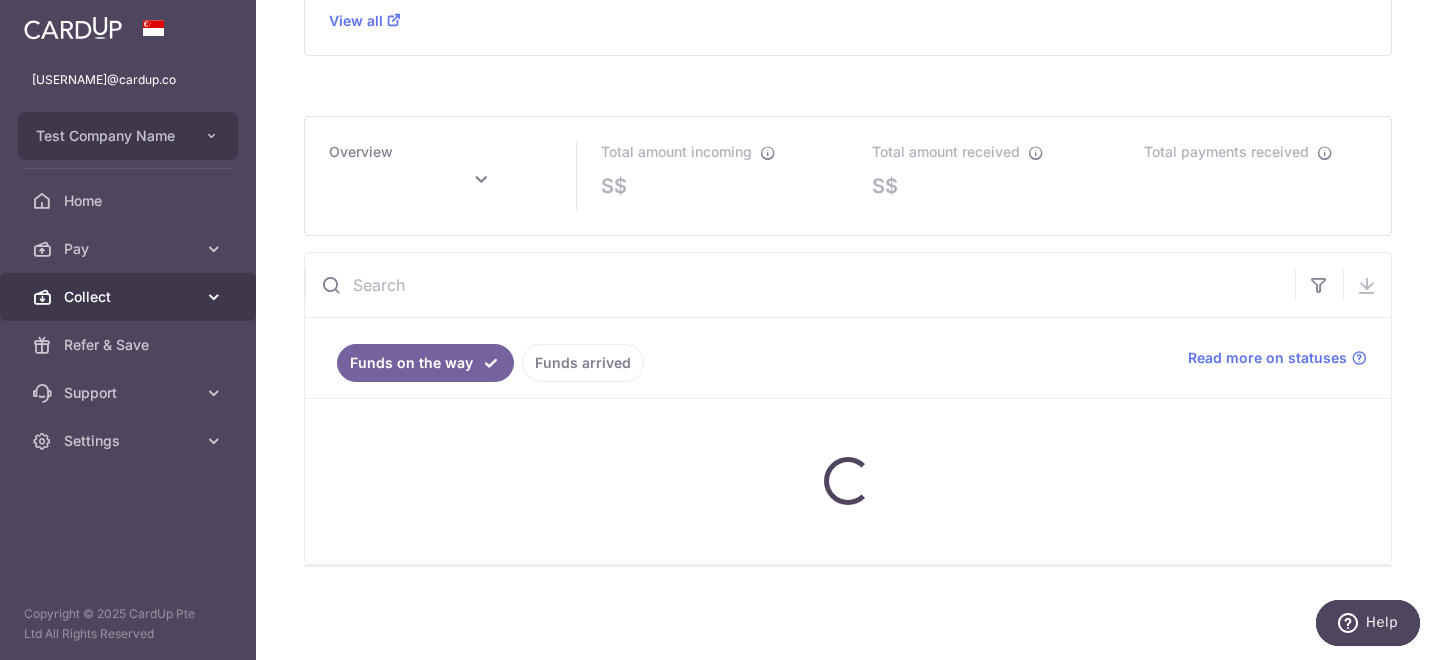 scroll, scrollTop: 959, scrollLeft: 0, axis: vertical 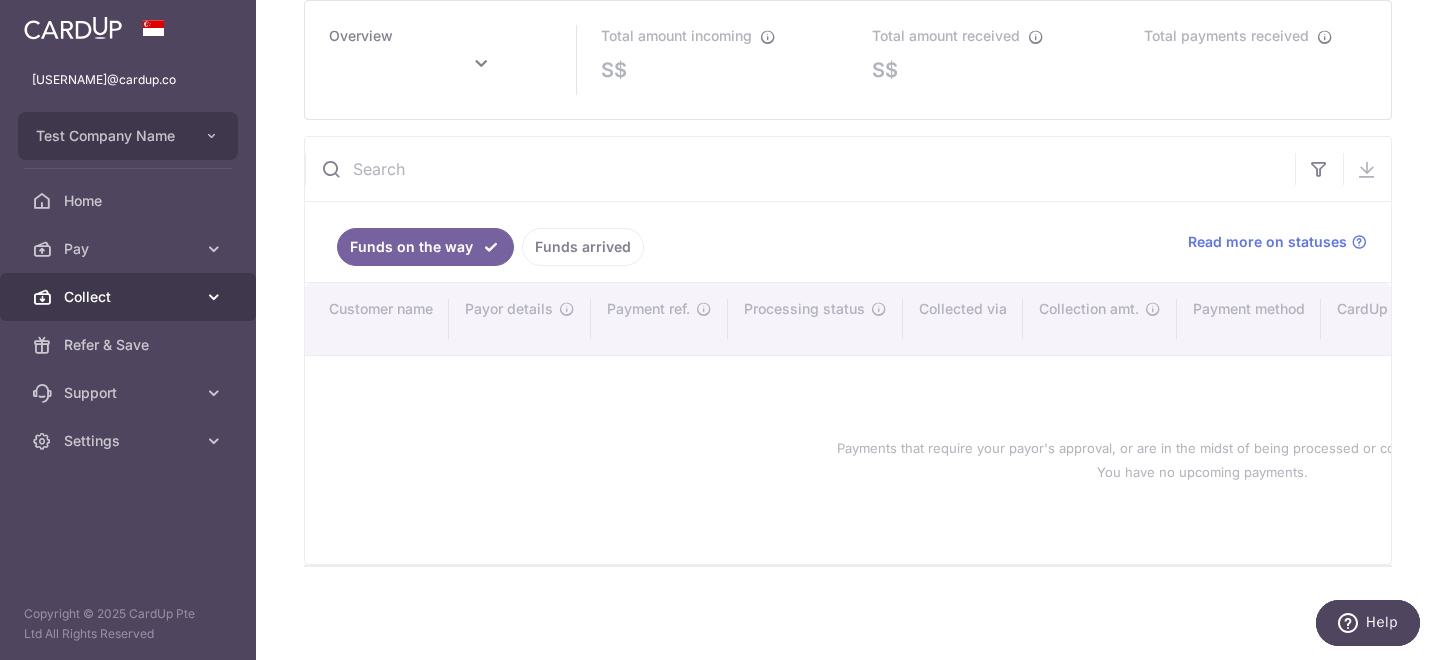 click on "Collect" at bounding box center (130, 297) 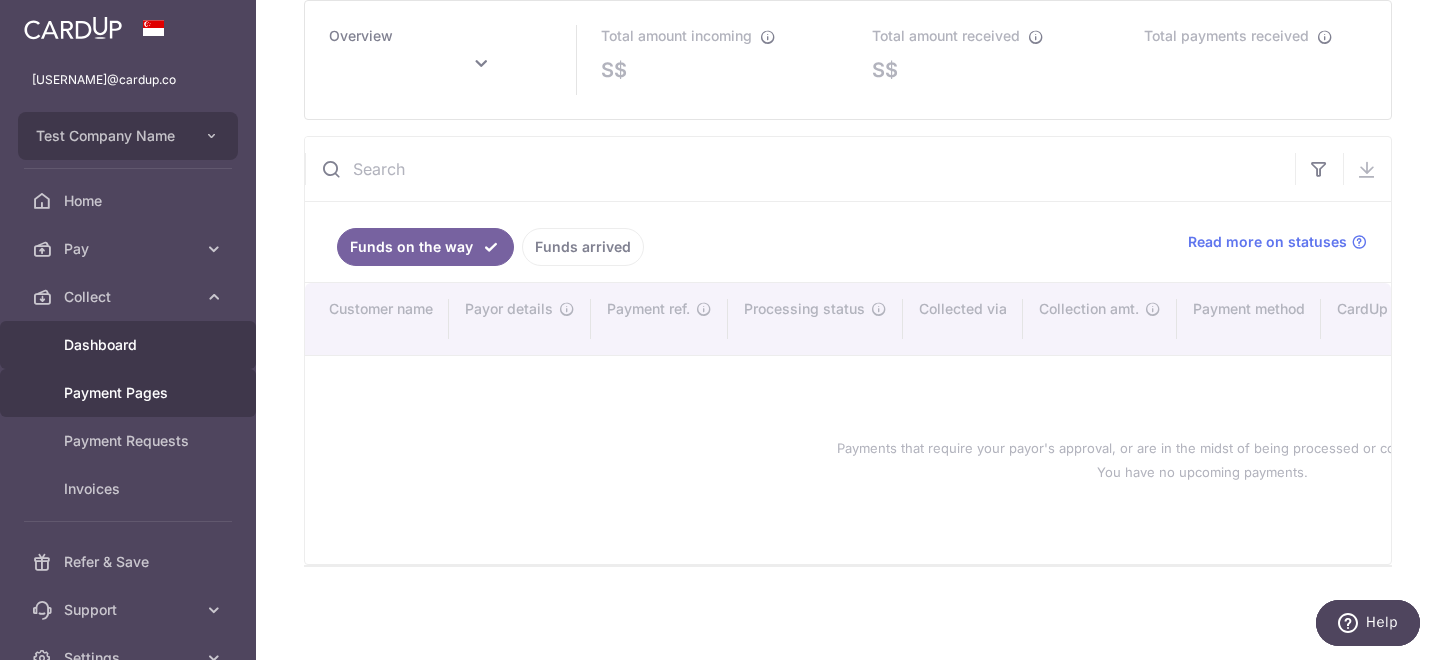 click on "Payment Pages" at bounding box center [130, 393] 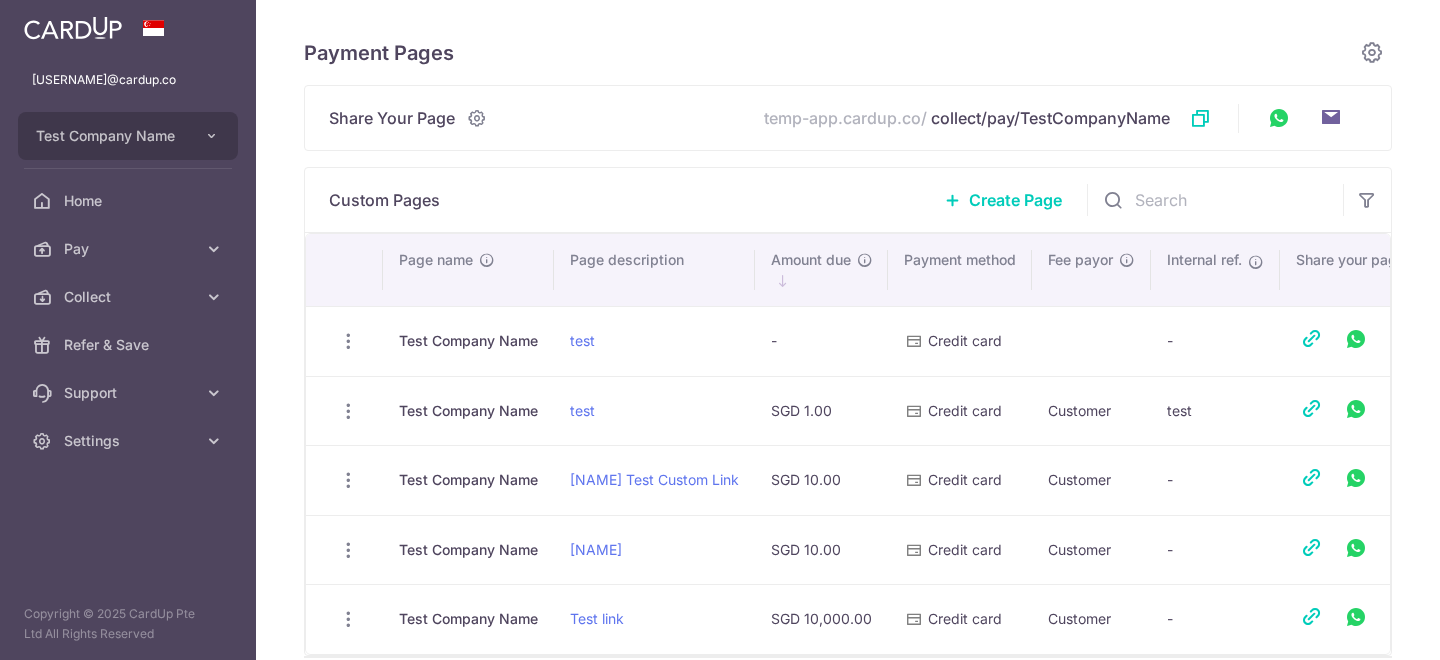scroll, scrollTop: 0, scrollLeft: 0, axis: both 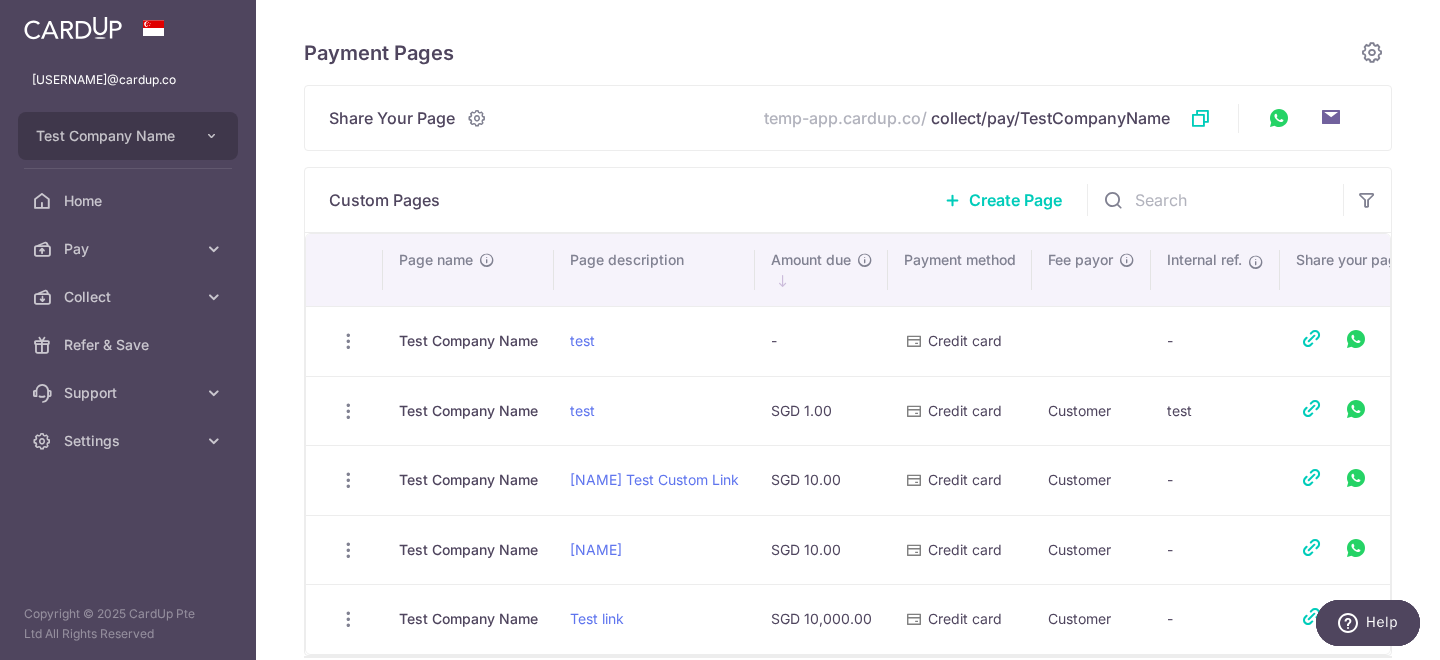 click on "Create Page" at bounding box center (1015, 200) 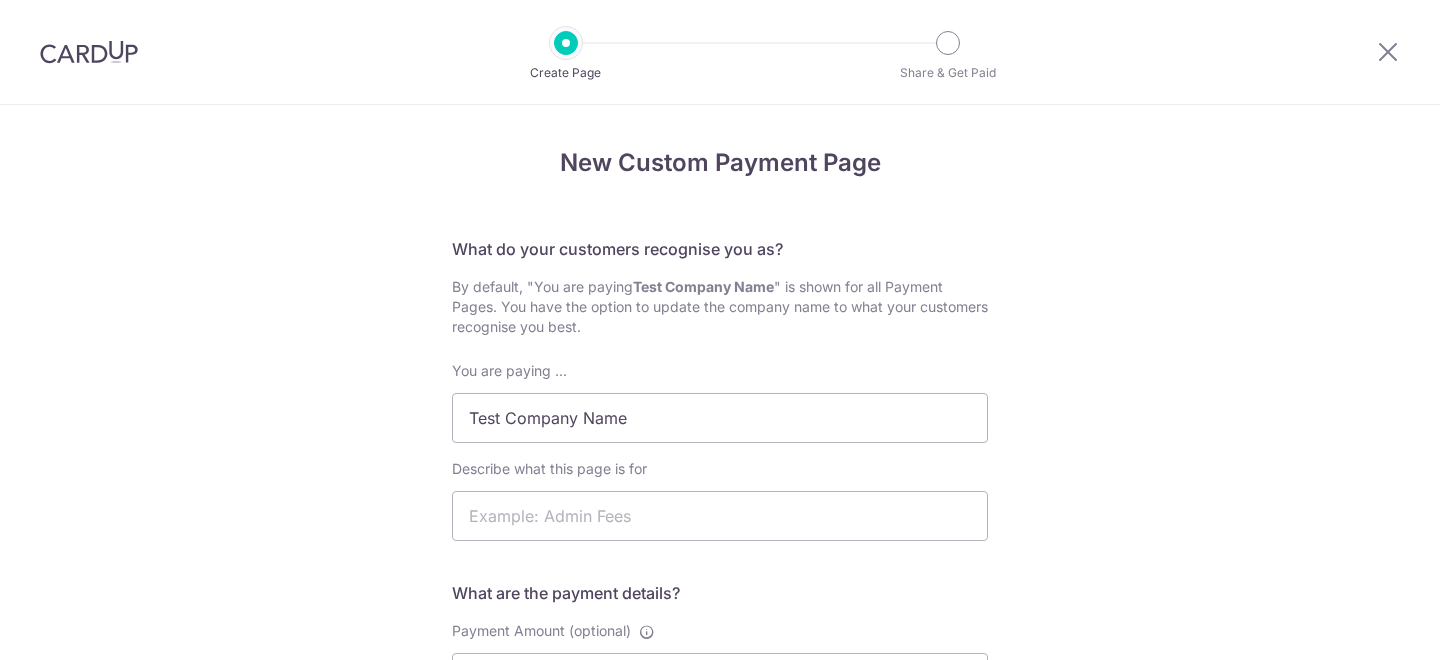 scroll, scrollTop: 0, scrollLeft: 0, axis: both 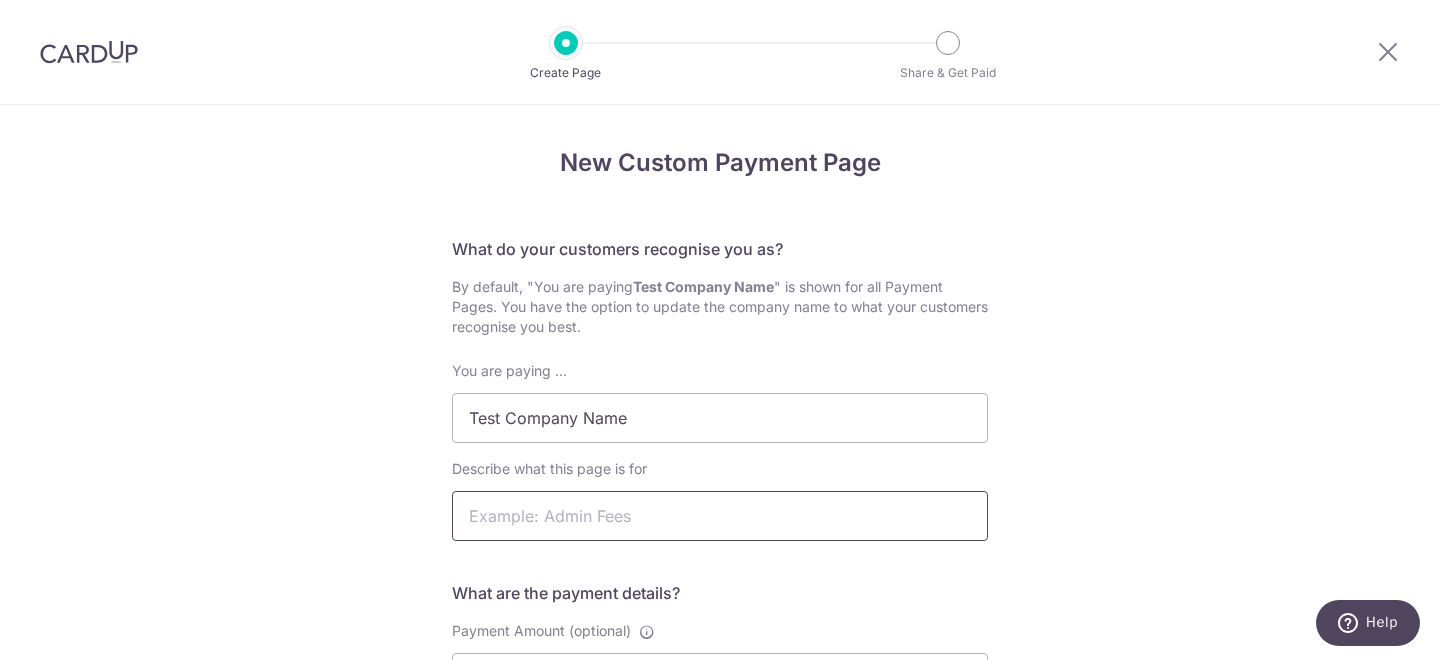 click on "Describe what this page is for" at bounding box center [720, 516] 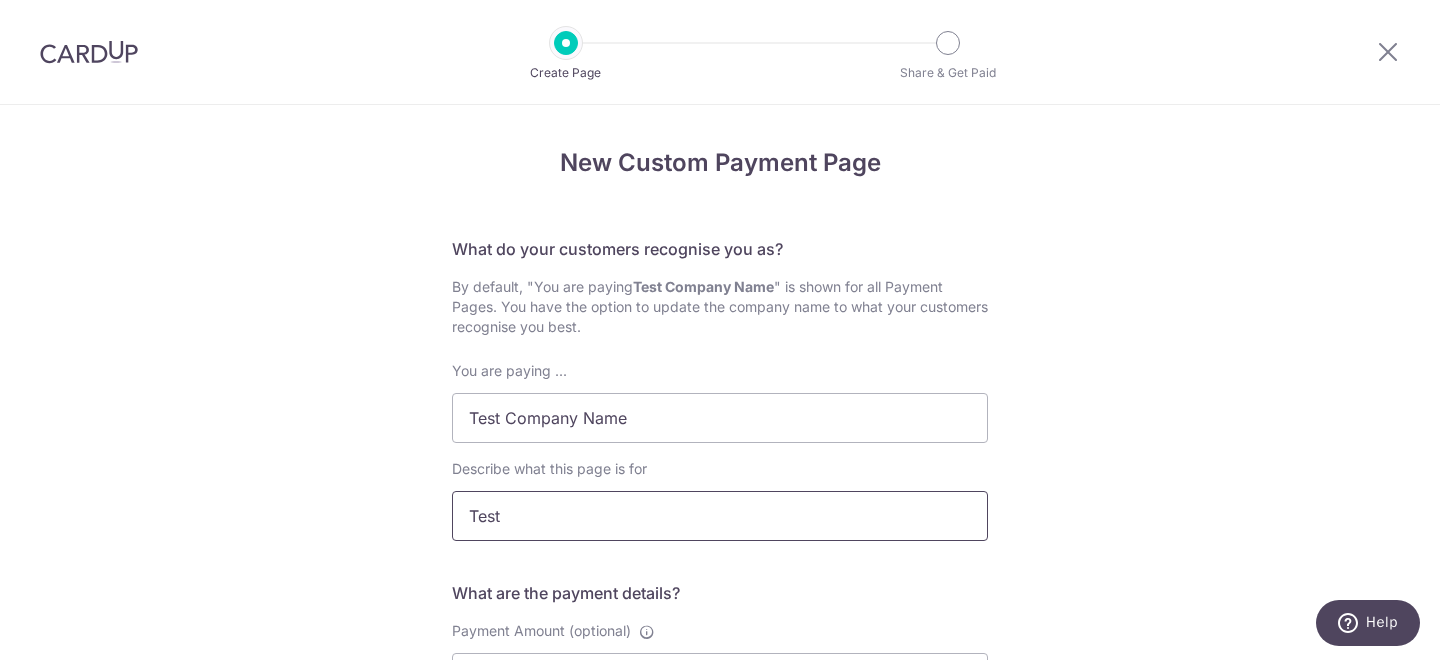 type on "Test" 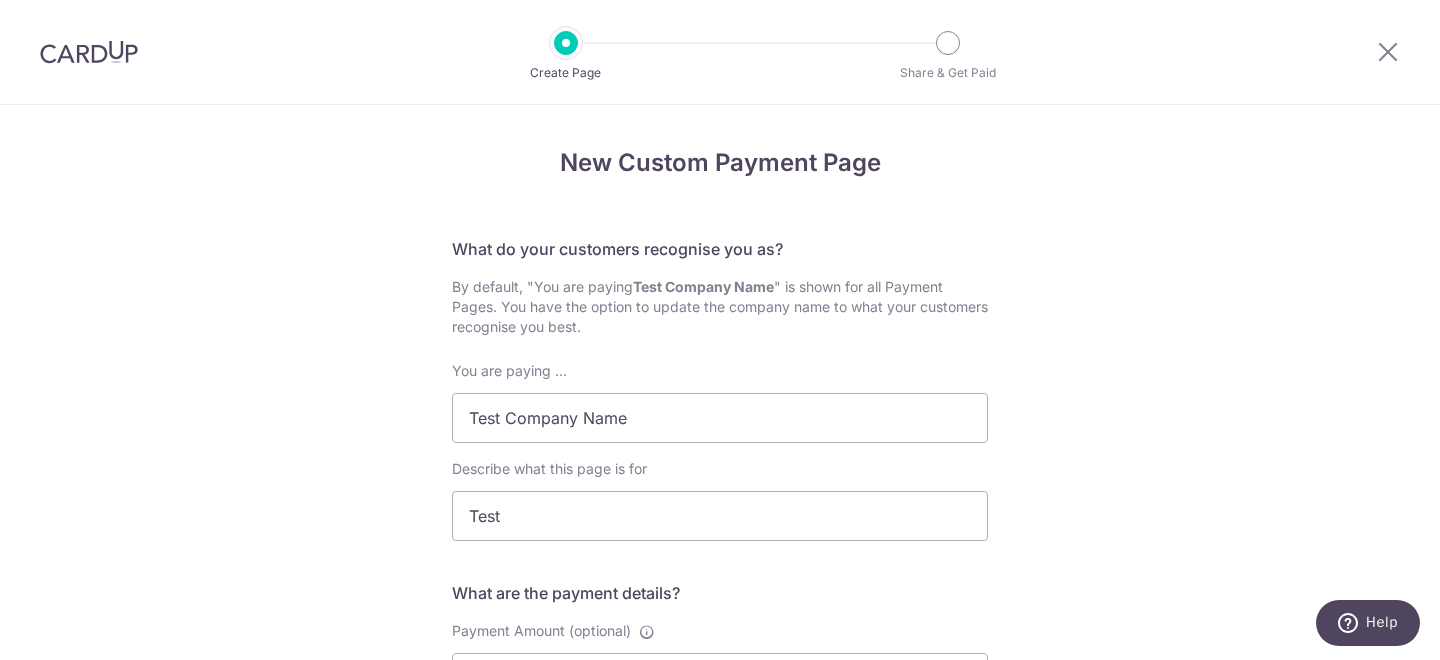 click on "New Custom Payment Page
What do your customers recognise you as?
By default, "You are paying  [COMPANY] " is shown for all Payment Pages. You have the option to update the company name to what your customers recognise you best.
You are paying ...
[COMPANY]
Describe what this page is for
[TEXT]
What are the payment details?
Payment Amount (optional)
SGD" at bounding box center (720, 937) 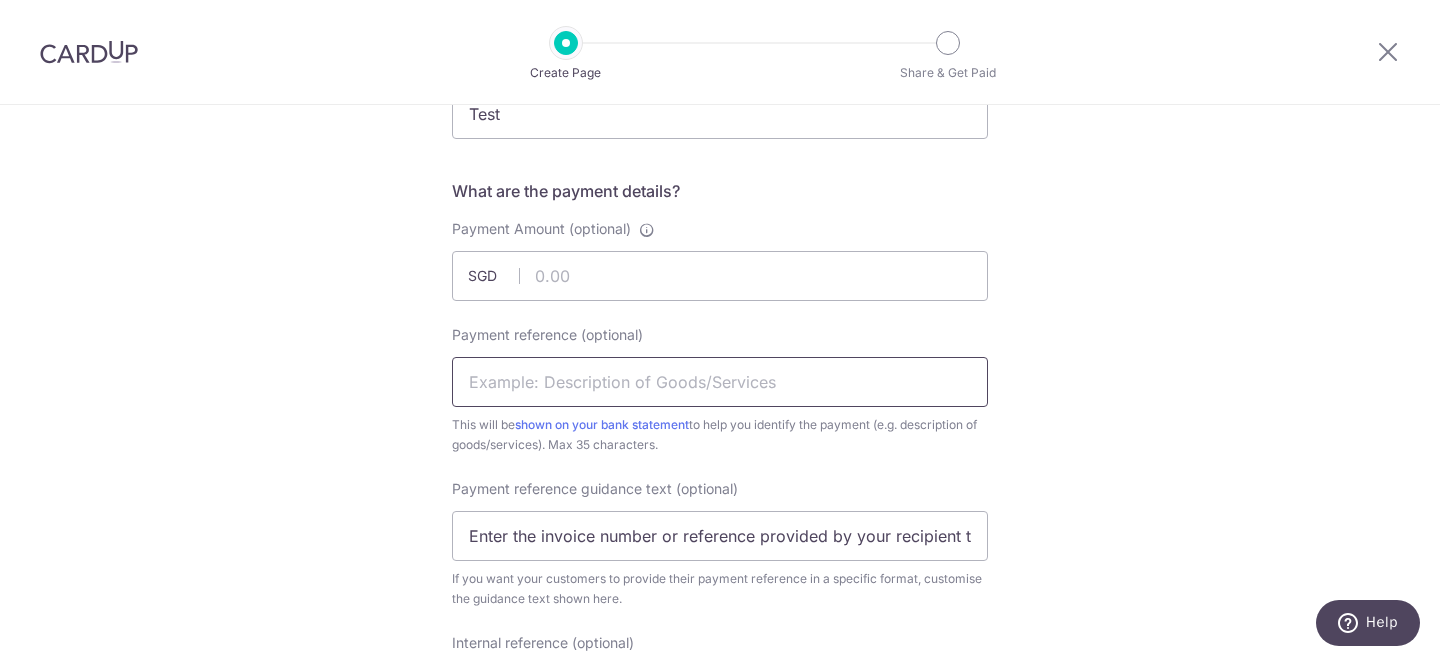 scroll, scrollTop: 425, scrollLeft: 0, axis: vertical 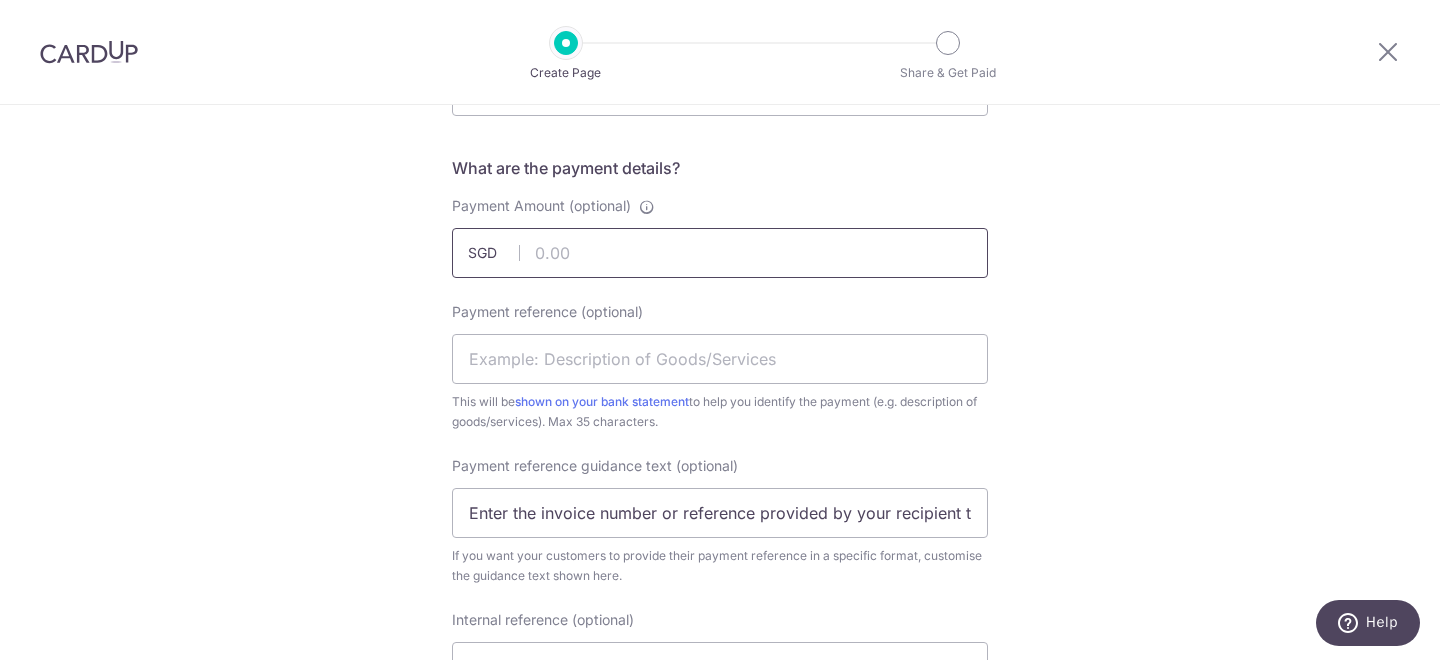 click on "Payment Amount (optional)" at bounding box center [720, 253] 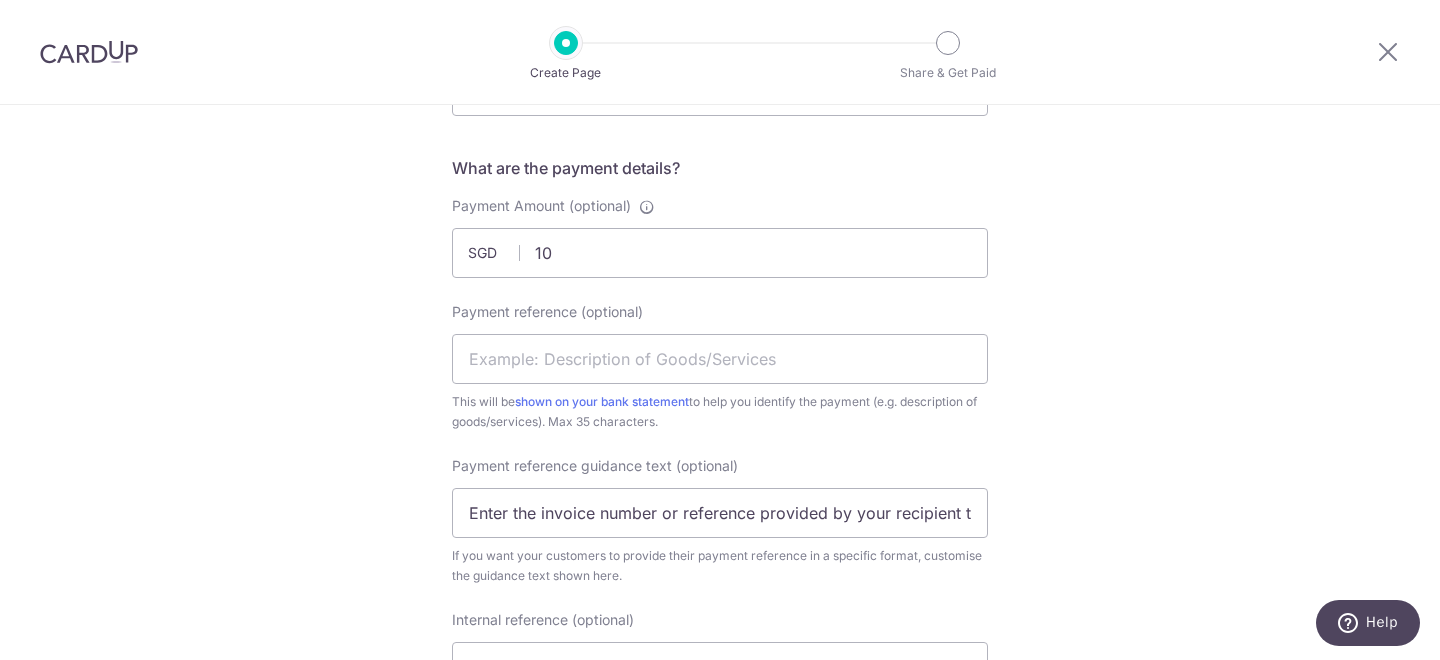 click on "Payment Amount (optional)
[NUMBER]
SGD" at bounding box center [720, 237] 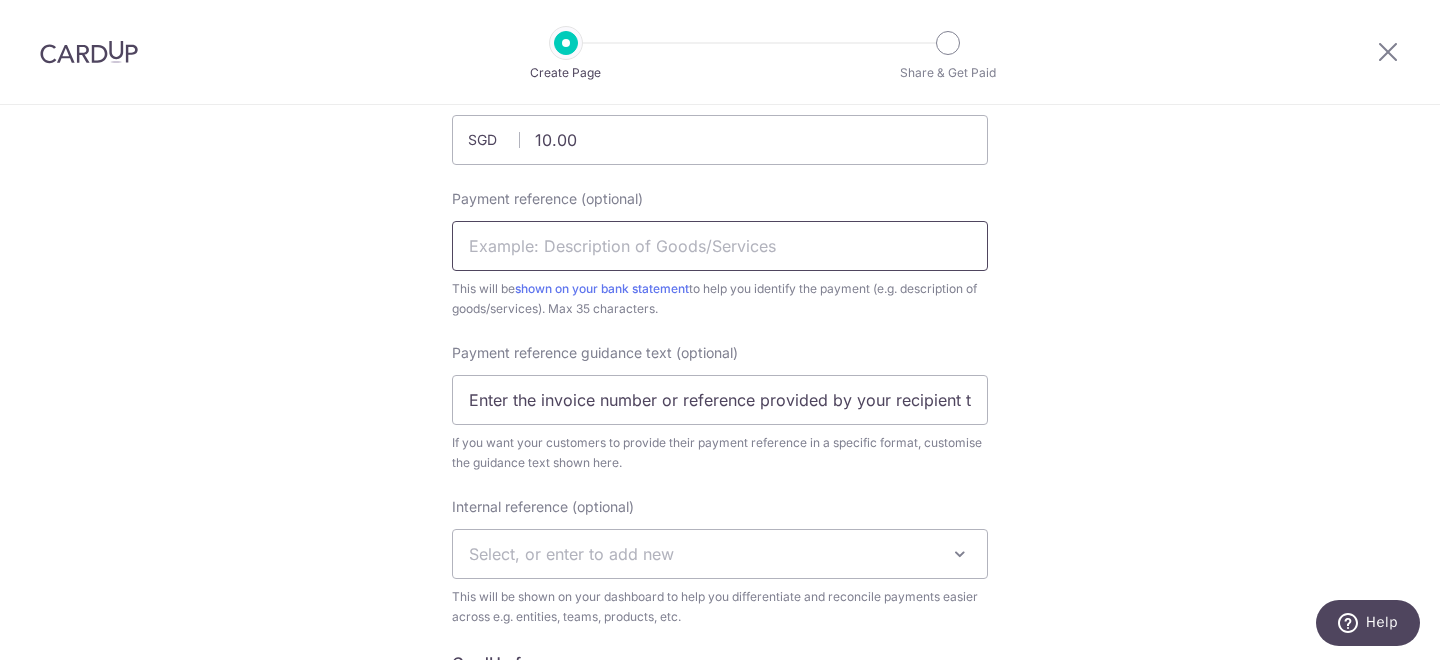 scroll, scrollTop: 553, scrollLeft: 0, axis: vertical 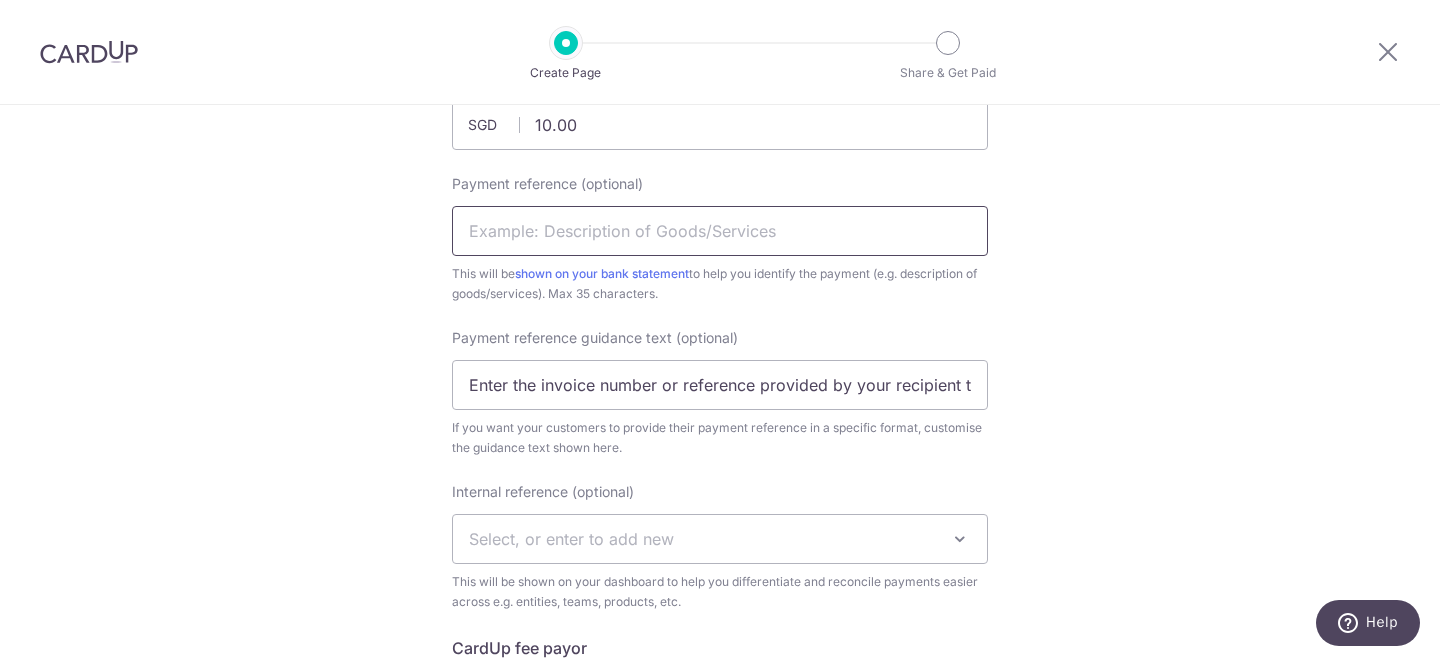 click on "Payment reference (optional)" at bounding box center [720, 231] 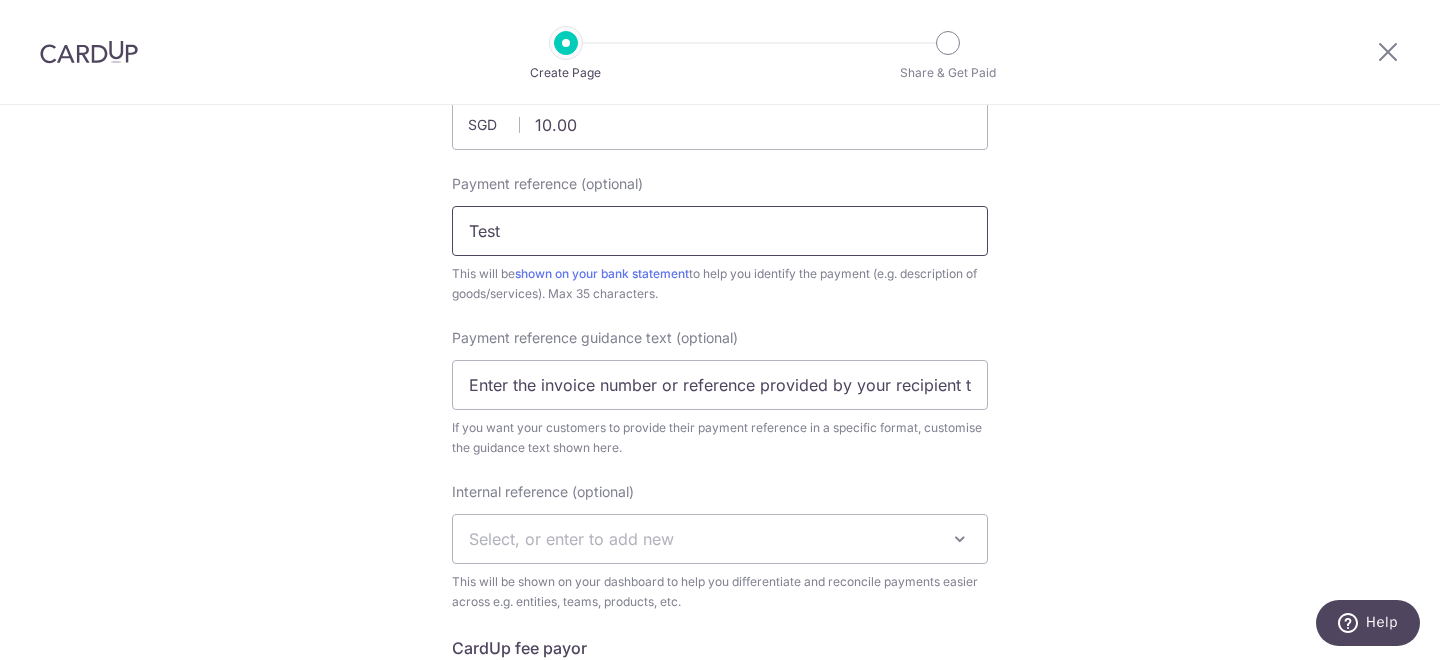 type on "Test" 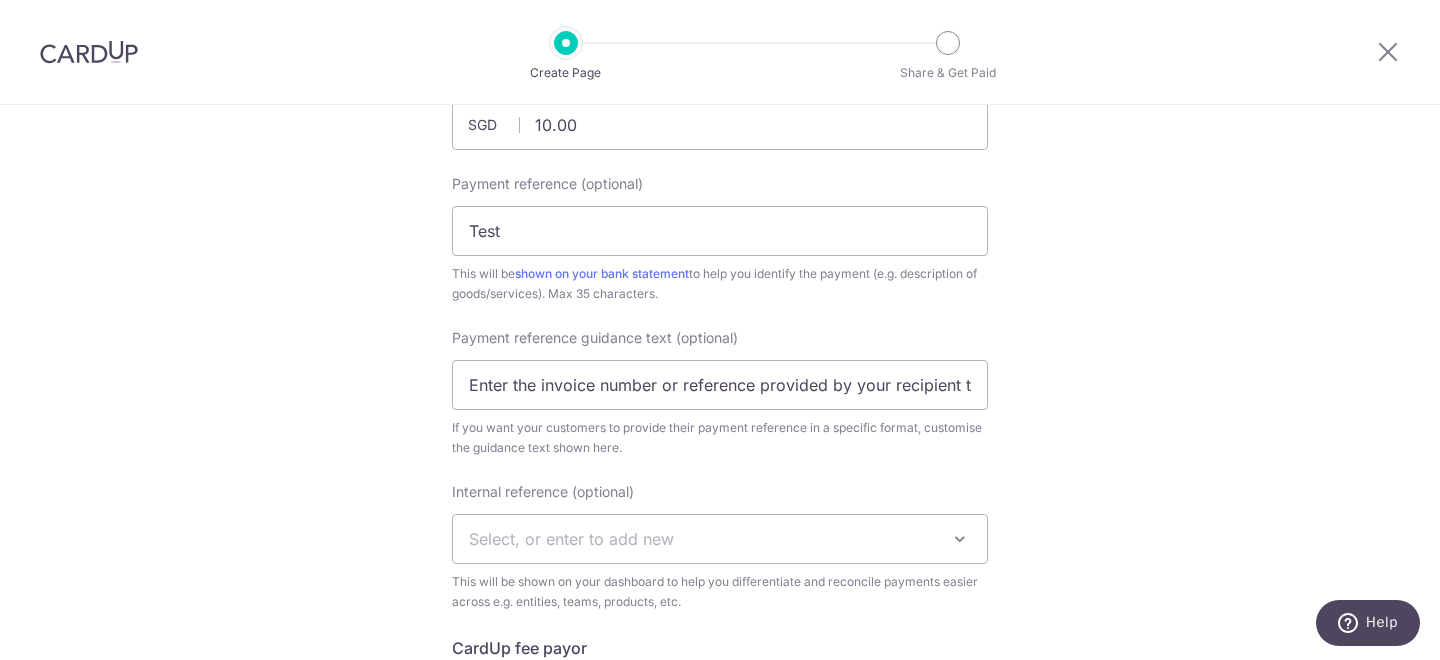 click on "Payment Amount (optional)
10.00
SGD
Payment reference (optional)
Test
This will be  shown on your bank statement  to help you identify the payment (e.g. description of goods/services). Max 35 characters.
Payment reference guidance text (optional)
Enter the invoice number or reference provided by your recipient to help them identify this payment.
Internal reference (optional)
test
internal ref1
internal ref2" at bounding box center [720, 595] 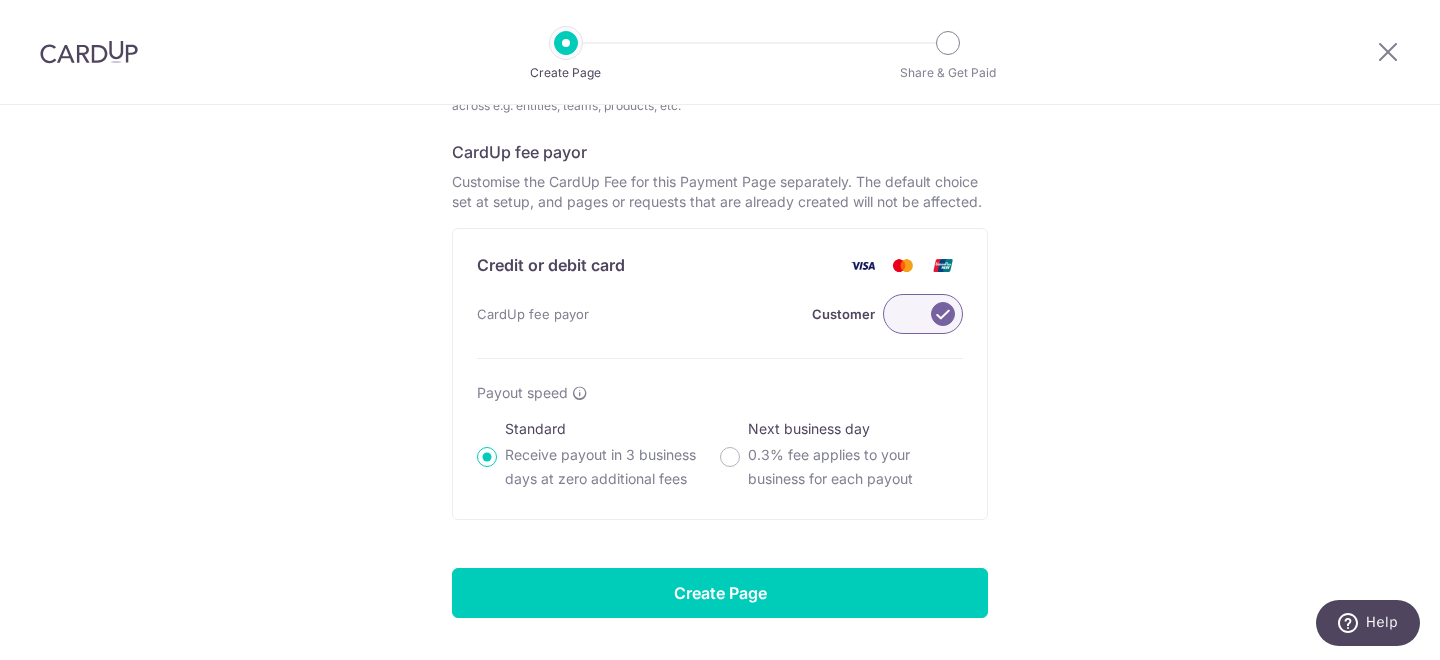 scroll, scrollTop: 1109, scrollLeft: 0, axis: vertical 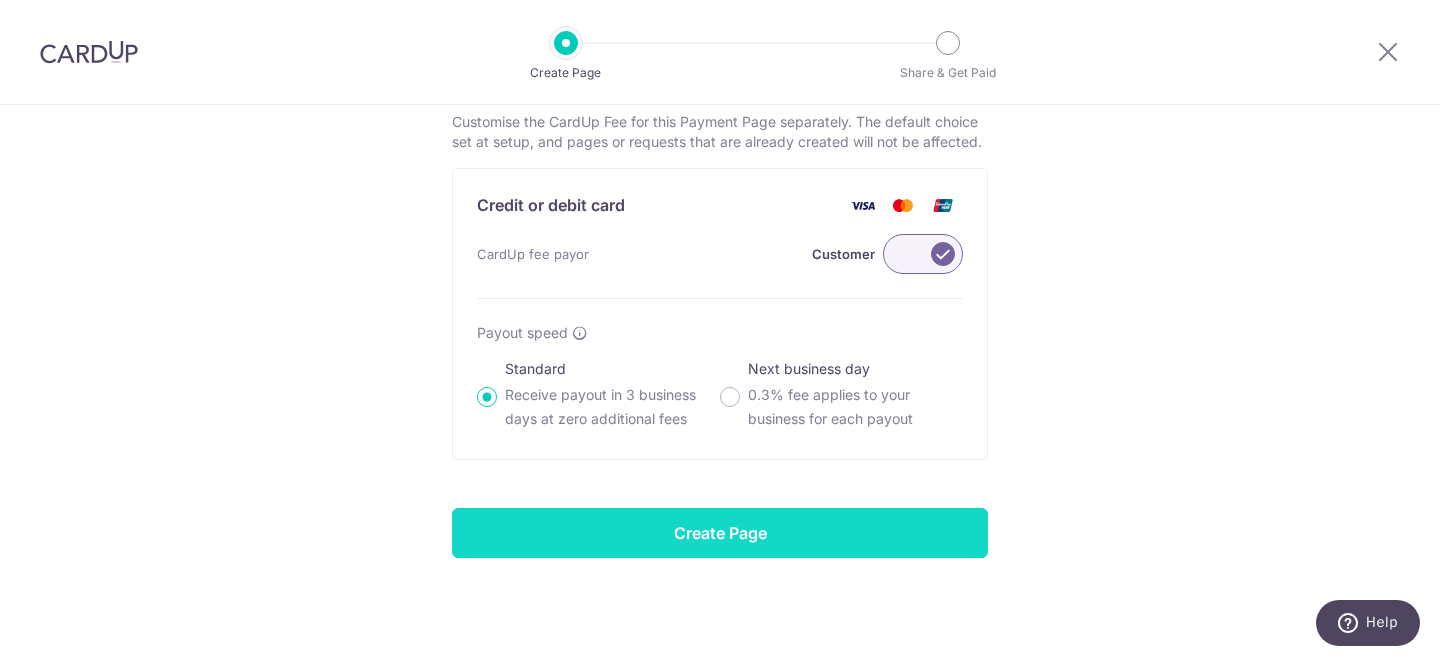 click on "Create Page" at bounding box center (720, 533) 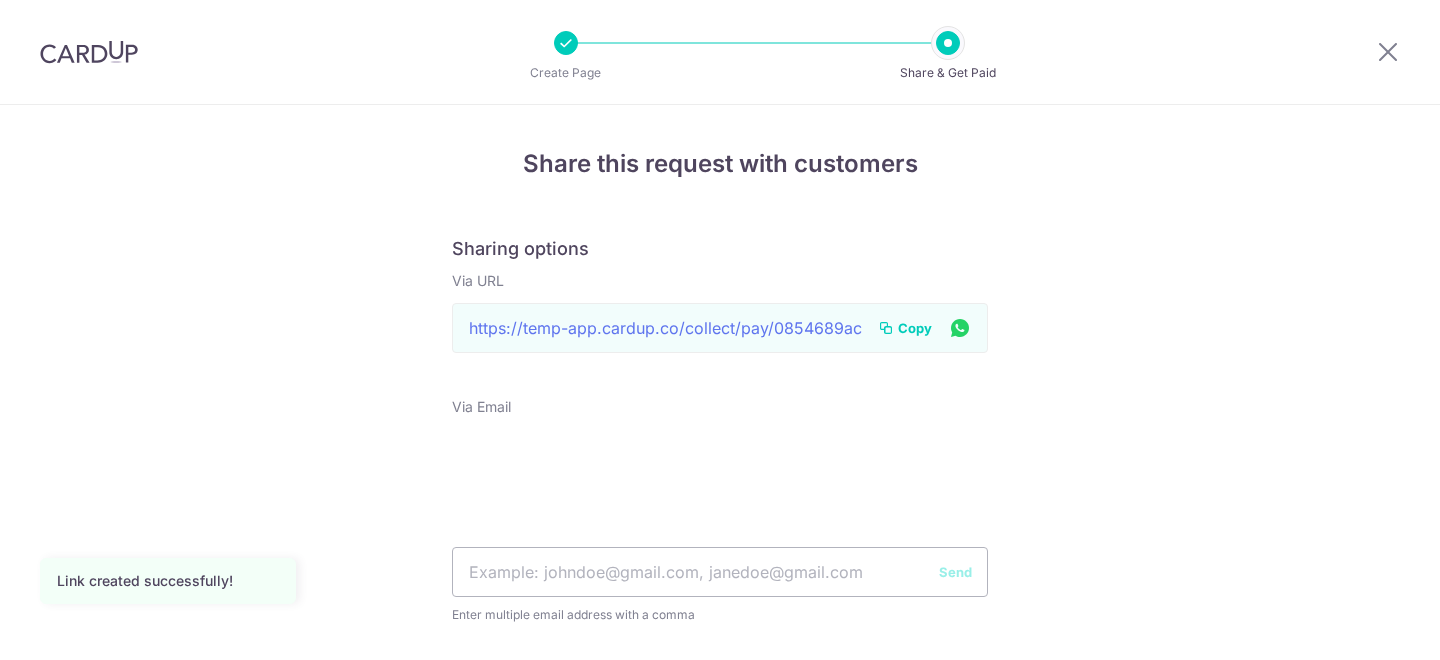 scroll, scrollTop: 0, scrollLeft: 0, axis: both 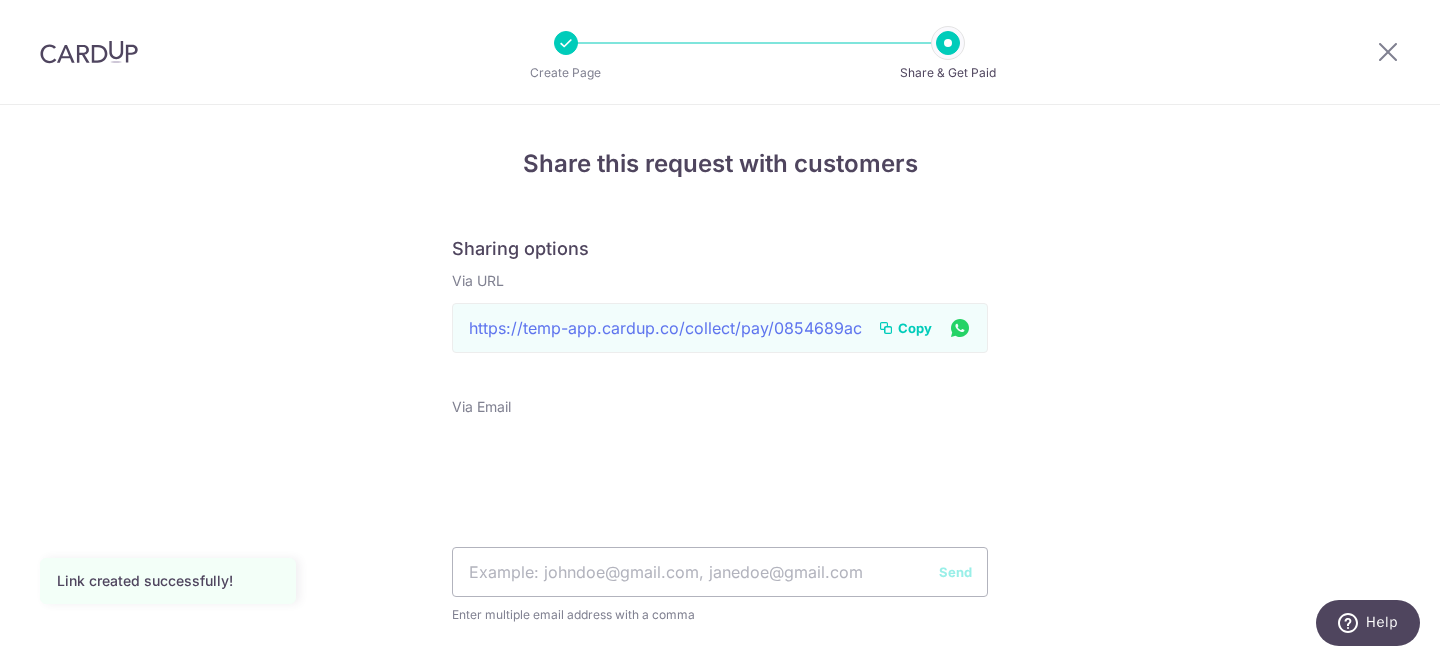click on "Copy" at bounding box center [915, 328] 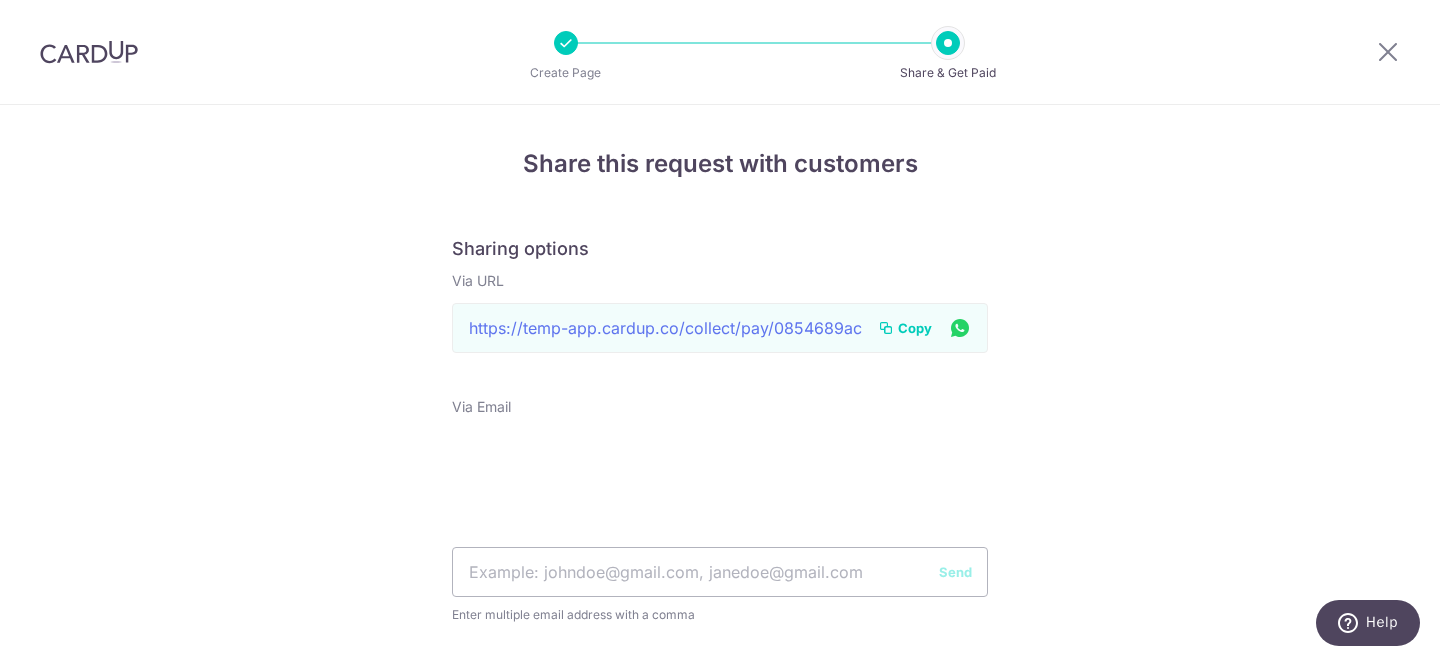 scroll, scrollTop: 82, scrollLeft: 0, axis: vertical 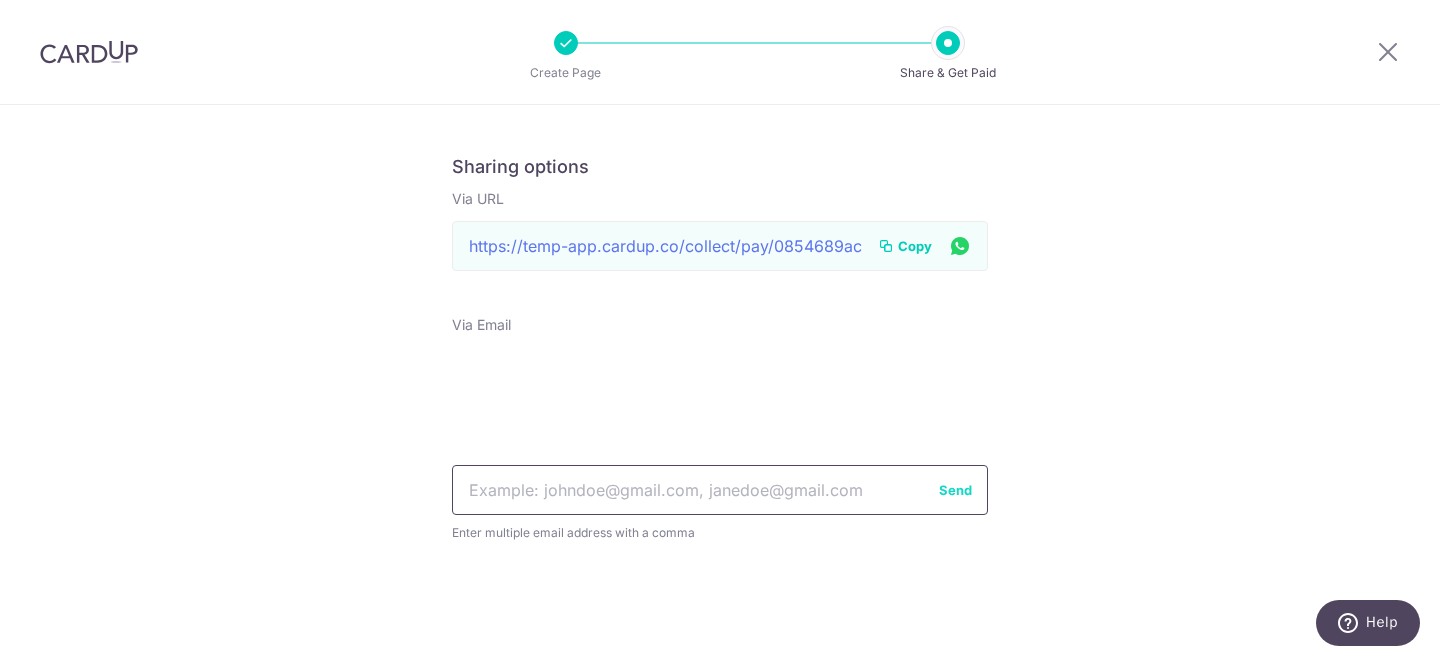 click at bounding box center [720, 490] 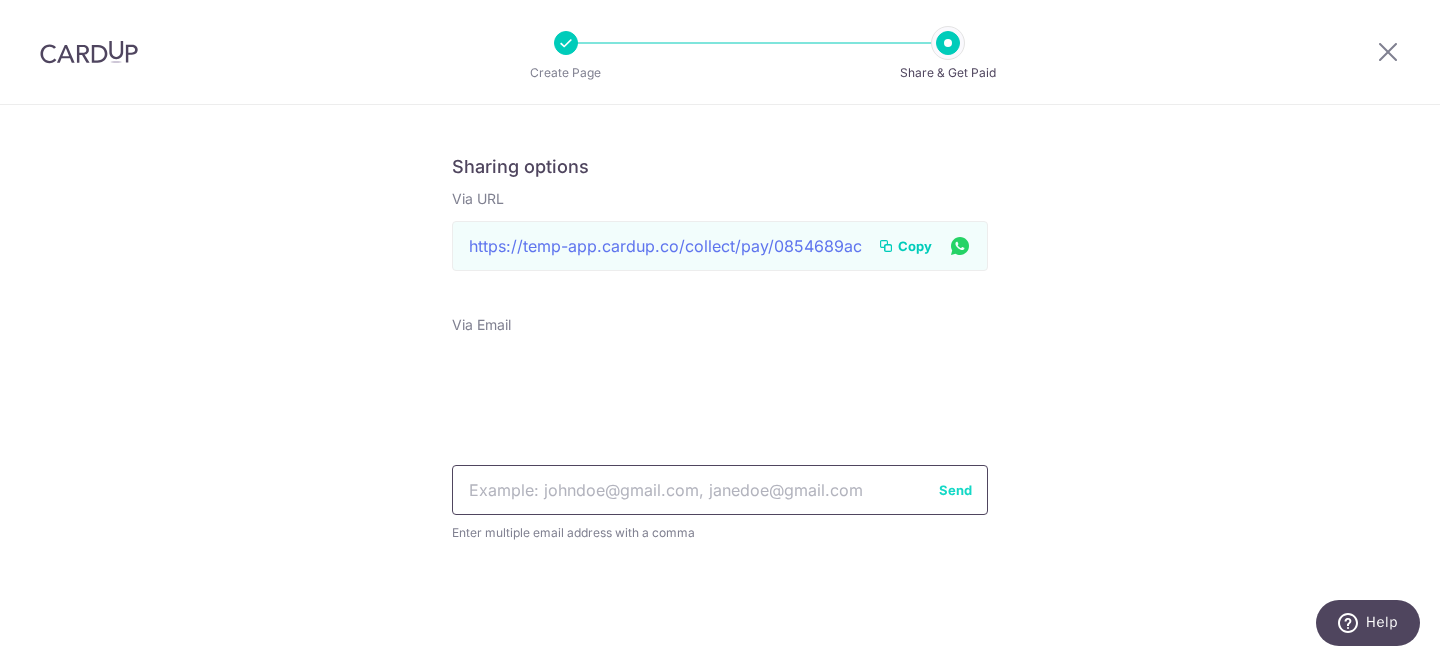 type on "[EMAIL], [EMAIL]" 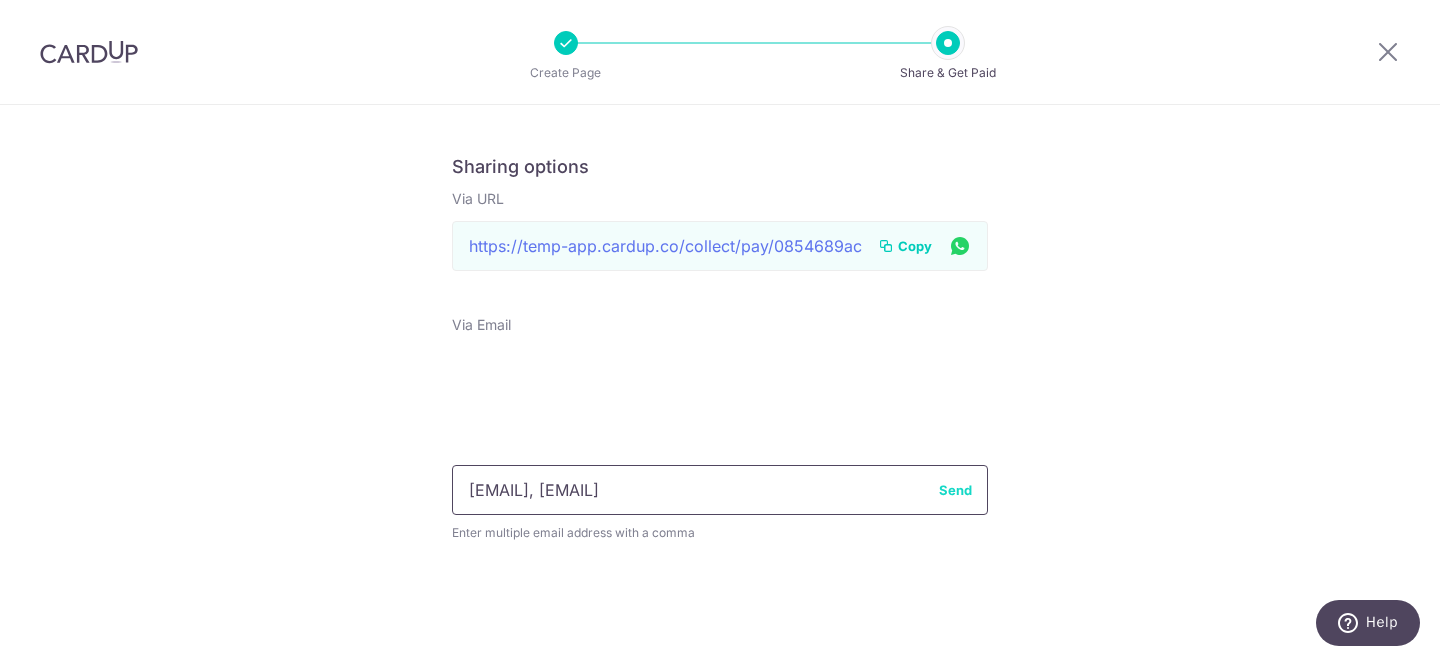 scroll, scrollTop: 0, scrollLeft: 24, axis: horizontal 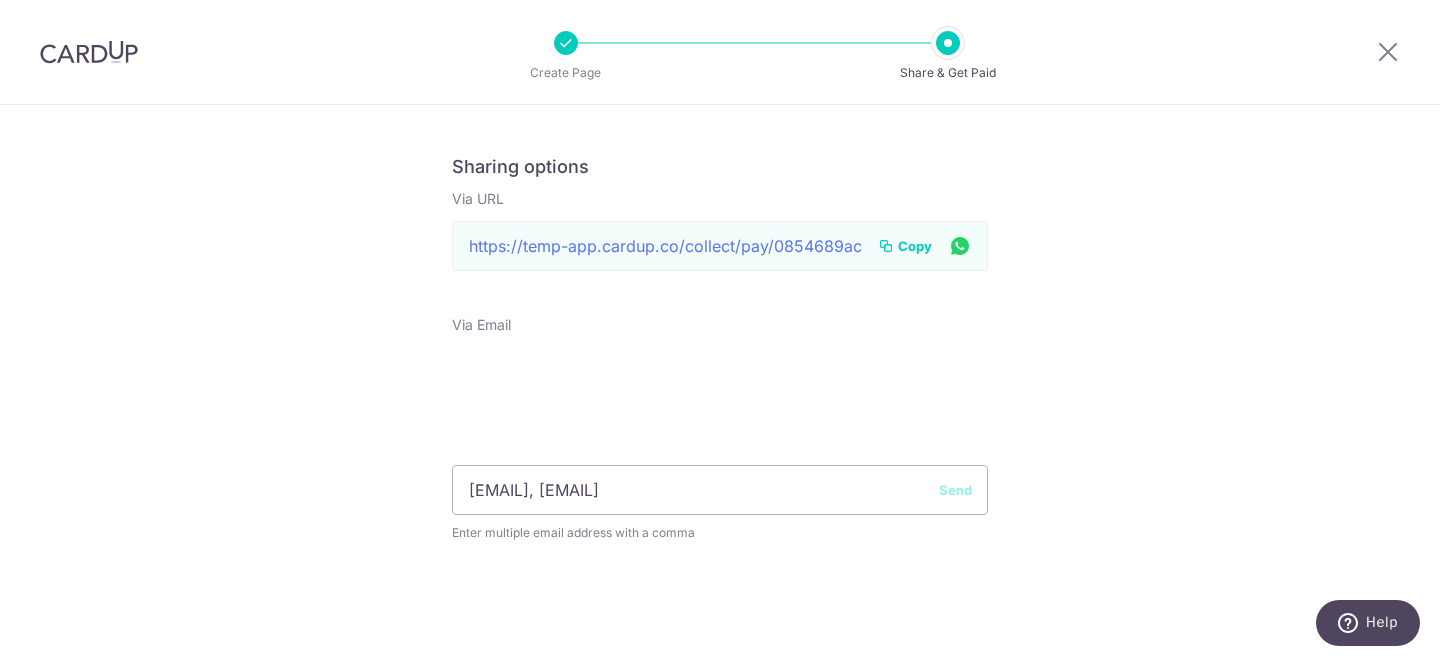 click on "Send" at bounding box center [955, 490] 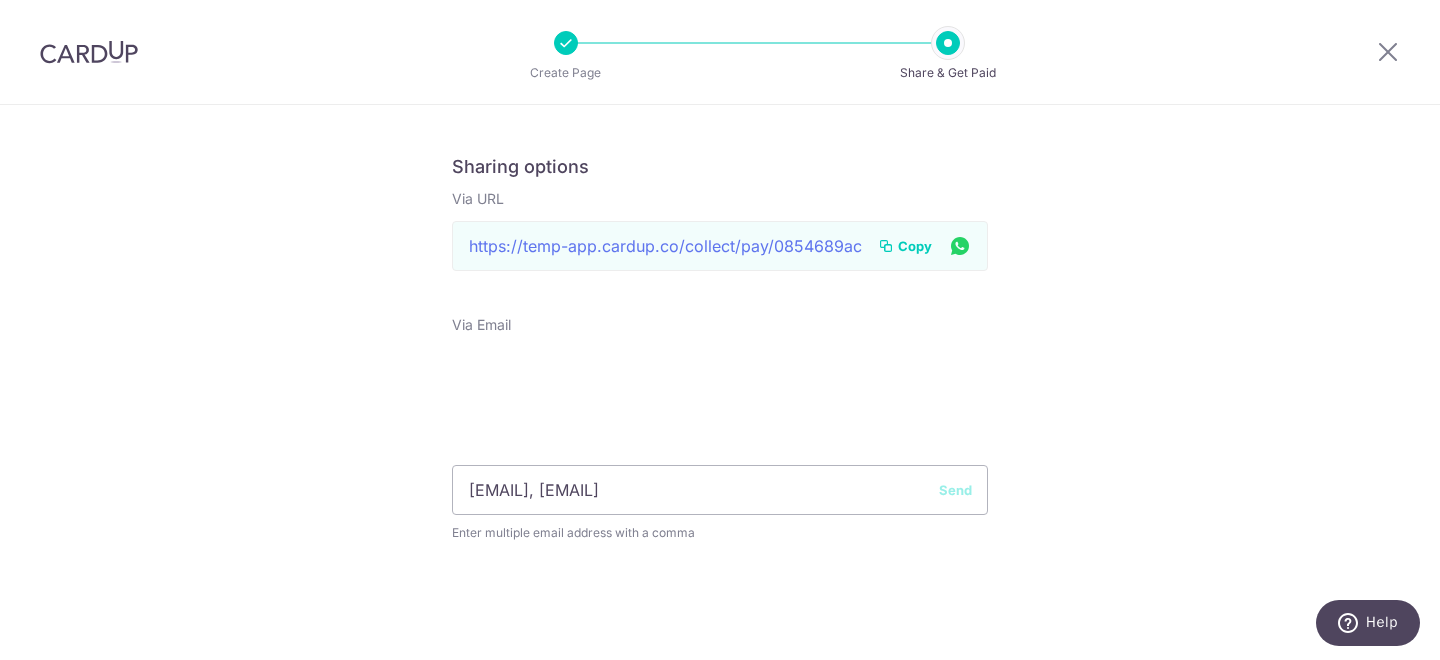 click at bounding box center [89, 52] 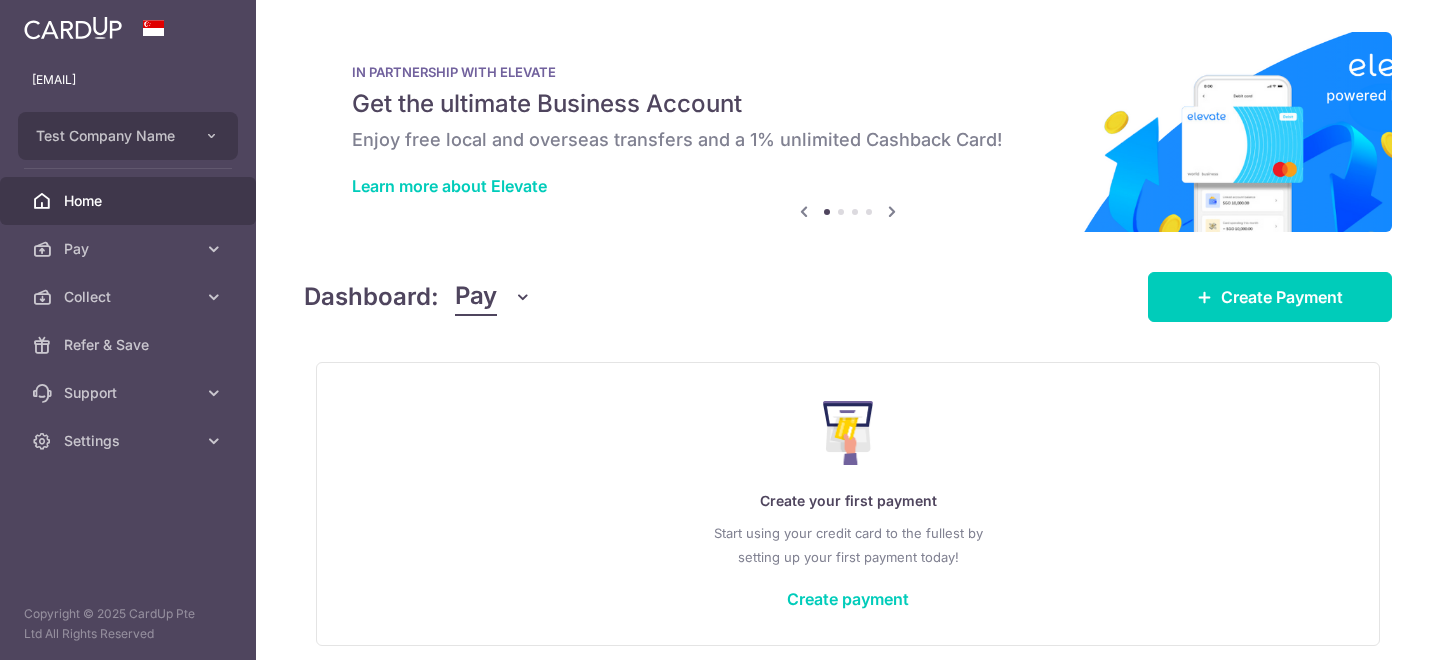 scroll, scrollTop: 0, scrollLeft: 0, axis: both 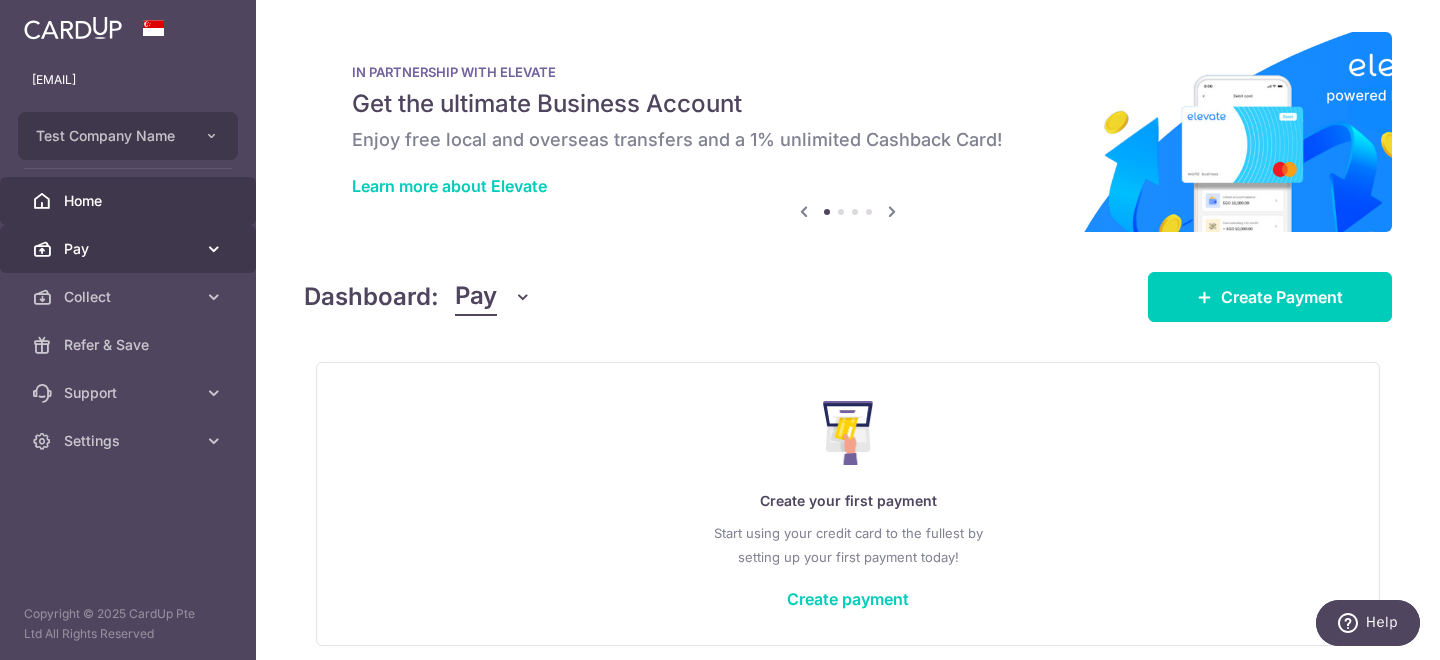 click on "Pay" at bounding box center (130, 249) 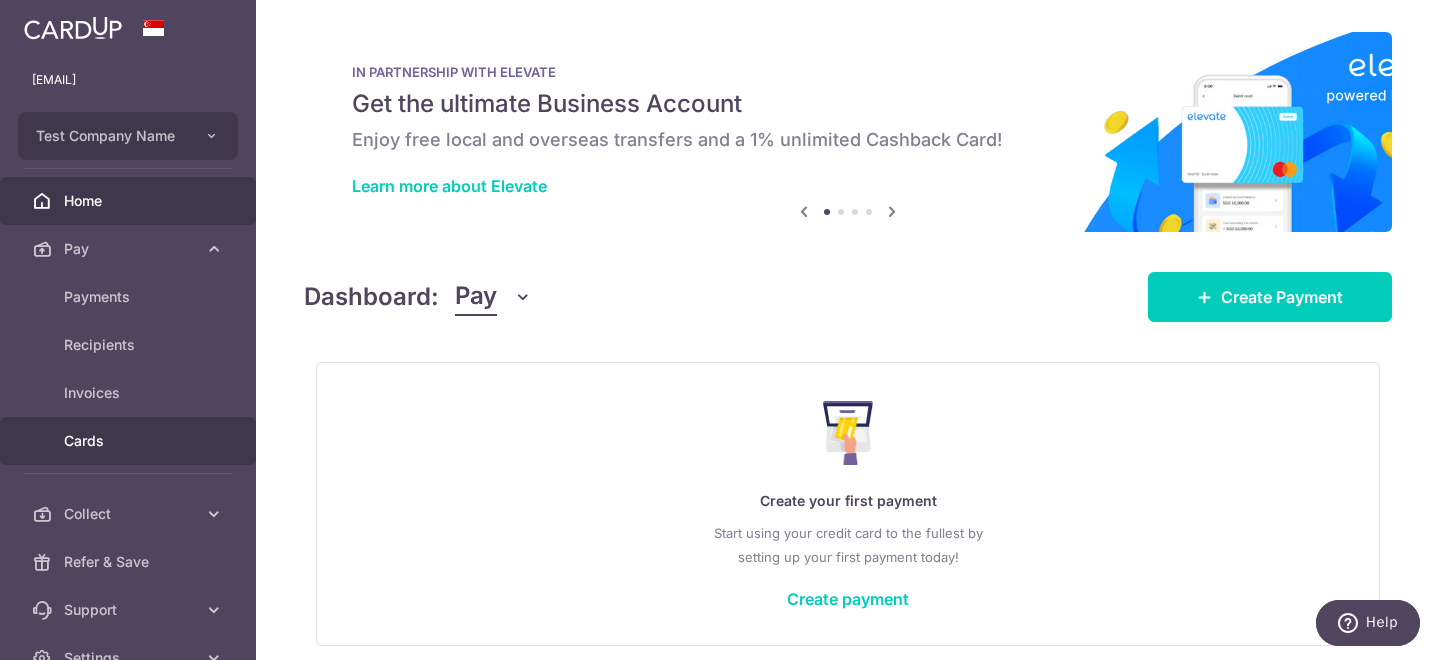 click on "Cards" at bounding box center (130, 441) 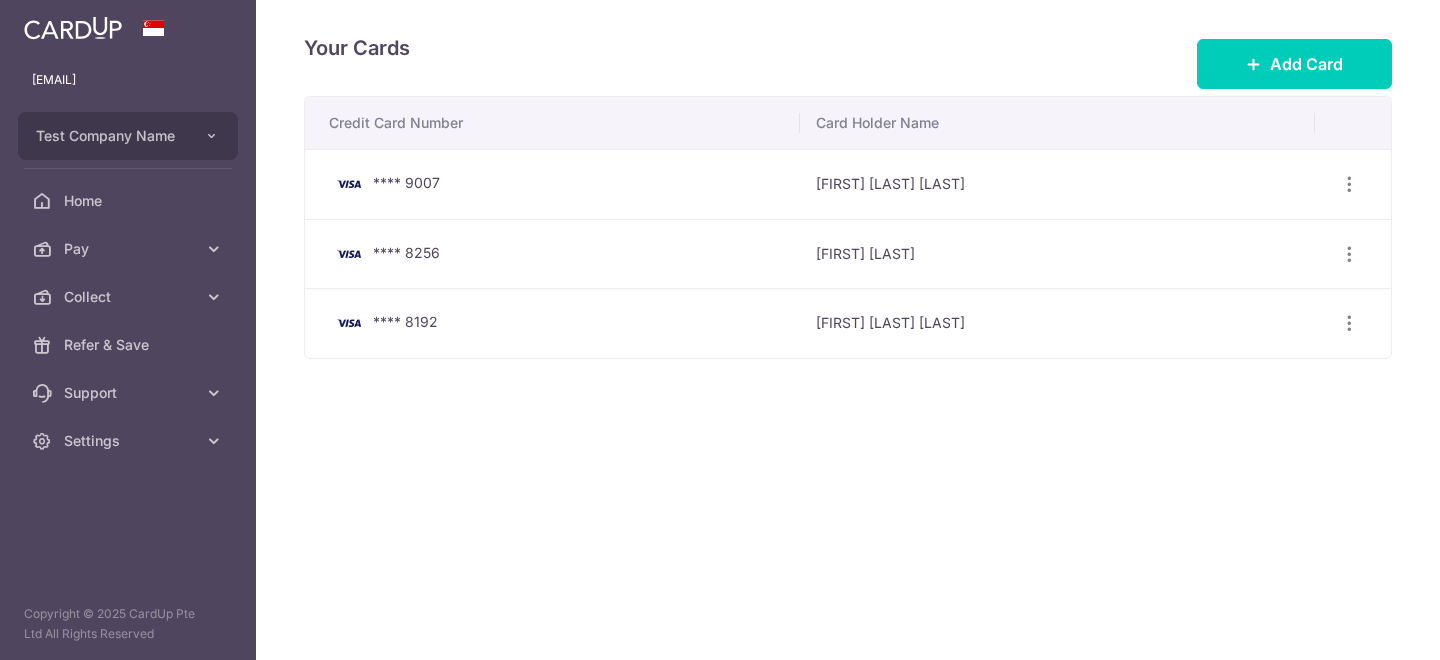 scroll, scrollTop: 0, scrollLeft: 0, axis: both 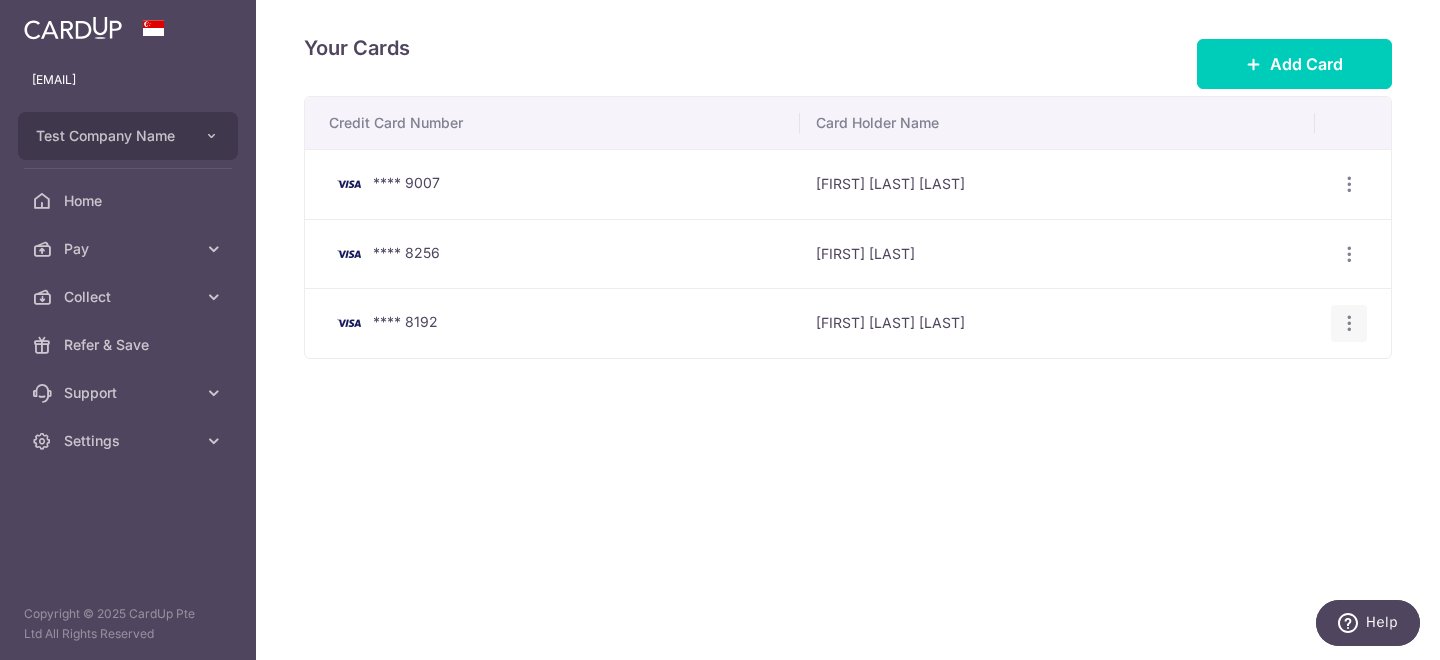 click at bounding box center [1349, 184] 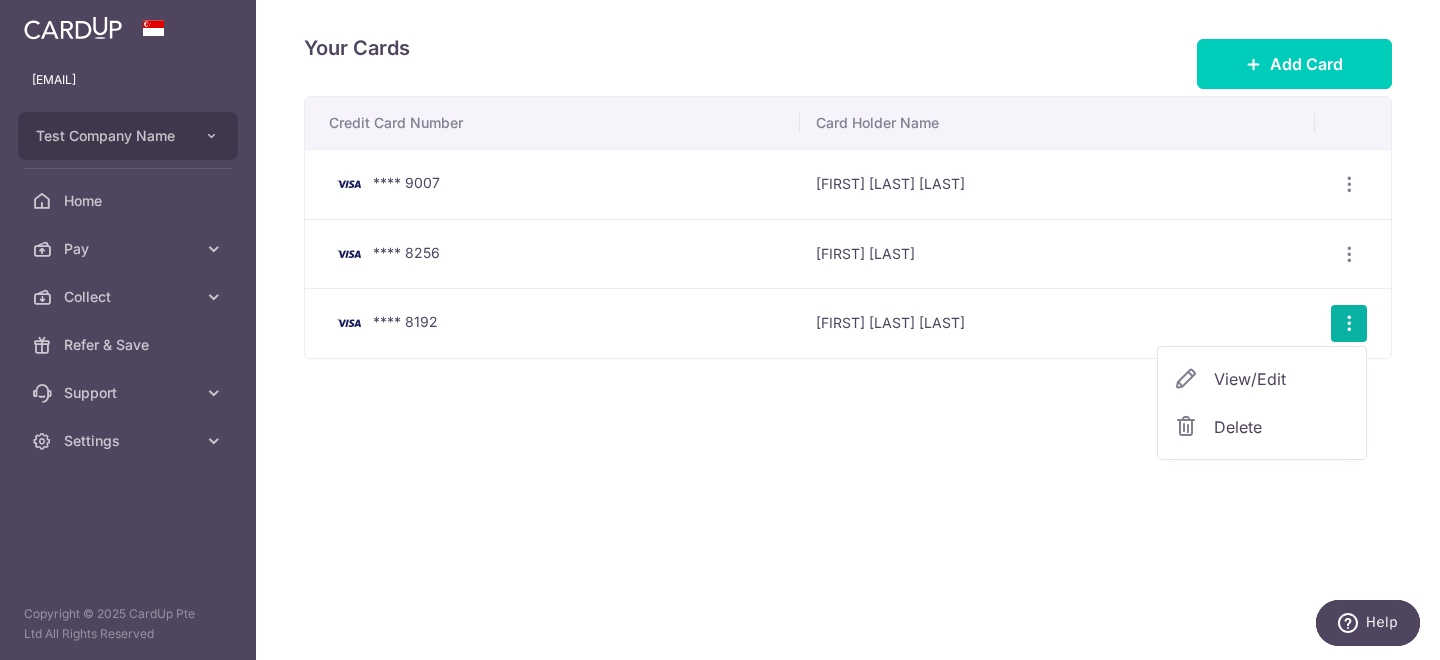 click on "View/Edit" at bounding box center [1282, 379] 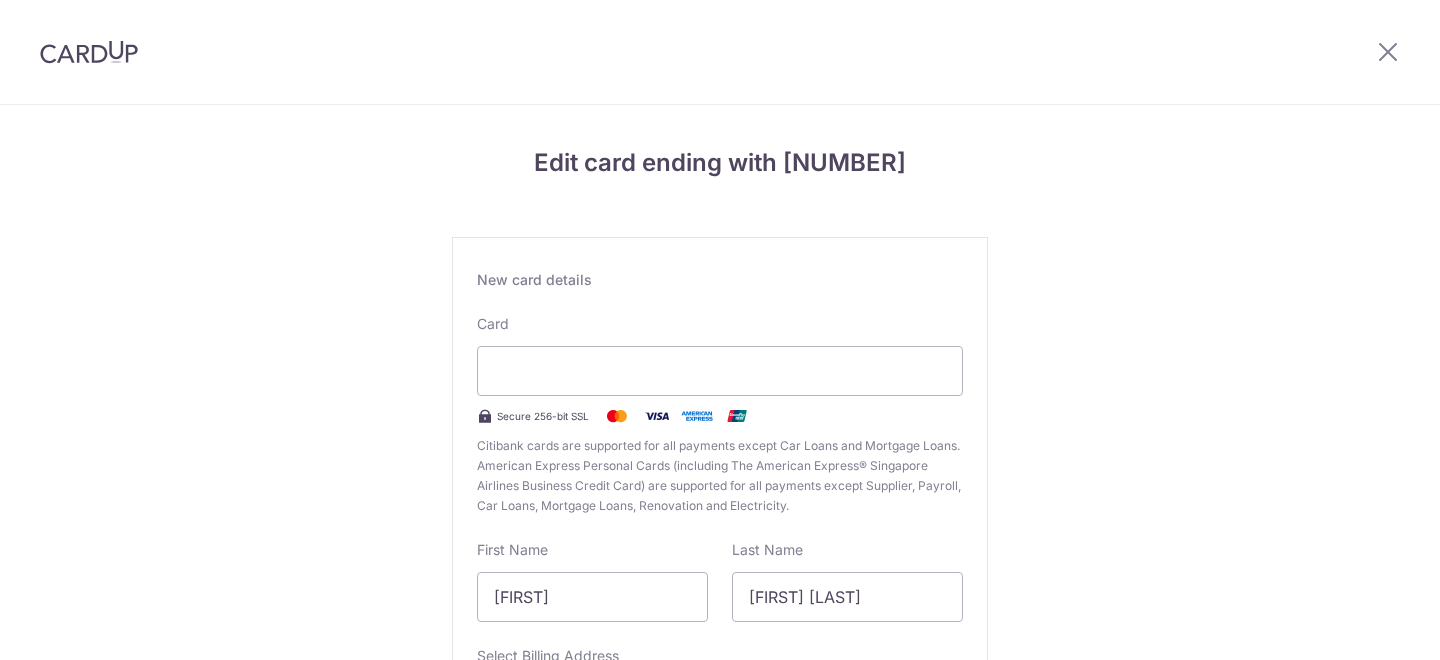 scroll, scrollTop: 0, scrollLeft: 0, axis: both 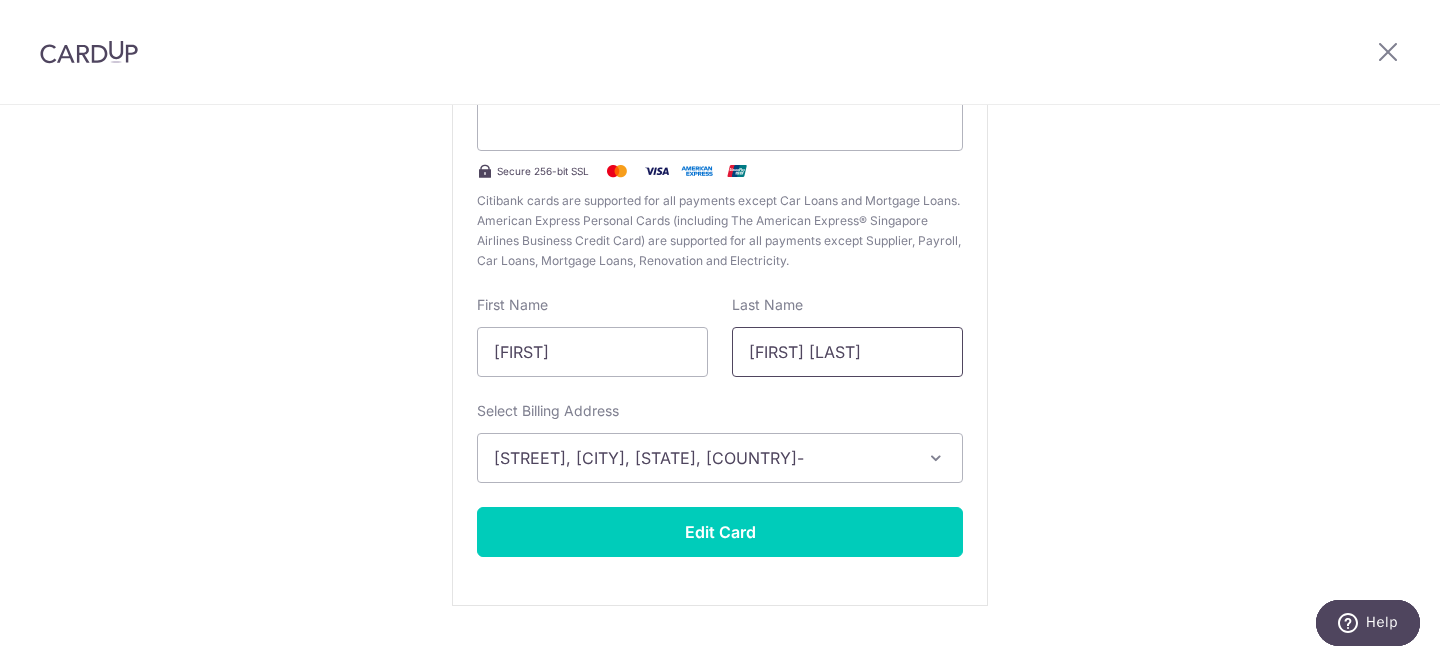 click on "Lonkar Test" at bounding box center (847, 352) 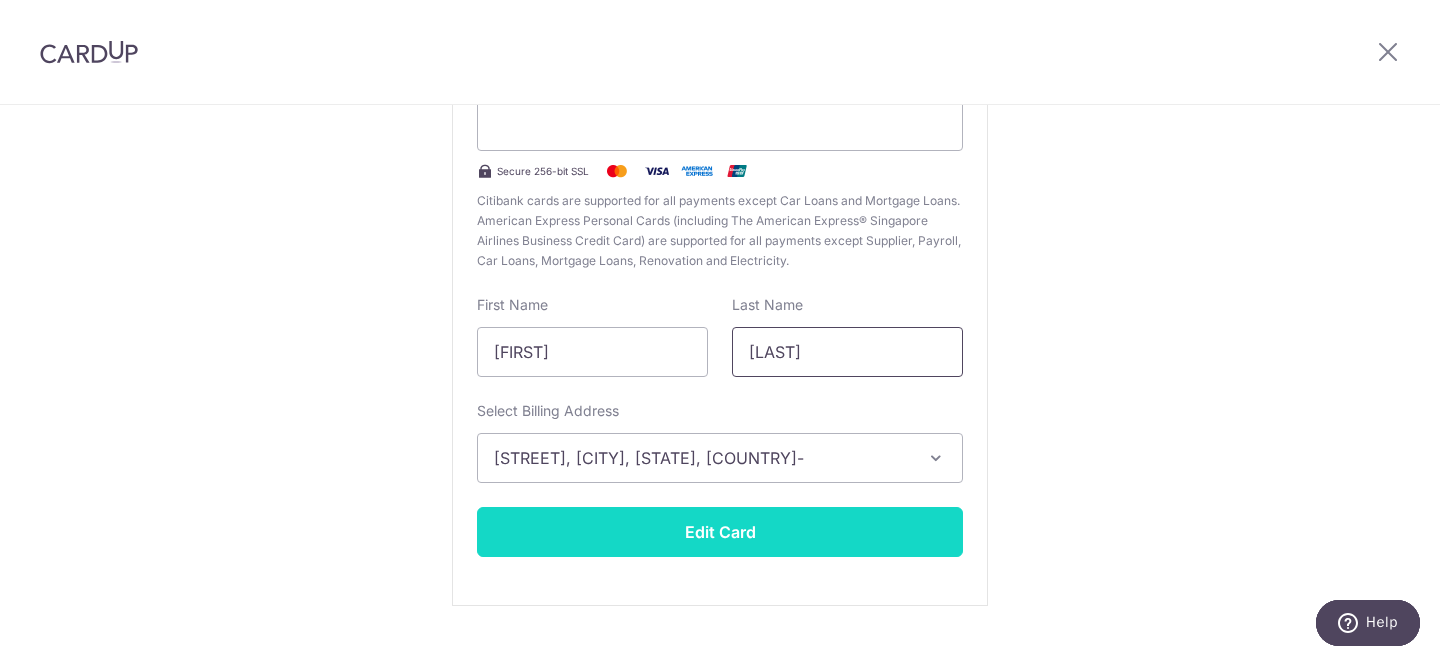 type on "Lonkar" 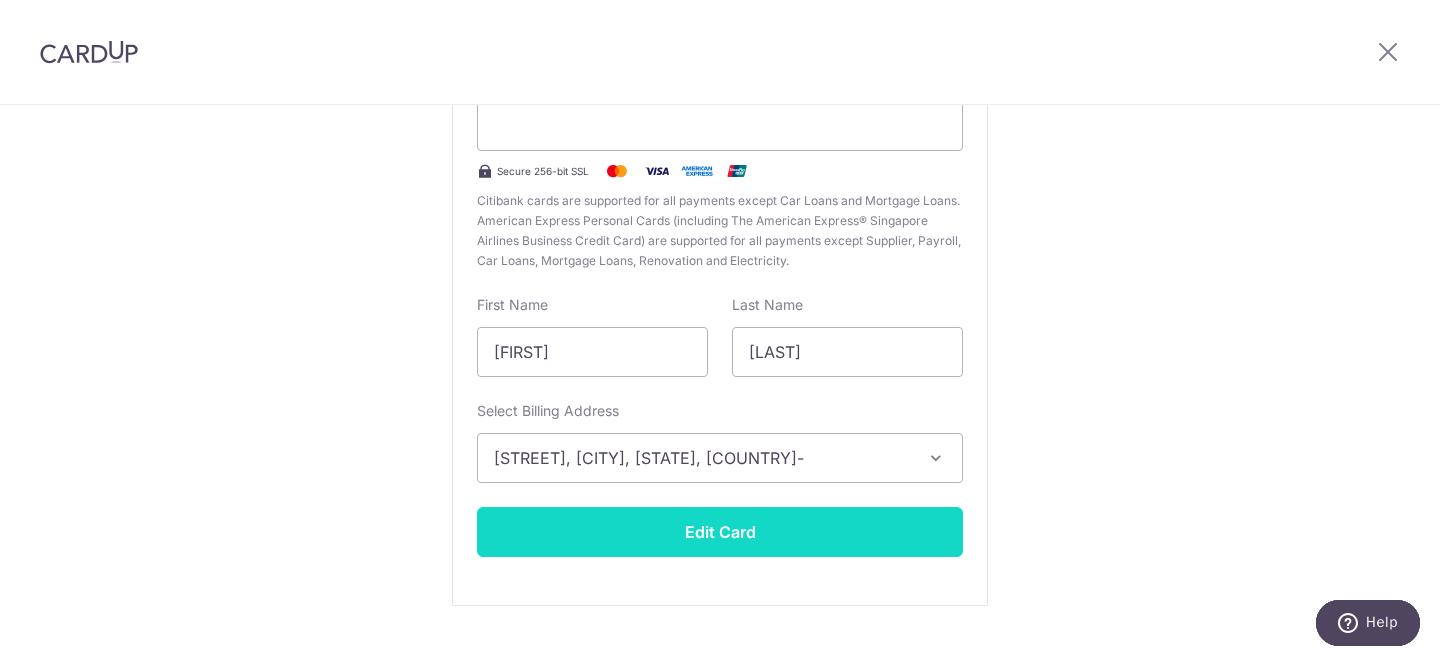 click on "Edit Card" at bounding box center (720, 532) 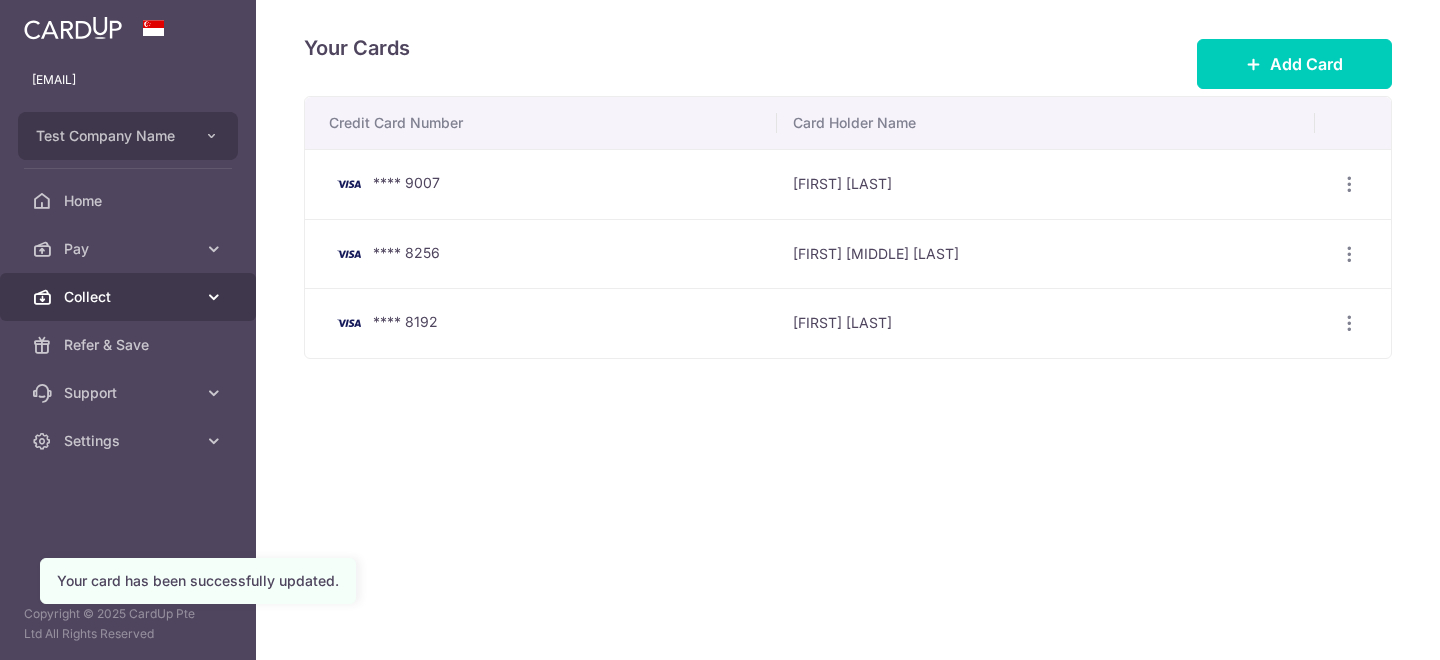 scroll, scrollTop: 0, scrollLeft: 0, axis: both 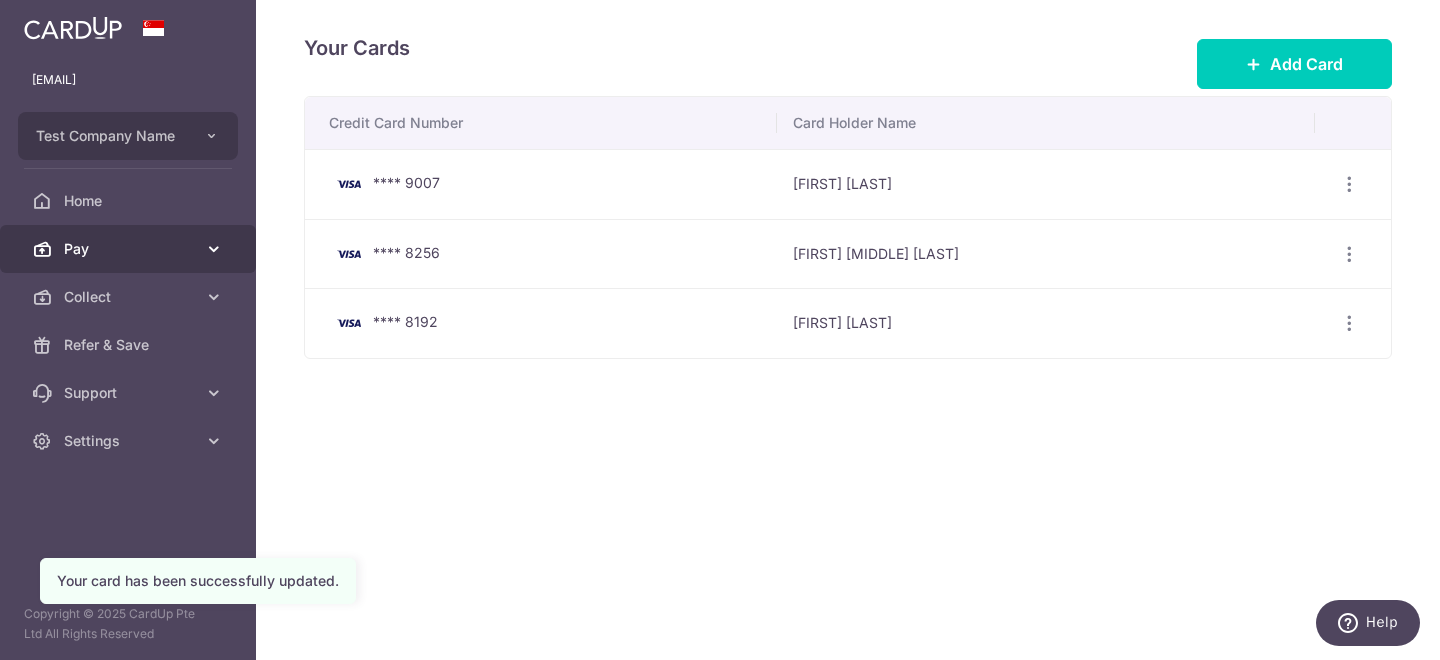 click on "Pay" at bounding box center (130, 249) 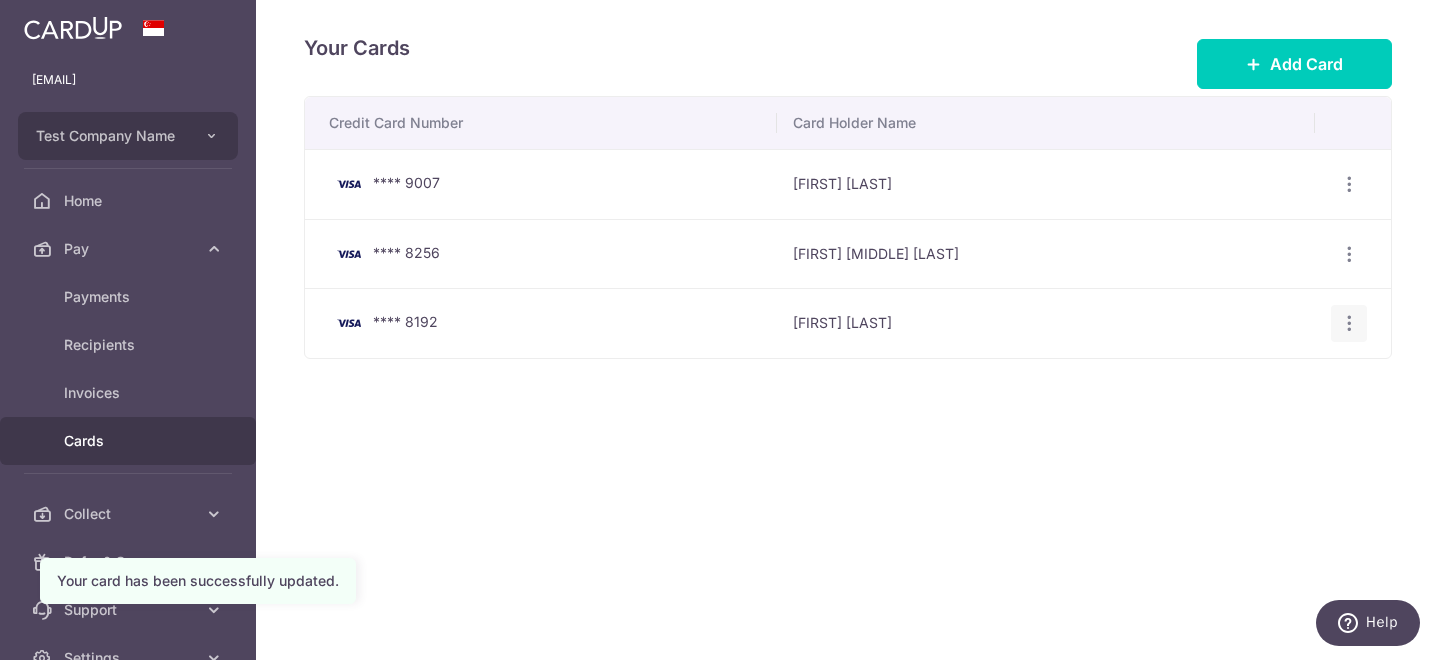 click at bounding box center (1349, 184) 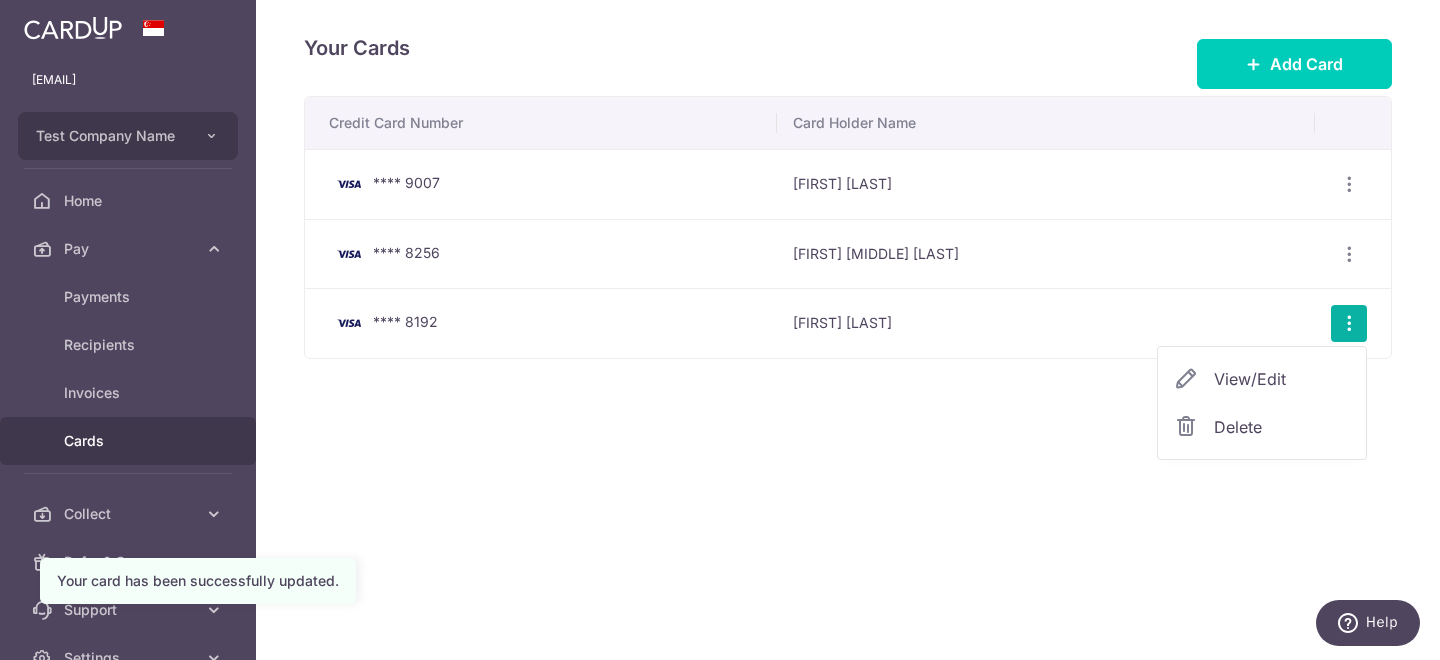 click on "Delete" at bounding box center (1282, 427) 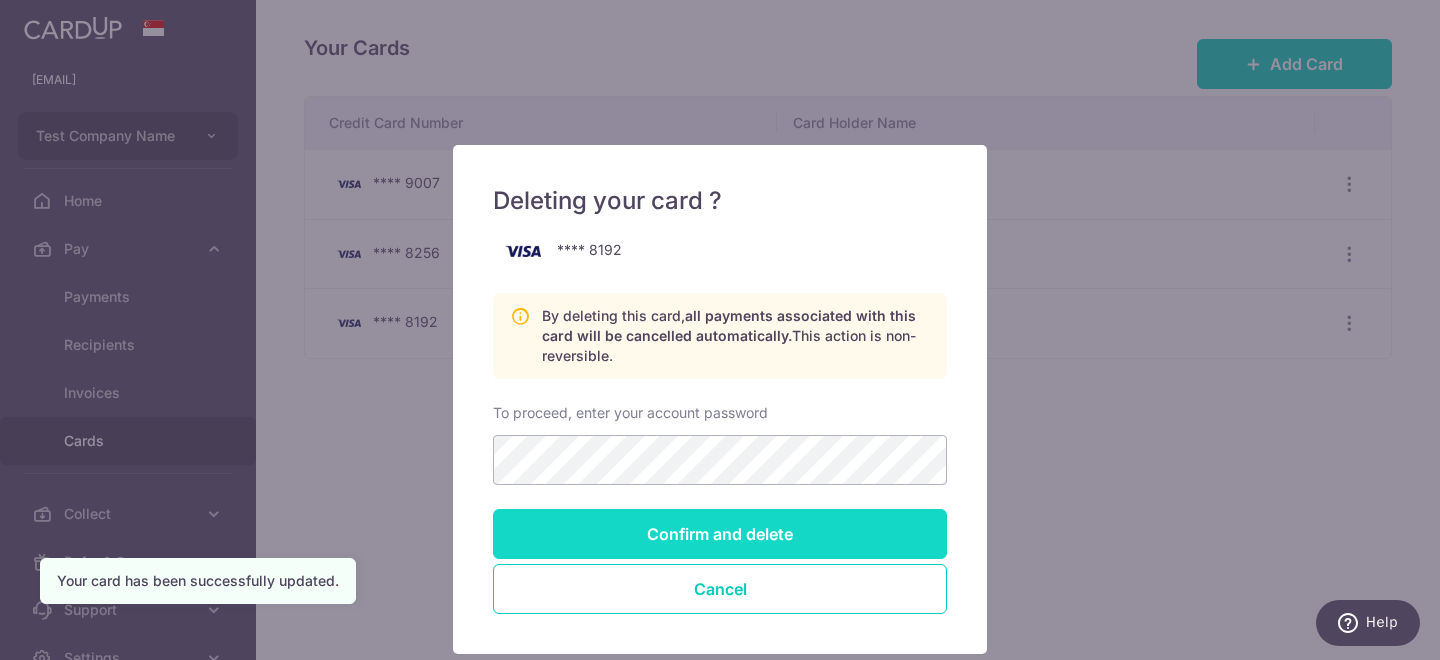 click on "Confirm and delete" at bounding box center [720, 534] 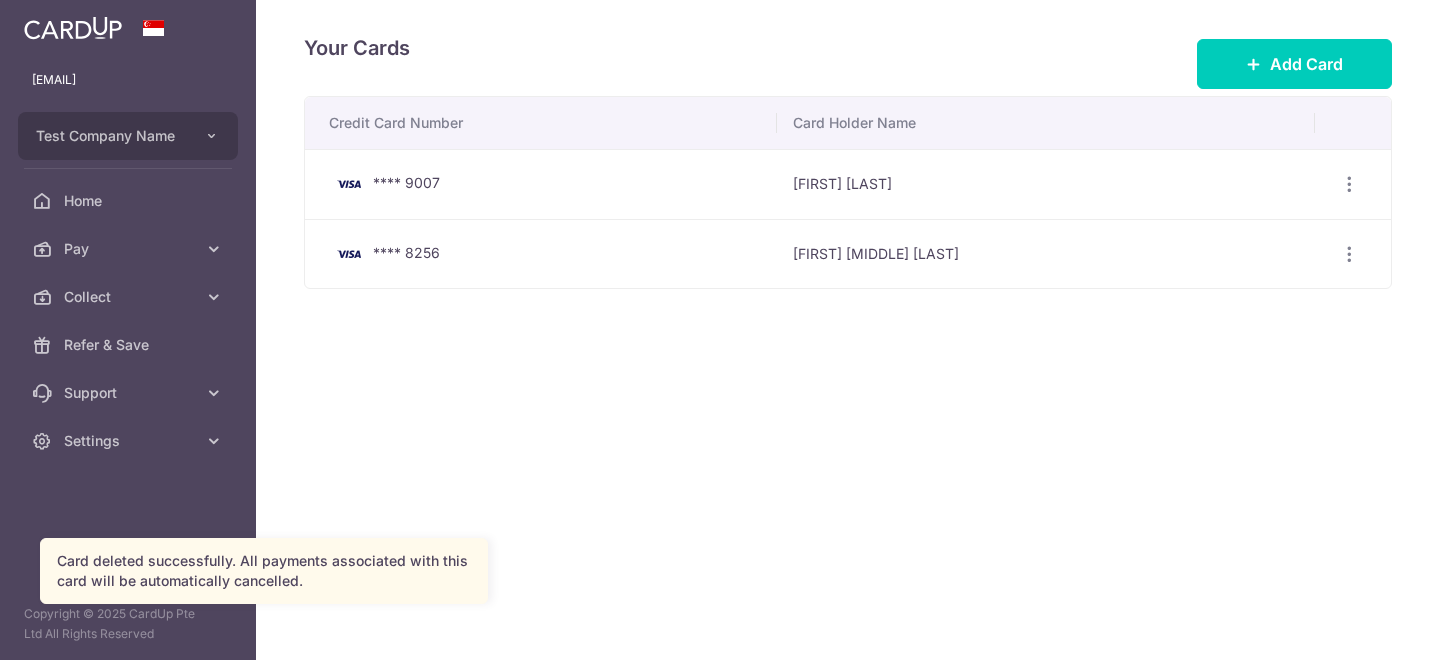 scroll, scrollTop: 0, scrollLeft: 0, axis: both 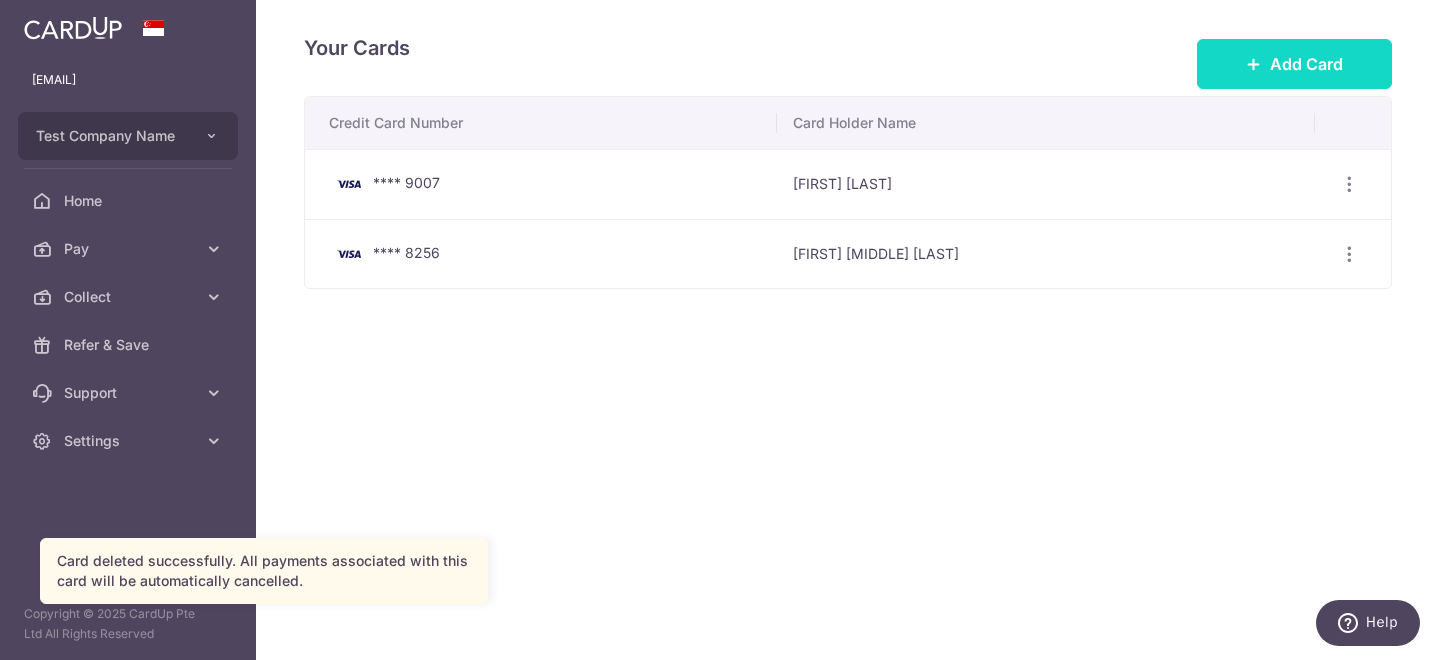 click on "Add Card" at bounding box center [1294, 64] 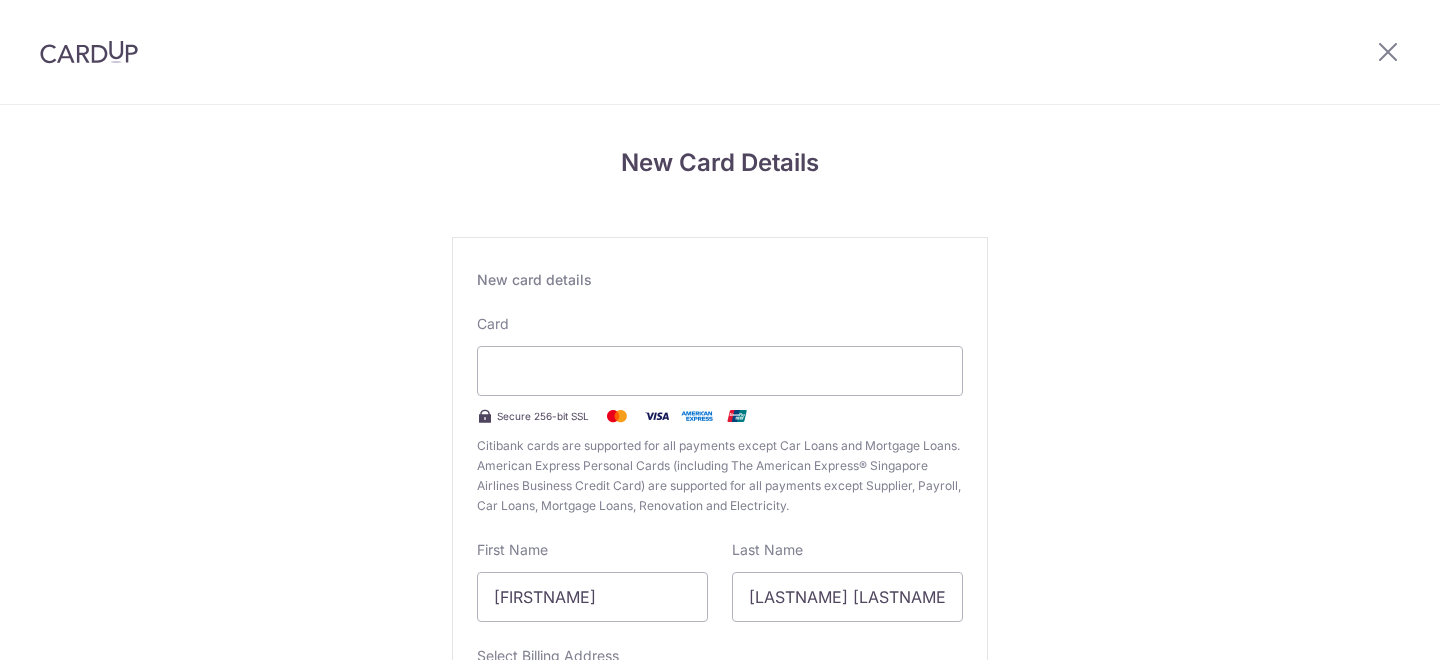 scroll, scrollTop: 0, scrollLeft: 0, axis: both 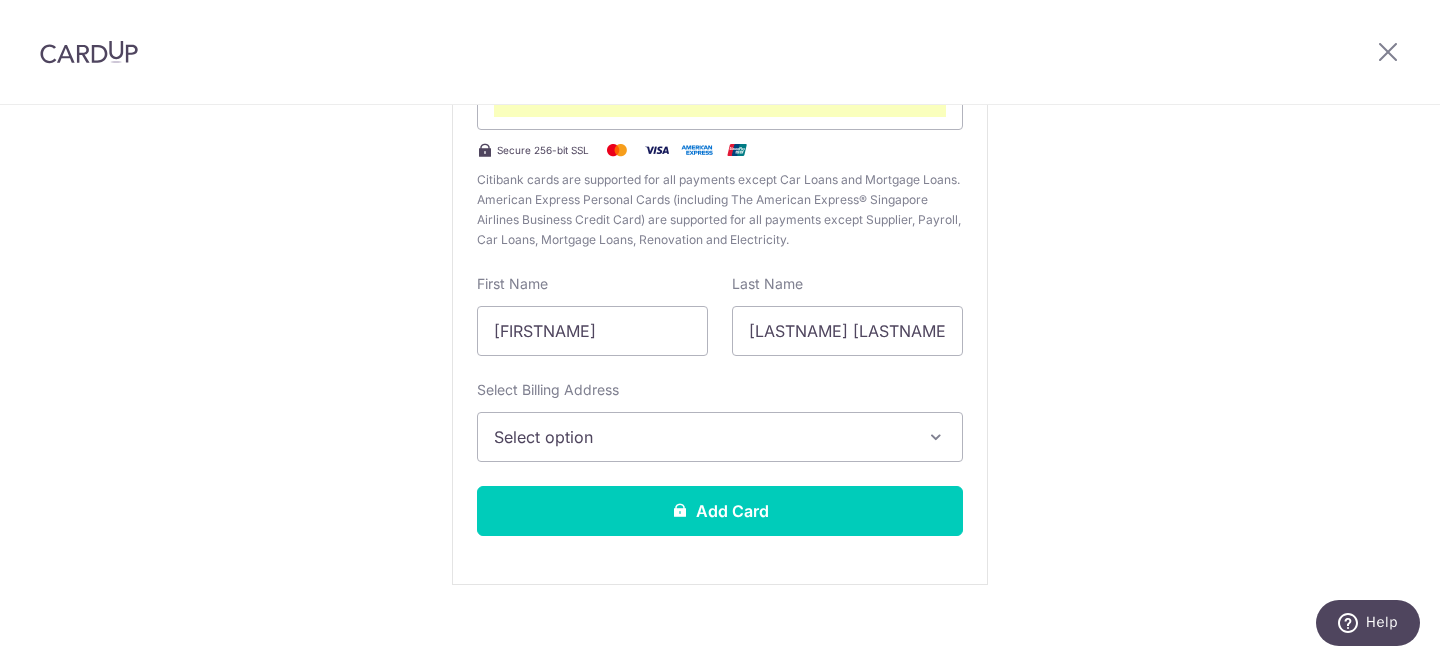 click on "Select option" at bounding box center (702, 437) 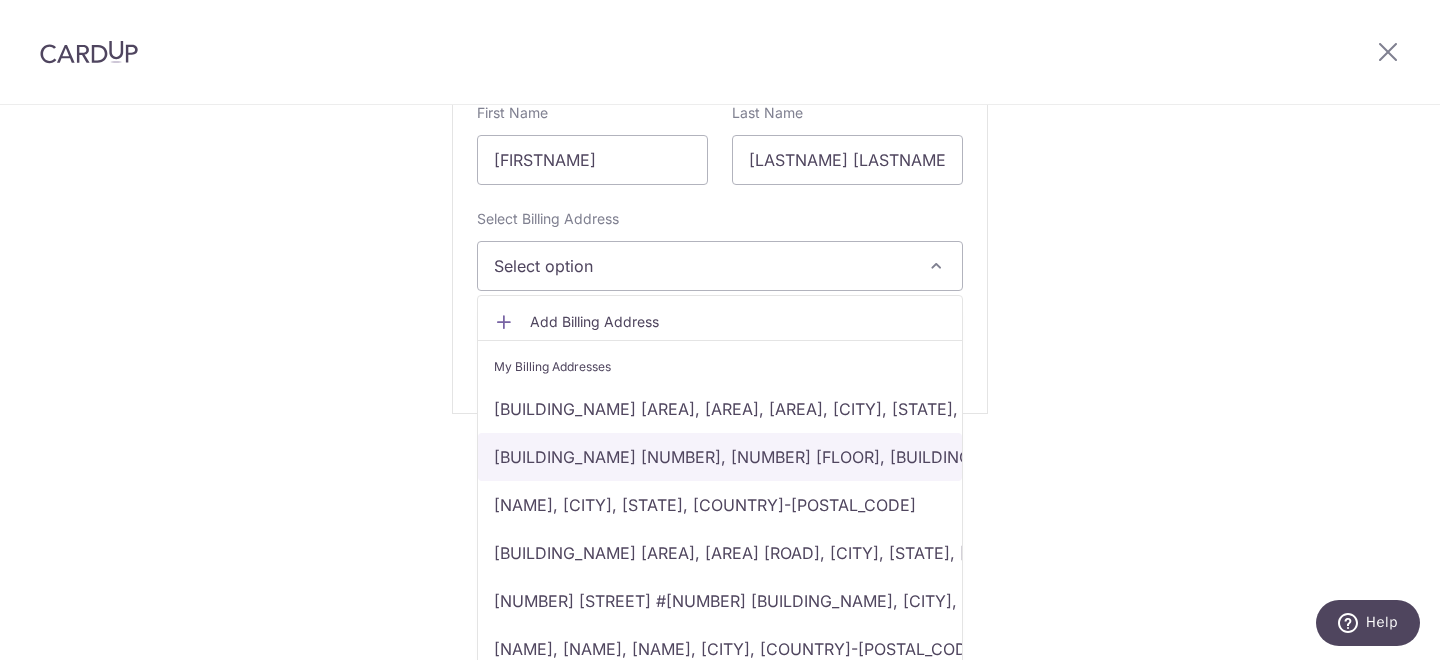 scroll, scrollTop: 192, scrollLeft: 0, axis: vertical 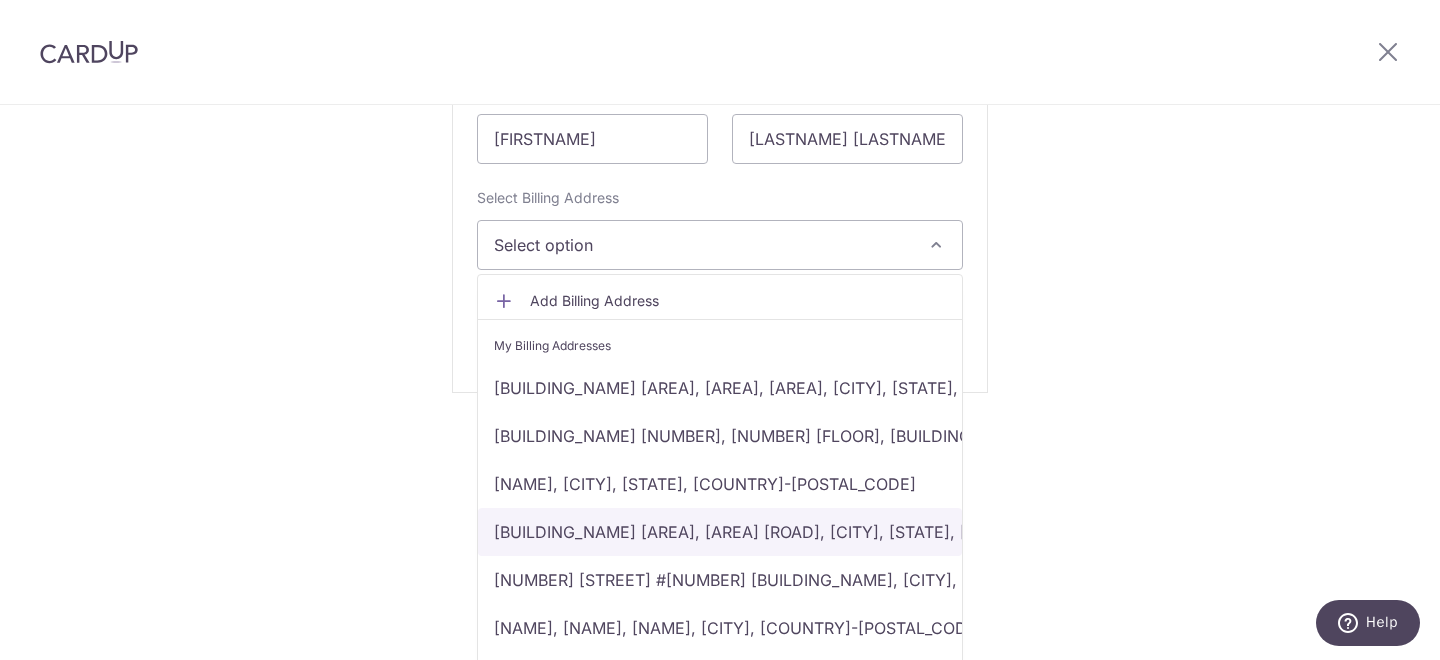 click on "Shivneri society, Arni road, Yavatmal, Maharashtra, India-445001" at bounding box center [720, 532] 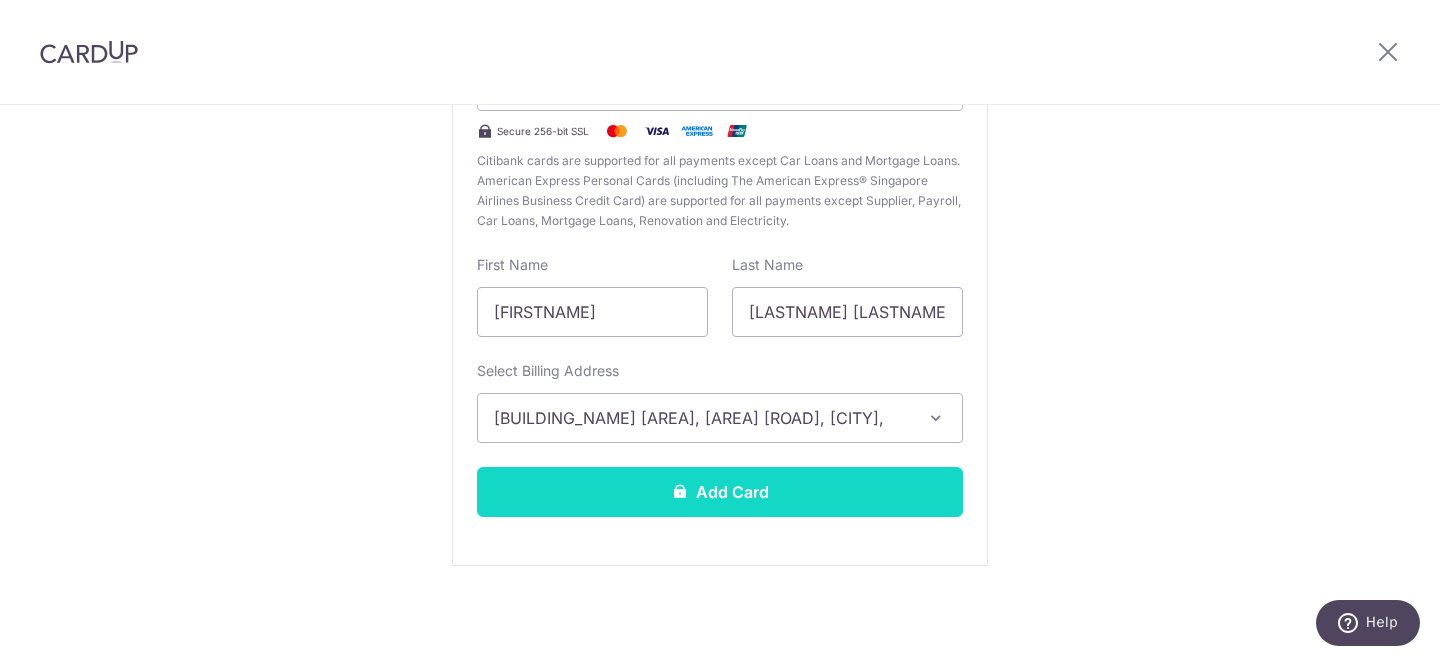 click on "Add Card" at bounding box center (720, 492) 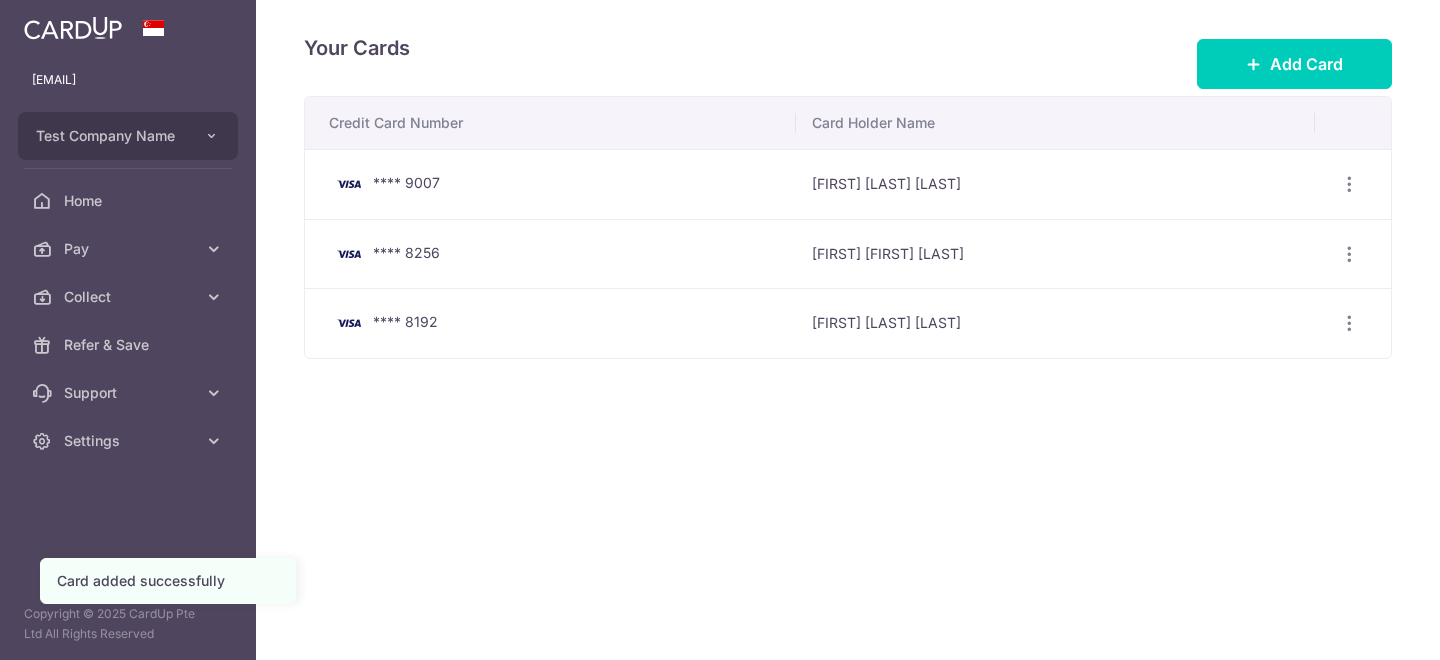 scroll, scrollTop: 0, scrollLeft: 0, axis: both 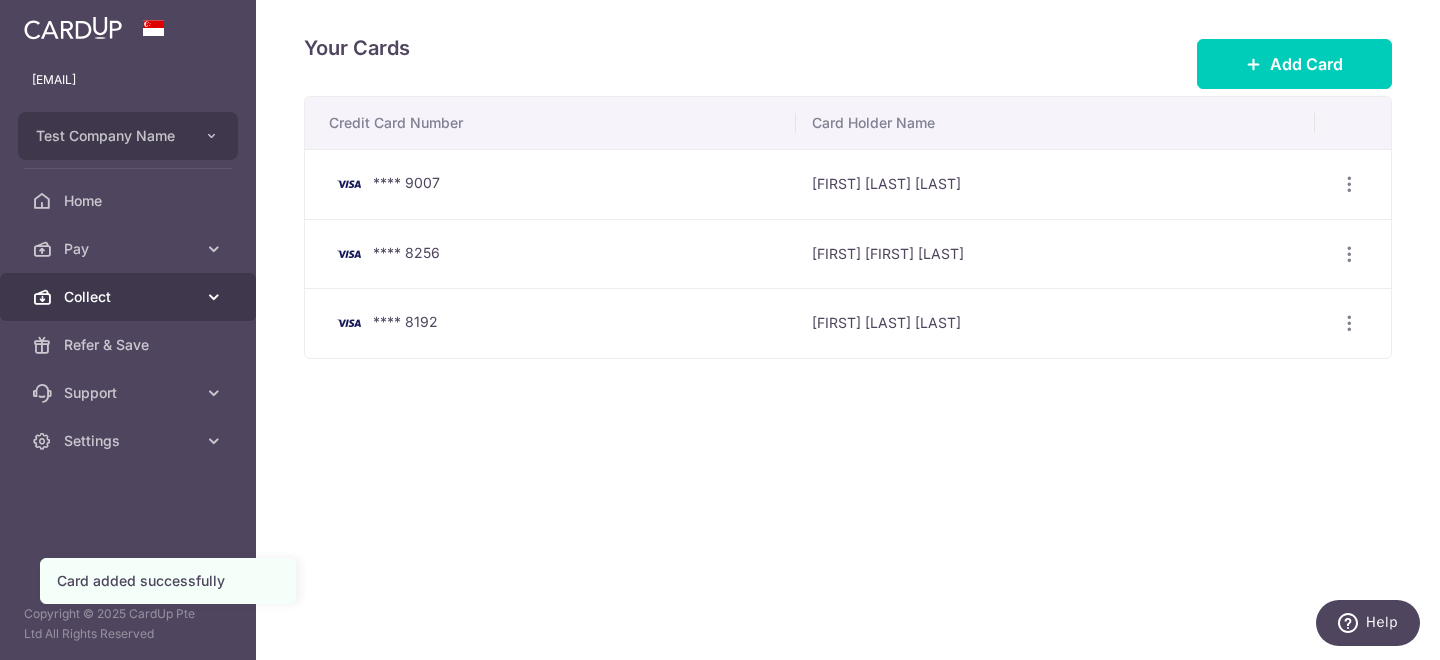 click on "Collect" at bounding box center (128, 297) 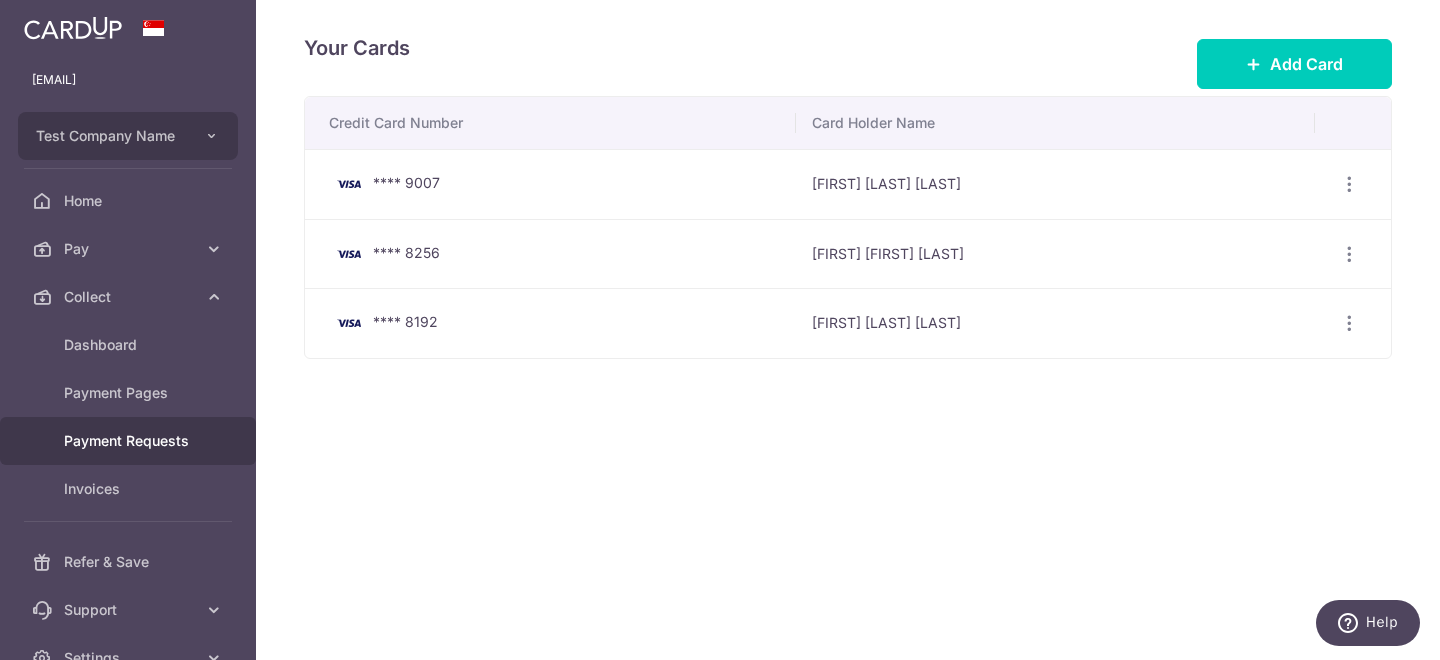 click on "Payment Requests" at bounding box center [130, 441] 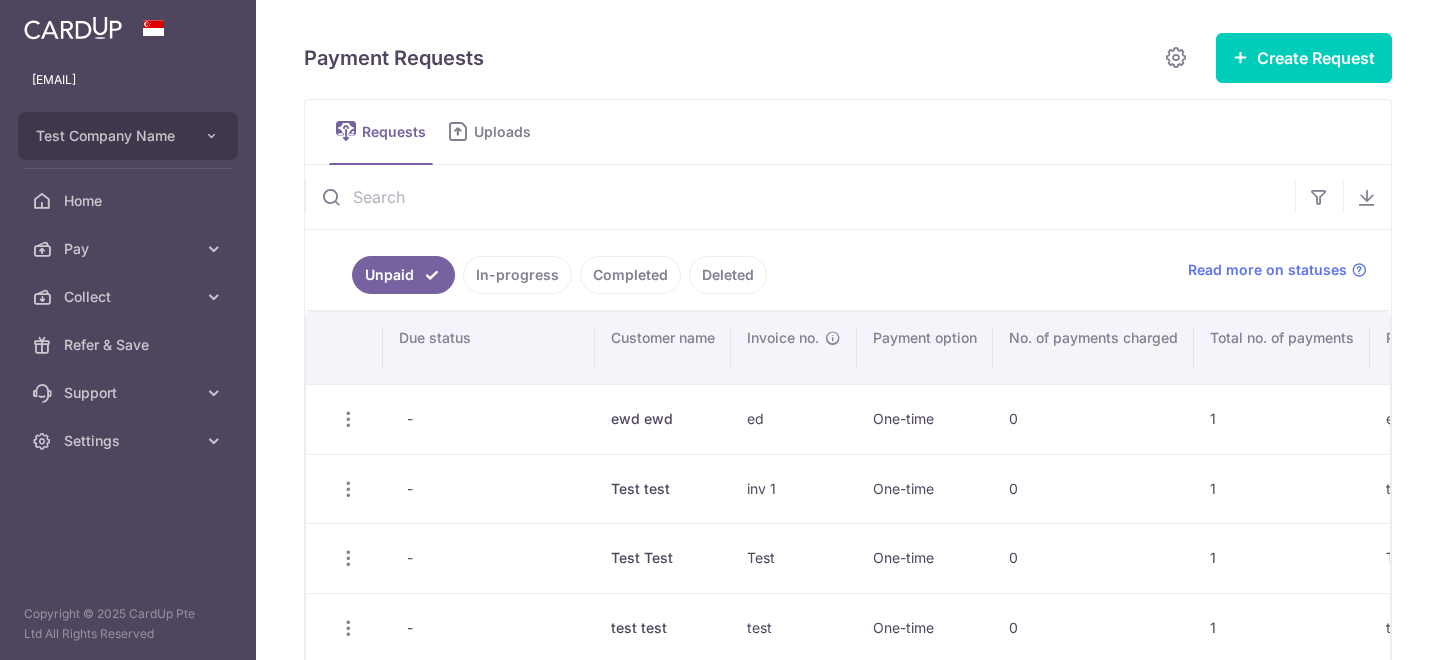 scroll, scrollTop: 0, scrollLeft: 0, axis: both 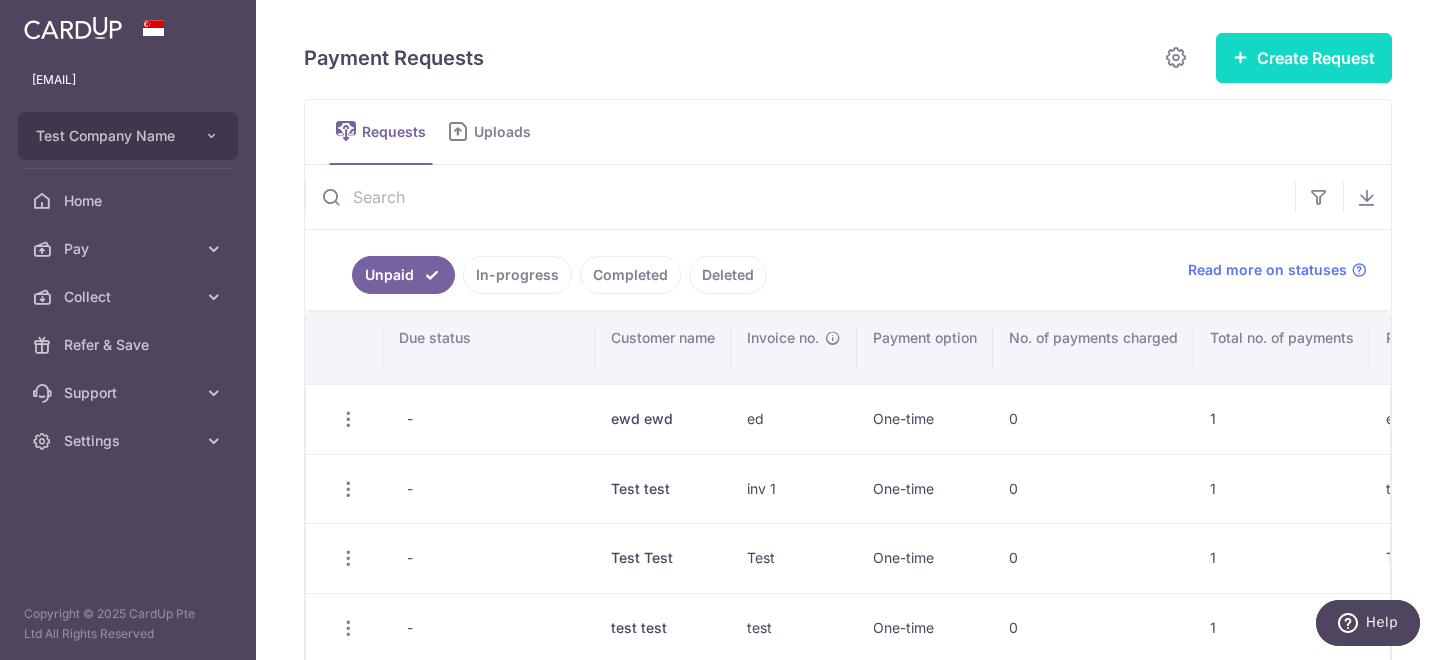 click on "Create Request" at bounding box center (1304, 58) 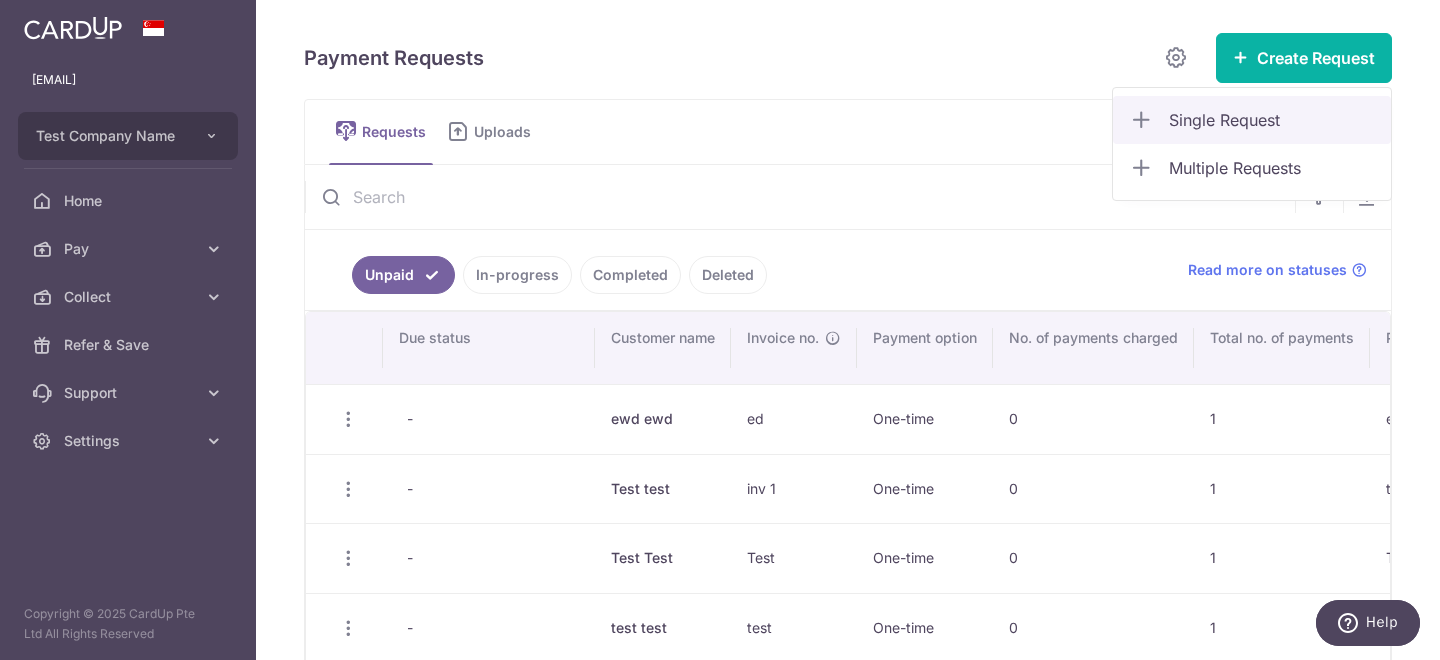 click on "Single Request" at bounding box center (1272, 120) 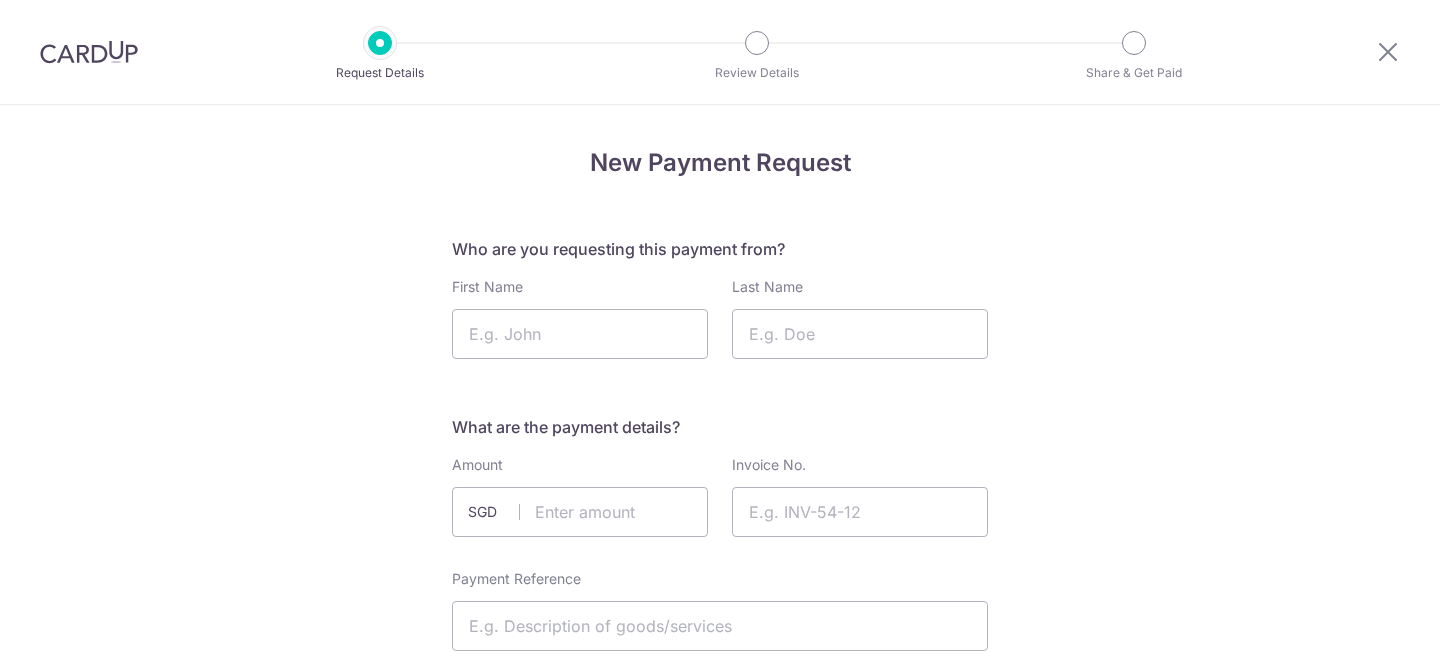 scroll, scrollTop: 0, scrollLeft: 0, axis: both 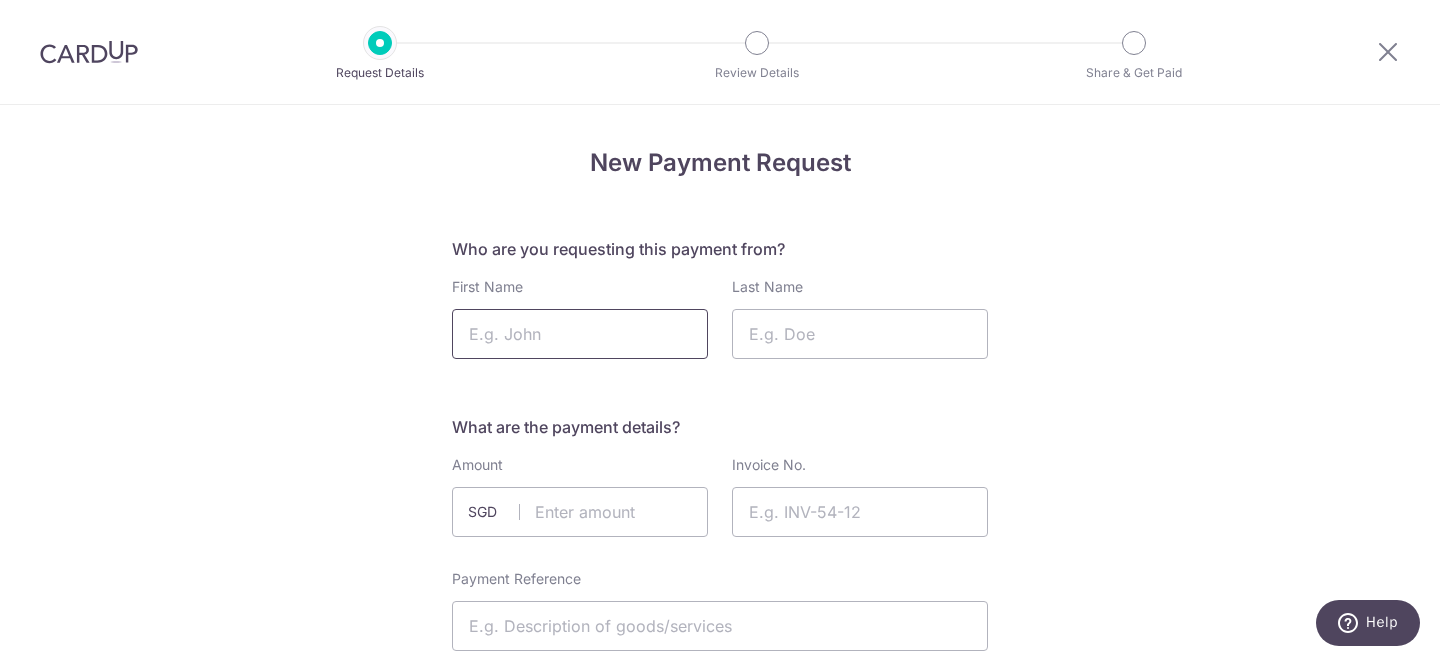 click on "First Name" at bounding box center (580, 334) 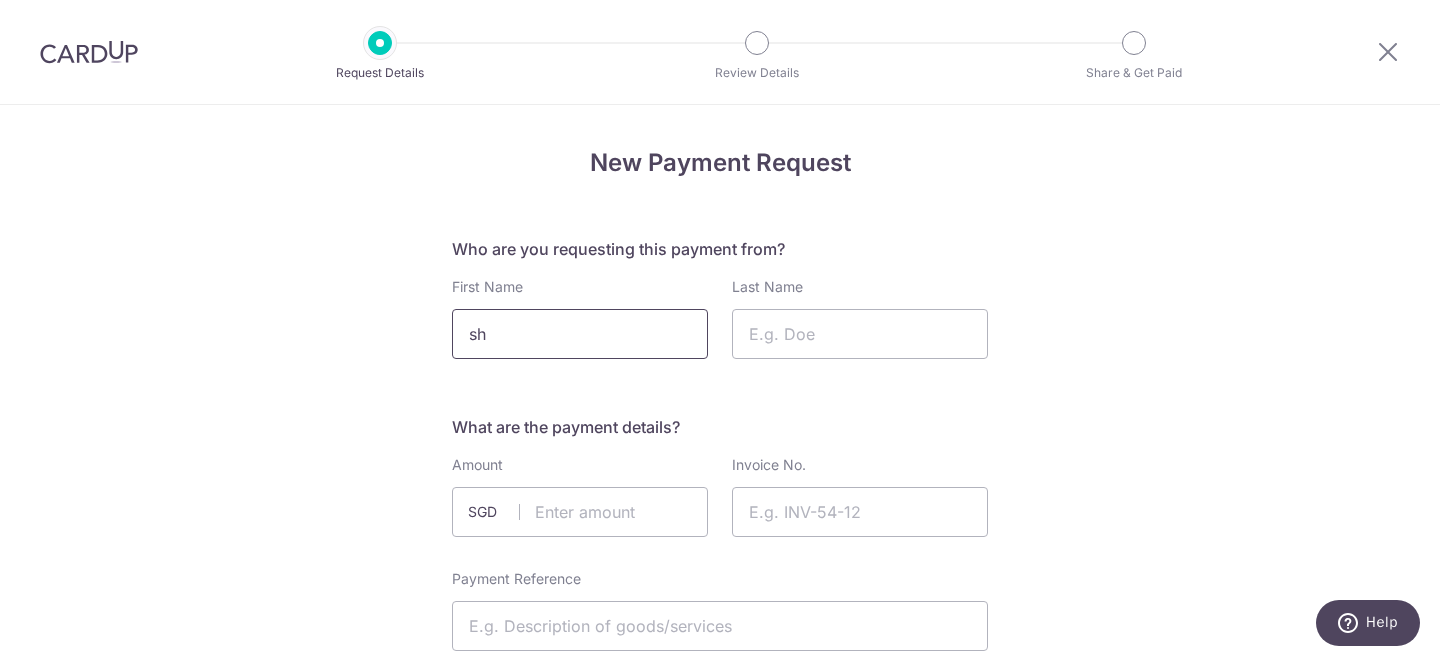 type on "s" 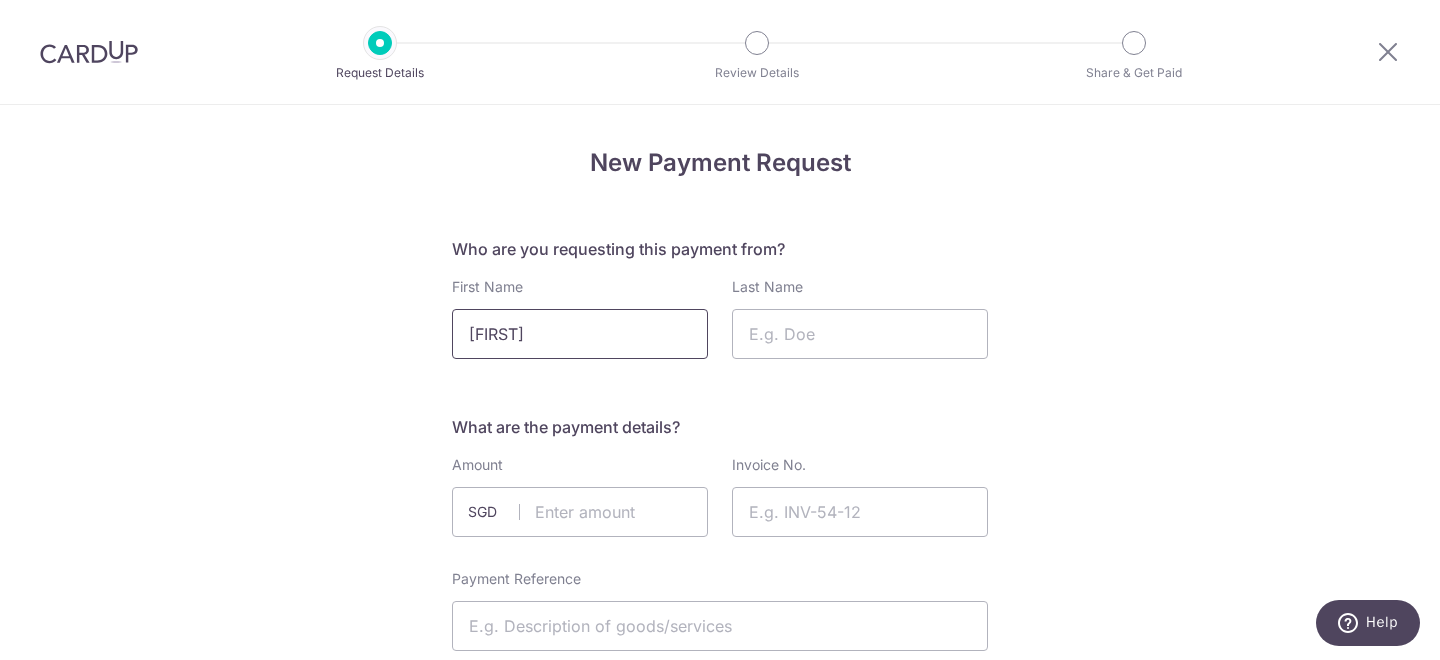 type on "[FIRST]" 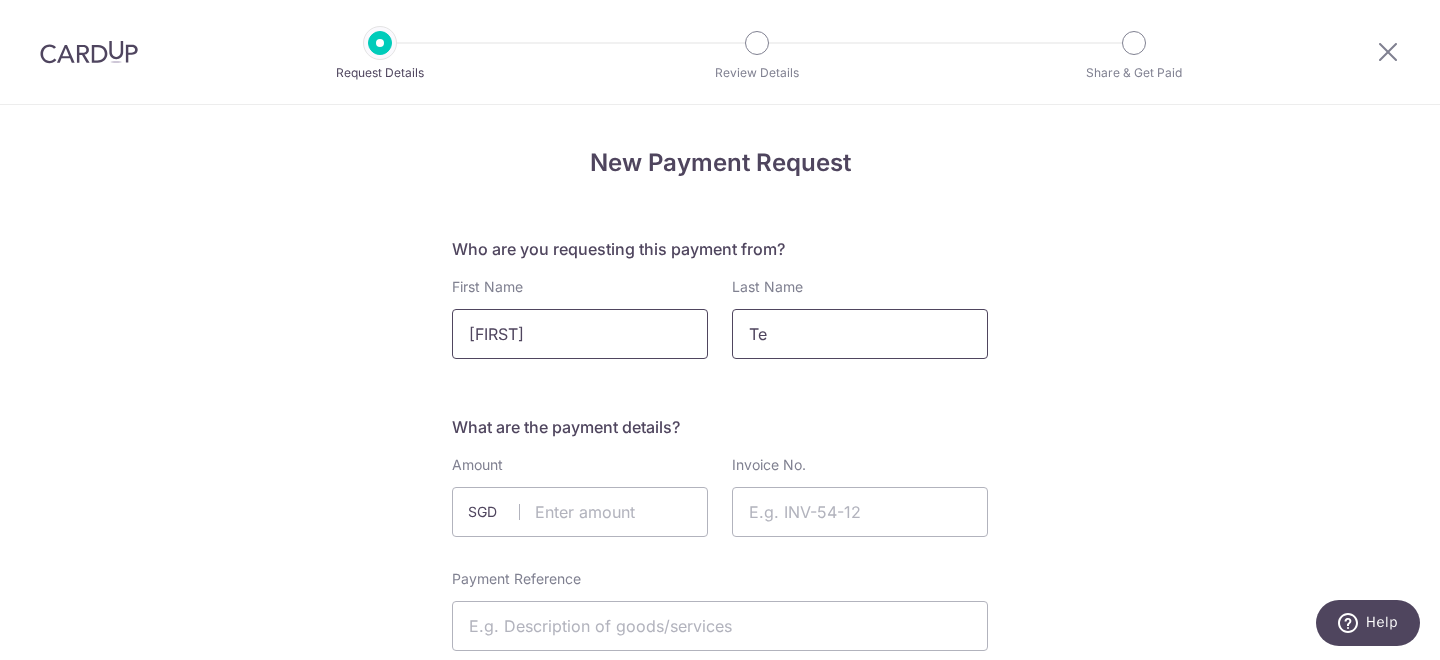 type on "T" 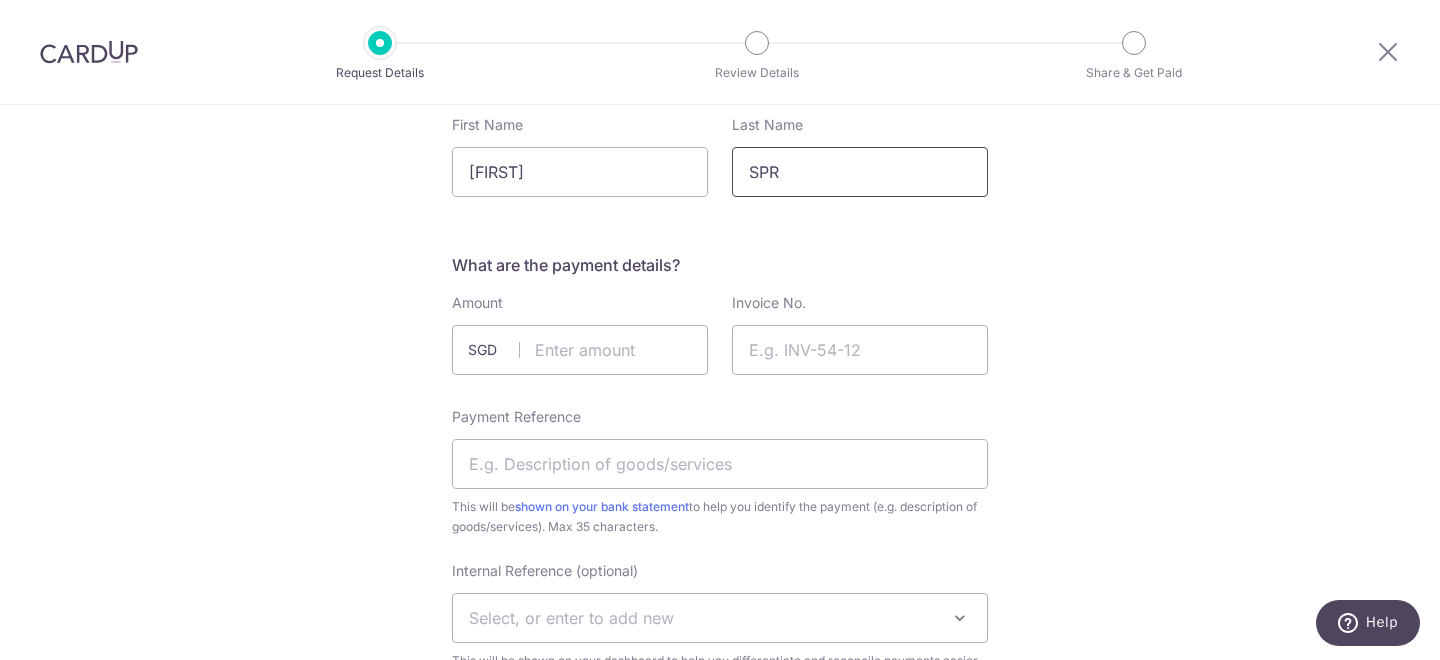 scroll, scrollTop: 180, scrollLeft: 0, axis: vertical 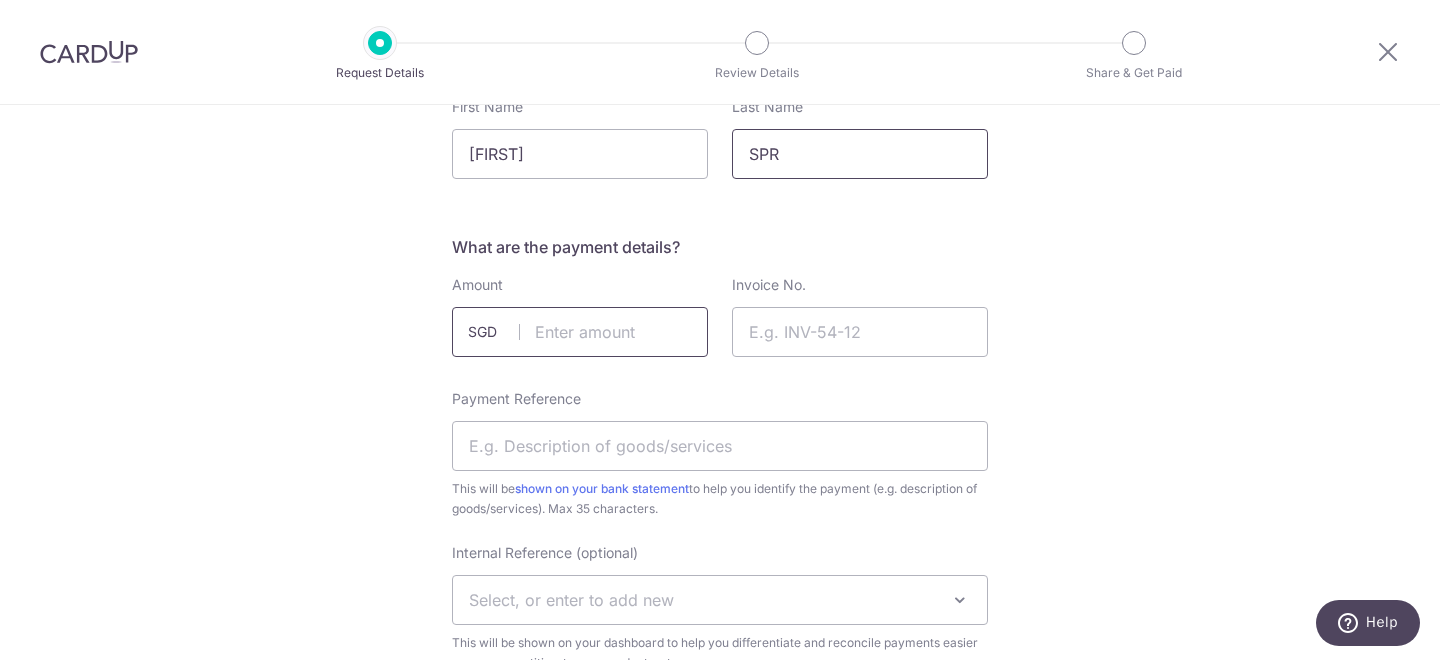 type on "SPR" 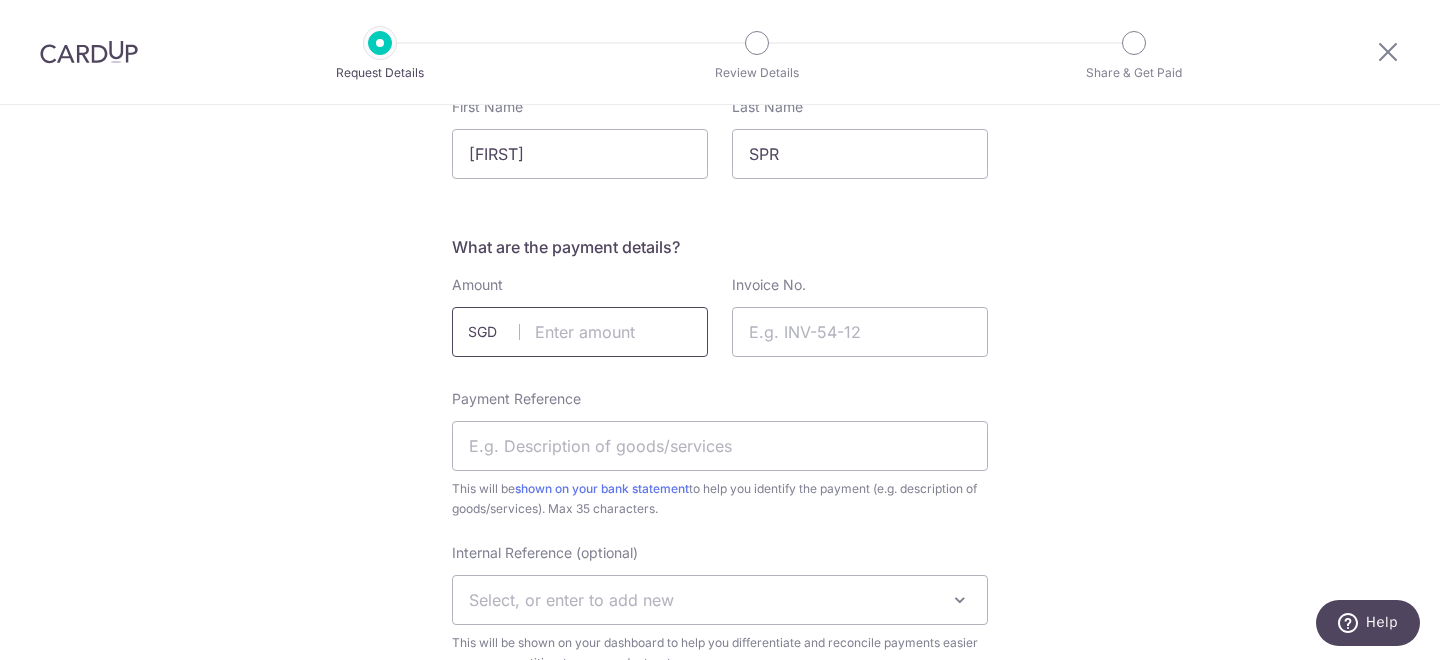 click at bounding box center (580, 332) 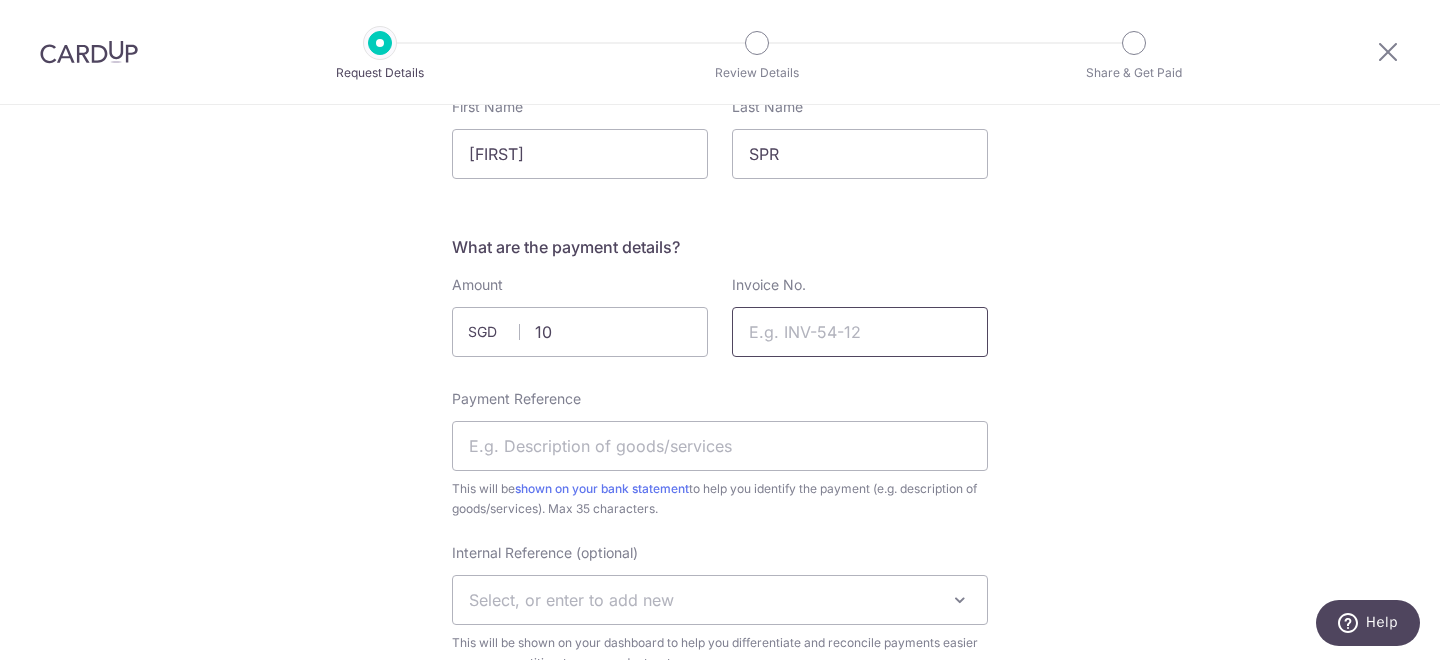 click on "Invoice No." at bounding box center (860, 332) 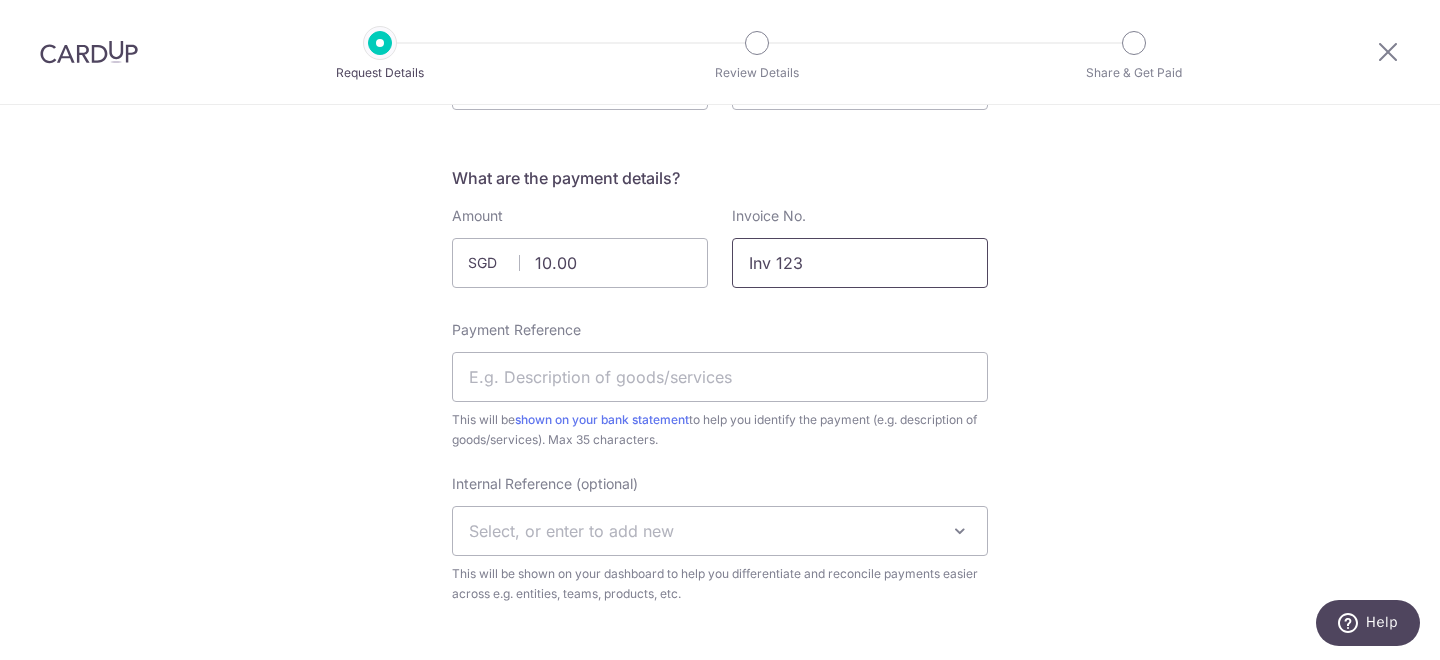 scroll, scrollTop: 252, scrollLeft: 0, axis: vertical 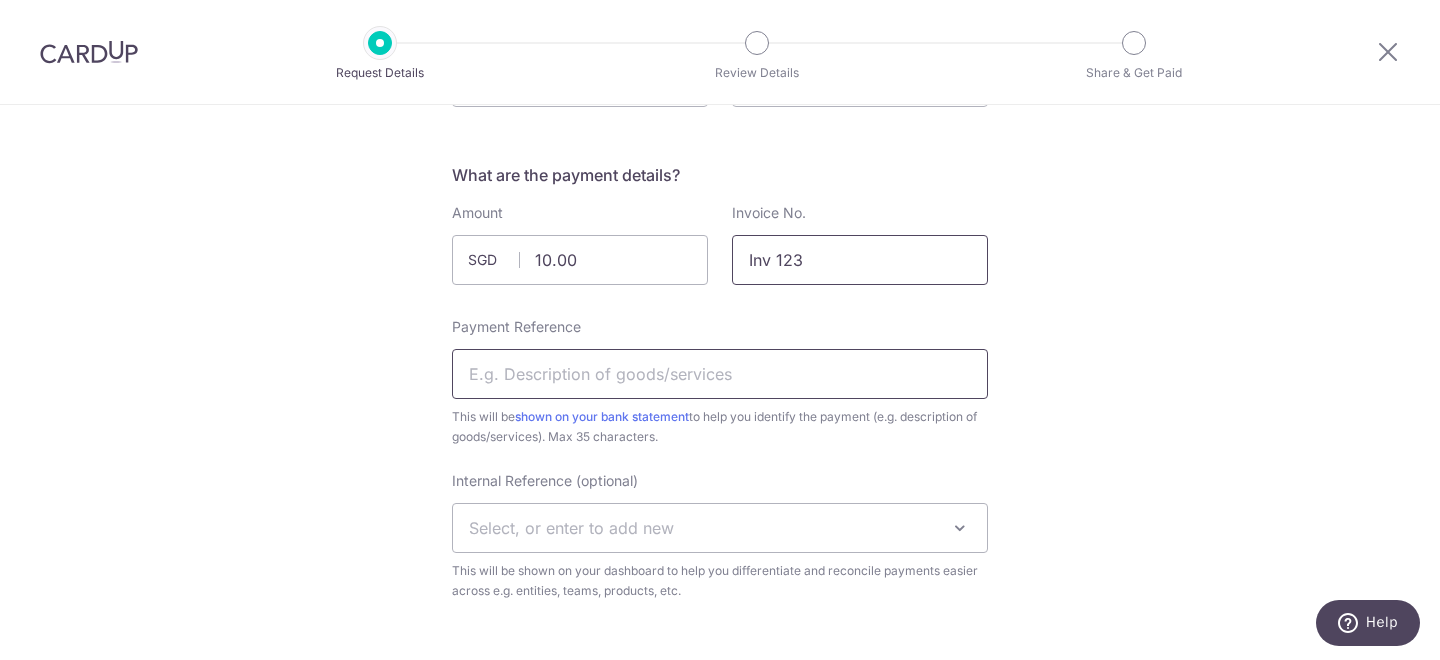 type on "Inv 123" 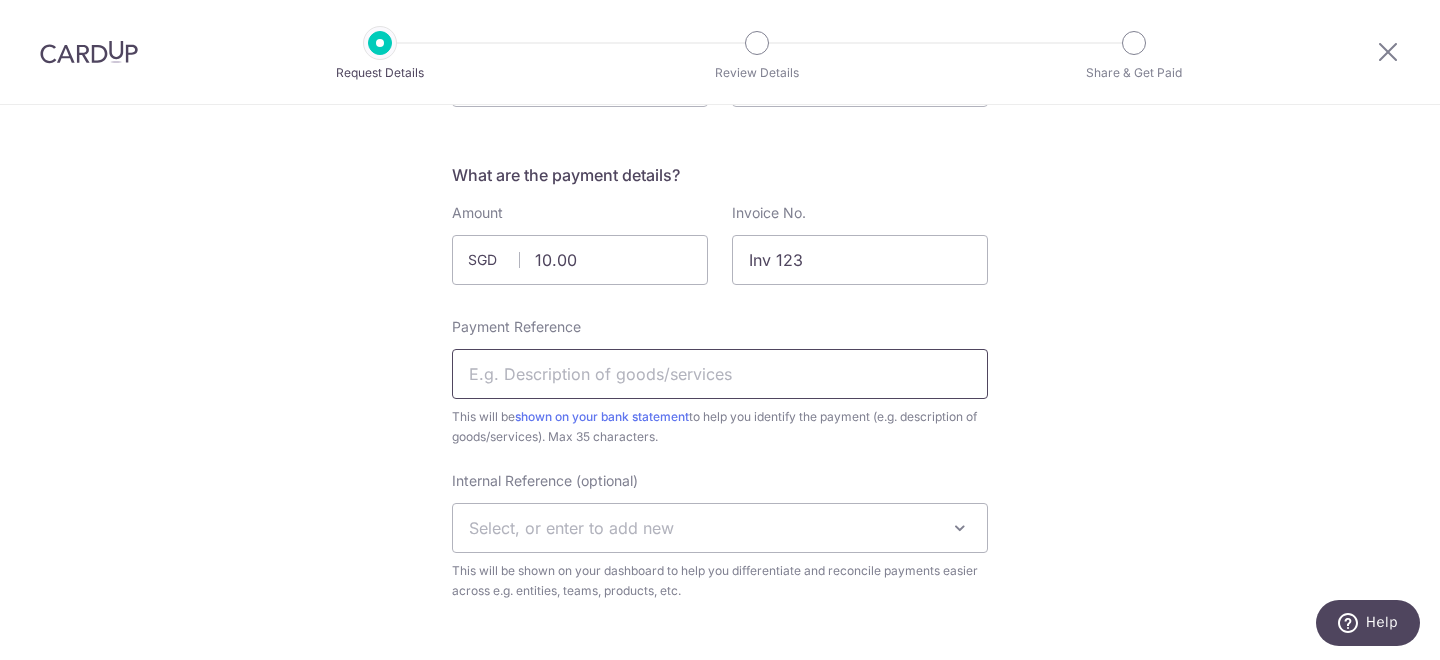 click on "Payment Reference" at bounding box center [720, 374] 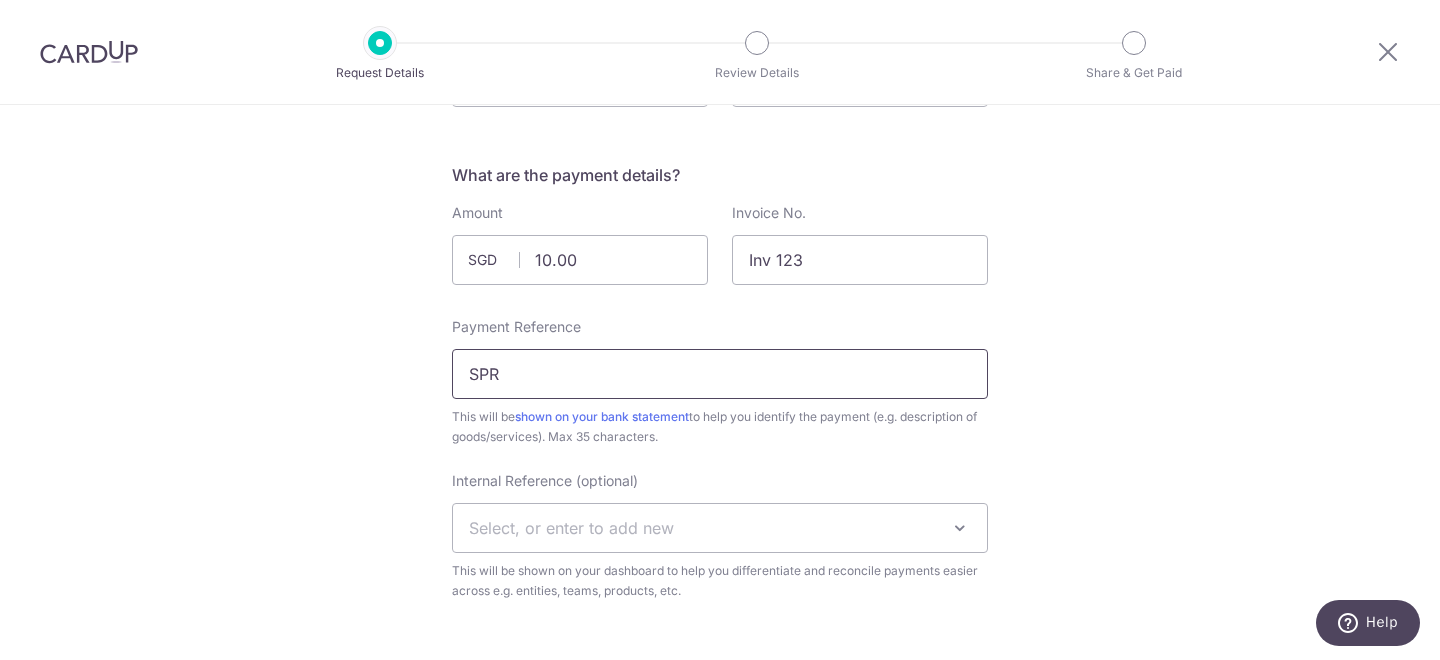 type on "SPR" 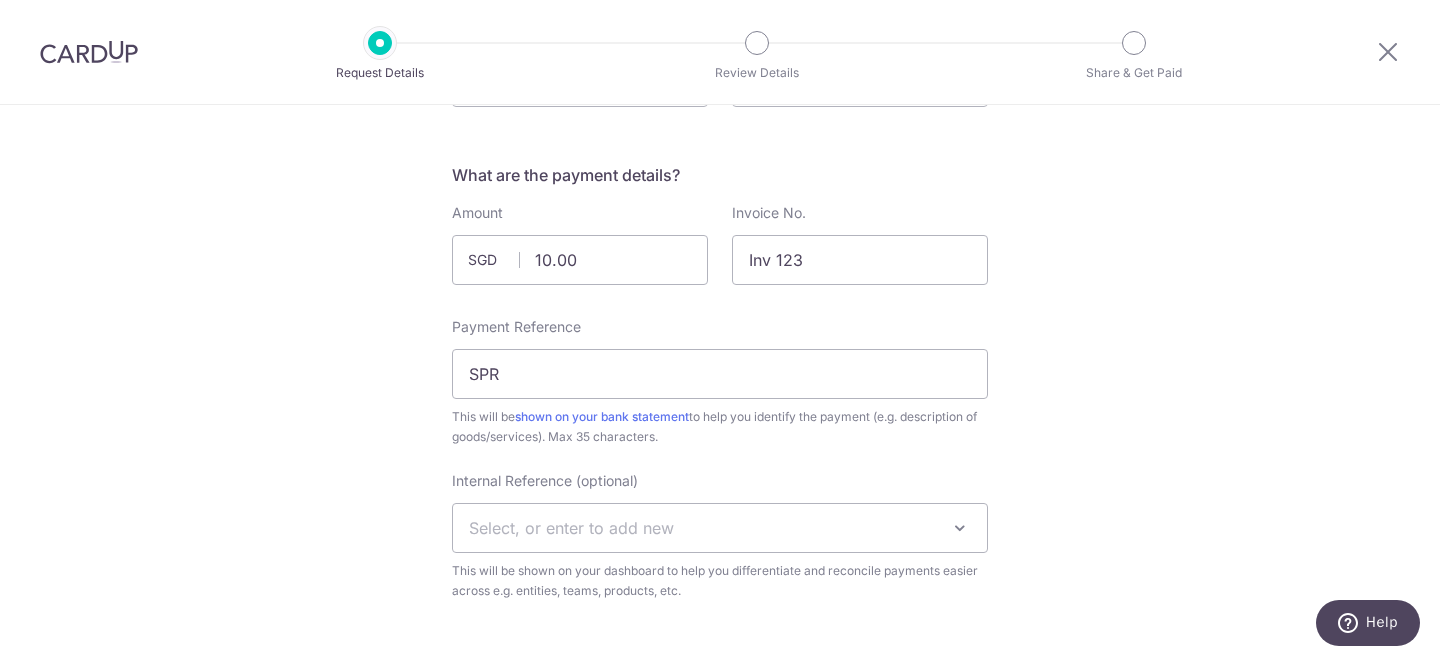 click on "Payment Reference
SPR
Payment reference must be present and cannot contain special characters
This will be  shown on your bank statement  to help you identify the payment (e.g. description of goods/services). Max 35 characters." at bounding box center [720, 382] 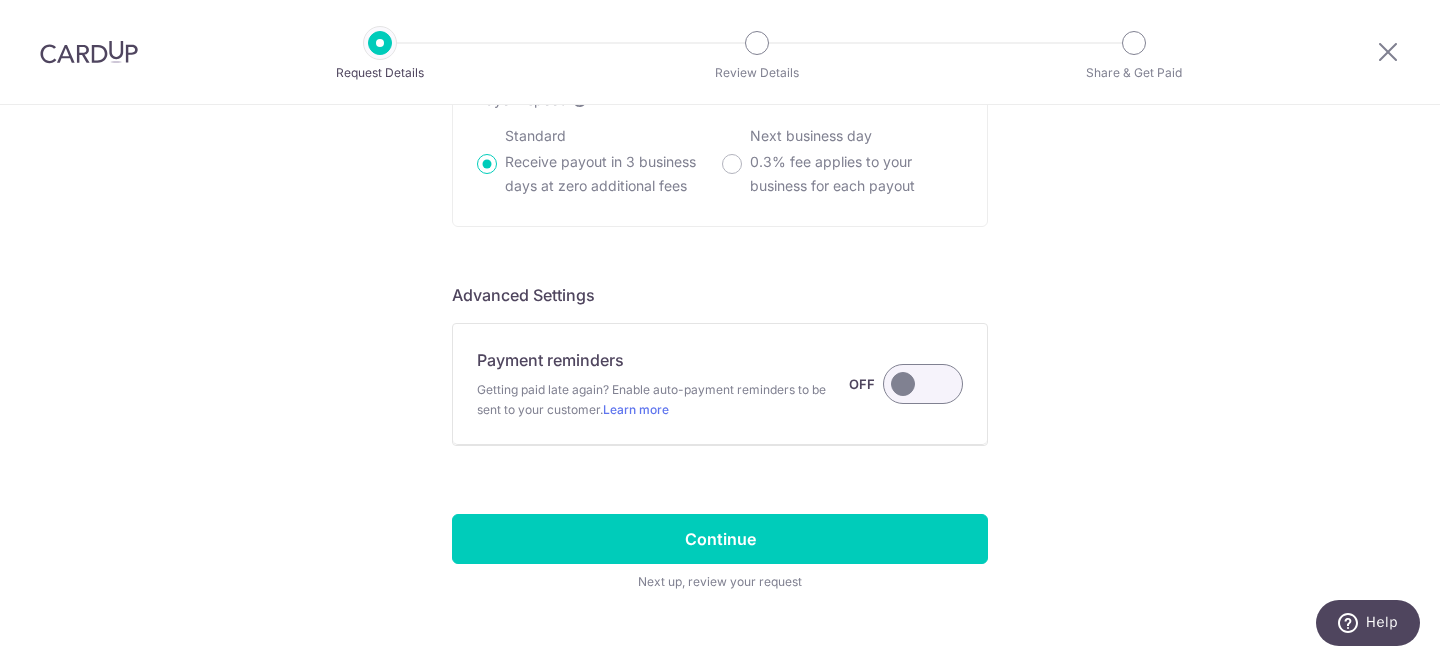 scroll, scrollTop: 1446, scrollLeft: 0, axis: vertical 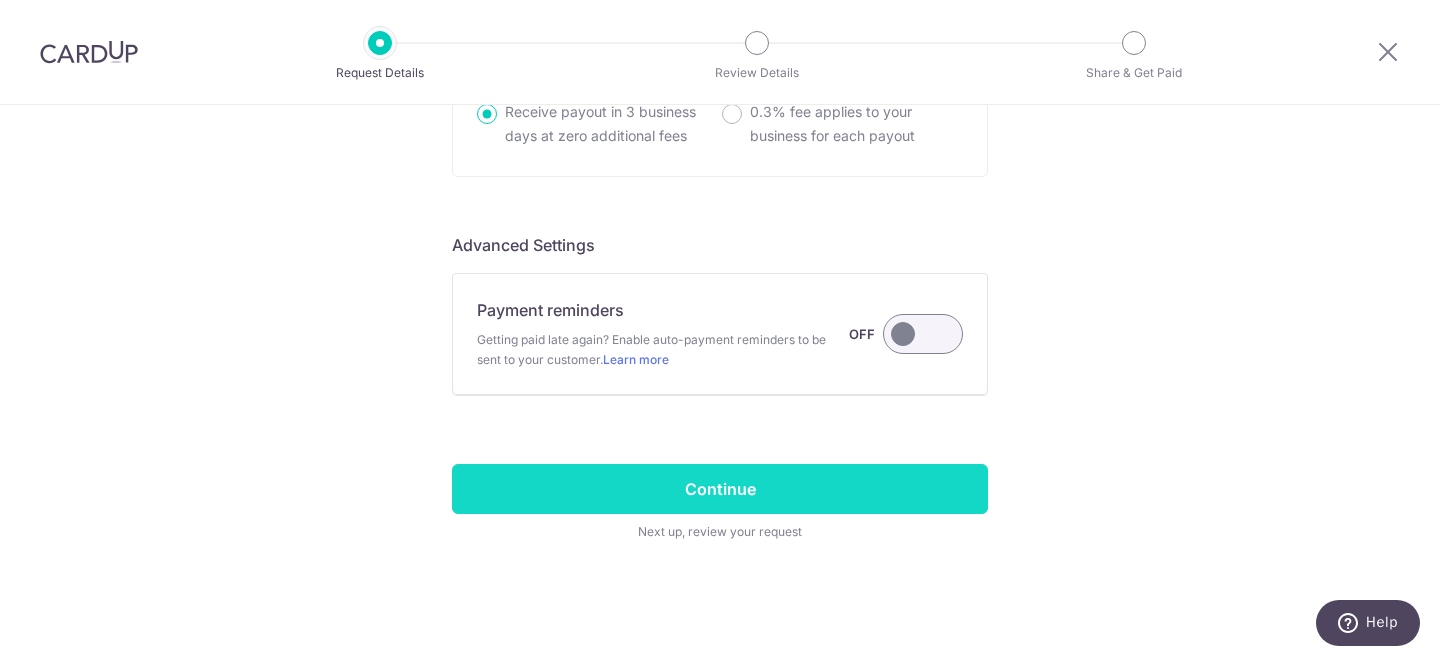 click on "Continue" at bounding box center (720, 489) 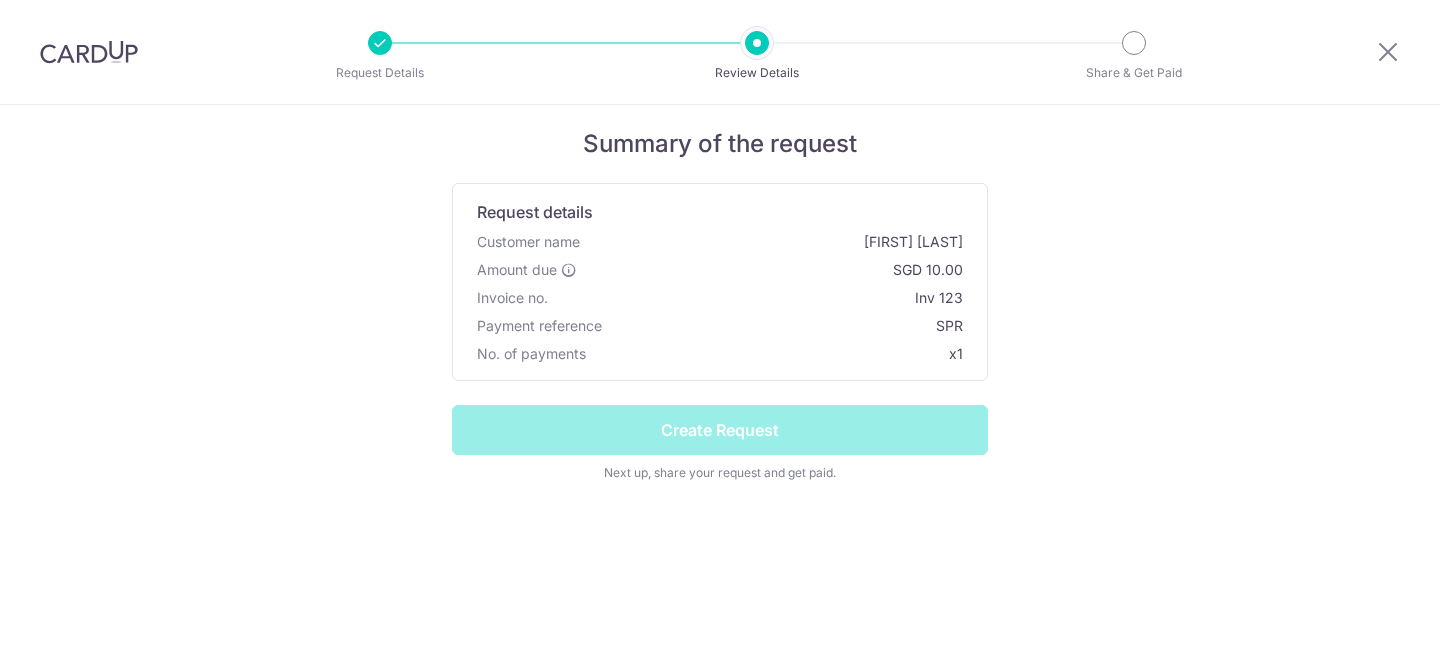 scroll, scrollTop: 0, scrollLeft: 0, axis: both 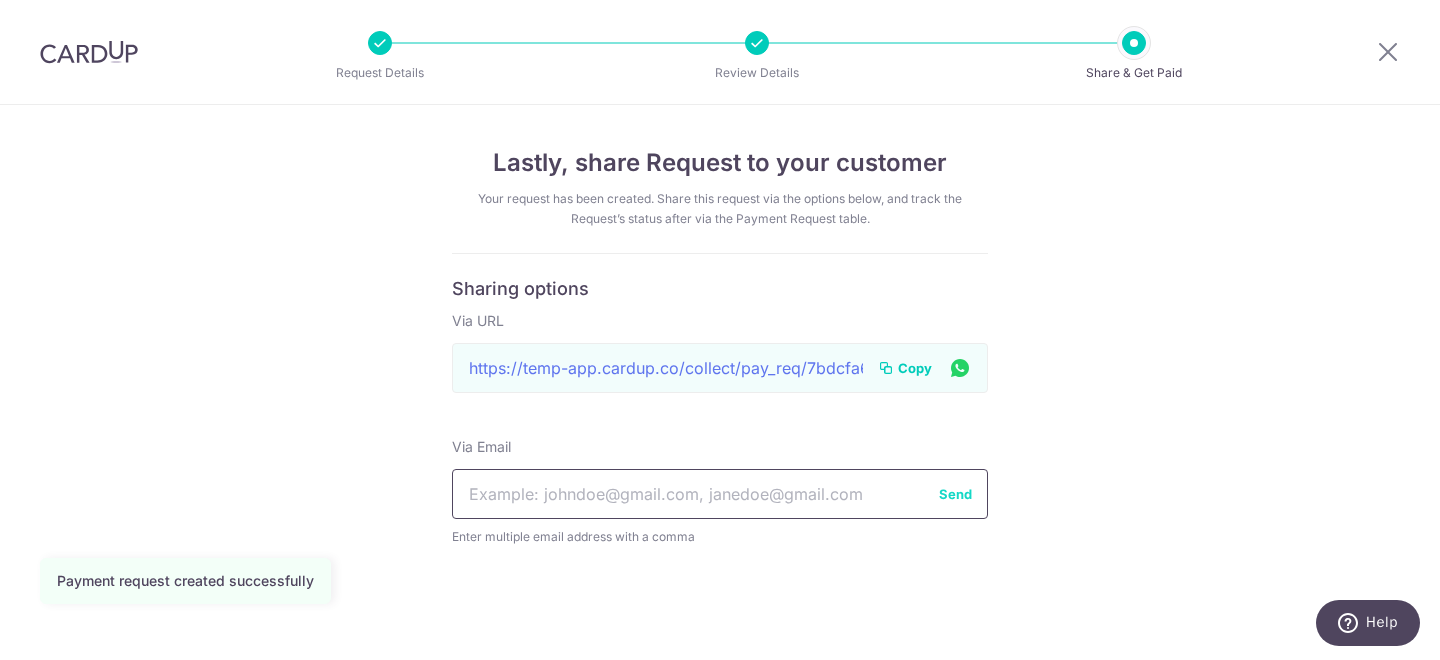 click at bounding box center [720, 494] 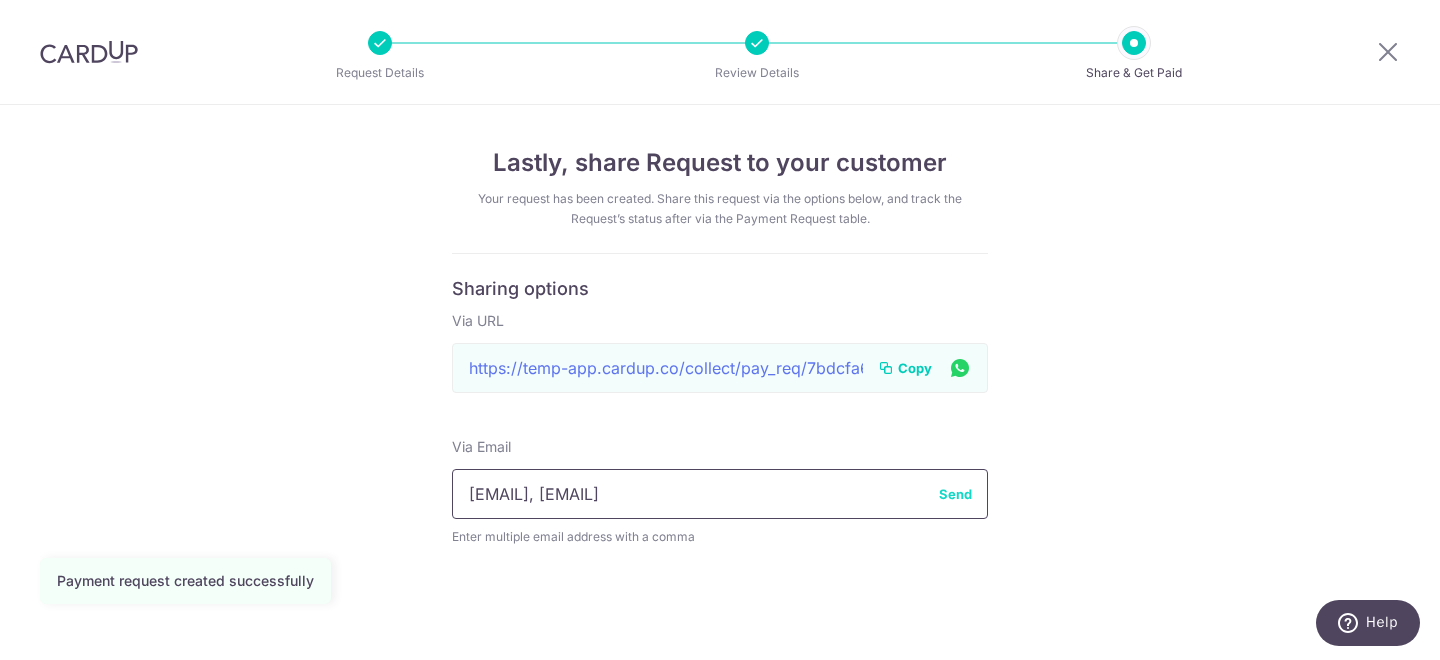 scroll, scrollTop: 0, scrollLeft: 24, axis: horizontal 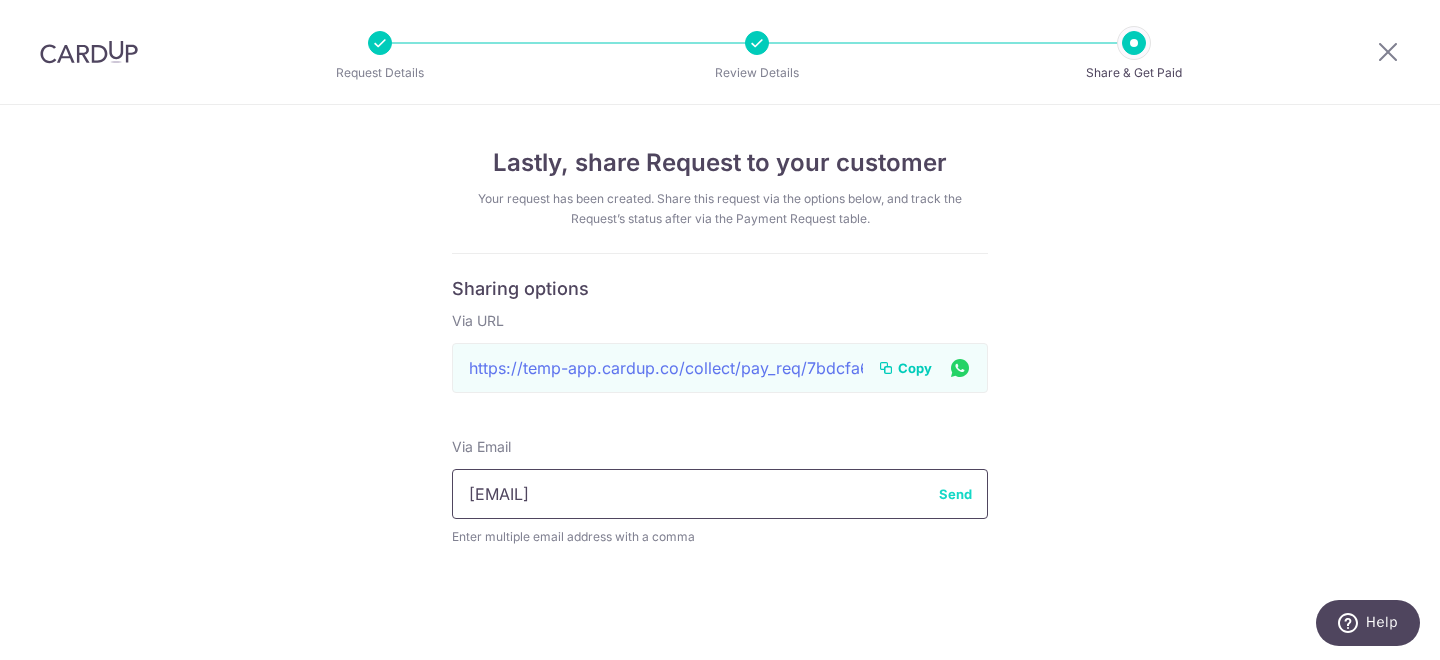 click on "[EMAIL]" at bounding box center [720, 494] 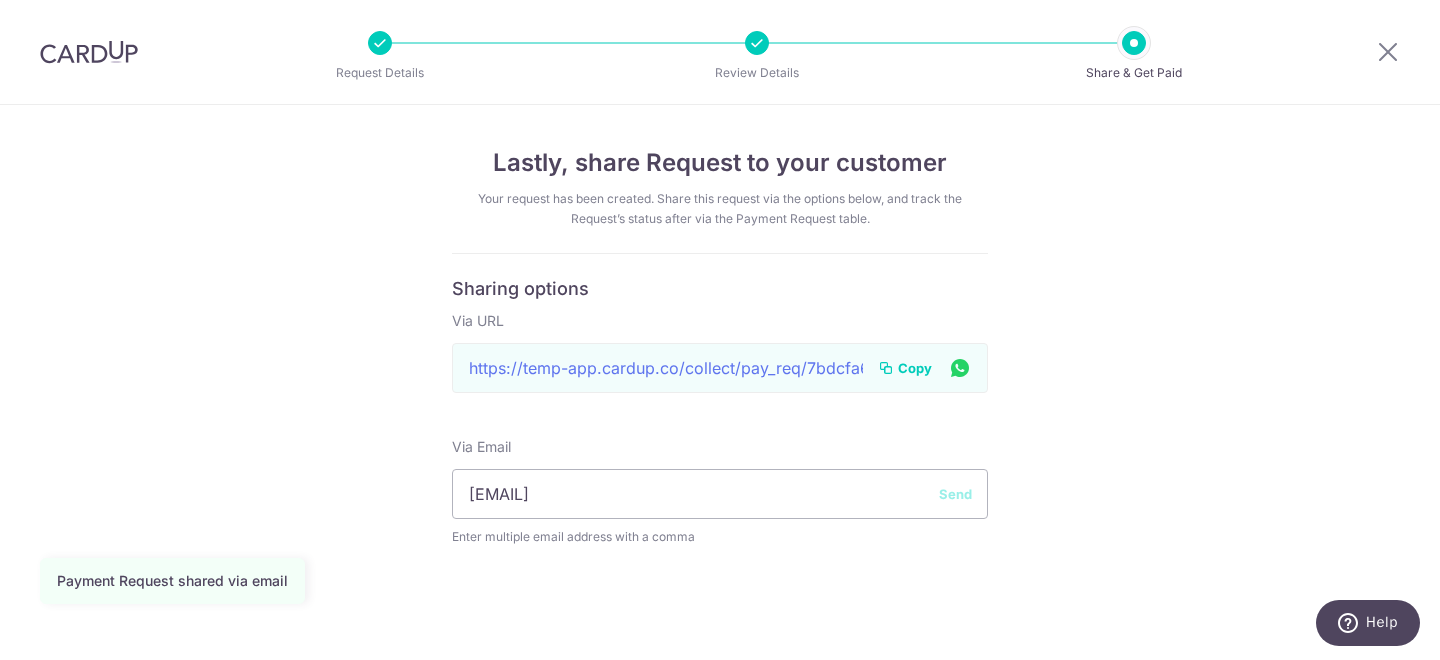 click on "Copy" at bounding box center [915, 368] 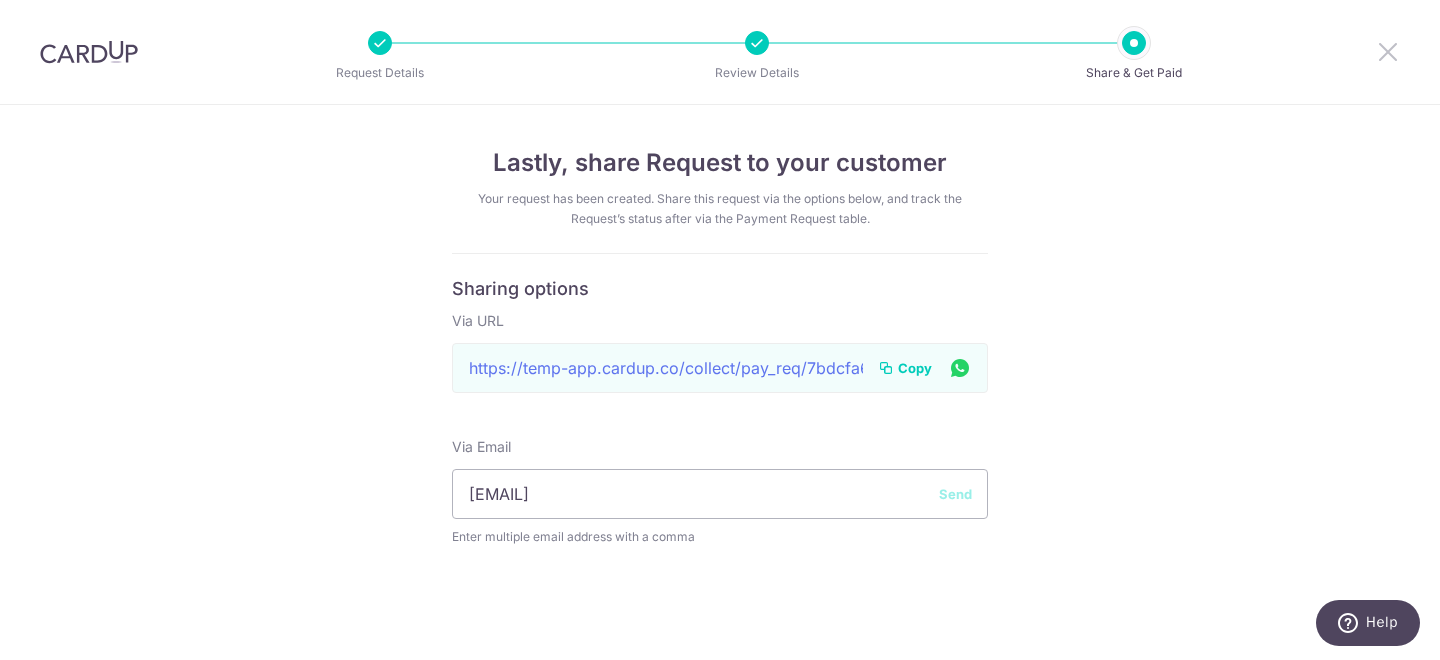 click at bounding box center (1388, 51) 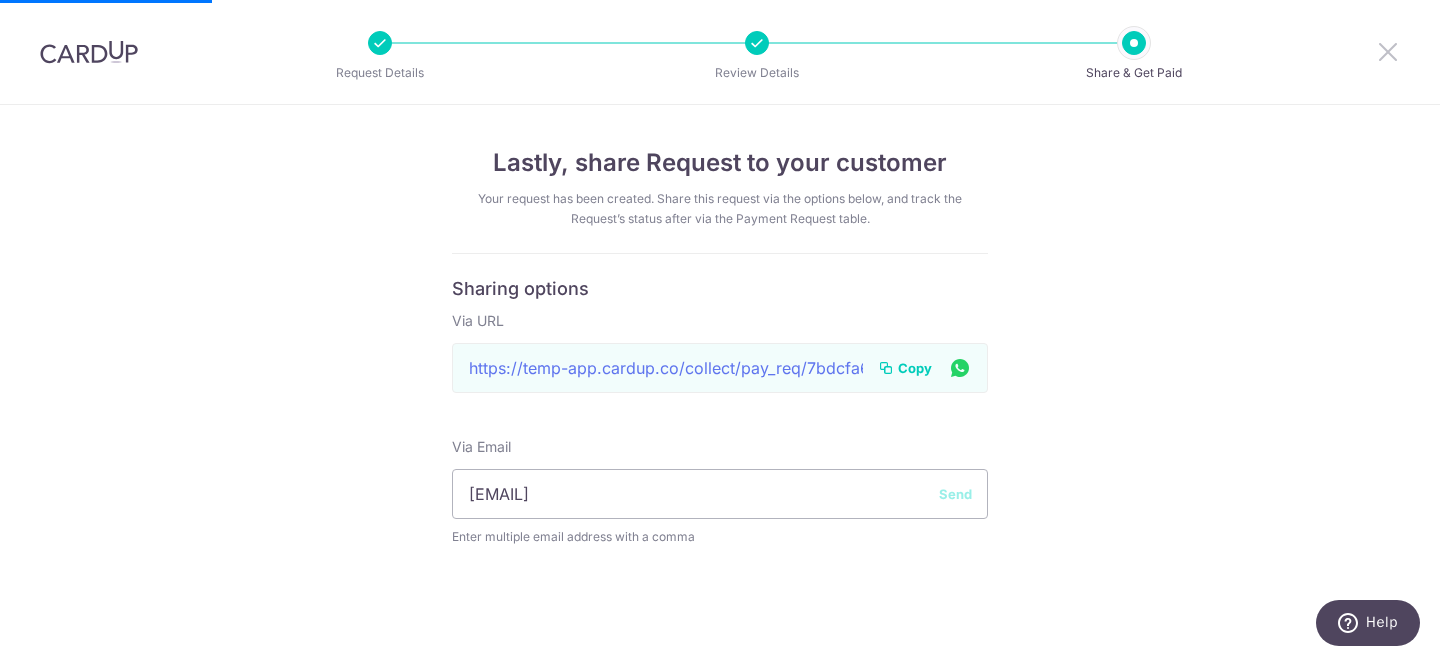 click at bounding box center [1388, 51] 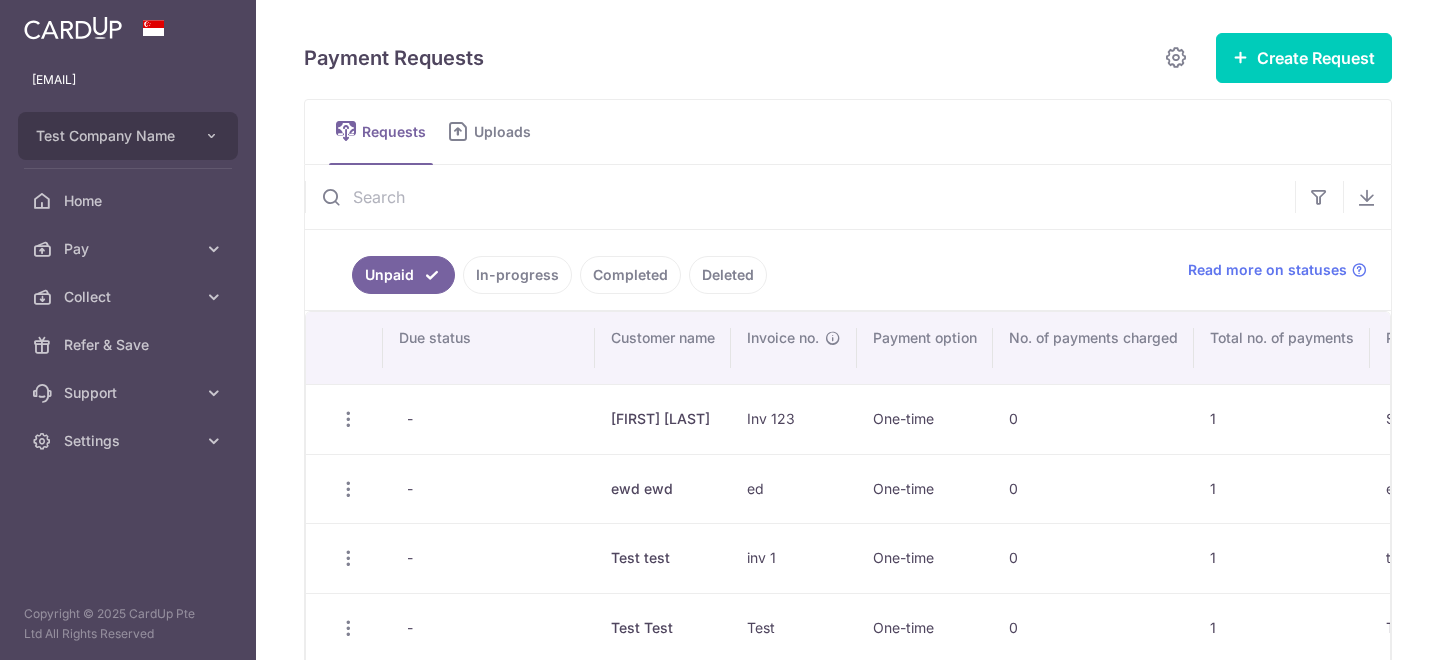 scroll, scrollTop: 0, scrollLeft: 0, axis: both 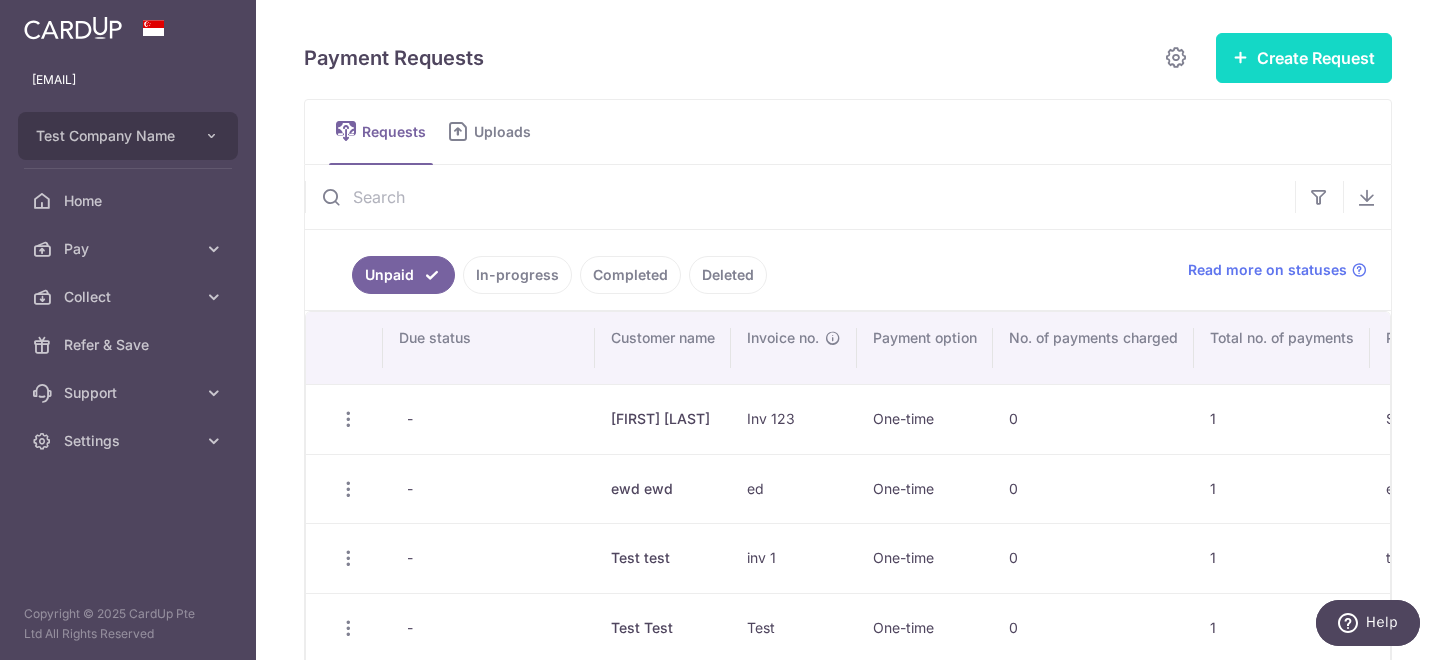 click on "Create Request" at bounding box center (1304, 58) 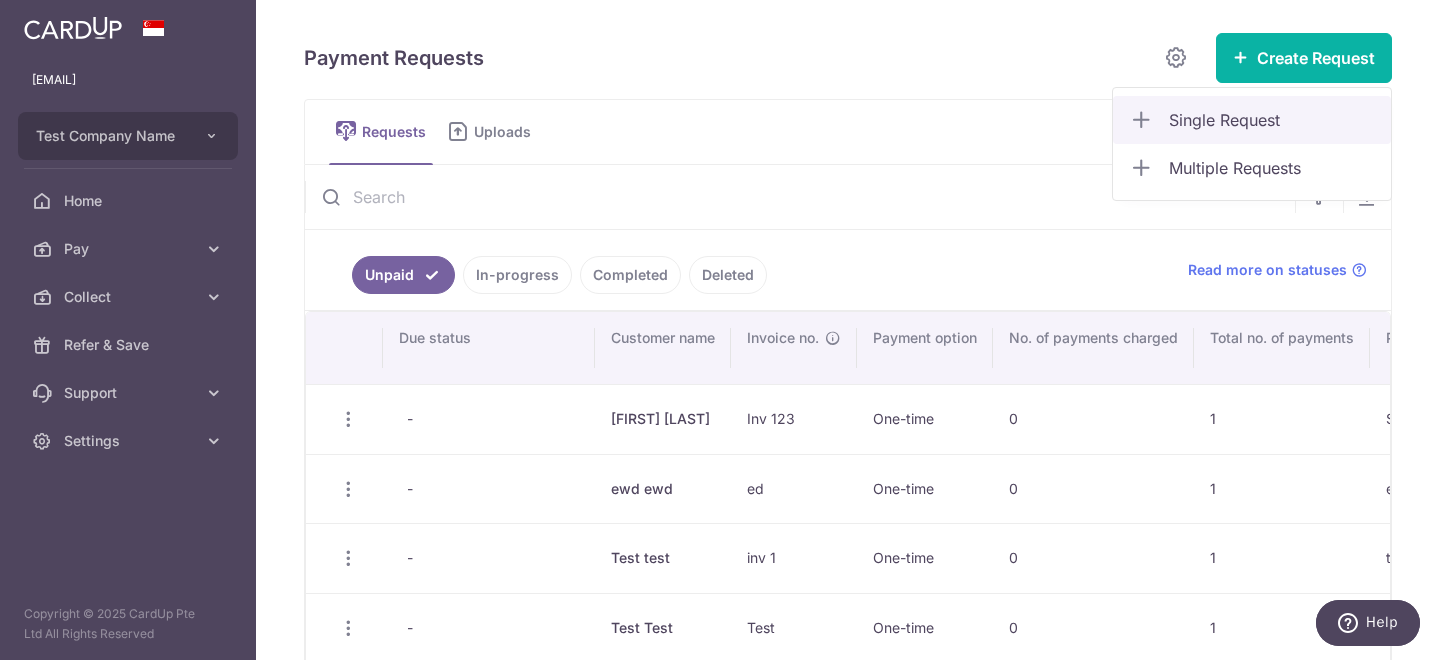click on "Single Request" at bounding box center (1272, 120) 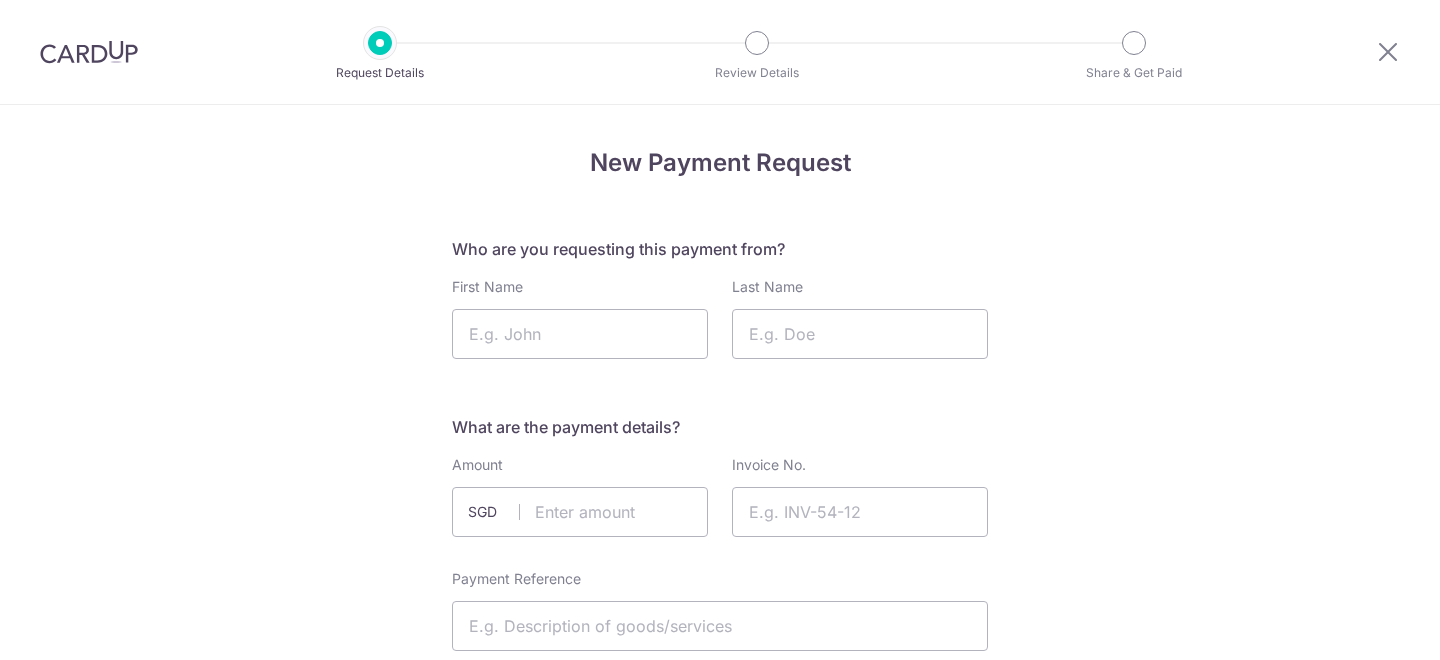 scroll, scrollTop: 0, scrollLeft: 0, axis: both 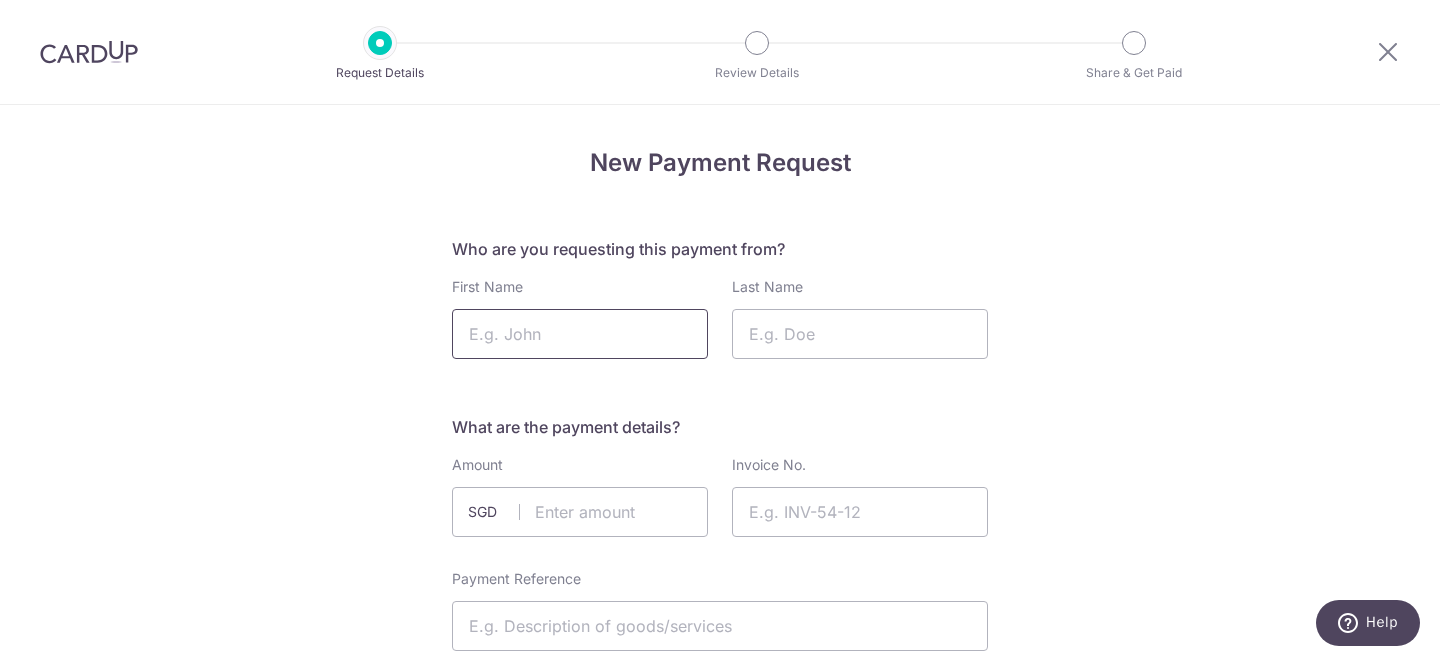 click on "First Name" at bounding box center [580, 334] 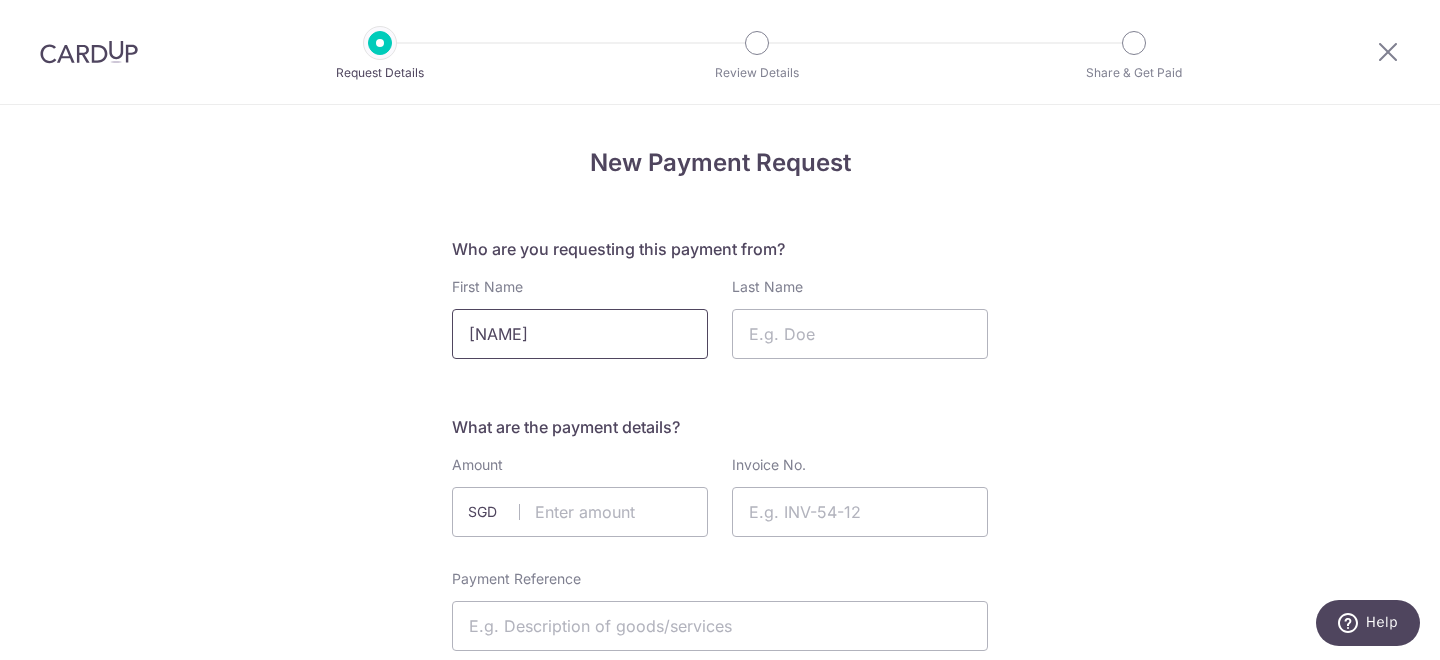 type on "[NAME]" 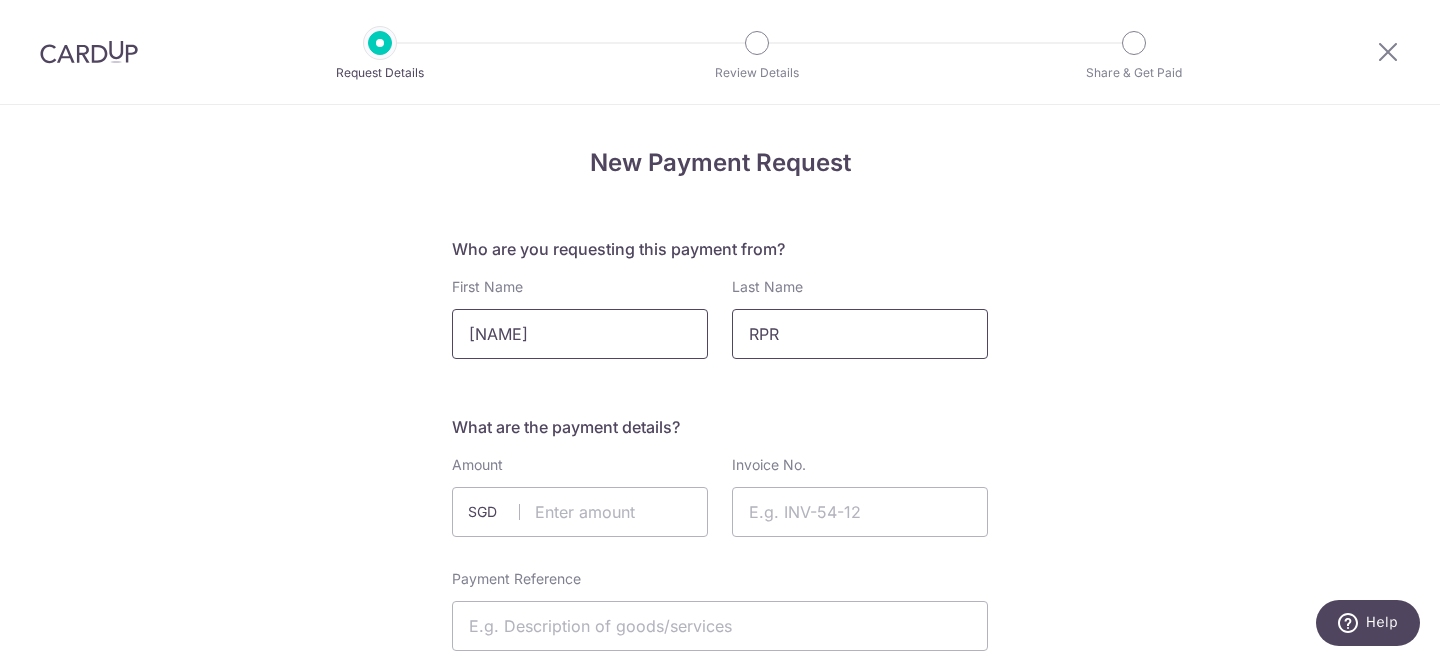 scroll, scrollTop: 121, scrollLeft: 0, axis: vertical 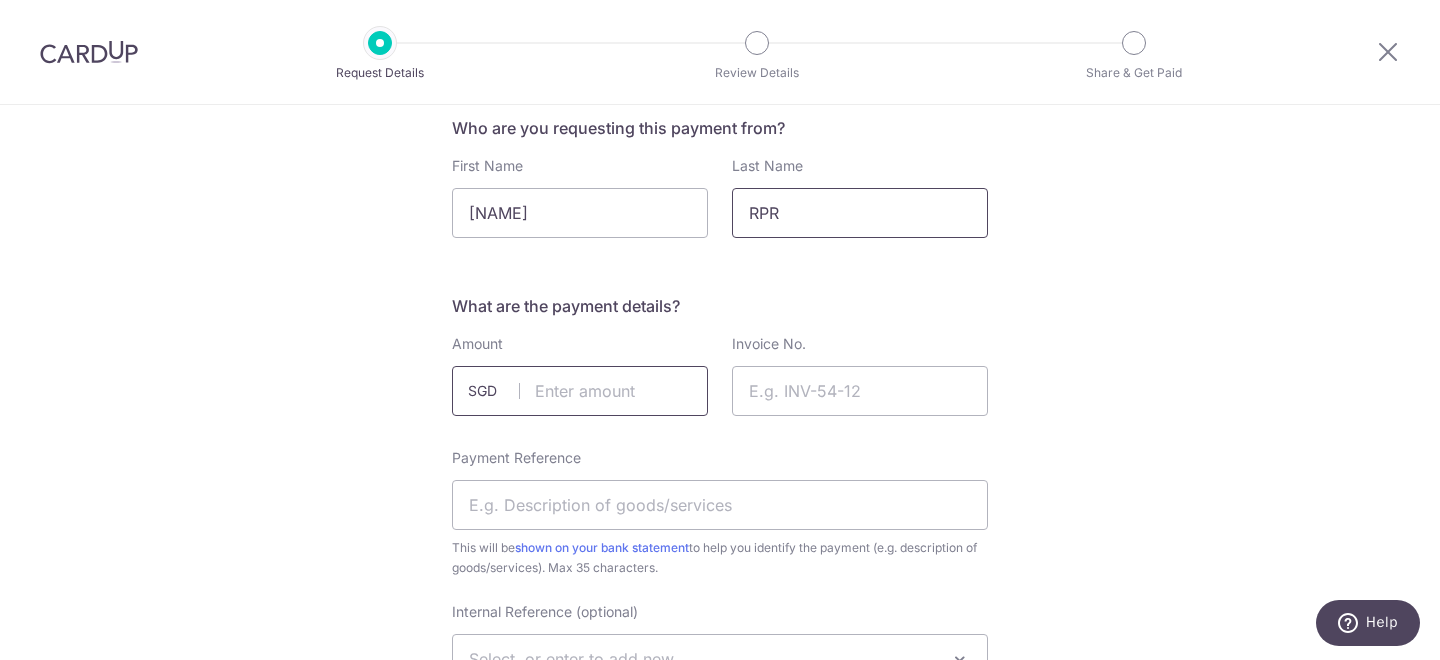 type on "RPR" 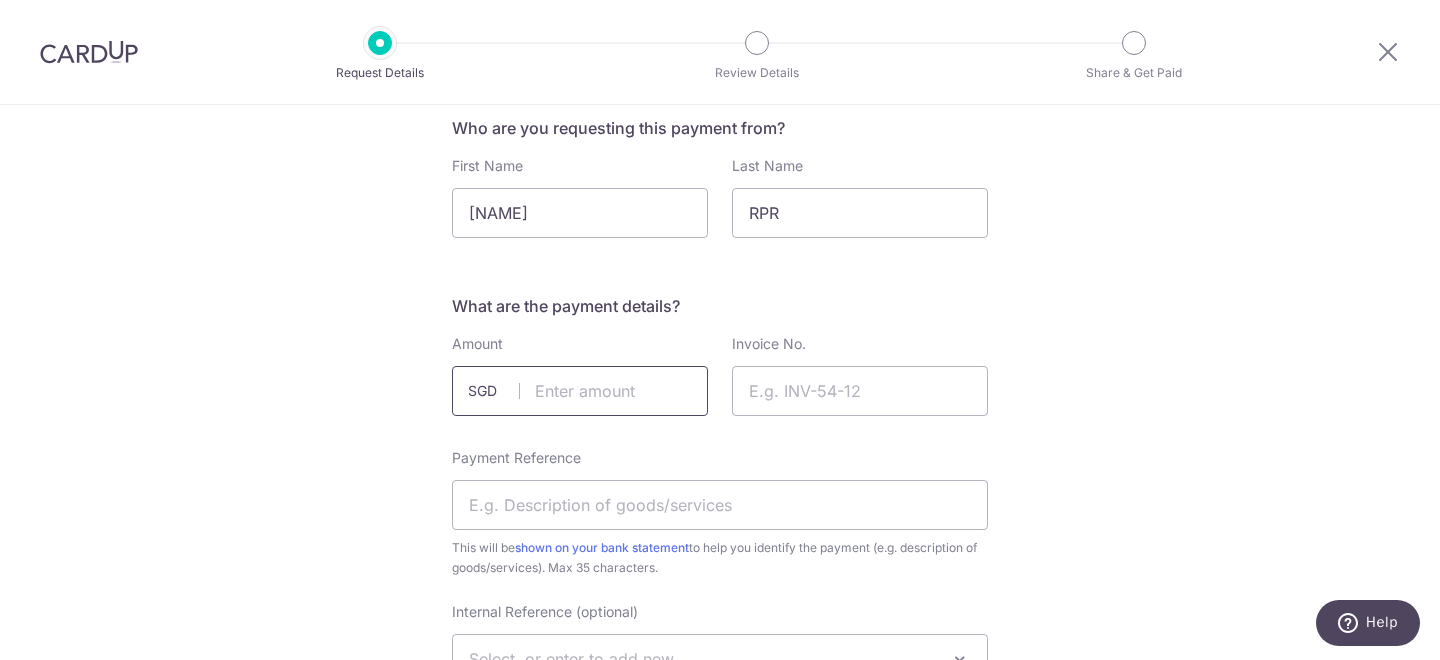 click at bounding box center (580, 391) 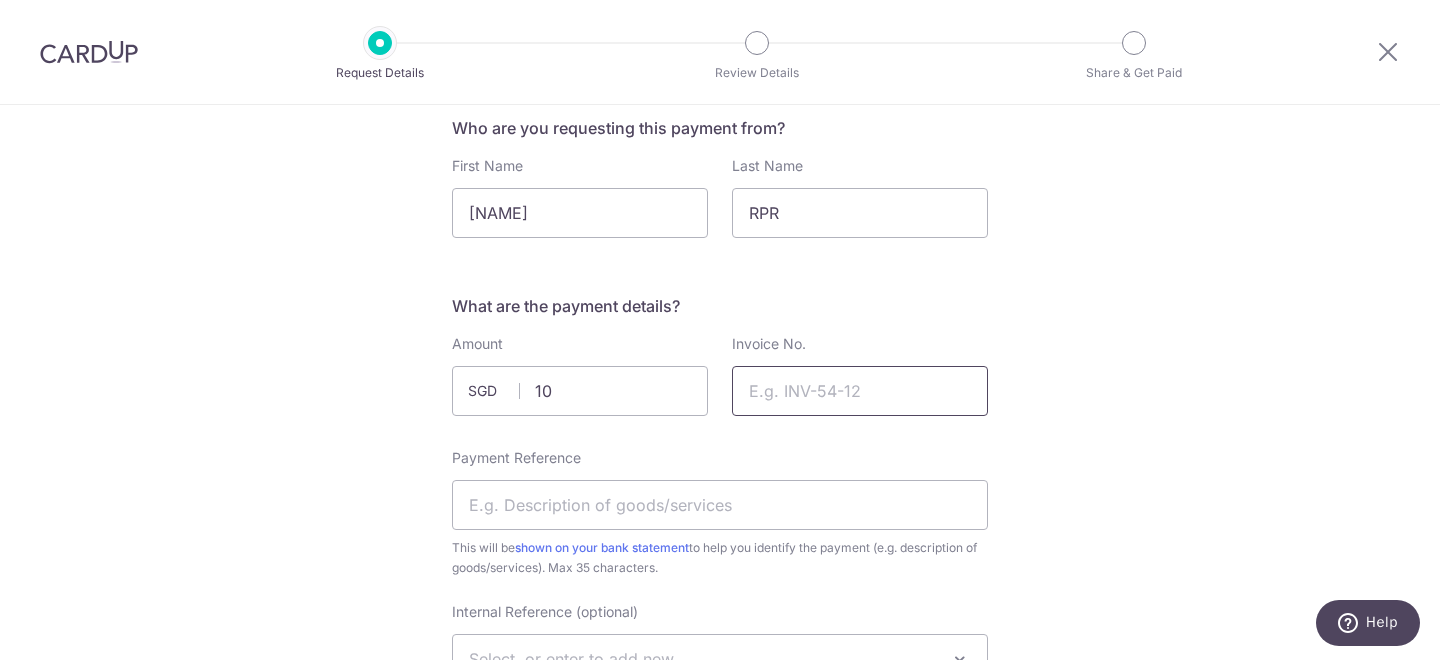 click on "Invoice No." at bounding box center [860, 391] 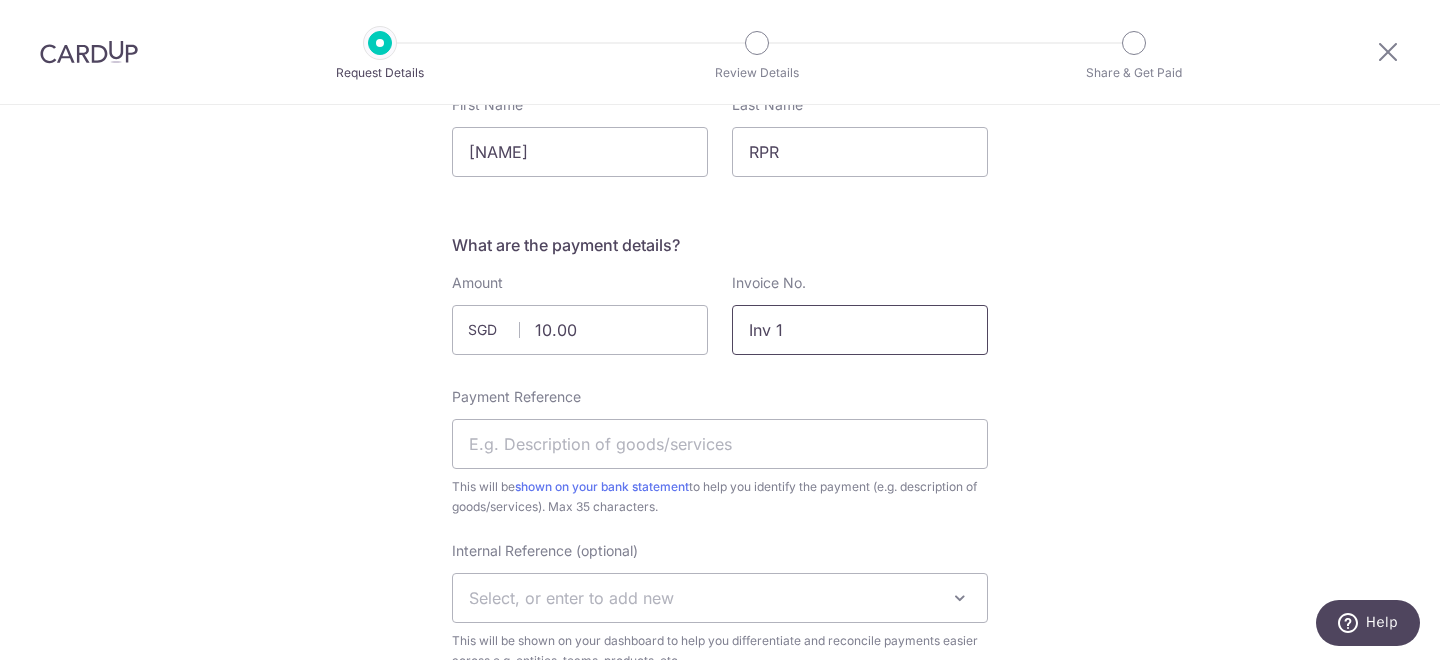 scroll, scrollTop: 190, scrollLeft: 0, axis: vertical 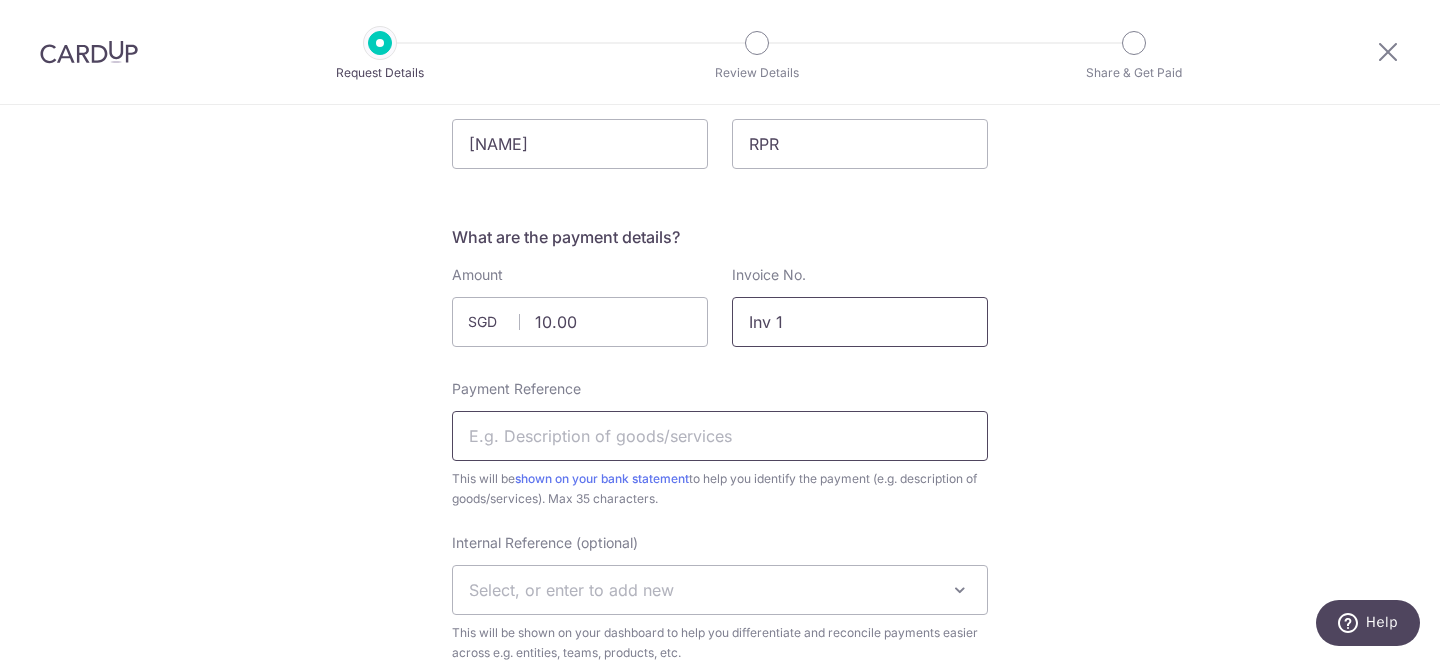 type on "Inv 1" 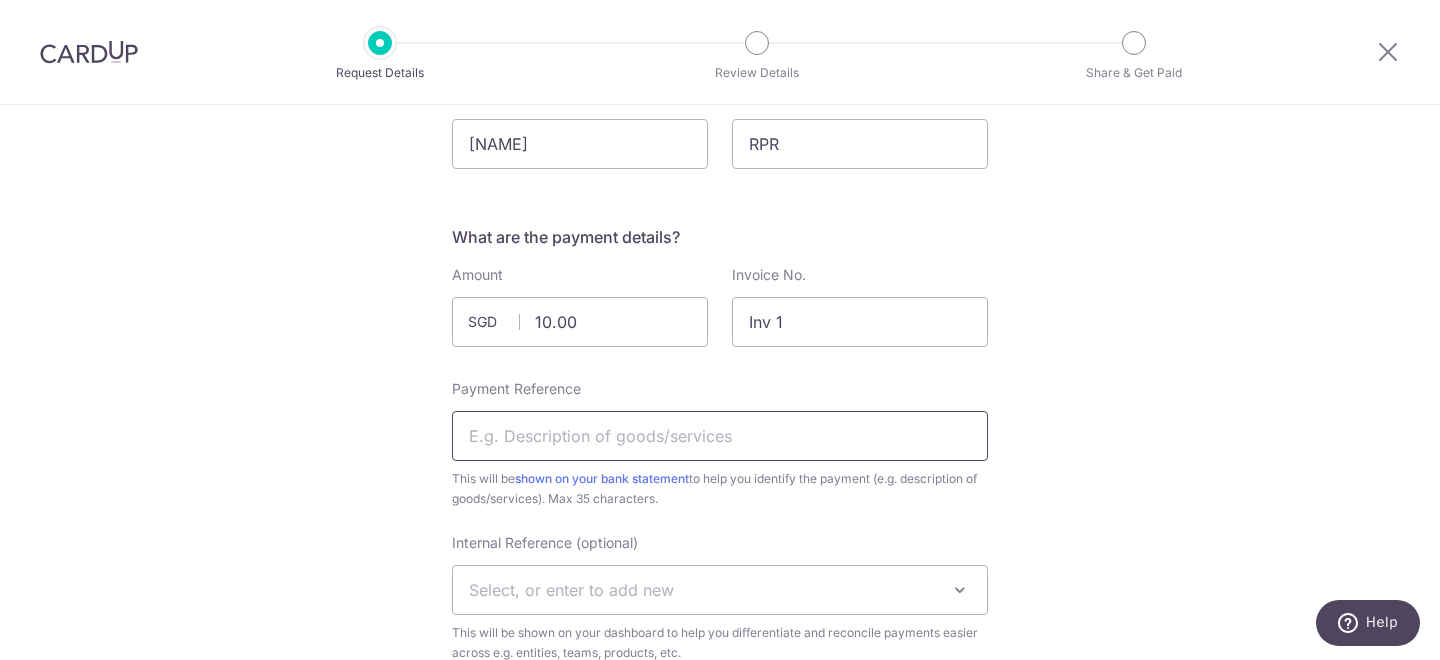 click on "Payment Reference" at bounding box center [720, 436] 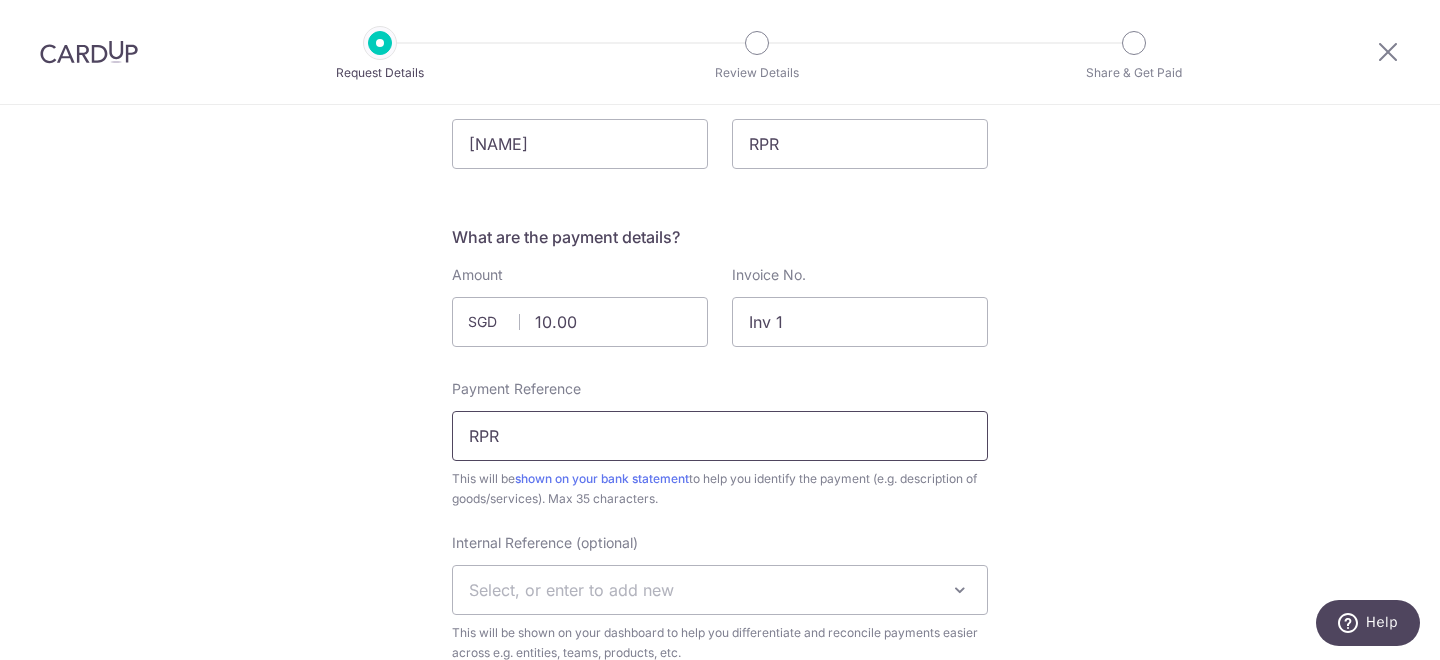 scroll, scrollTop: 314, scrollLeft: 0, axis: vertical 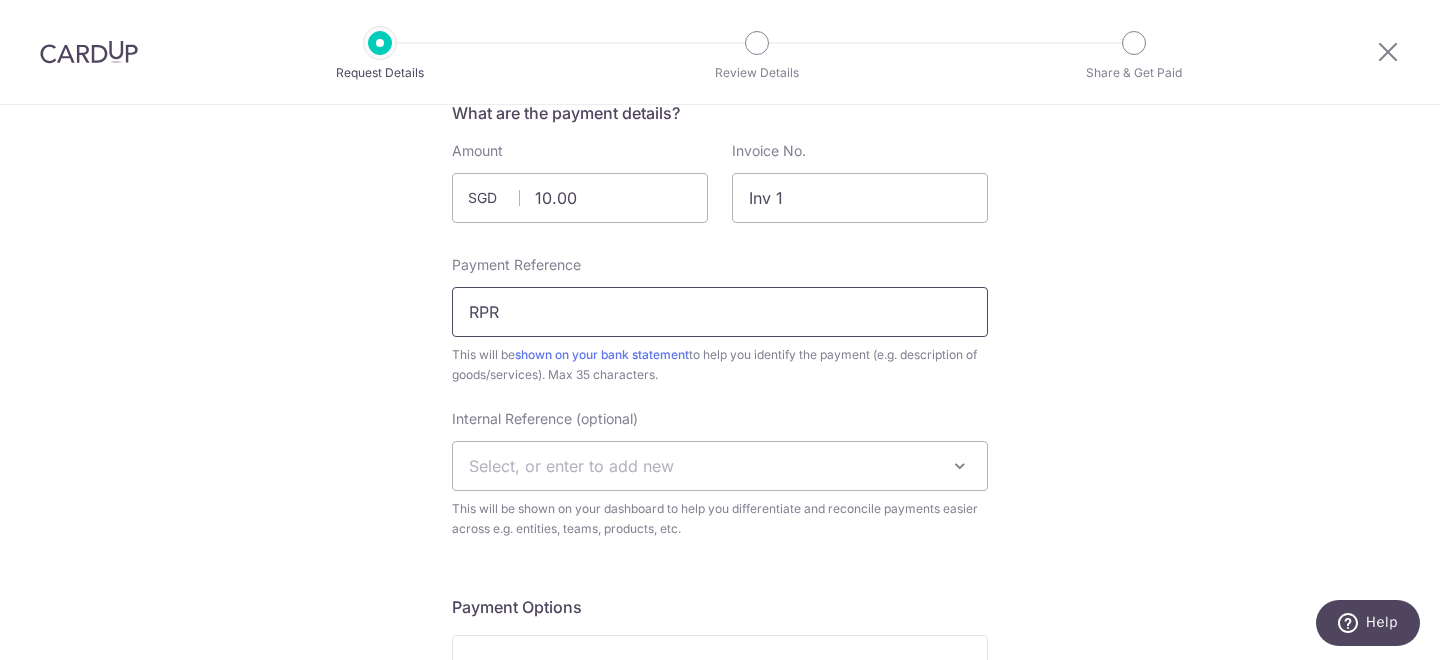 type on "RPR" 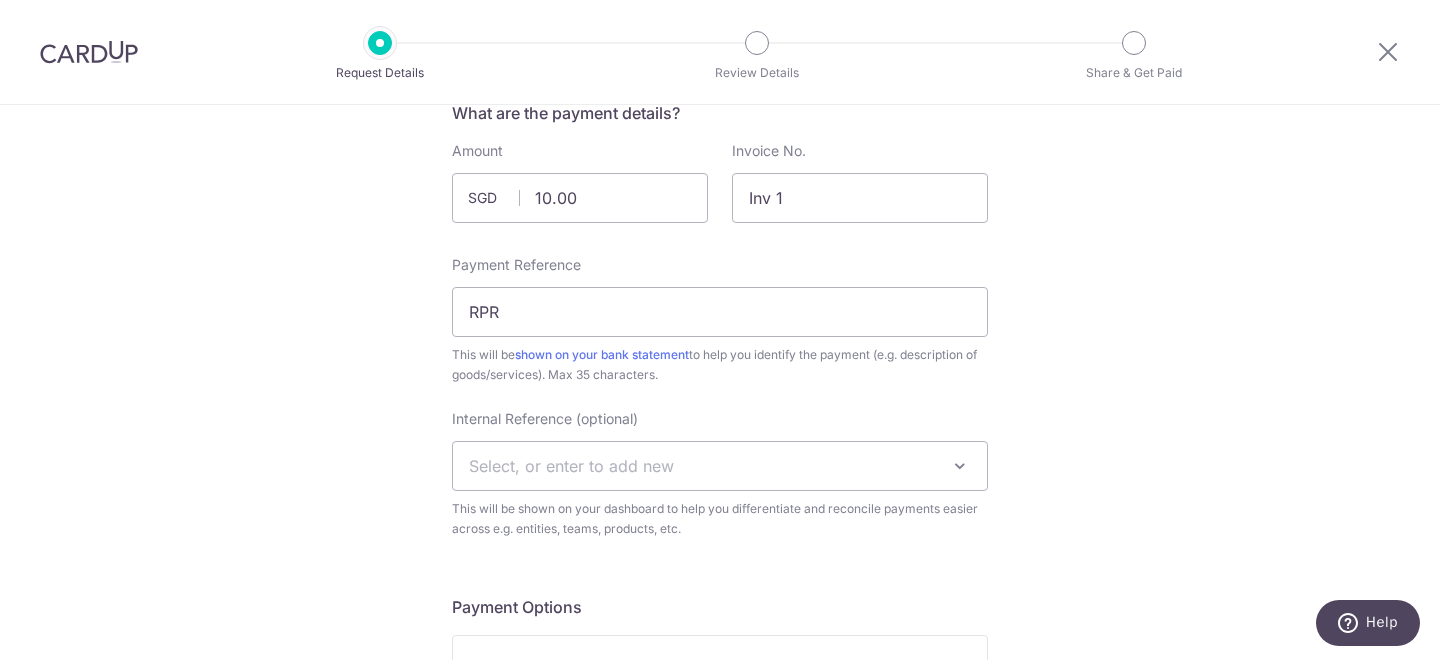 click on "Internal Reference (optional)
test
internal ref1
internal ref2
test rec pr Select, or enter to add new
This will be shown on your dashboard to help you differentiate and reconcile payments easier across e.g. entities, teams, products, etc." at bounding box center (720, 474) 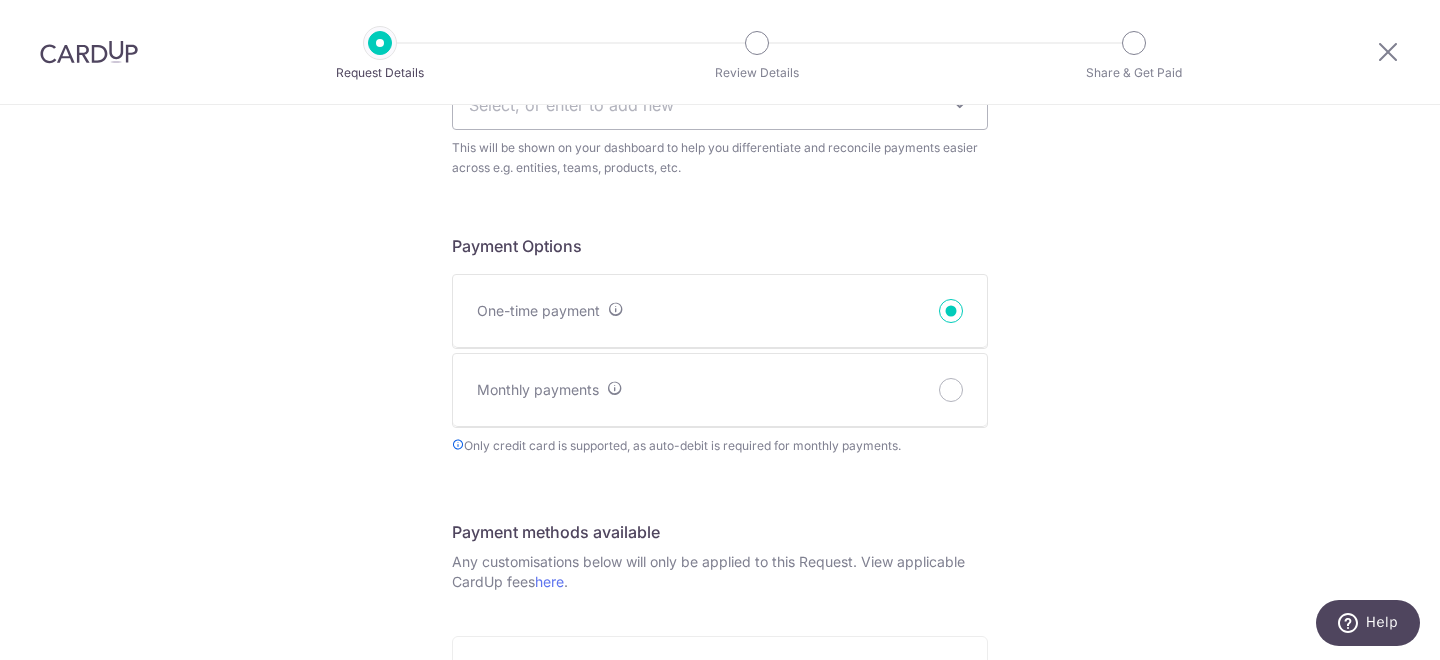 scroll, scrollTop: 699, scrollLeft: 0, axis: vertical 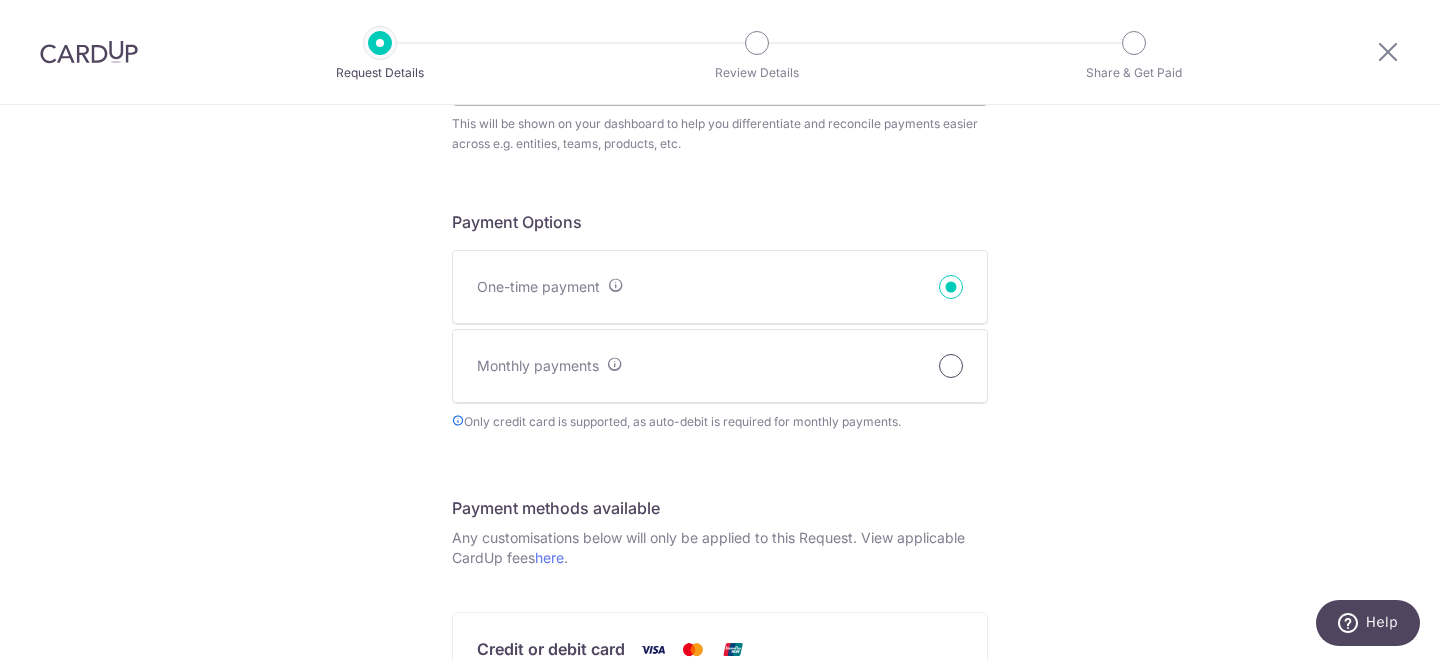 click on "Monthly payments" at bounding box center [951, 366] 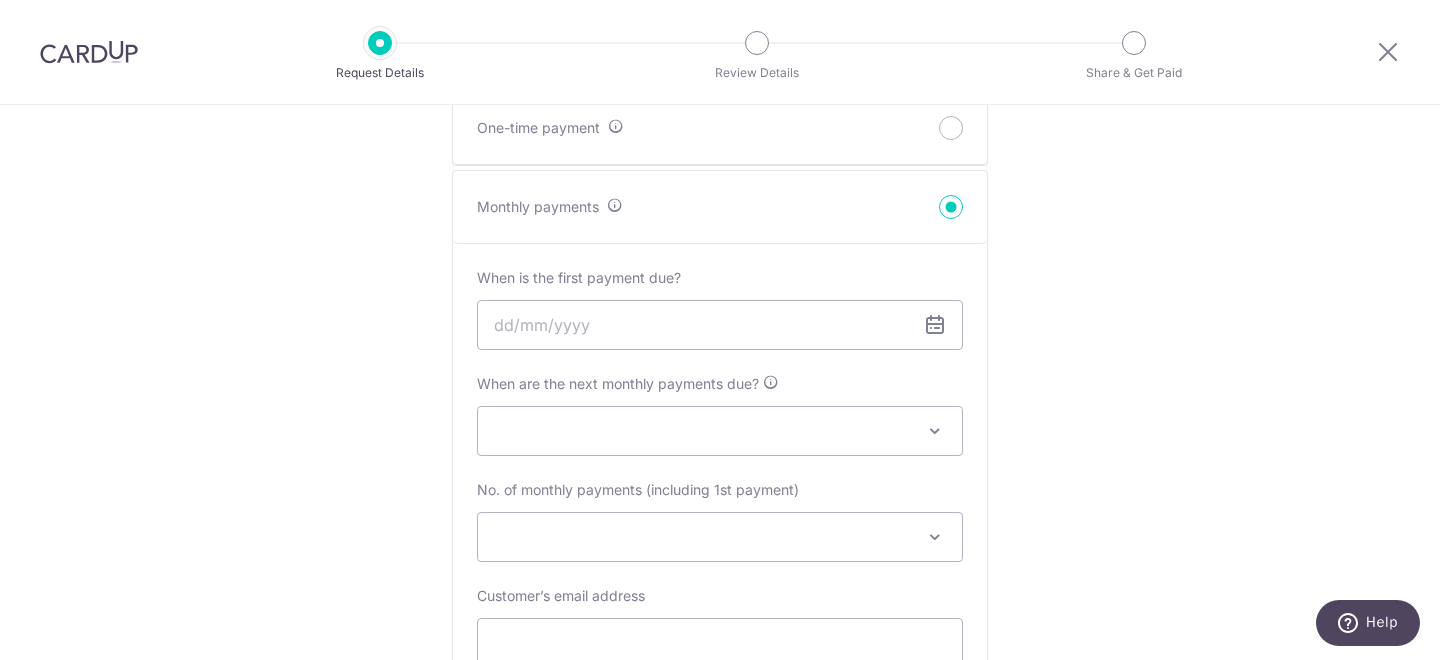 scroll, scrollTop: 900, scrollLeft: 0, axis: vertical 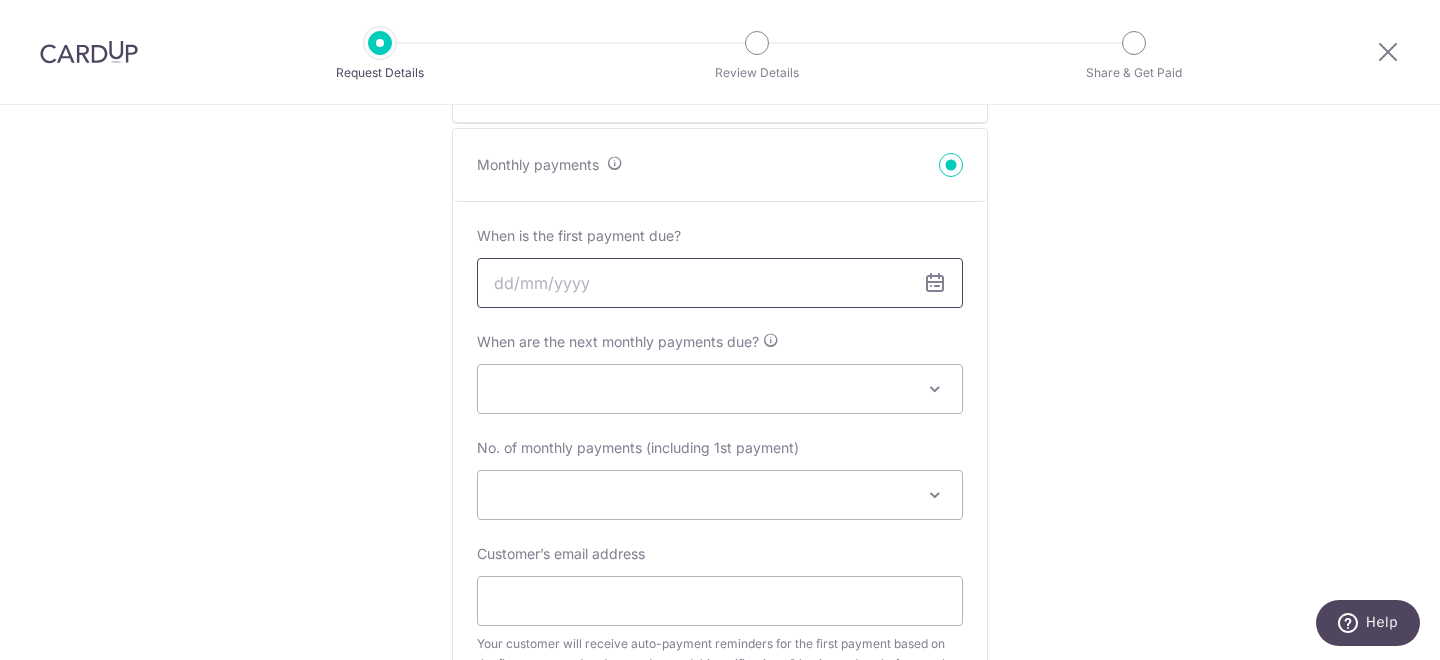 click at bounding box center (720, 283) 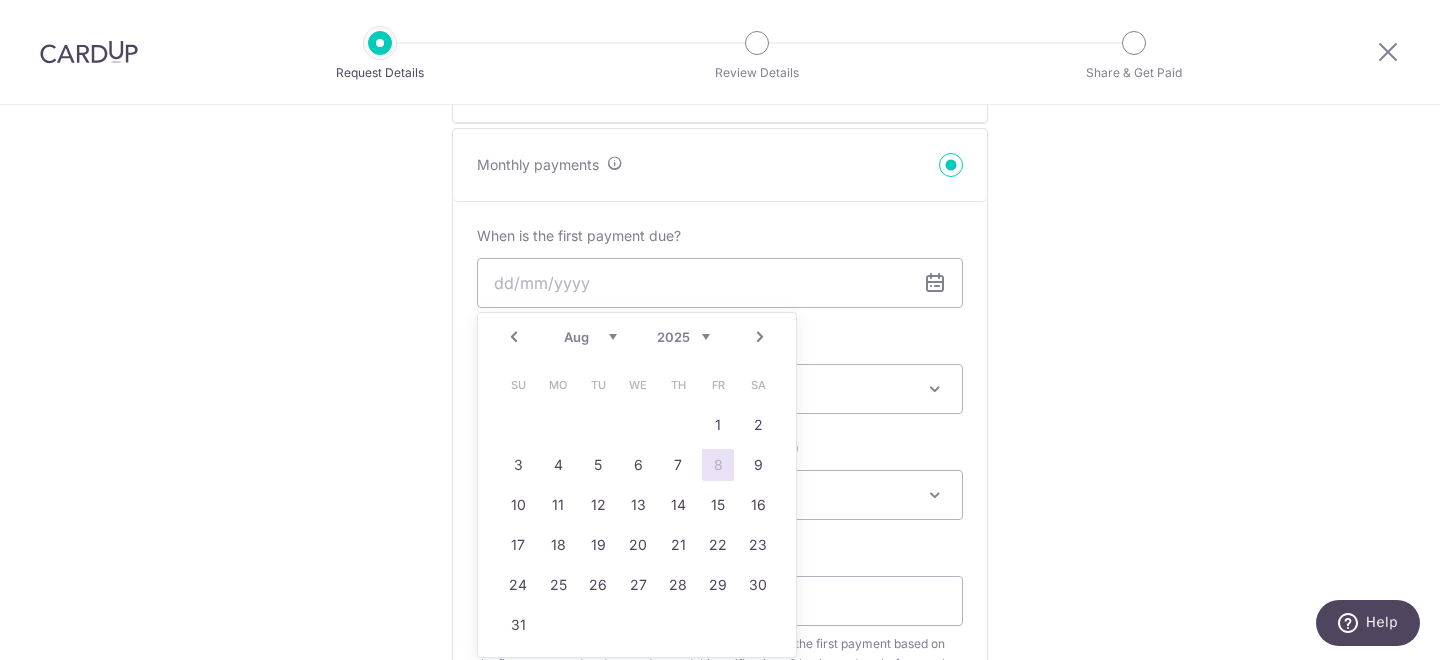 click on "Prev Next Jan Feb Mar Apr May Jun Jul Aug Sep Oct Nov Dec 2015 2016 2017 2018 2019 2020 2021 2022 2023 2024 2025 2026 2027 2028 2029 2030 2031 2032 2033 2034 2035" at bounding box center [637, 337] 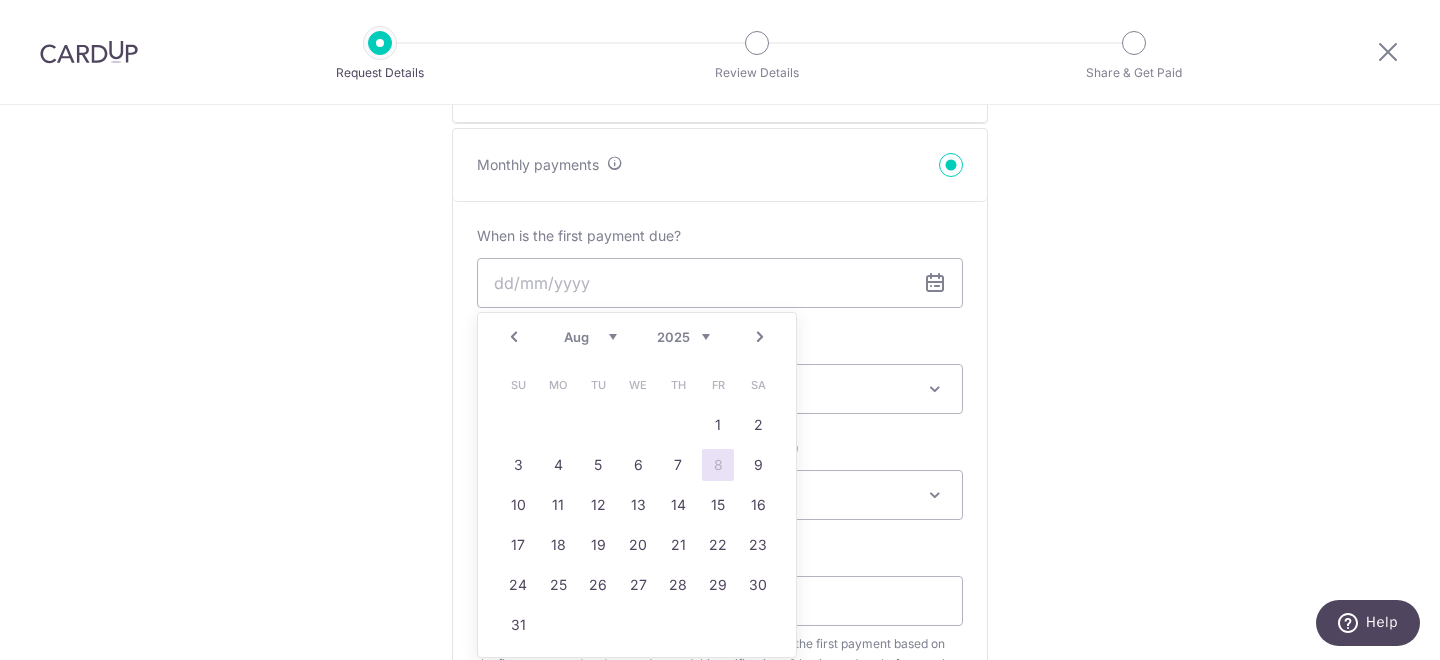click on "8" at bounding box center [718, 465] 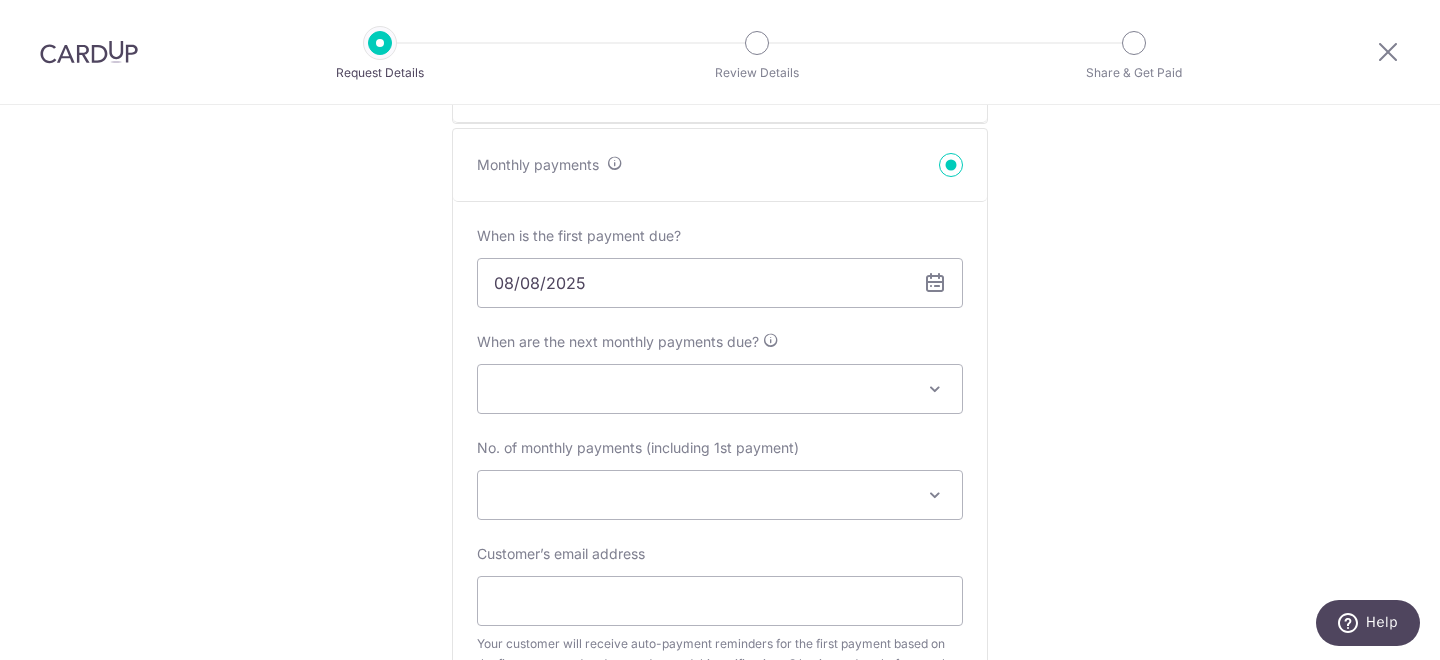 click at bounding box center [720, 389] 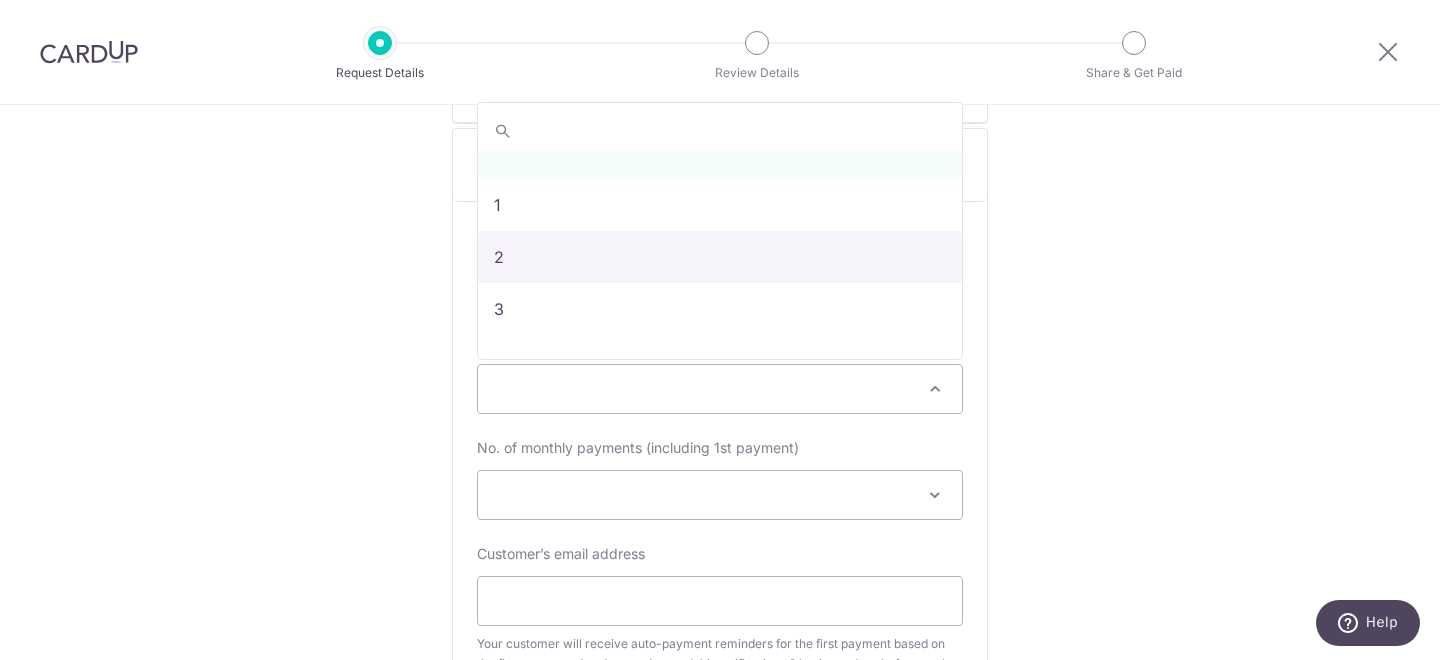 select on "2" 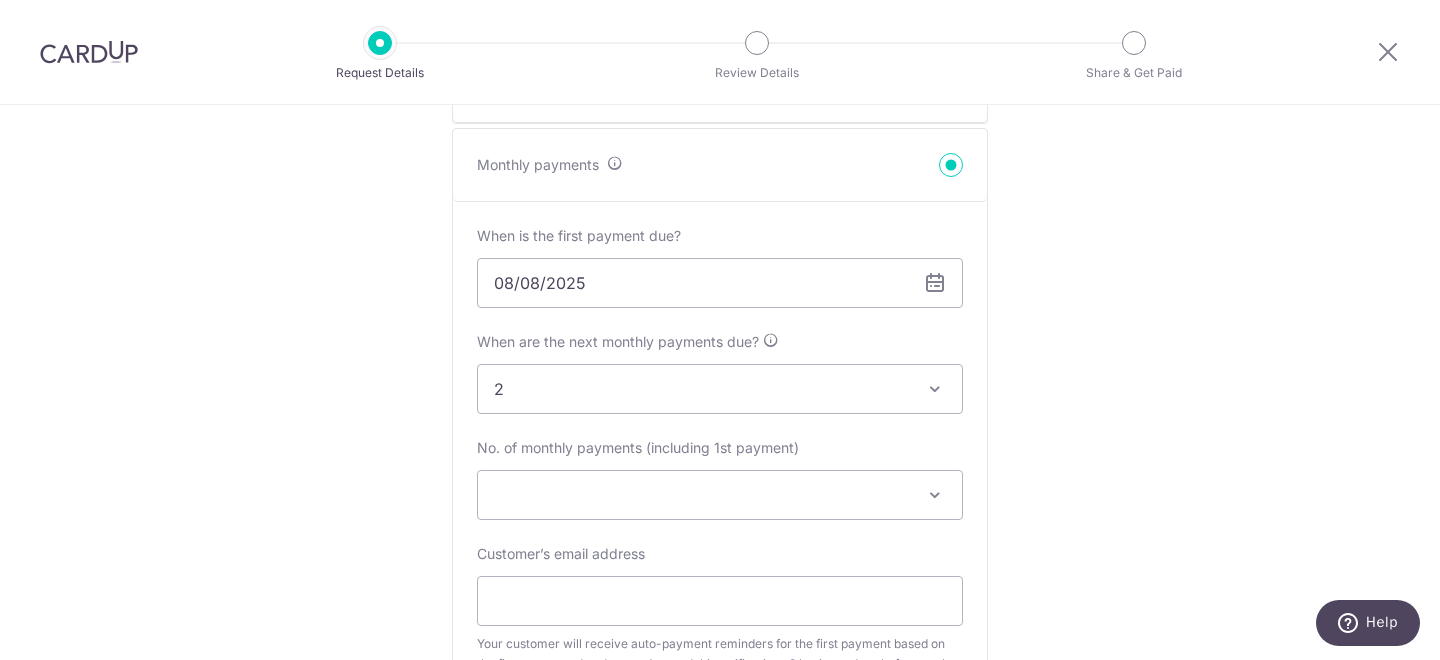 click at bounding box center [720, 495] 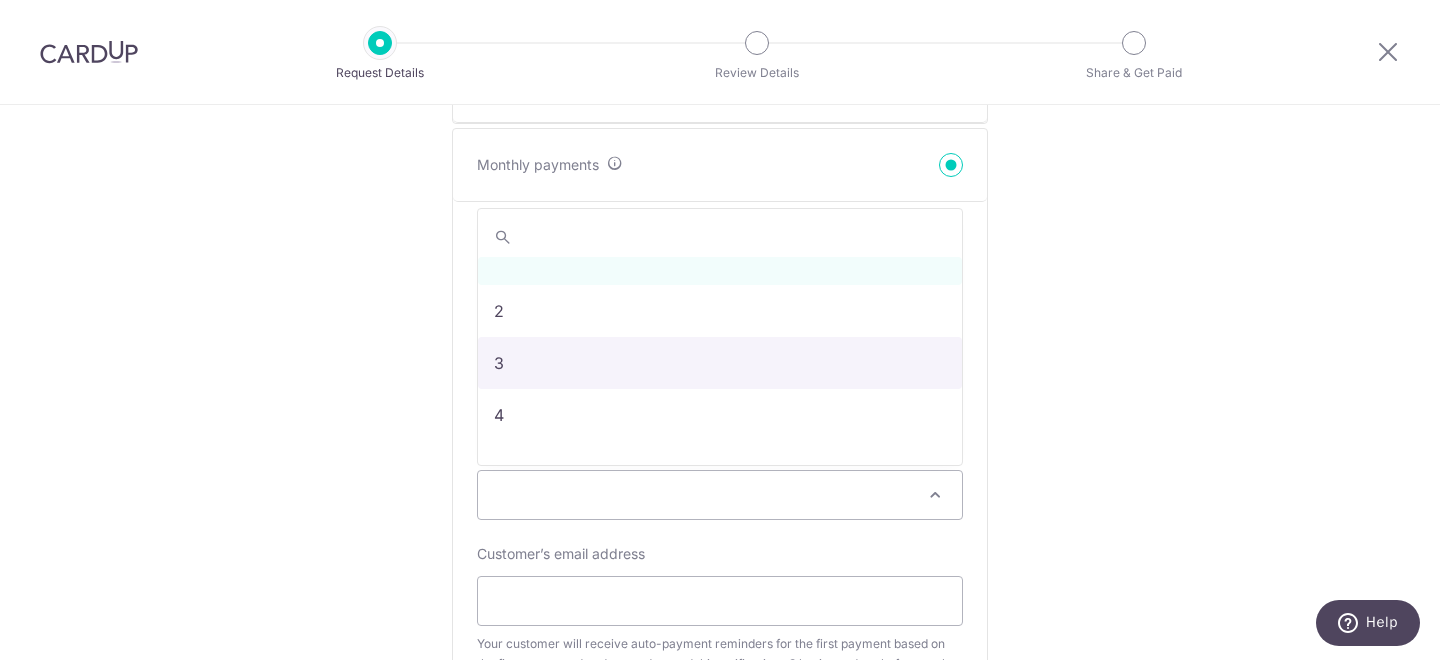 select on "3" 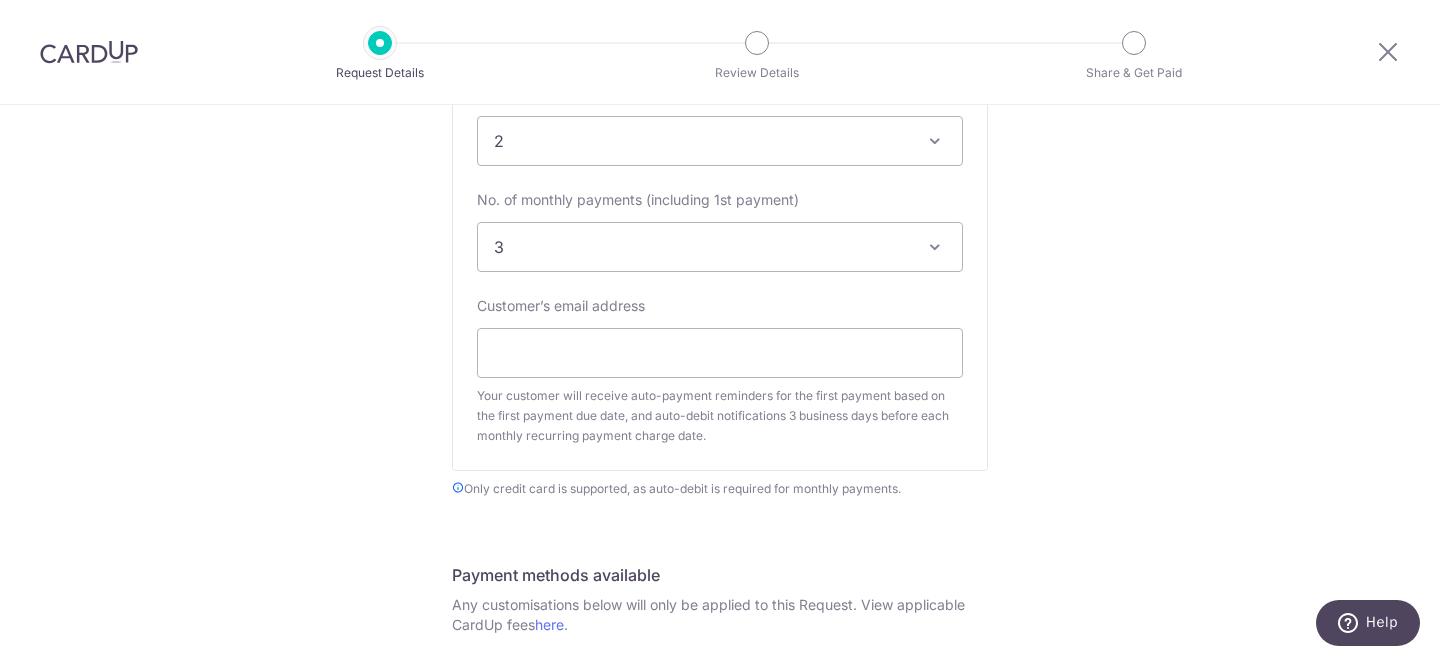 scroll, scrollTop: 1193, scrollLeft: 0, axis: vertical 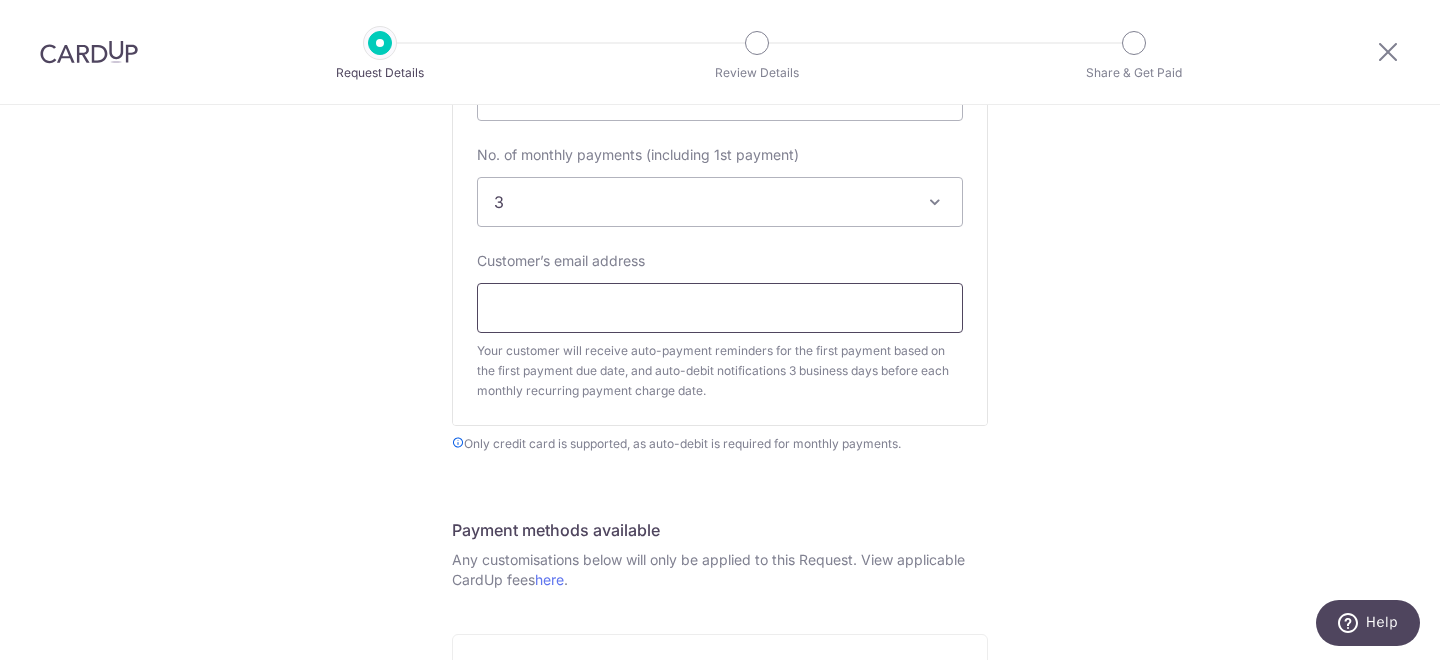 click on "Customer’s email address" at bounding box center [720, 308] 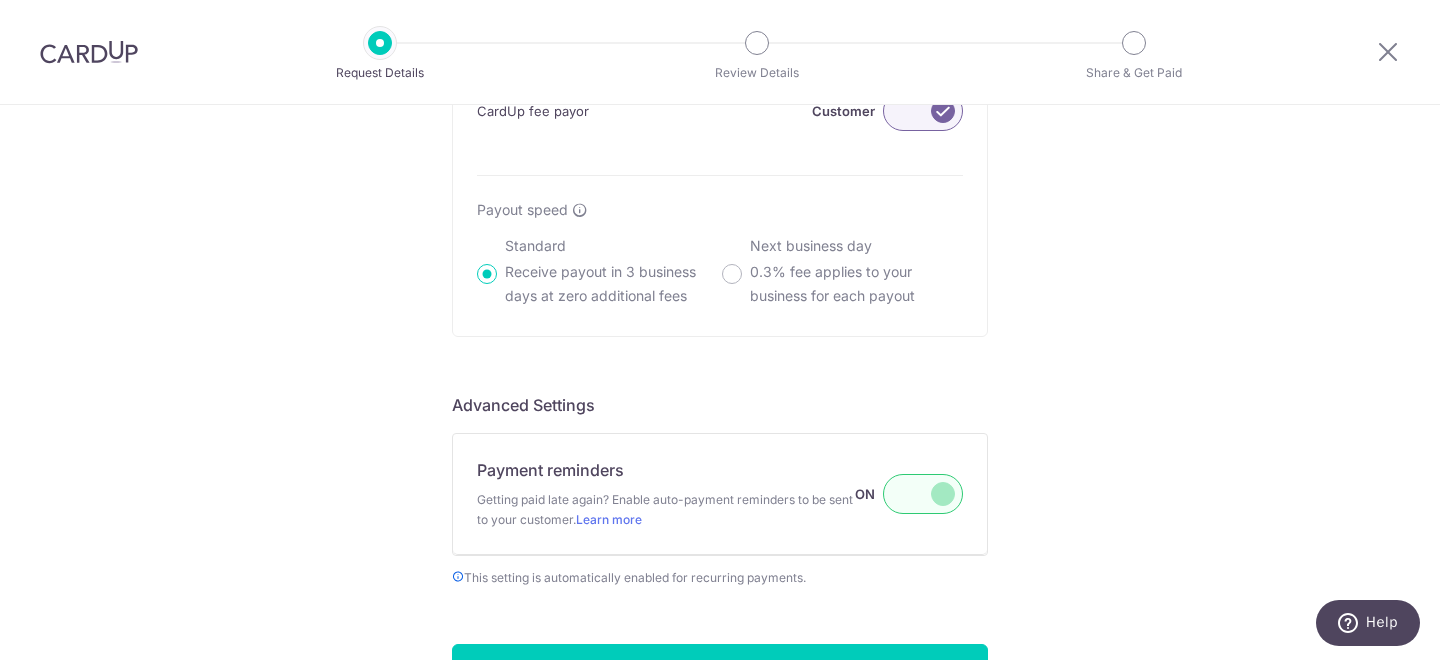 scroll, scrollTop: 1982, scrollLeft: 0, axis: vertical 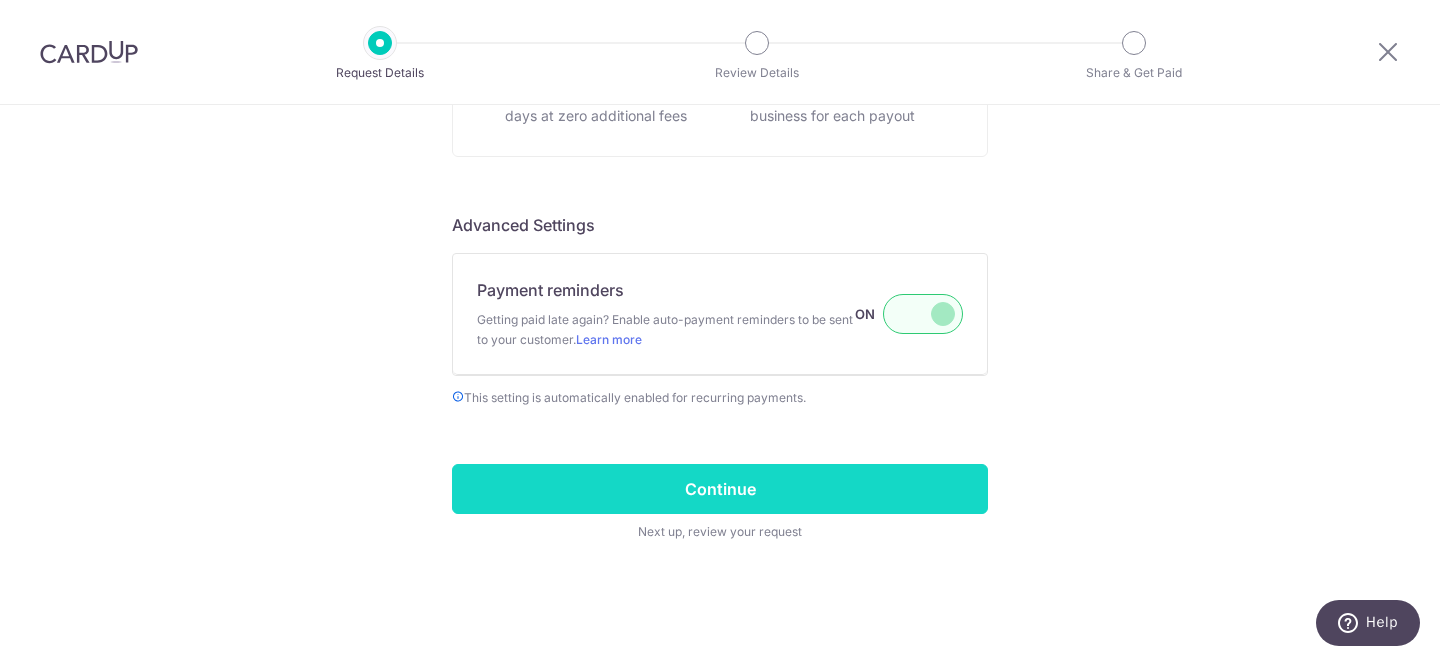 click on "Continue" at bounding box center [720, 489] 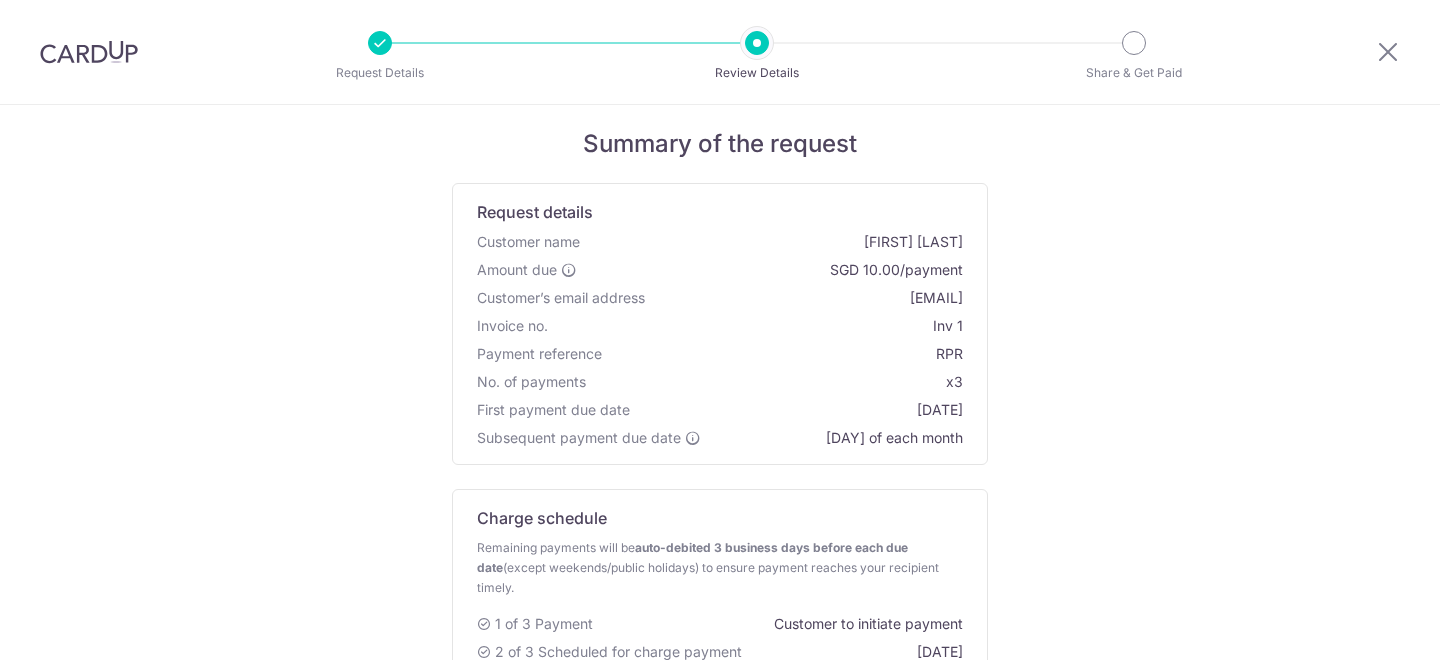 scroll, scrollTop: 0, scrollLeft: 0, axis: both 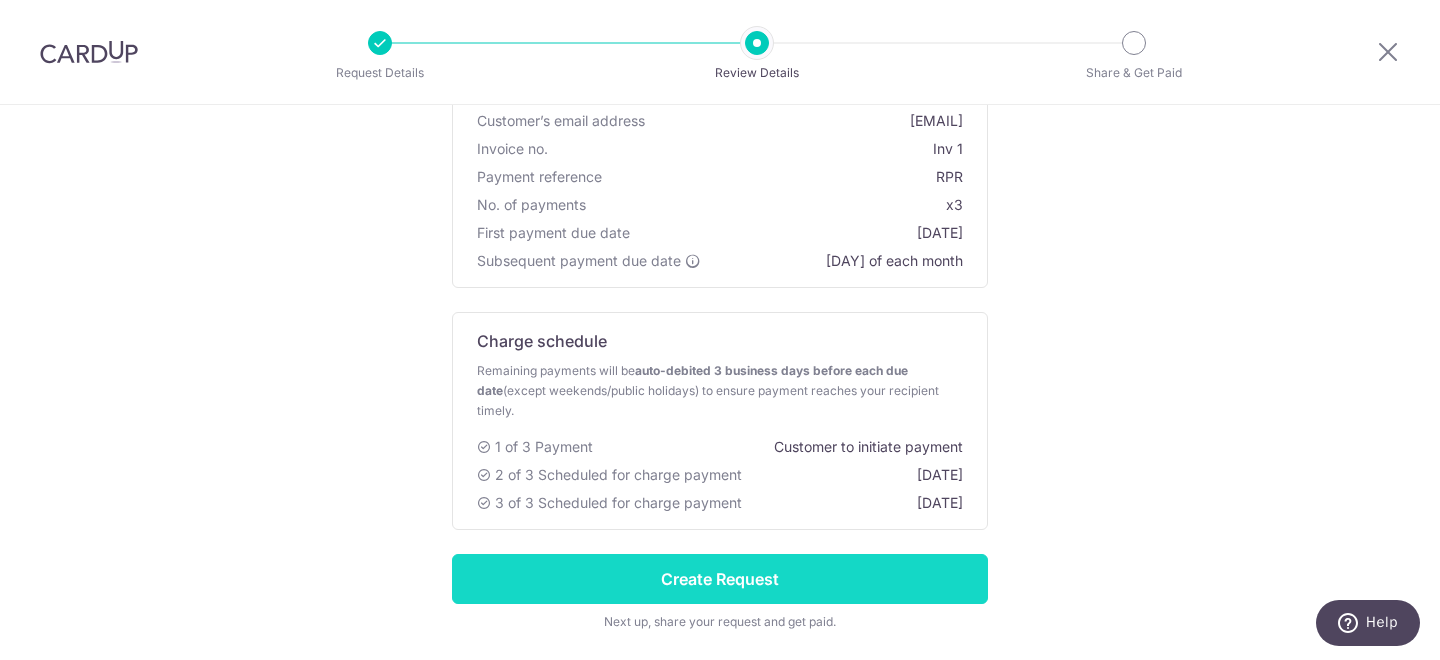 click on "Create Request" at bounding box center (720, 579) 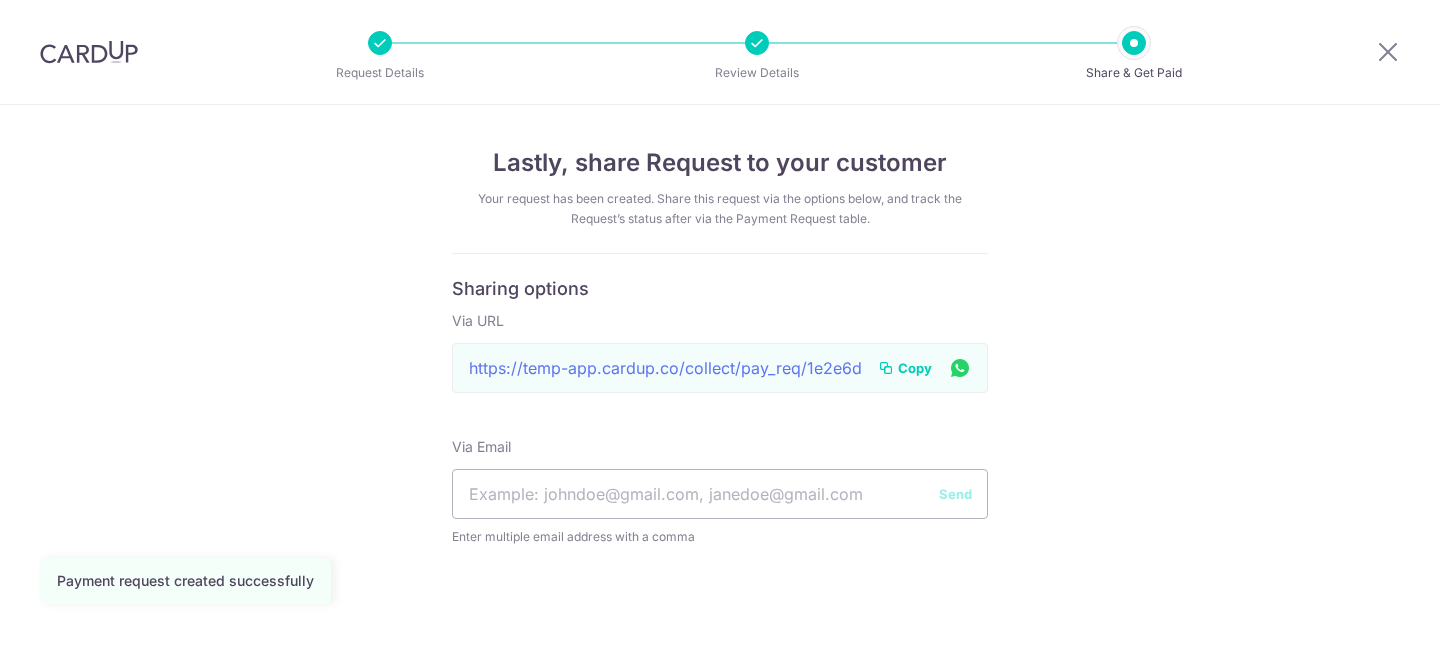 scroll, scrollTop: 0, scrollLeft: 0, axis: both 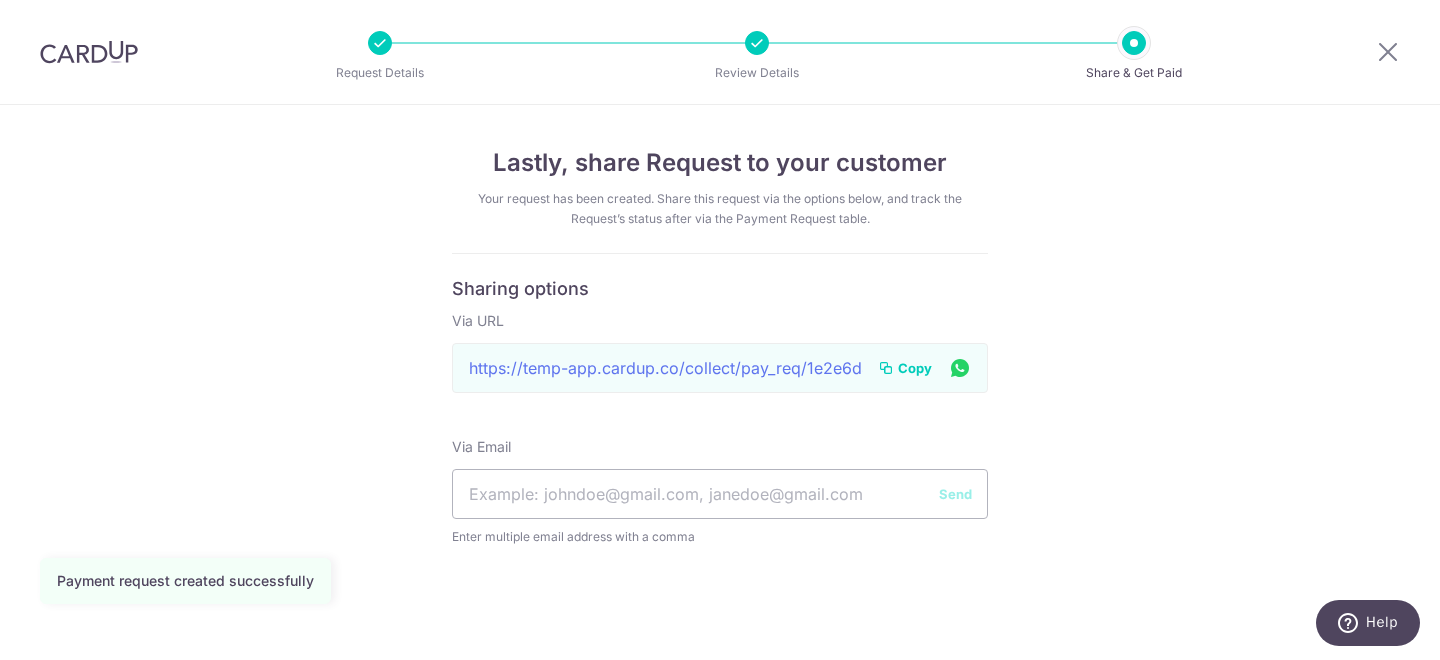 click on "Copy" at bounding box center [915, 368] 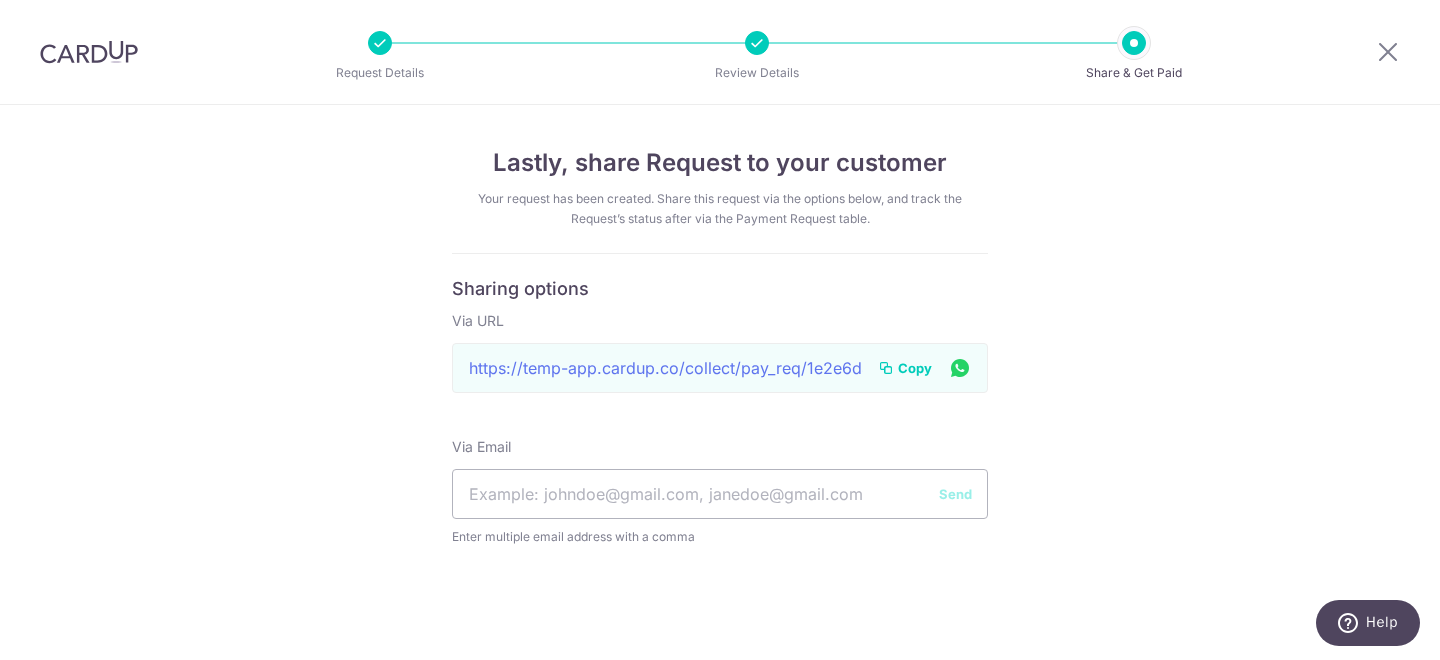 scroll, scrollTop: 4, scrollLeft: 0, axis: vertical 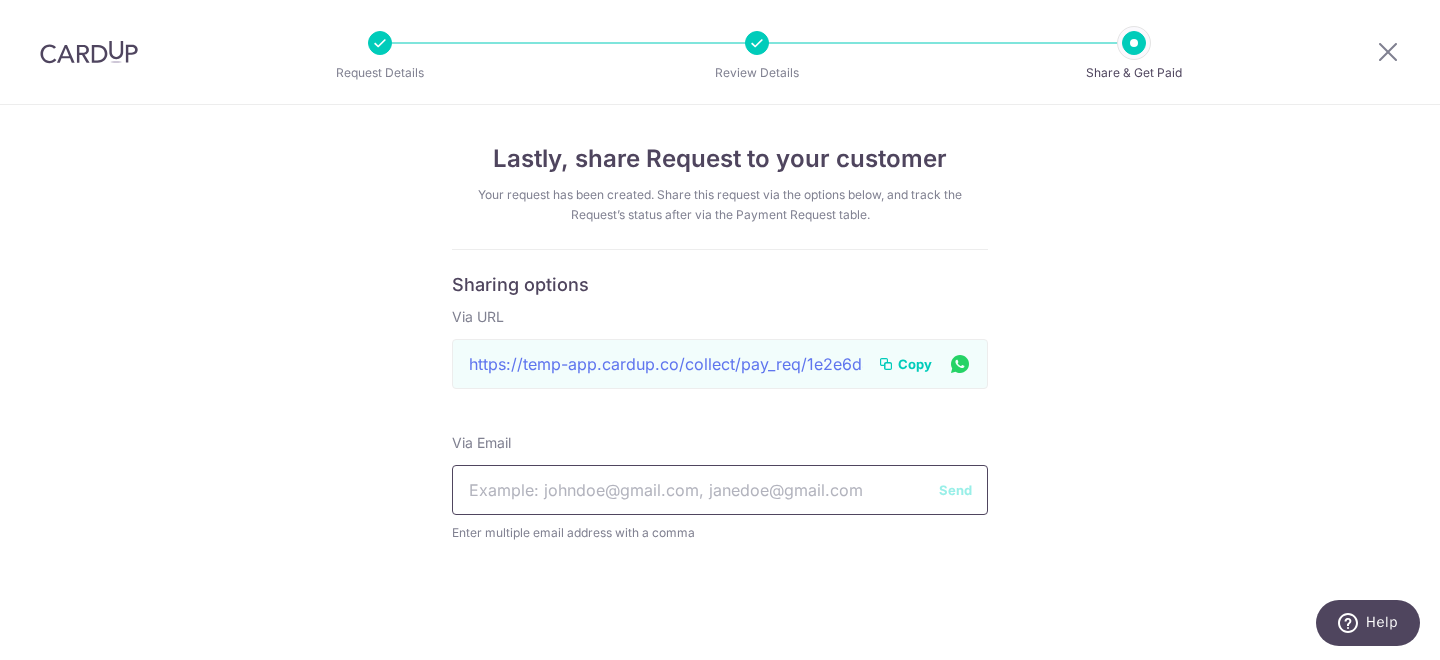 click at bounding box center [720, 490] 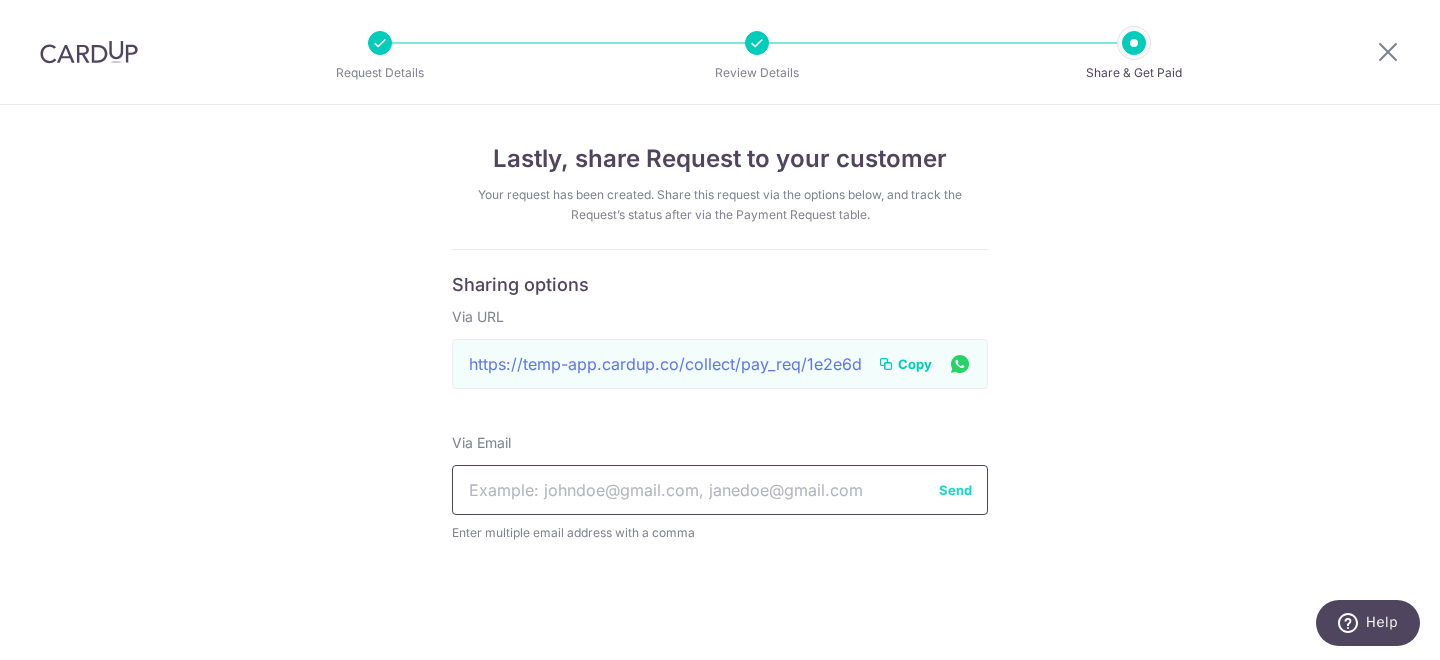 type on "[EMAIL], [EMAIL]" 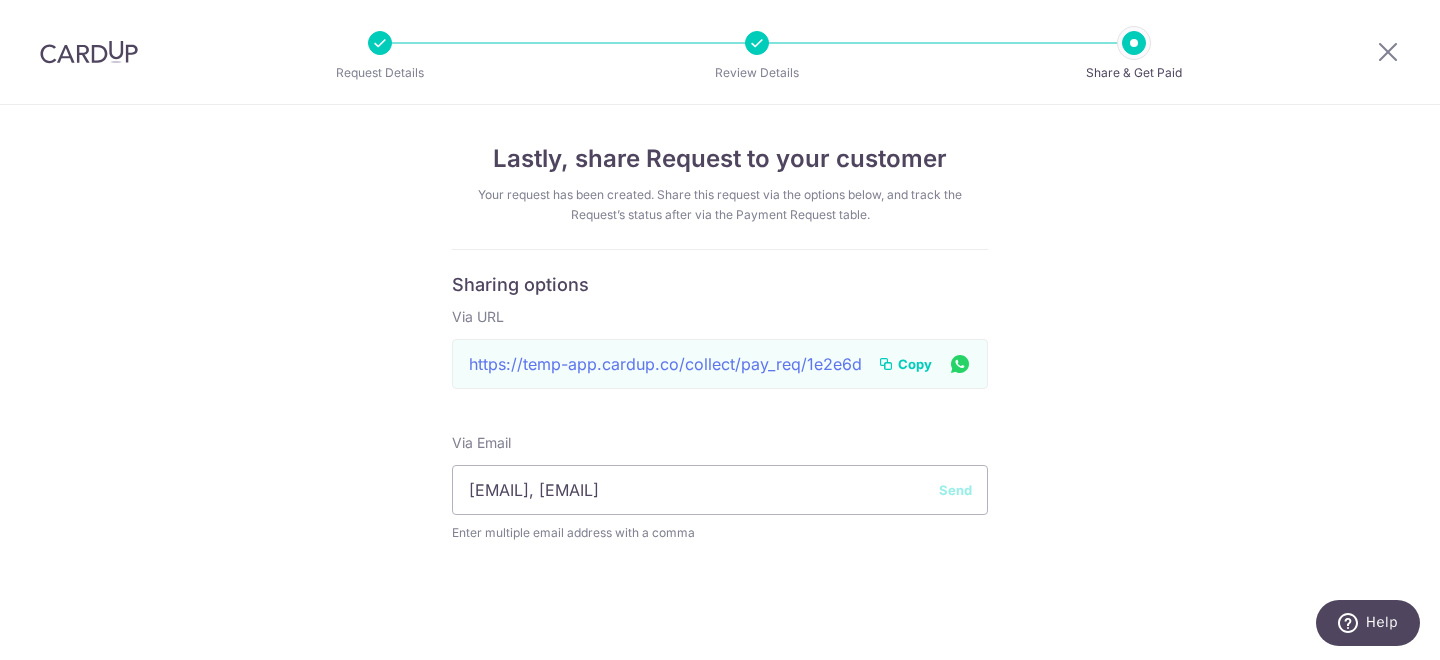 click on "Send" at bounding box center (955, 490) 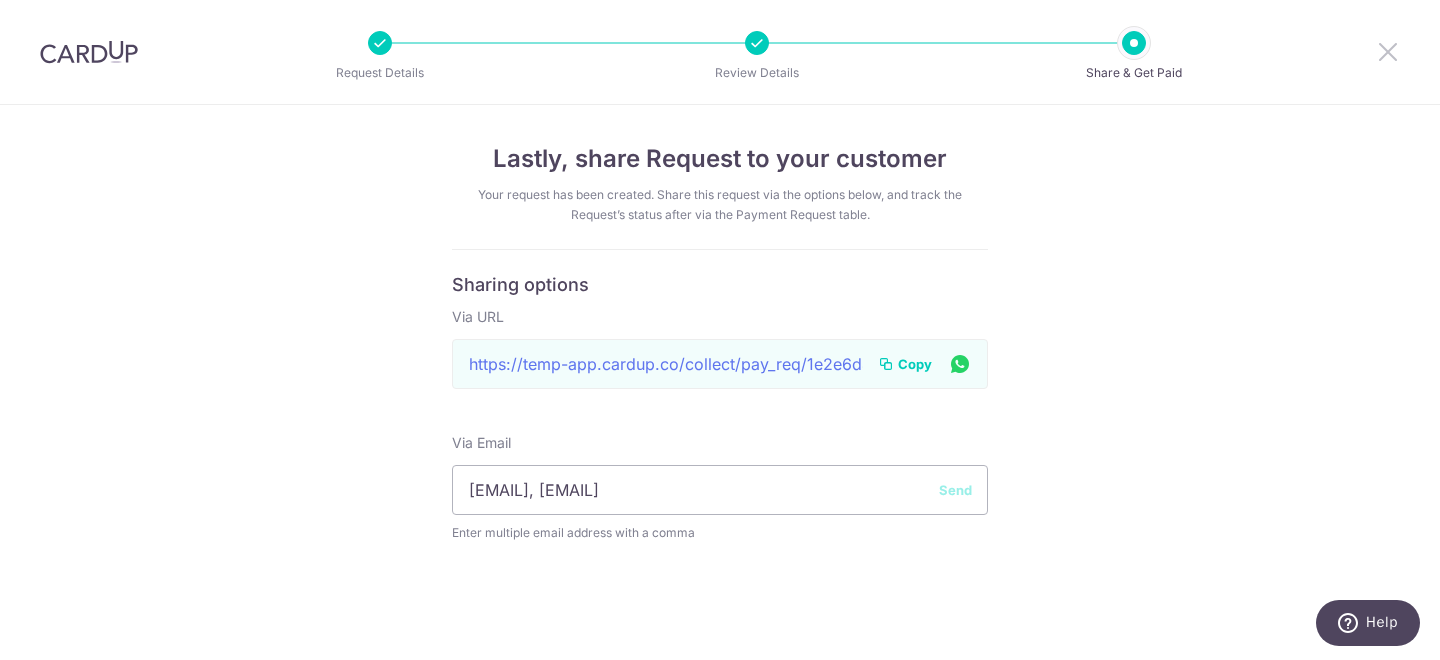 click at bounding box center [1388, 51] 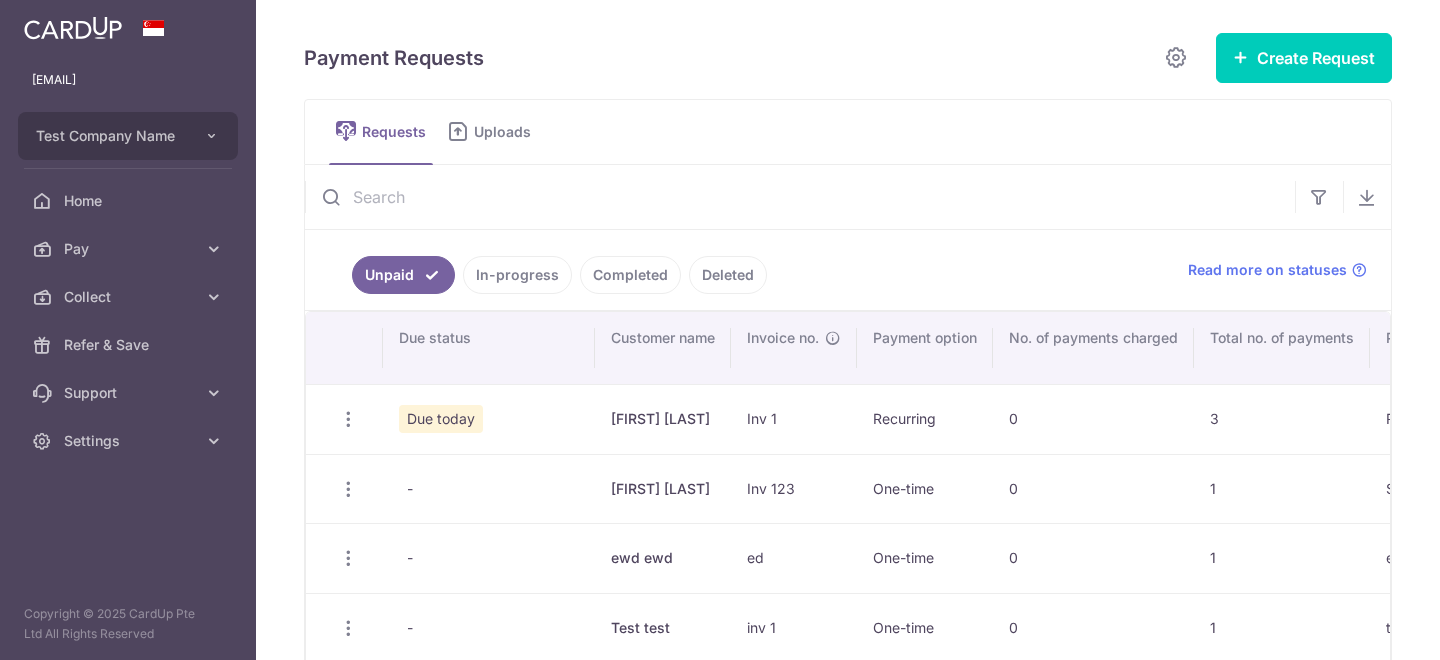 scroll, scrollTop: 0, scrollLeft: 0, axis: both 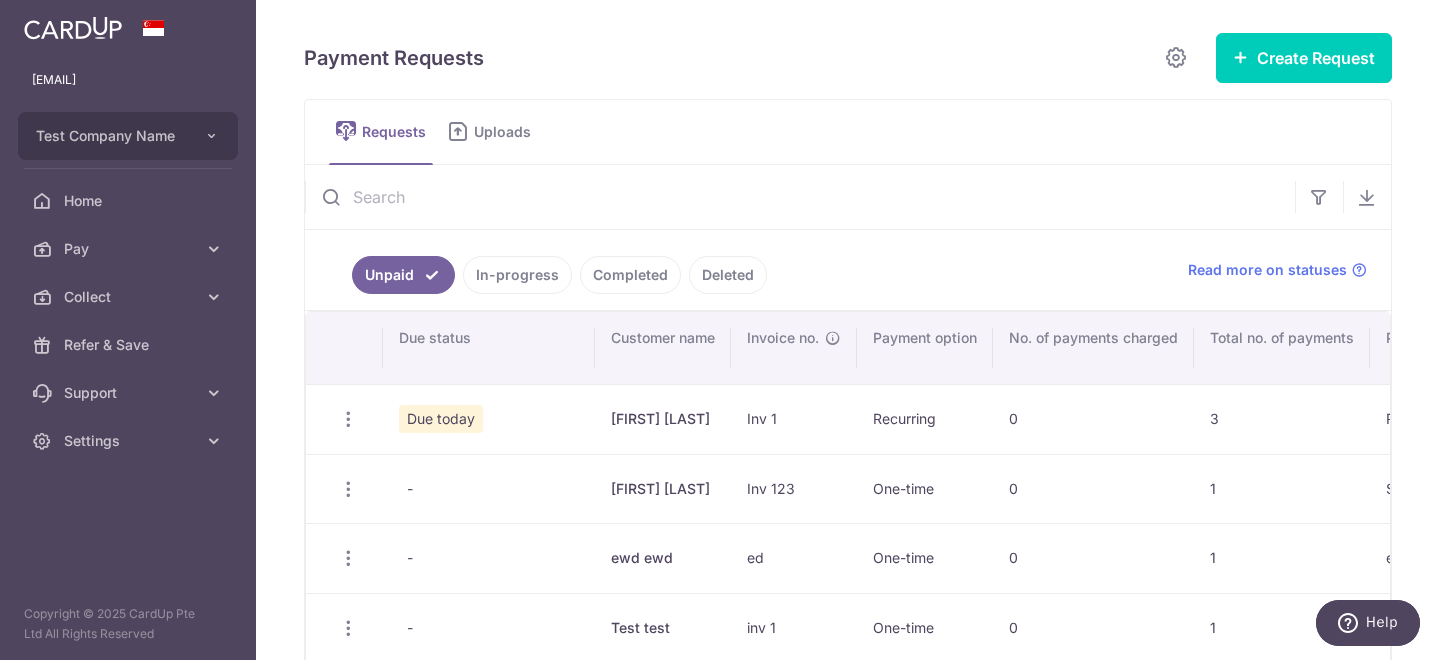 click on "Uploads" at bounding box center (509, 132) 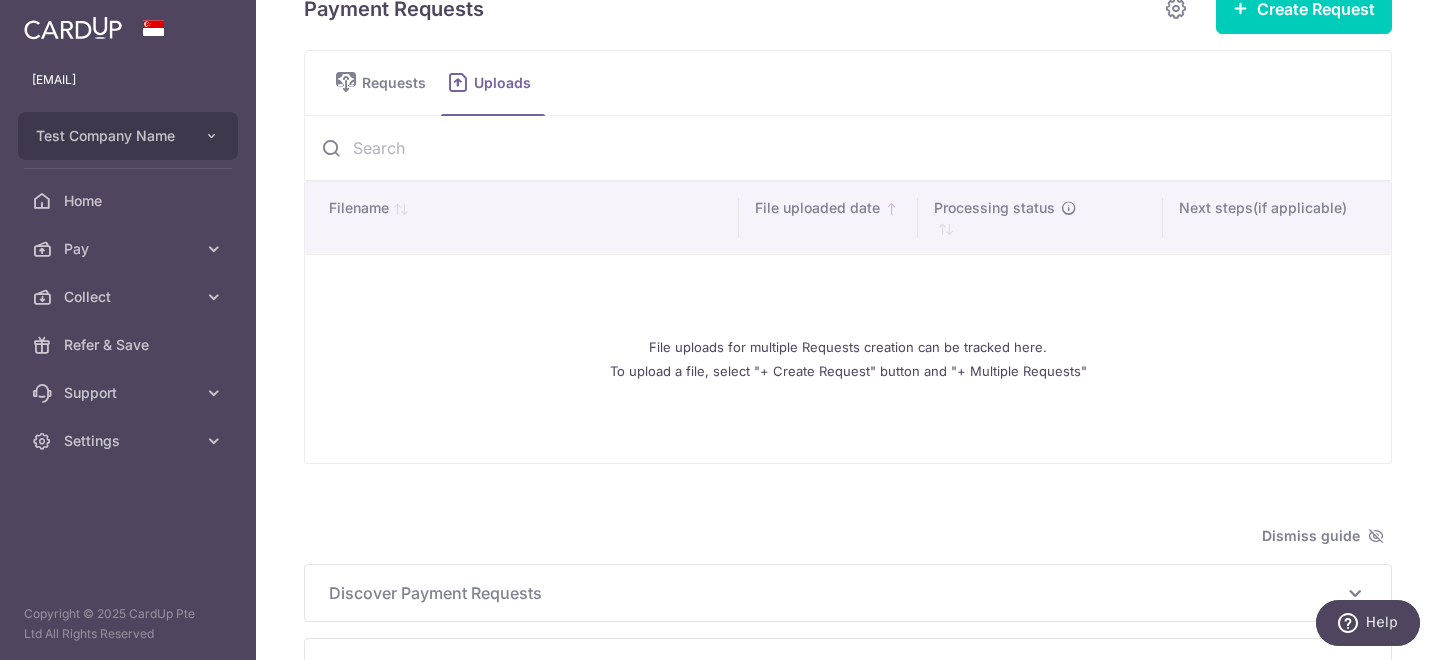 scroll, scrollTop: 0, scrollLeft: 0, axis: both 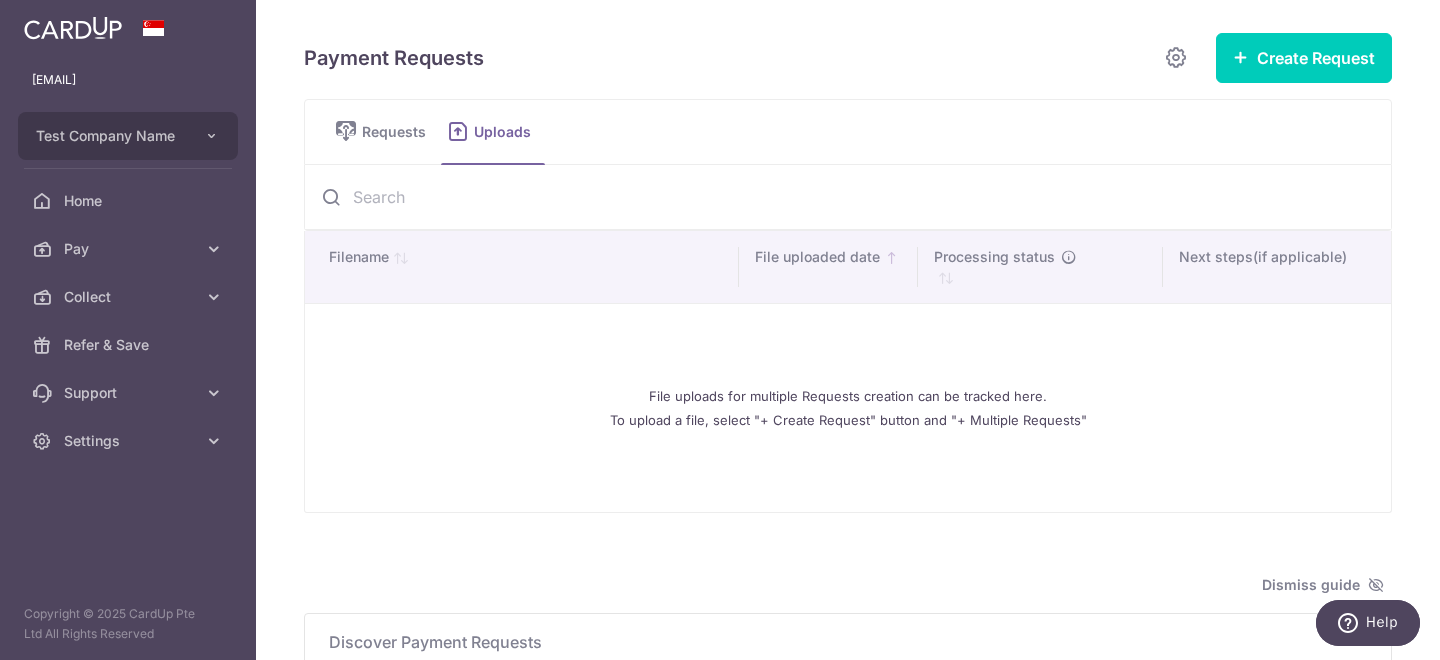 click on "Requests" at bounding box center [397, 132] 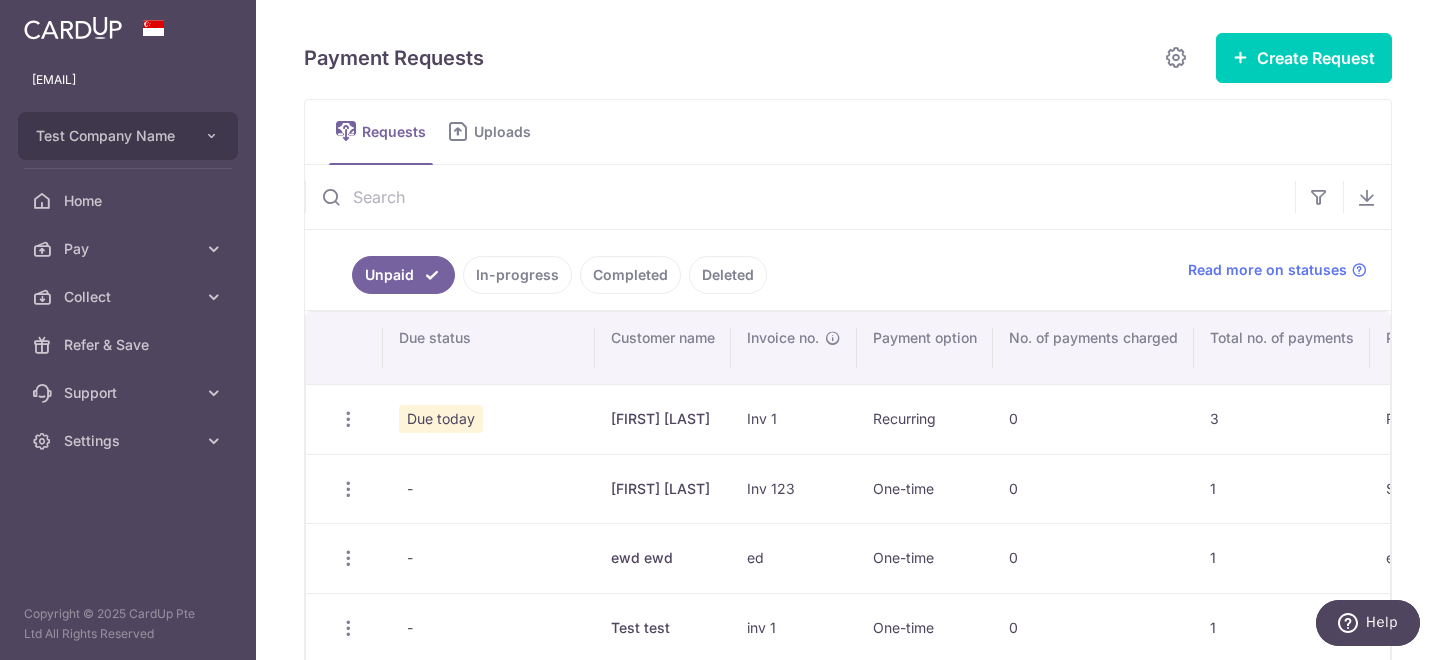 click on "Uploads" at bounding box center (509, 132) 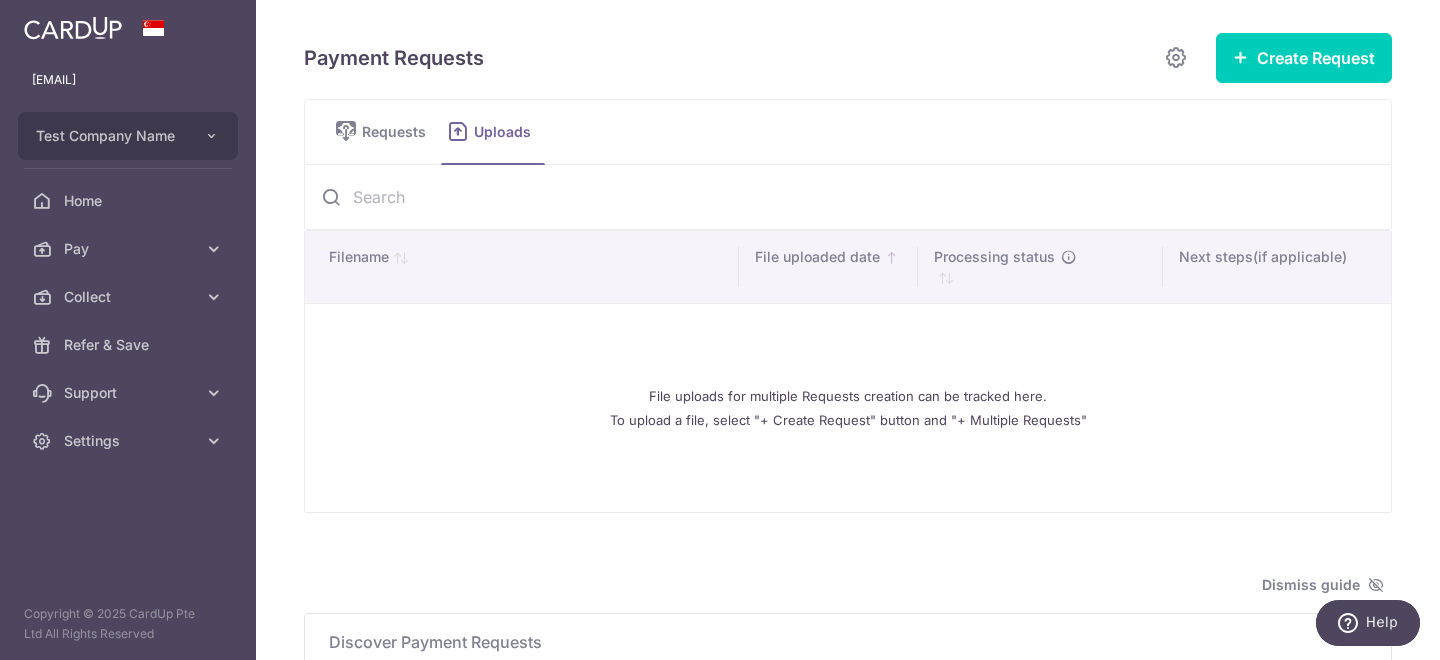 click on "File uploads for multiple Requests creation can be tracked here.  To upload a file, select "+ Create Request" button and "+ Multiple Requests"" at bounding box center (848, 408) 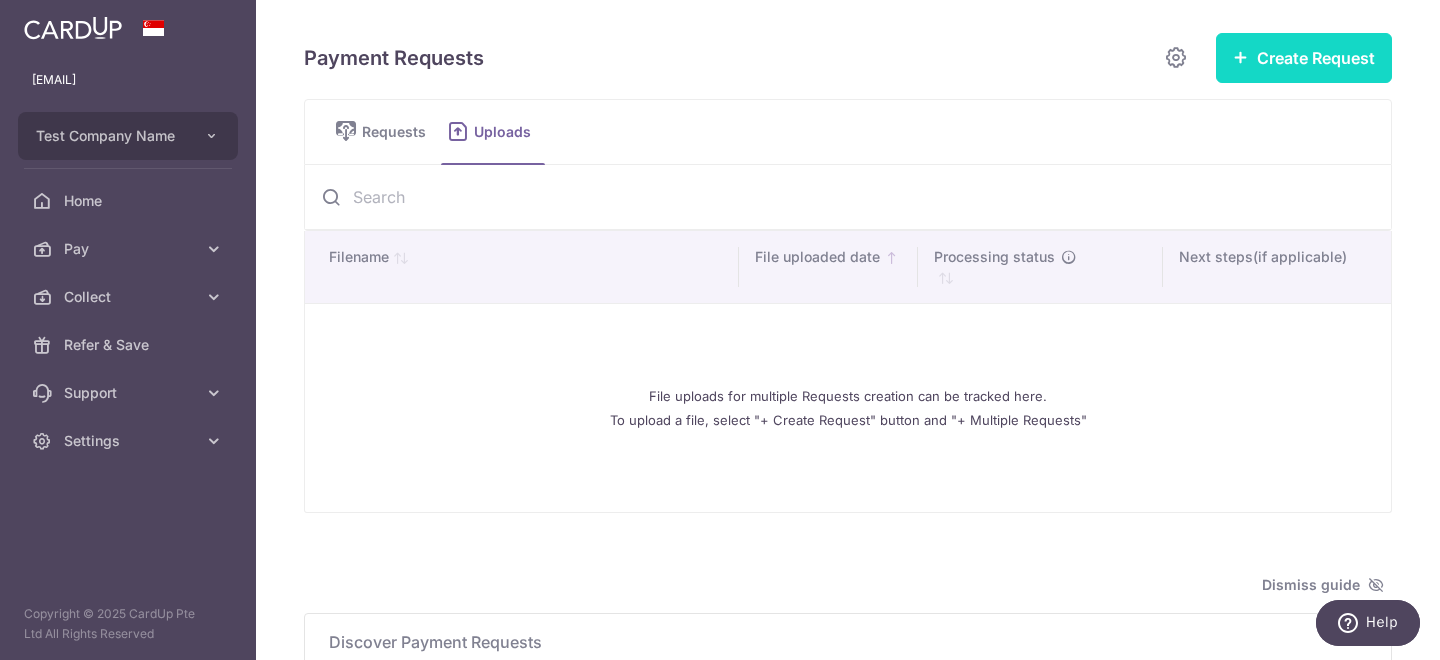 click on "Create Request" at bounding box center (1304, 58) 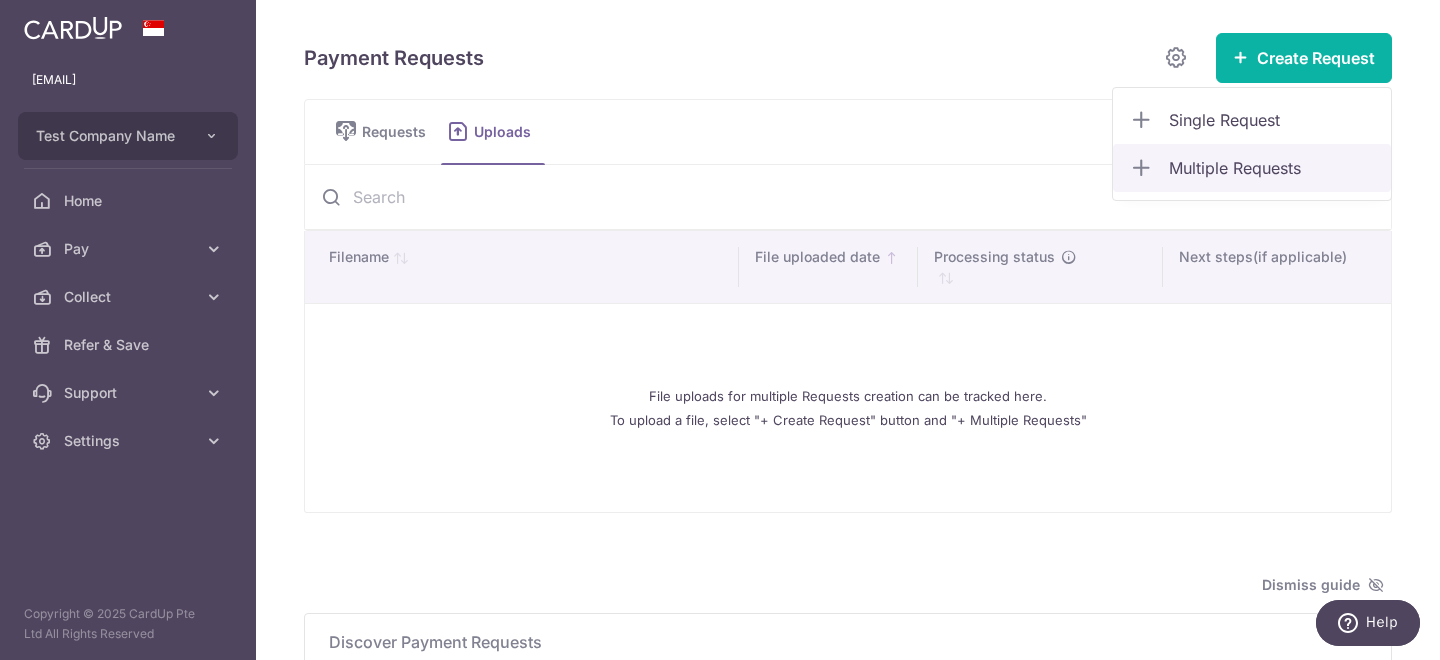 click on "Multiple Requests" at bounding box center (1272, 168) 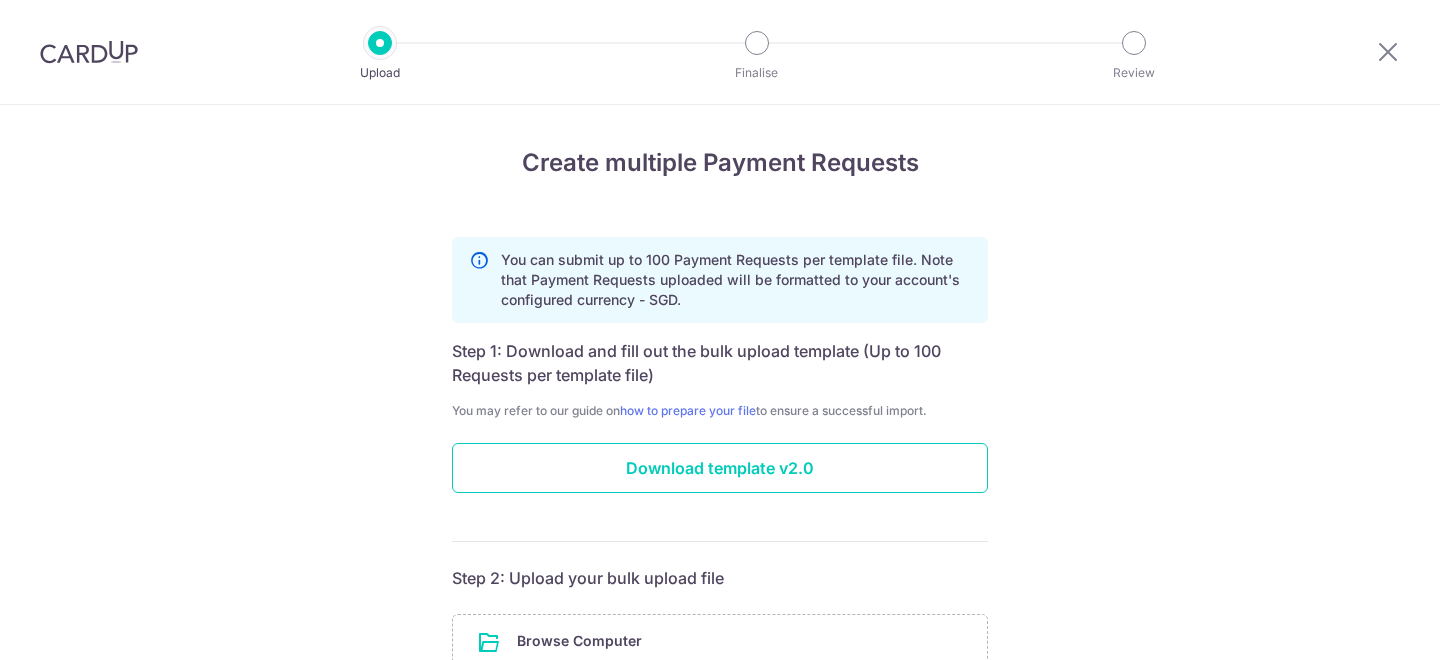 scroll, scrollTop: 0, scrollLeft: 0, axis: both 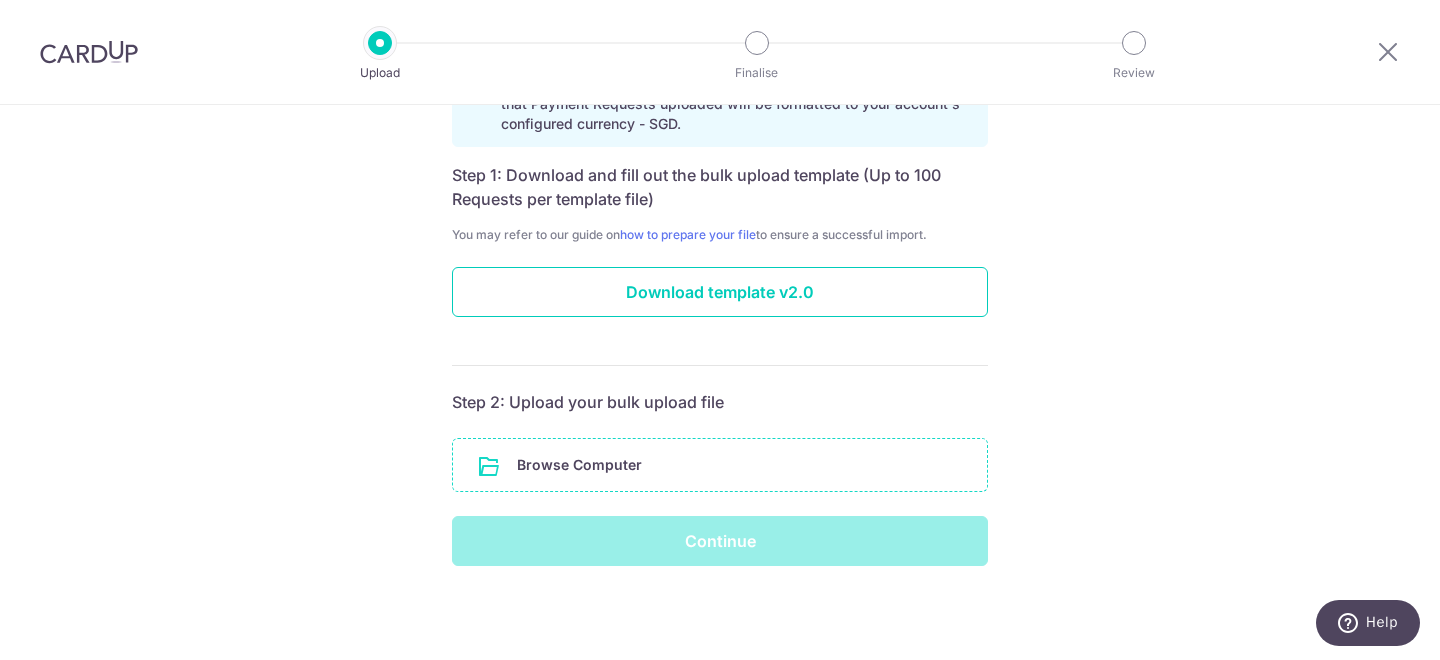 click at bounding box center (720, 465) 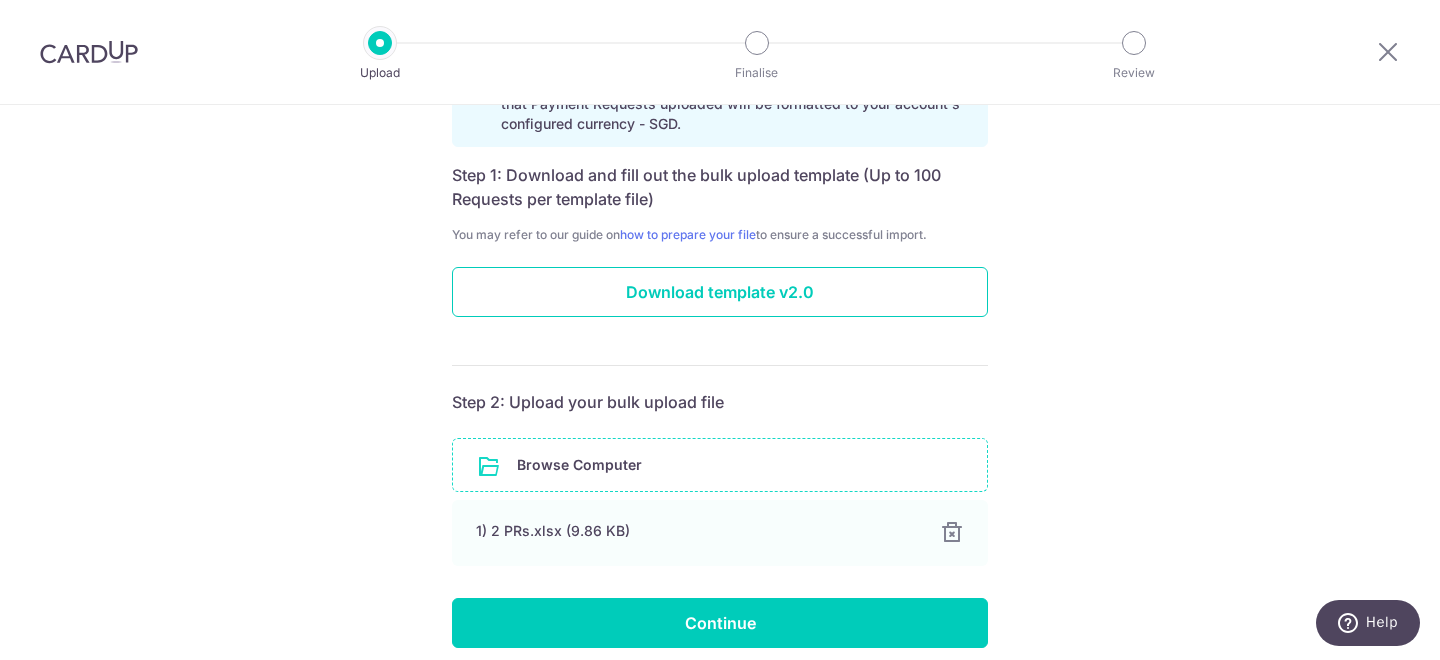 scroll, scrollTop: 258, scrollLeft: 0, axis: vertical 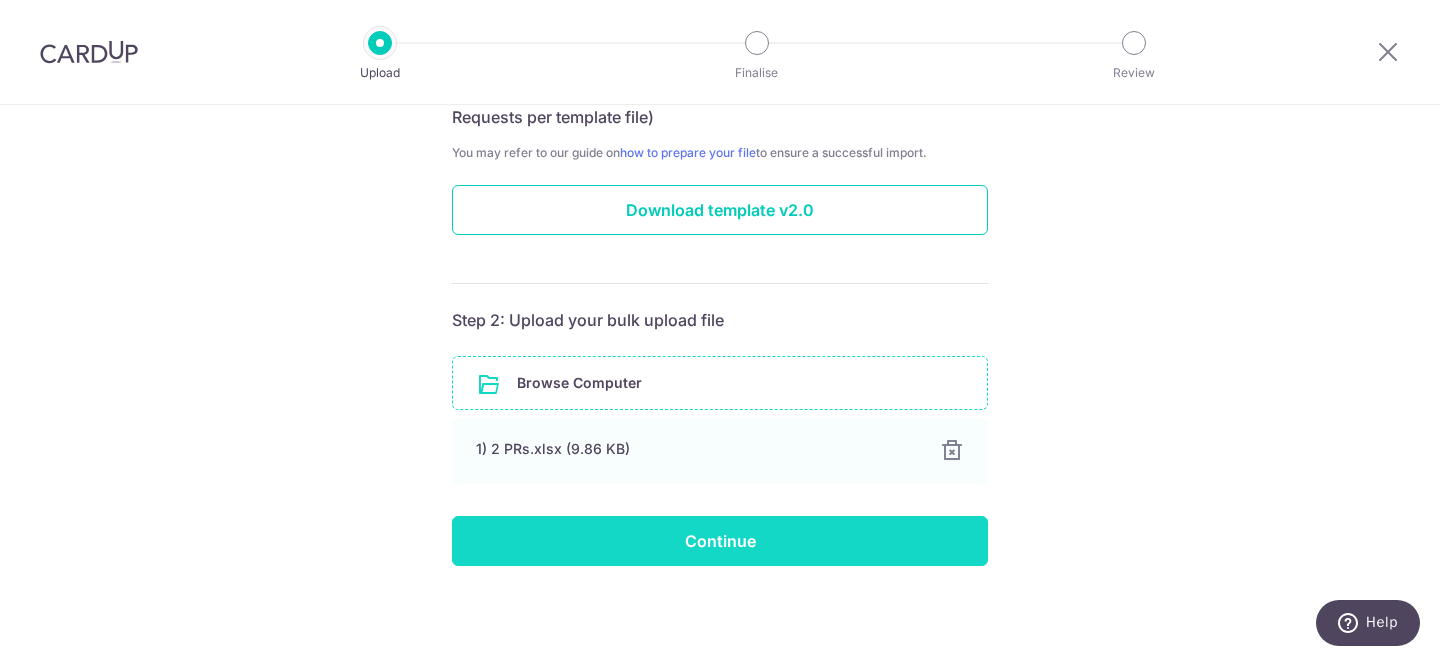 click on "Continue" at bounding box center [720, 541] 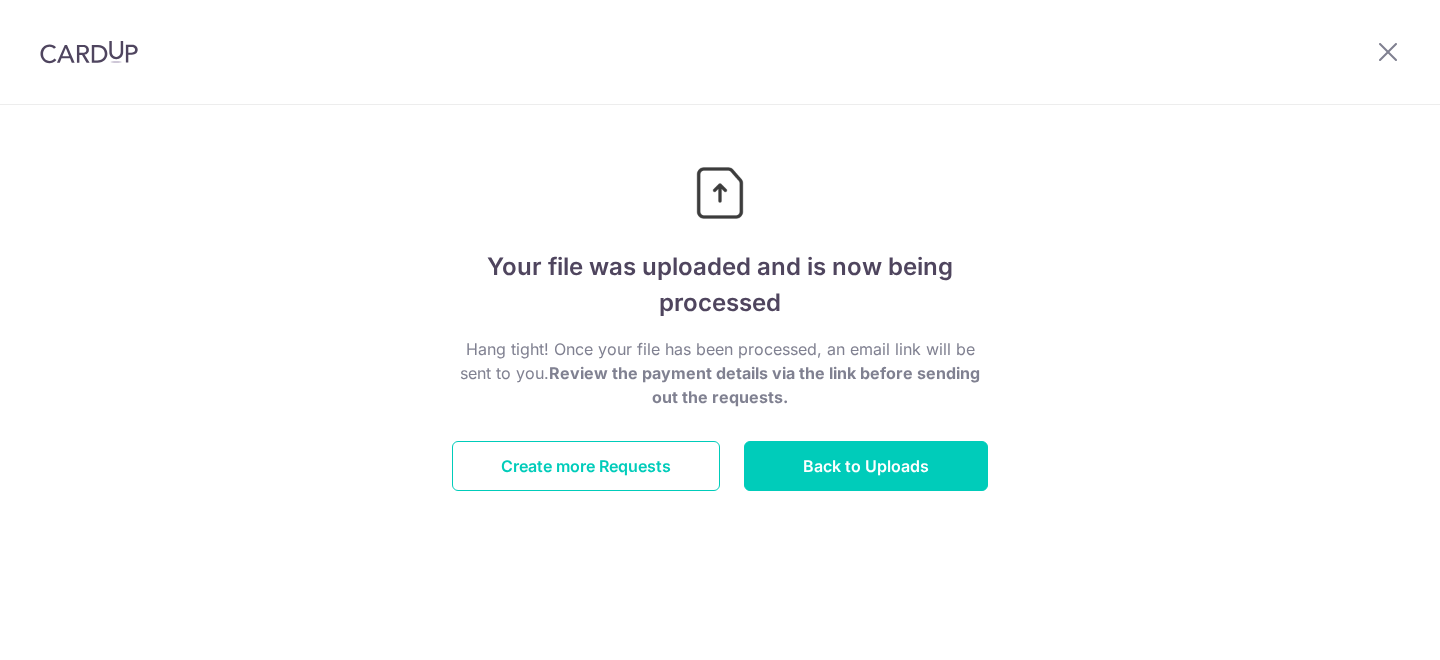 scroll, scrollTop: 0, scrollLeft: 0, axis: both 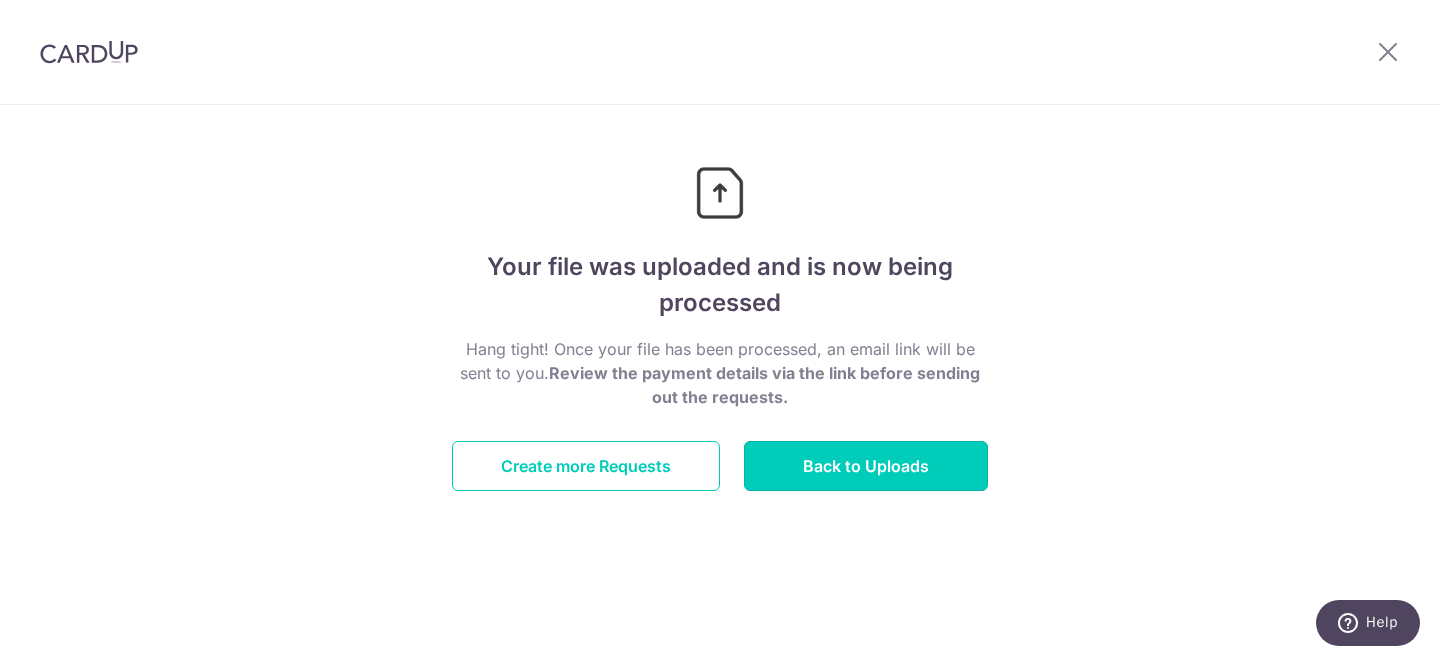 click on "Back to Uploads" at bounding box center (866, 466) 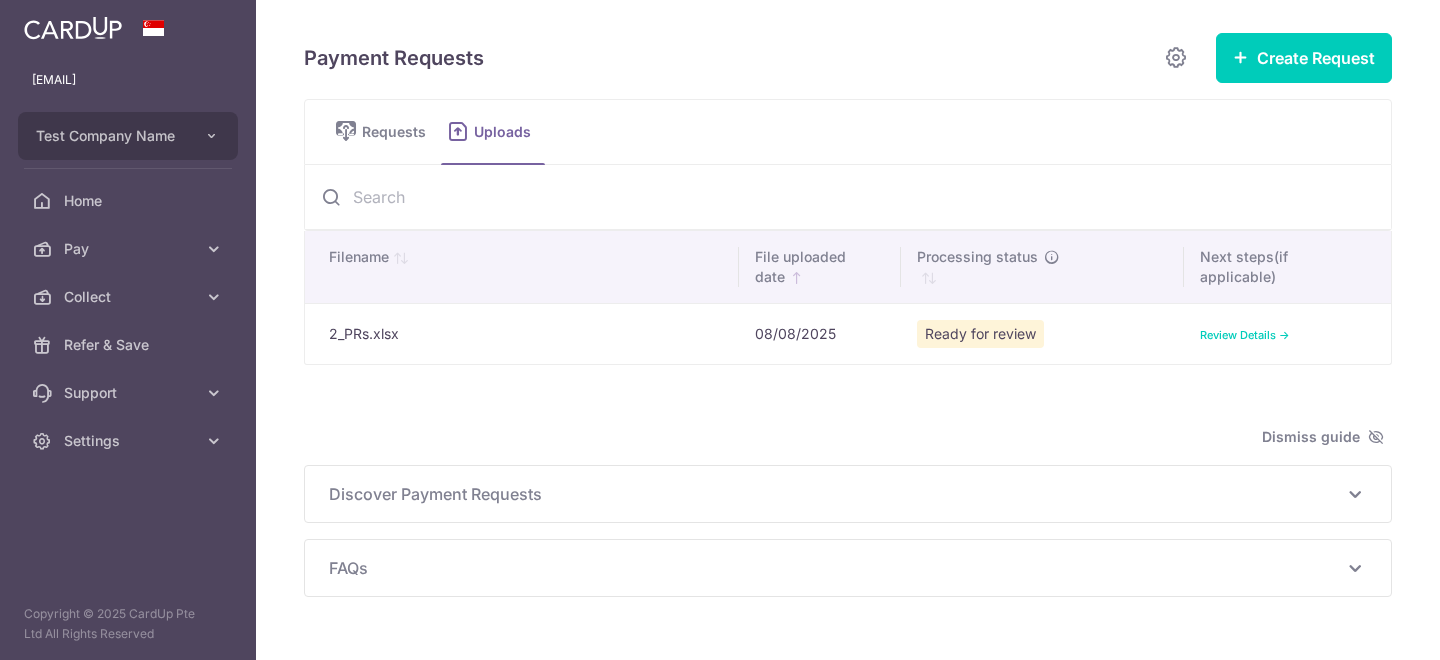 scroll, scrollTop: 0, scrollLeft: 0, axis: both 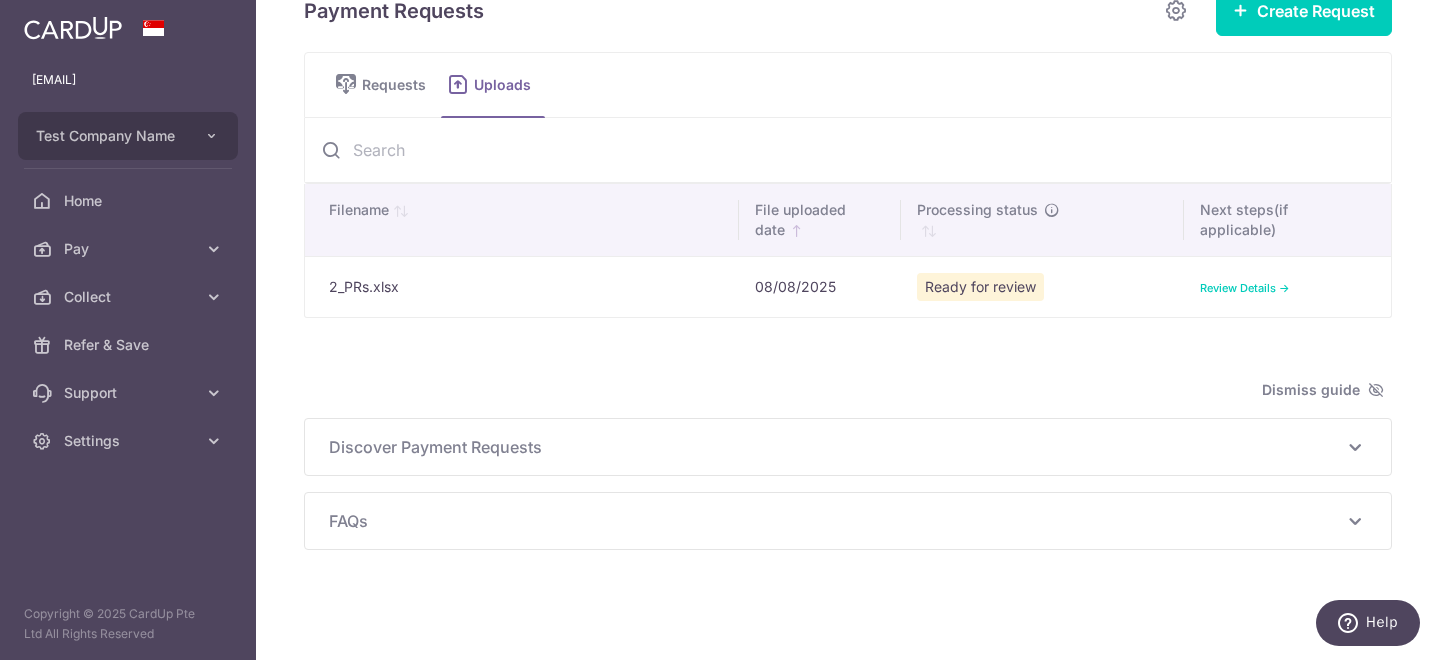 click on "Review Details ->" at bounding box center (1245, 288) 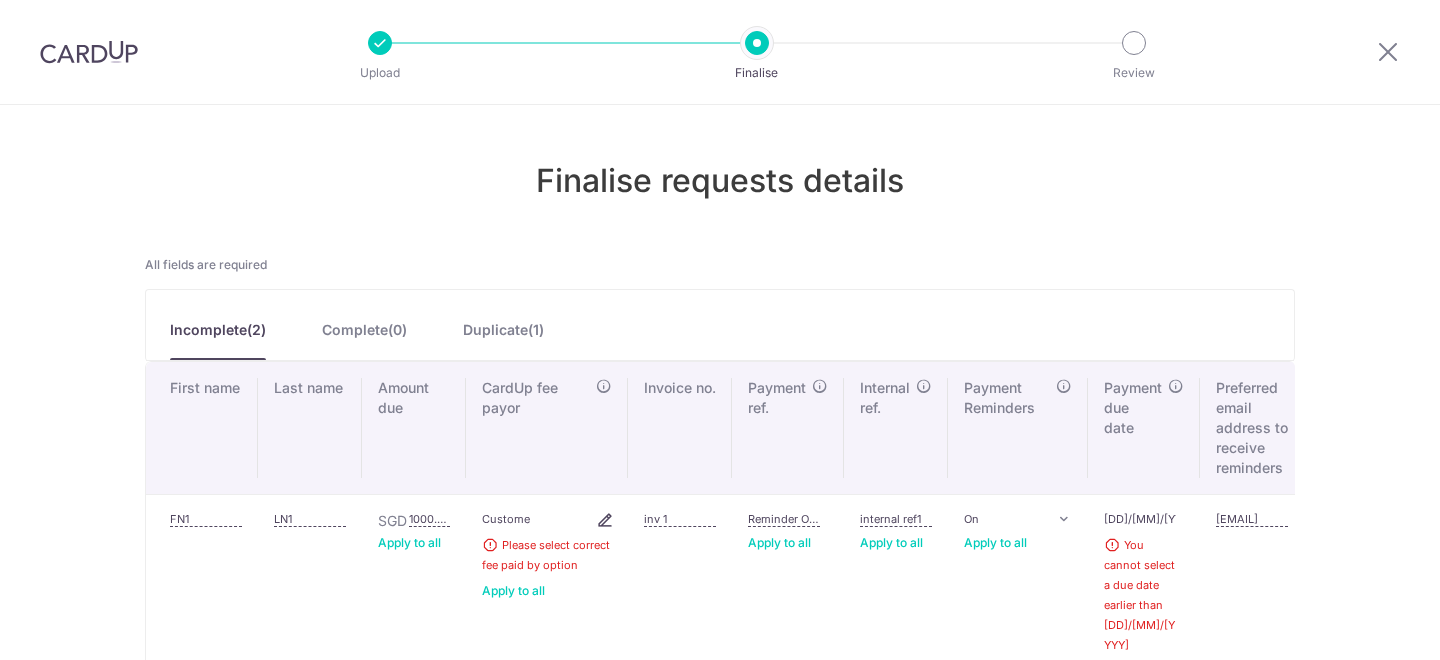 scroll, scrollTop: 0, scrollLeft: 0, axis: both 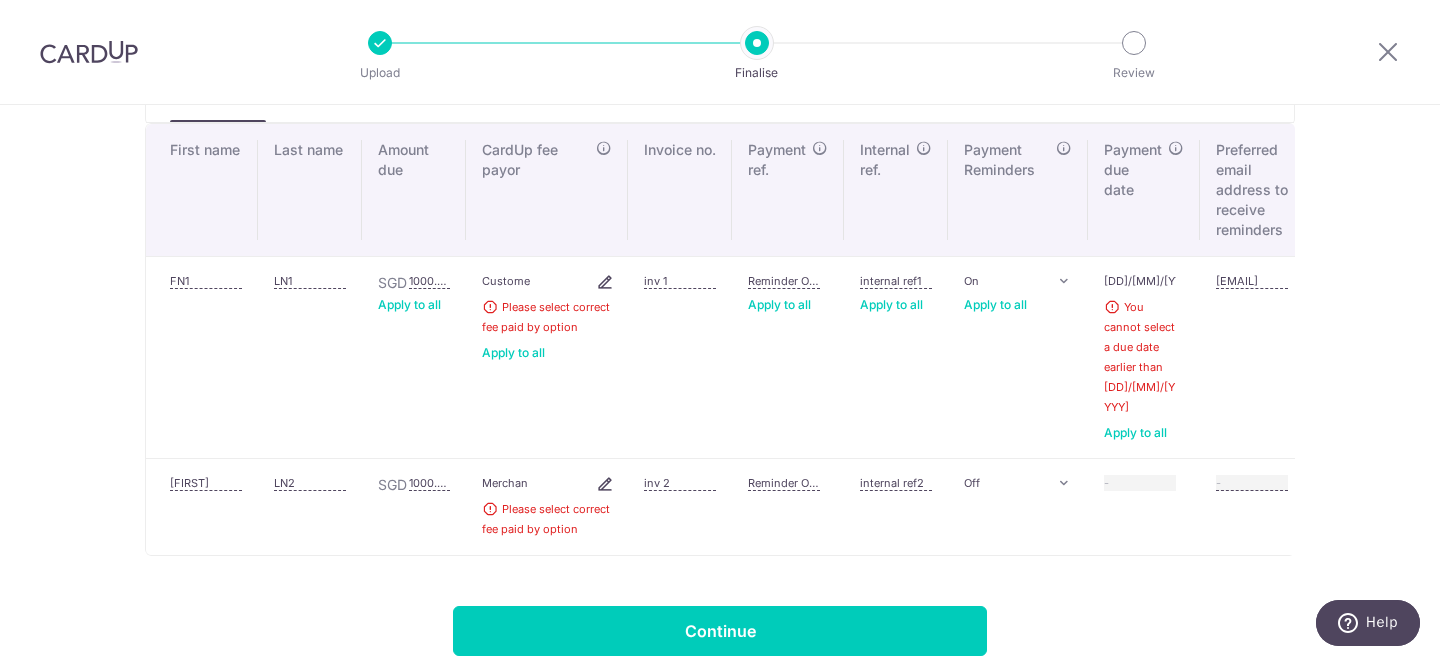 click at bounding box center [605, 282] 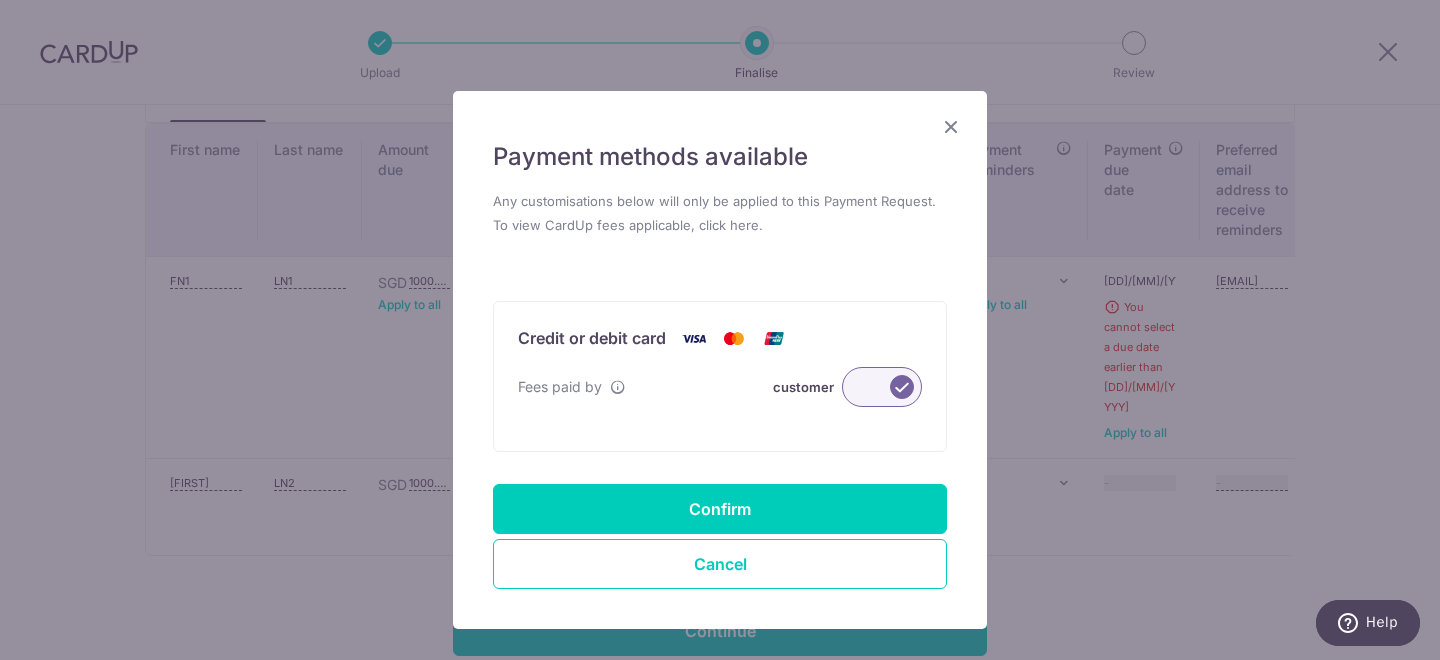 click at bounding box center [882, 387] 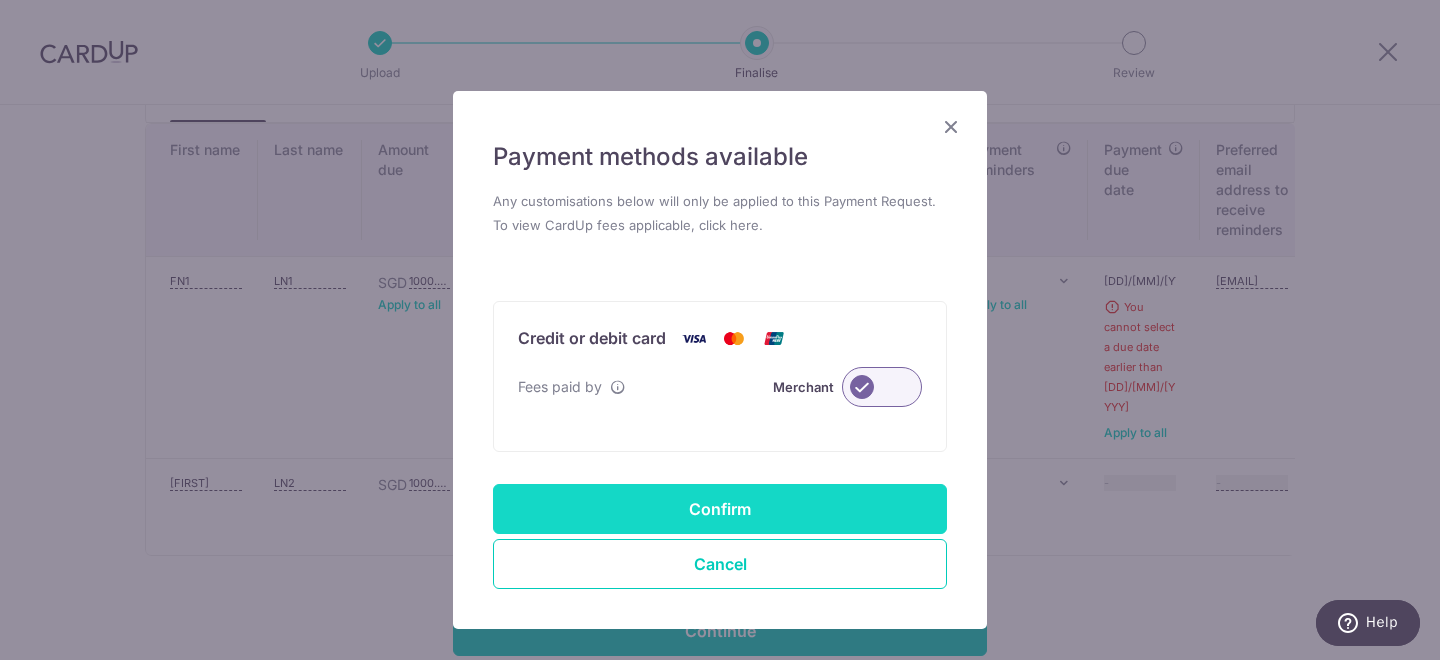 click on "Confirm" at bounding box center (720, 509) 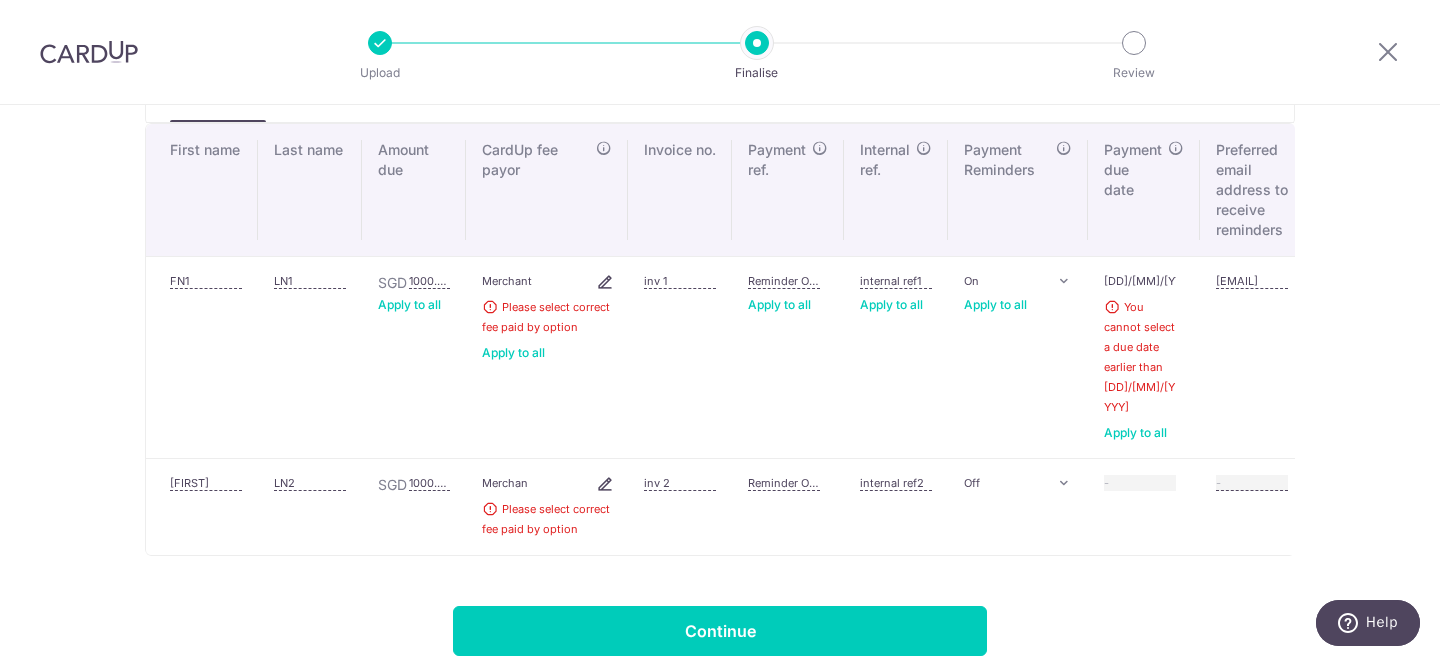 click at bounding box center [605, 484] 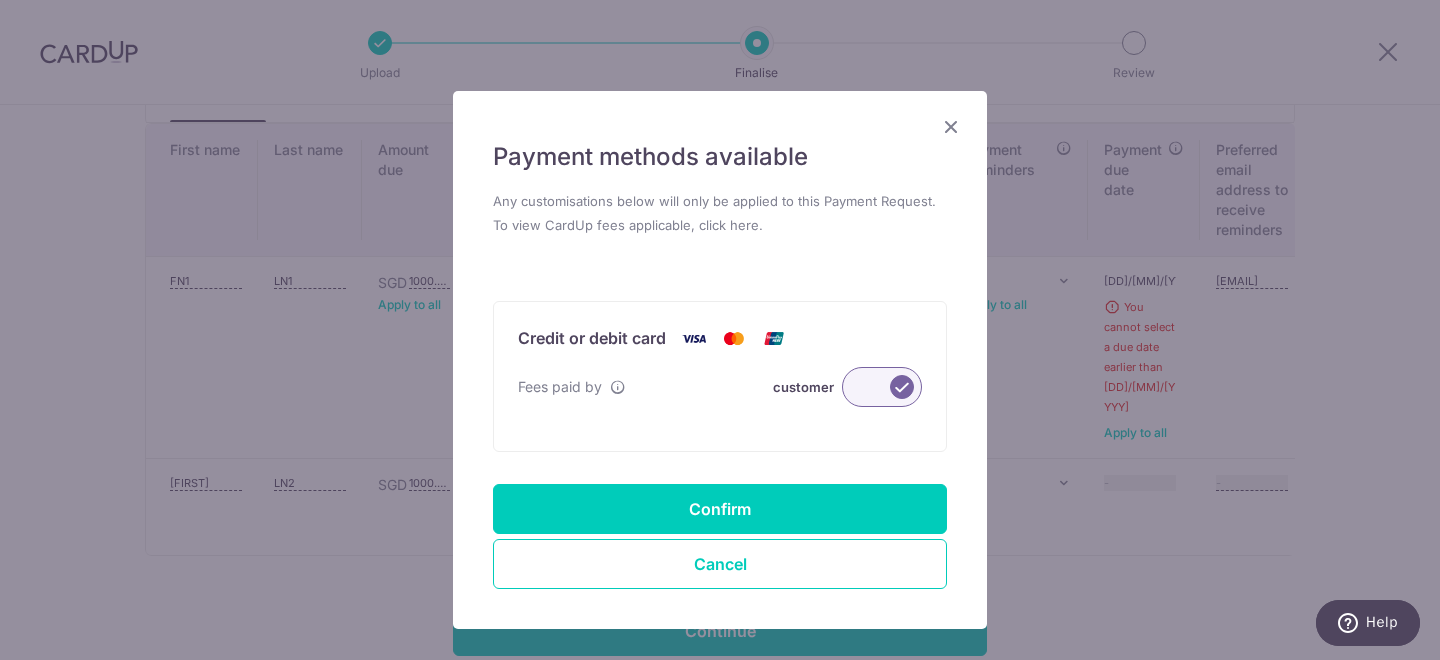 click at bounding box center (882, 387) 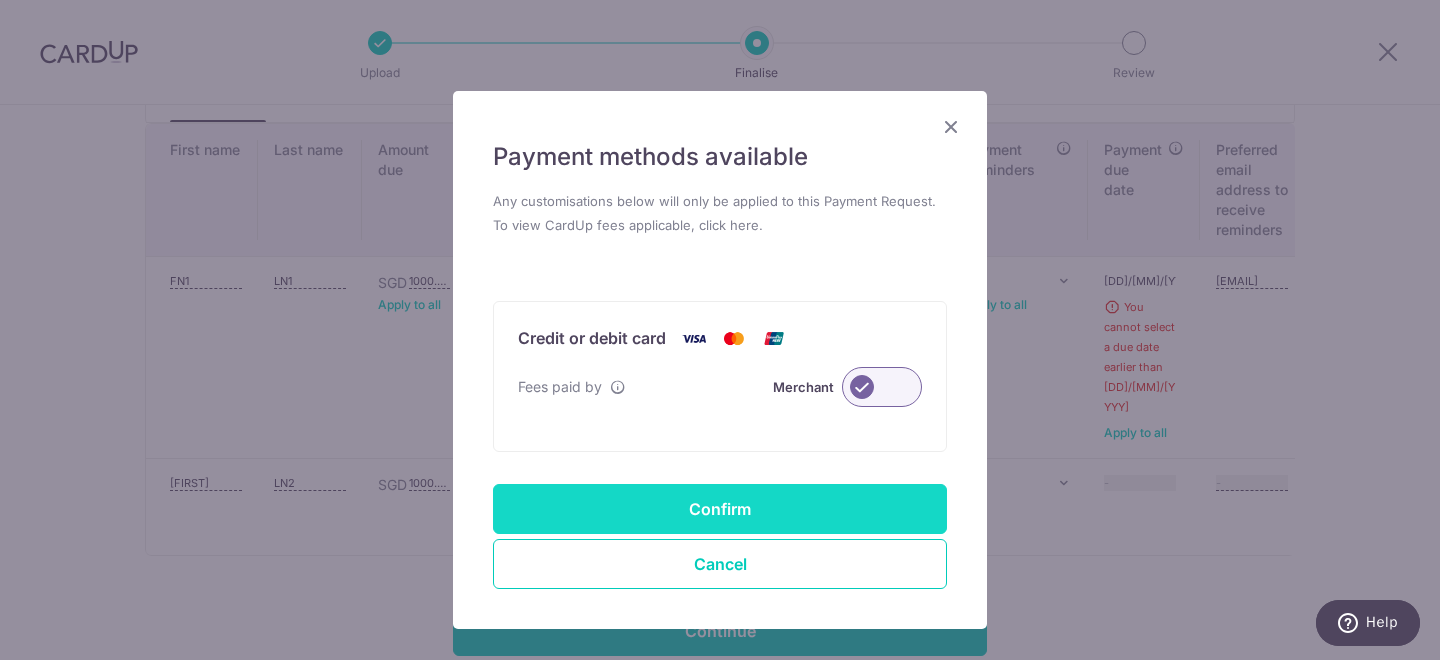 click on "Confirm" at bounding box center (720, 509) 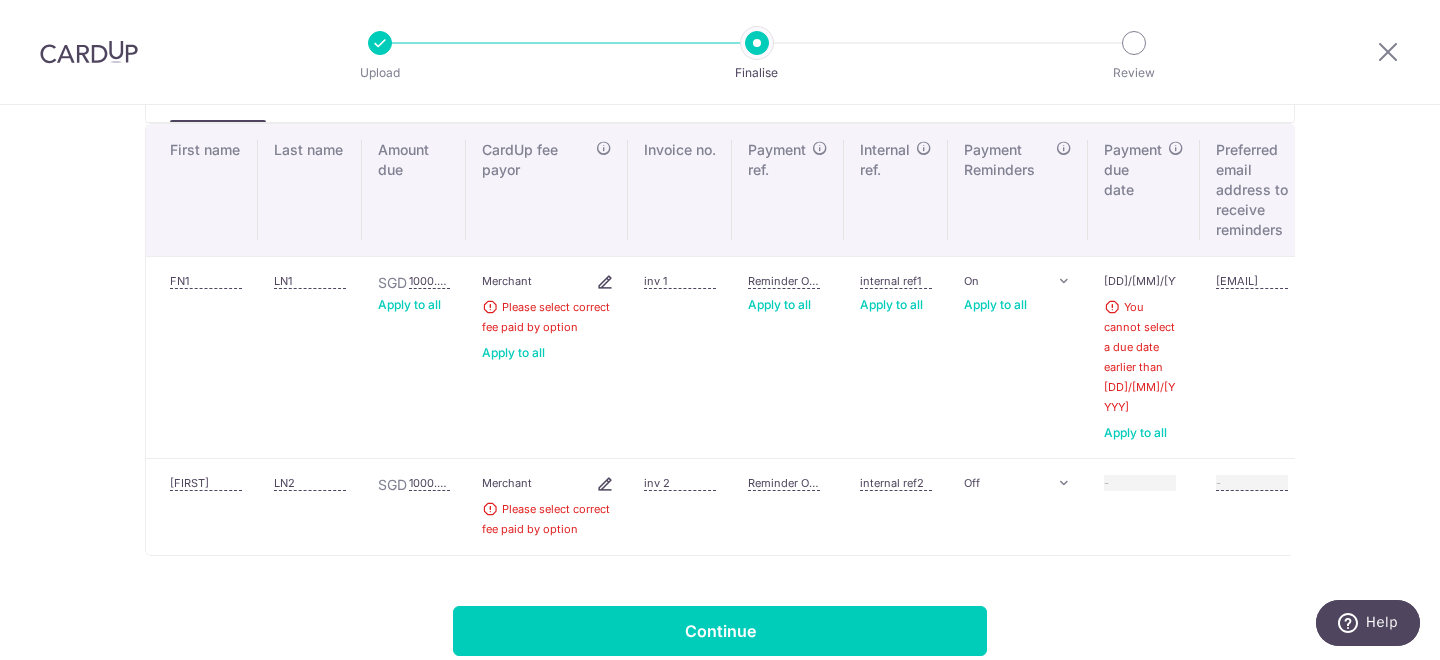 click on "Apply to all" at bounding box center [1135, 433] 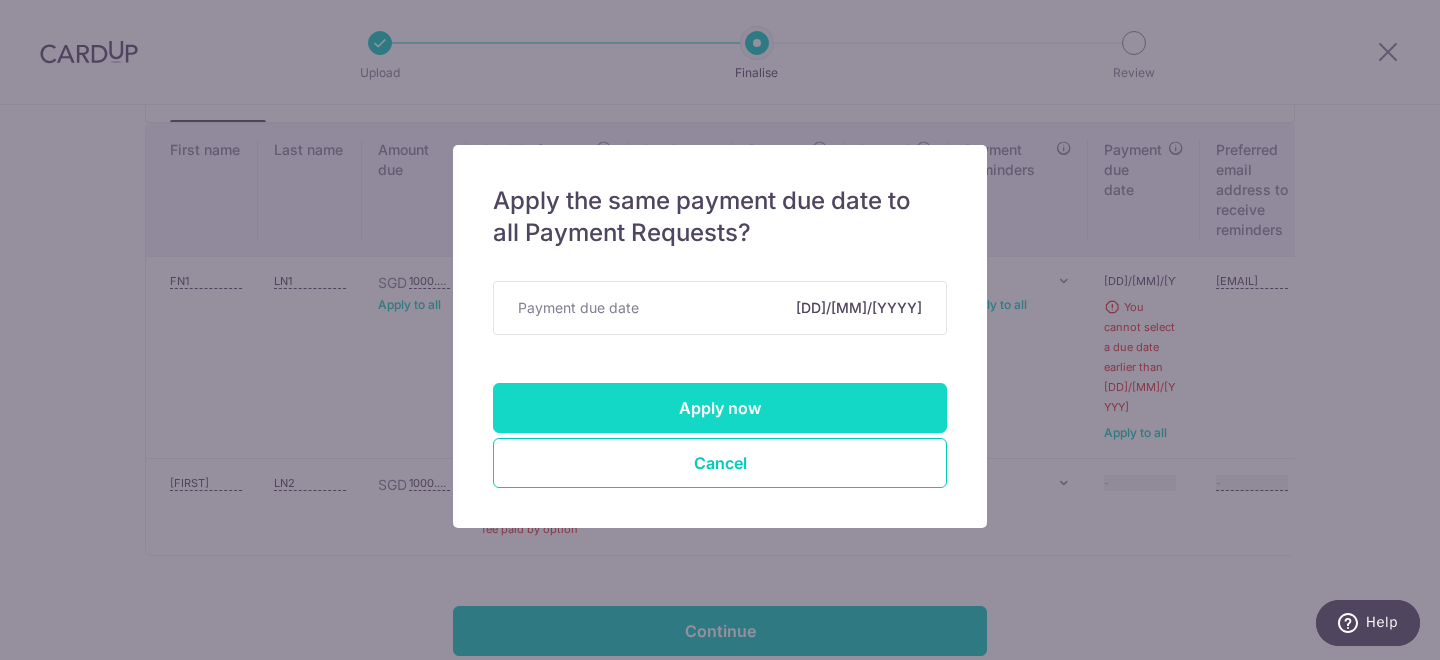 click on "Apply now" at bounding box center [720, 408] 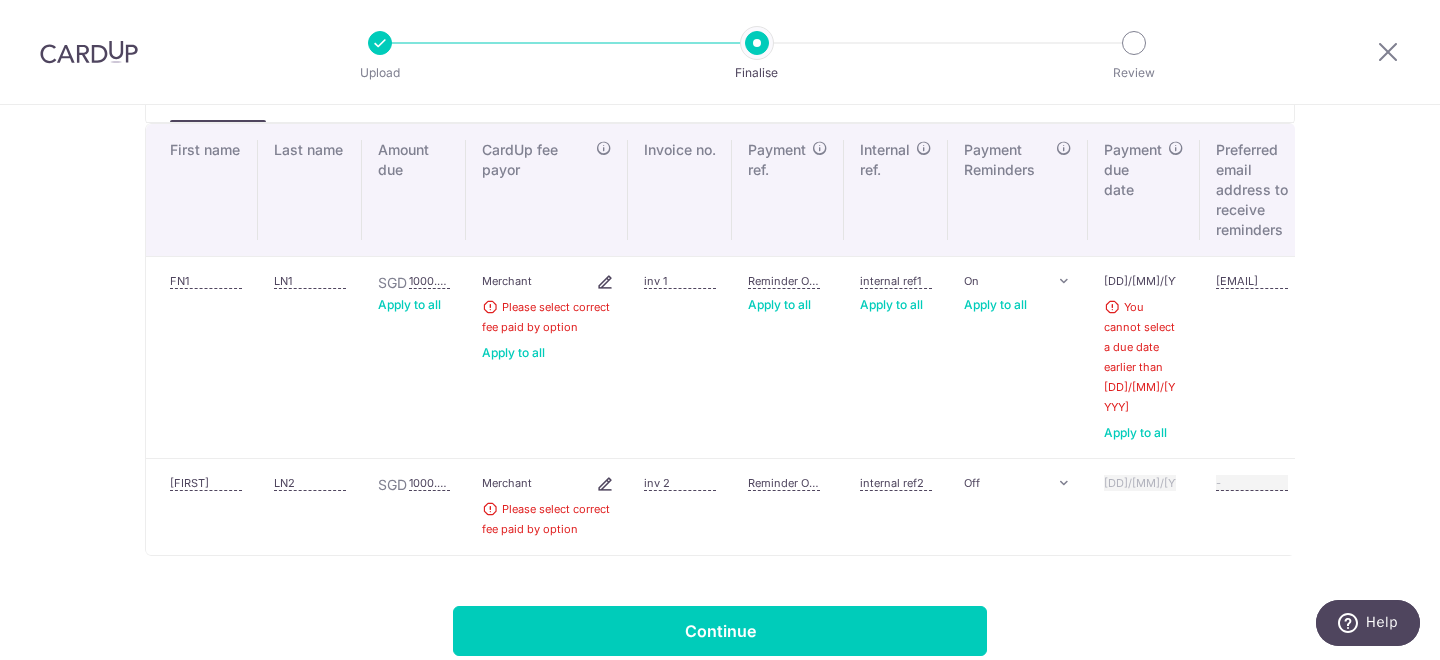 click on "30/03/2023" at bounding box center [1140, 281] 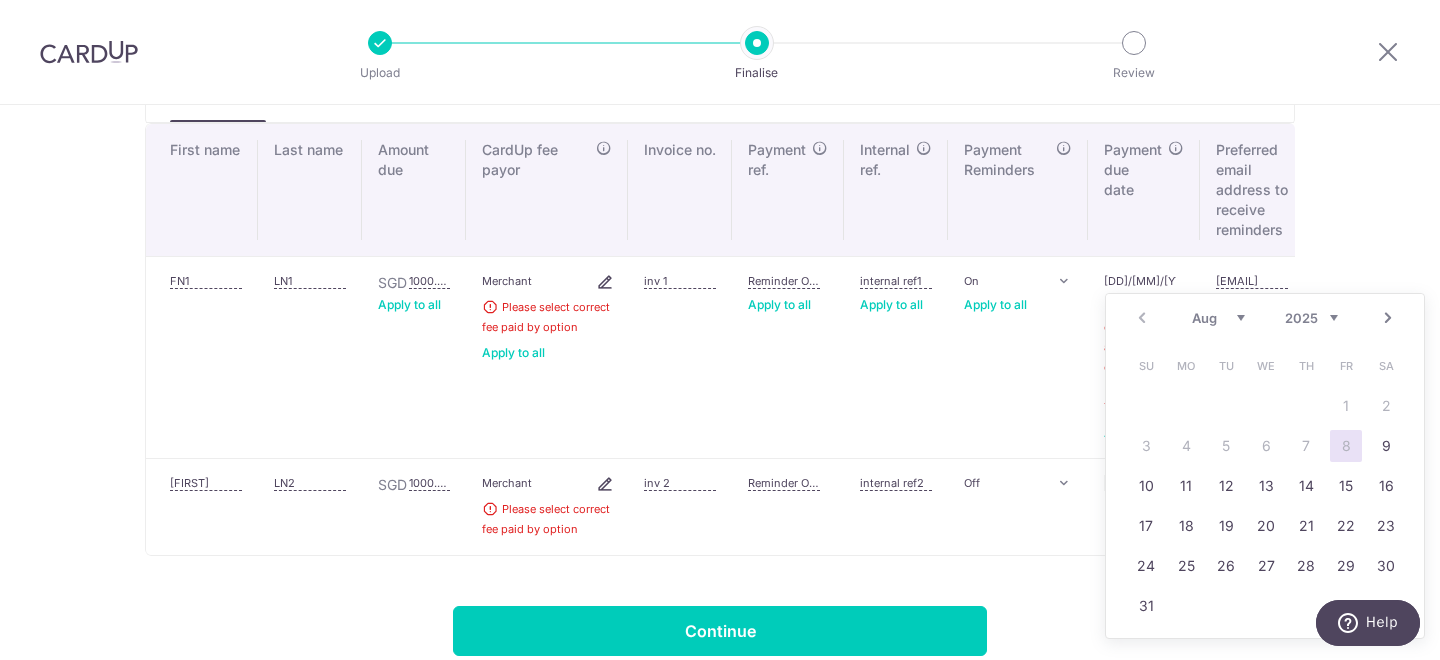 click on "8" at bounding box center (1346, 446) 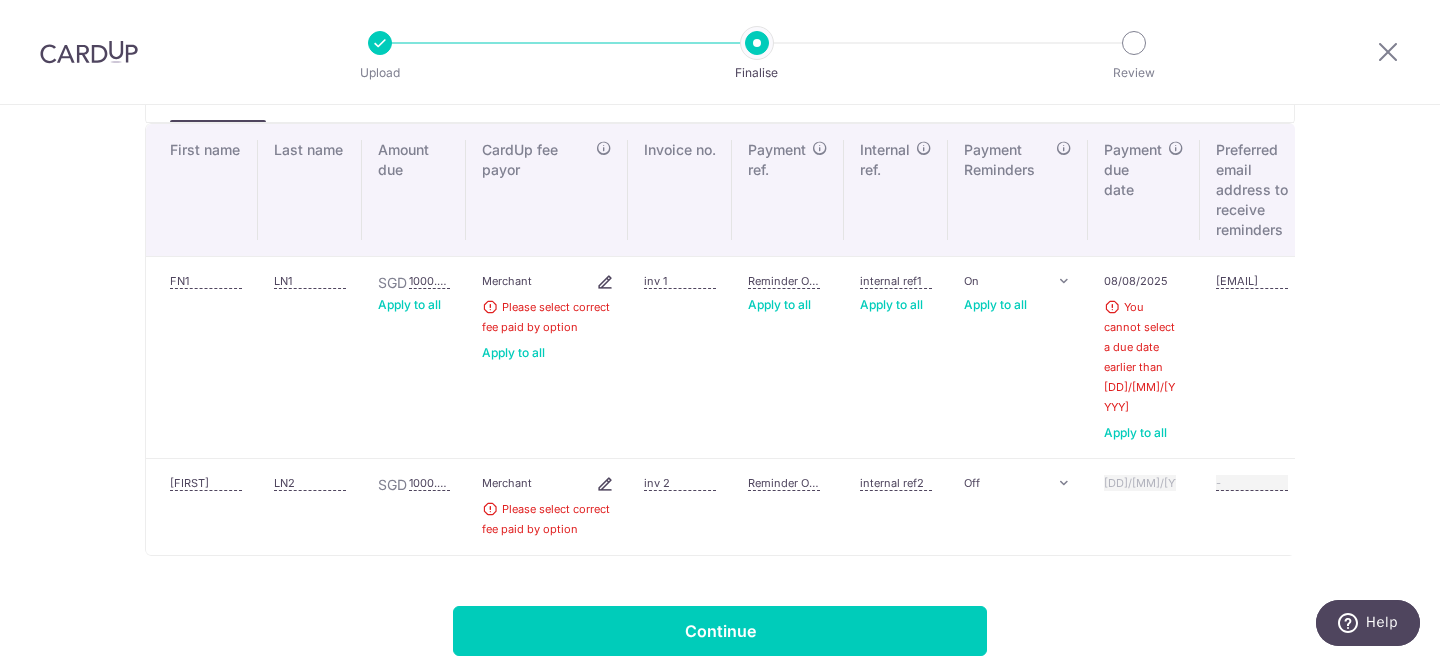 click on "Apply to all" at bounding box center (1135, 433) 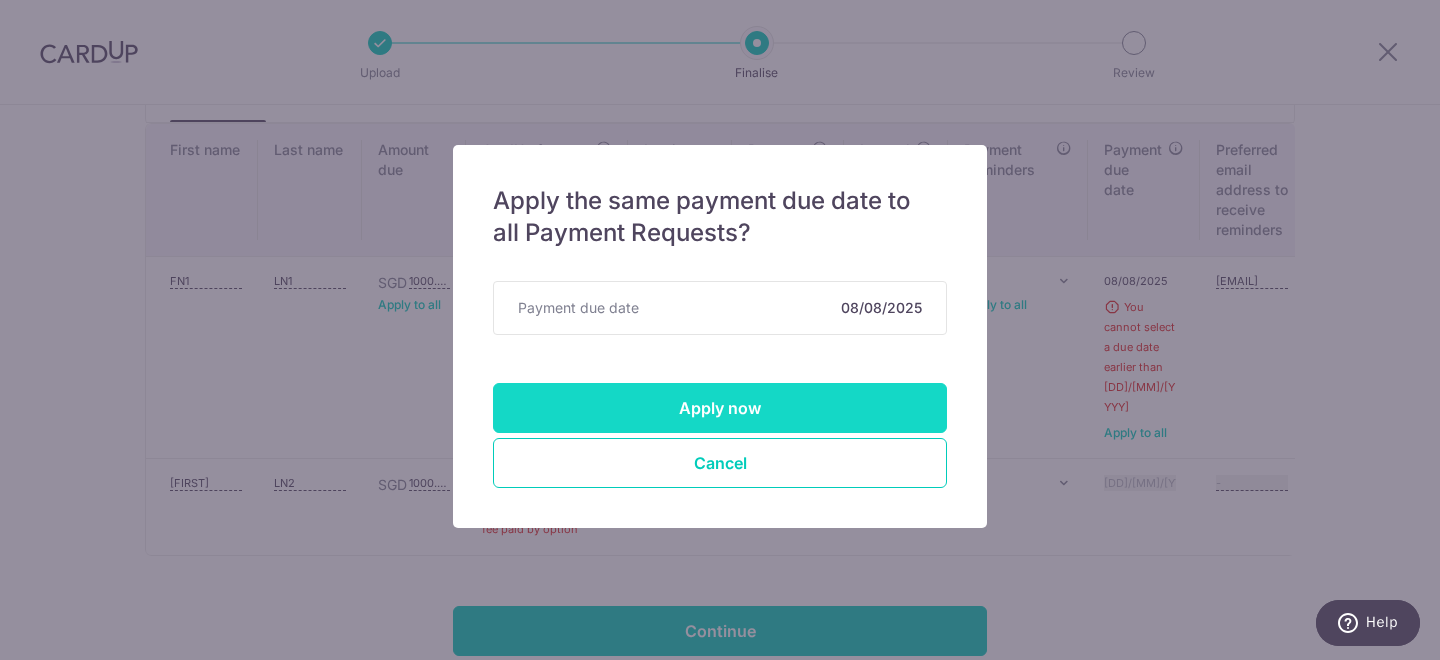 click on "Apply now" at bounding box center (720, 408) 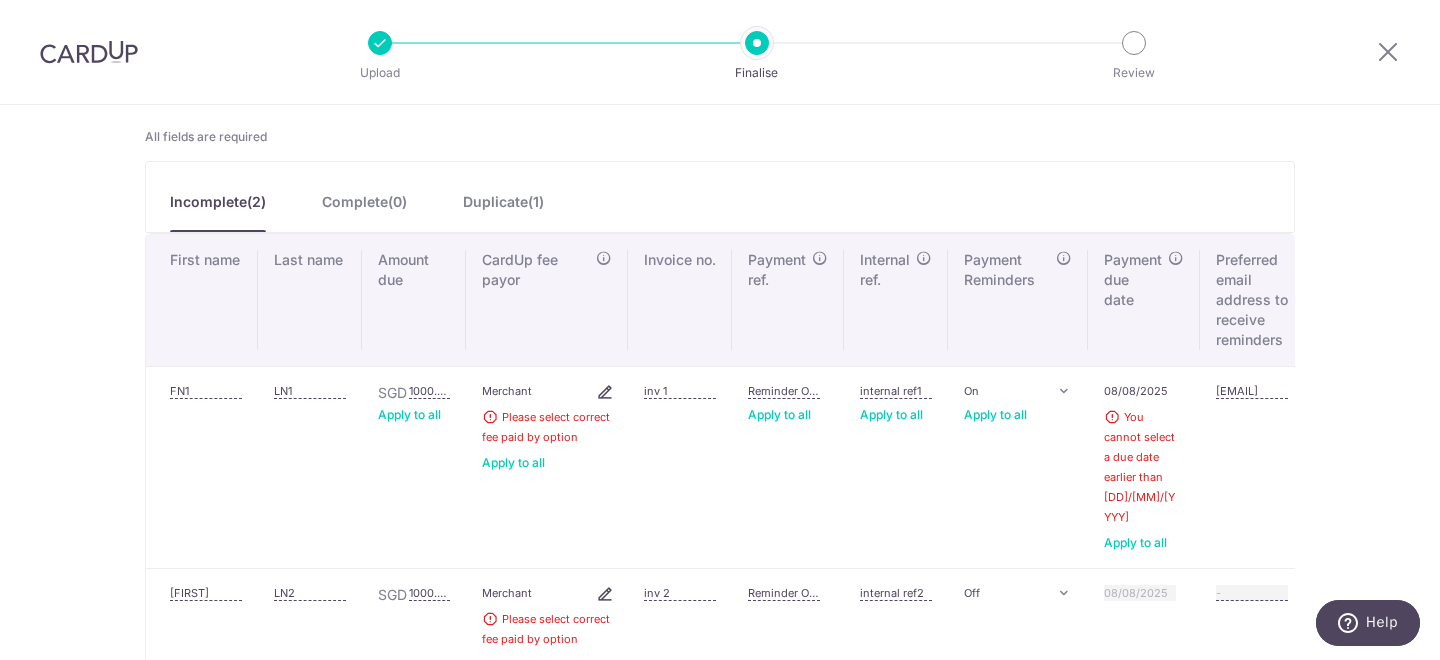 scroll, scrollTop: 106, scrollLeft: 0, axis: vertical 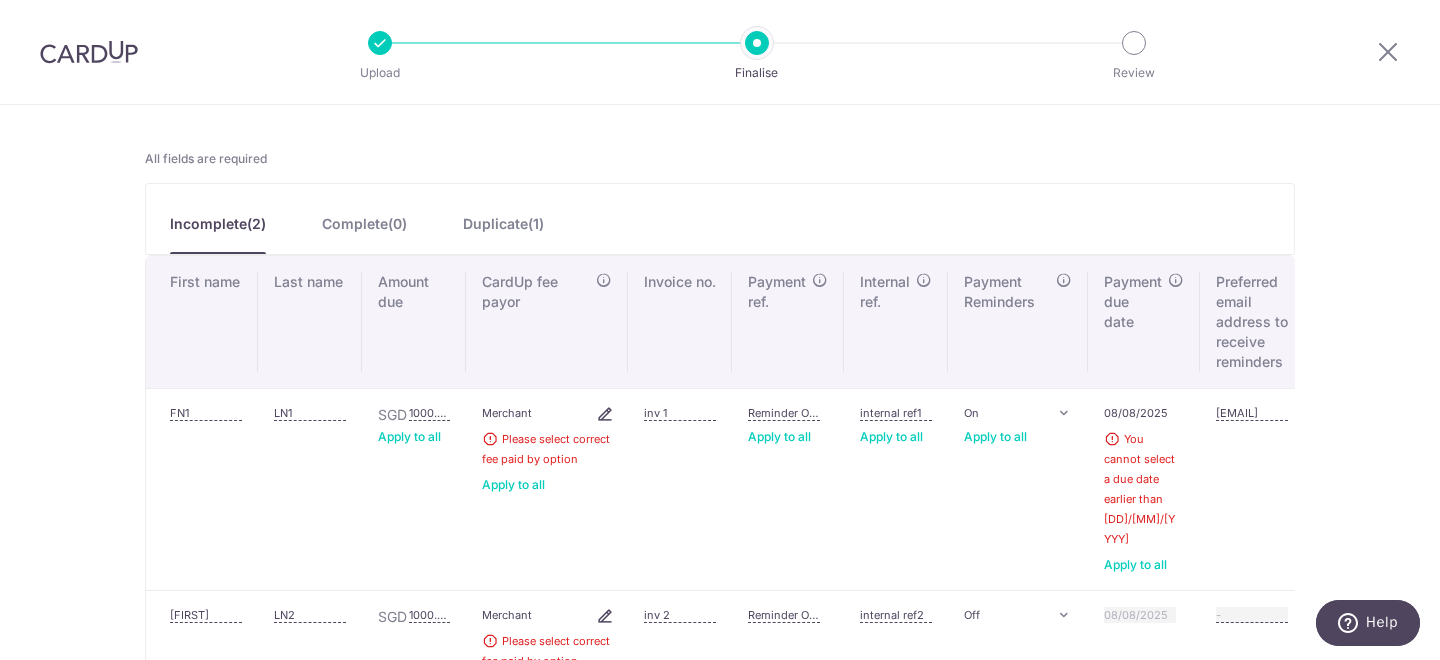 click on "Duplicate( 1 )" at bounding box center [503, 234] 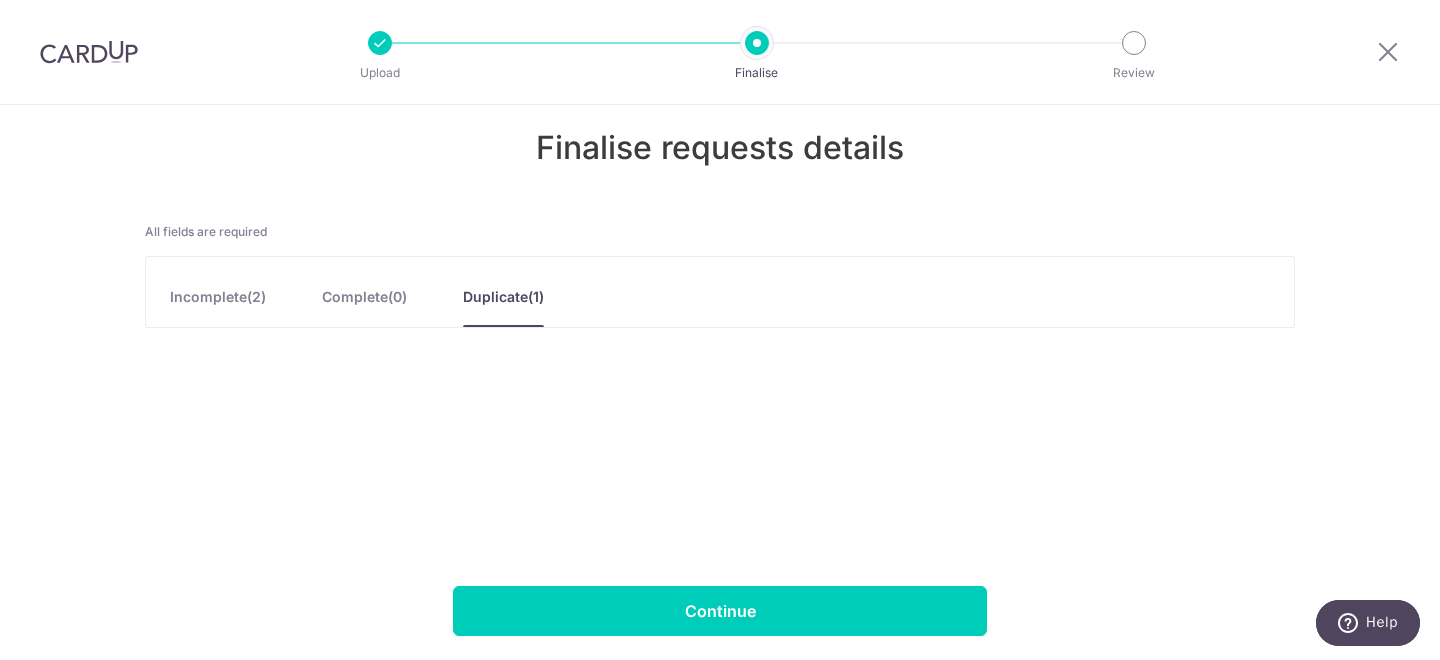 scroll, scrollTop: 33, scrollLeft: 0, axis: vertical 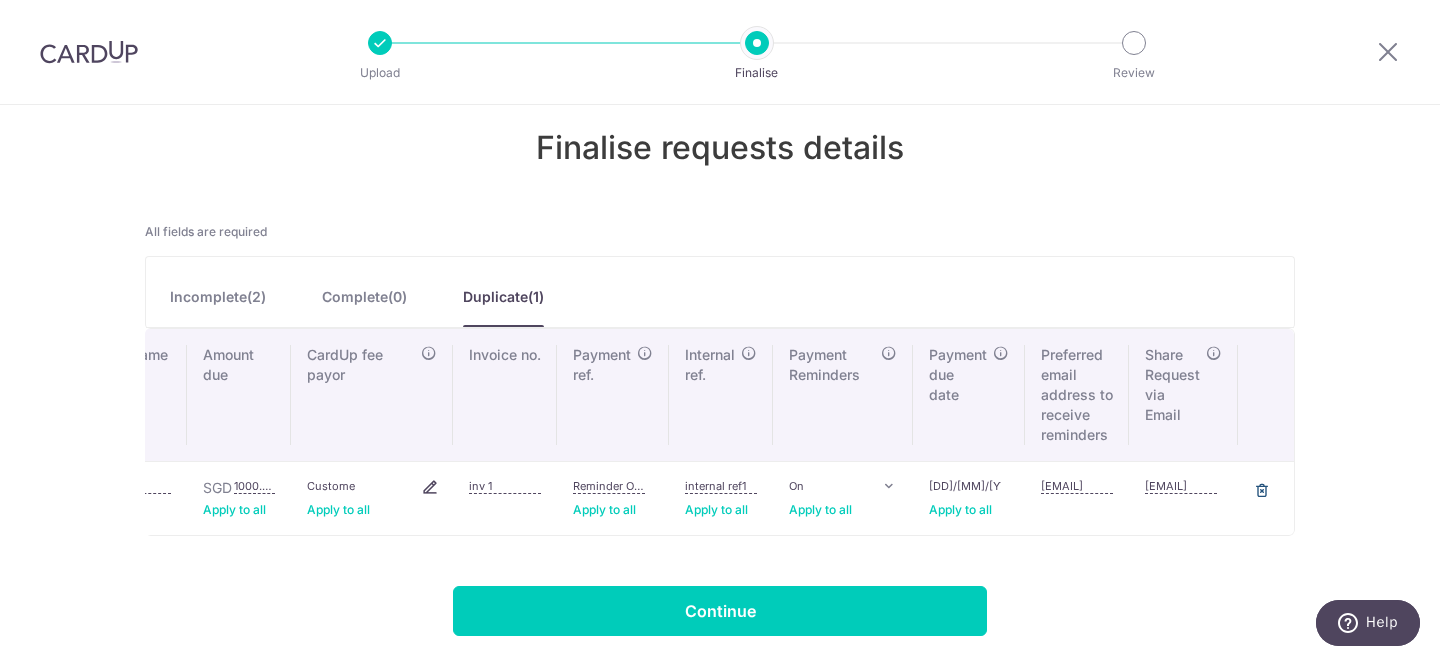 click at bounding box center (1262, 490) 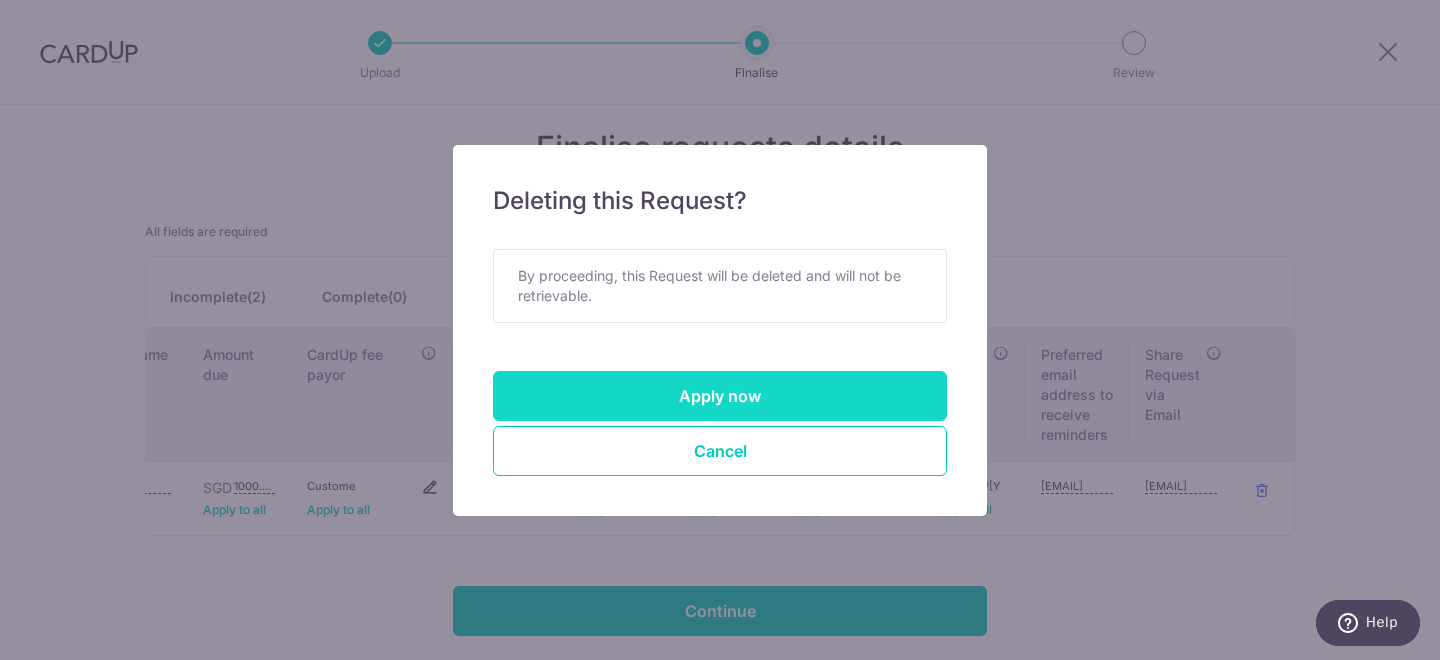 click on "Apply now" at bounding box center [720, 396] 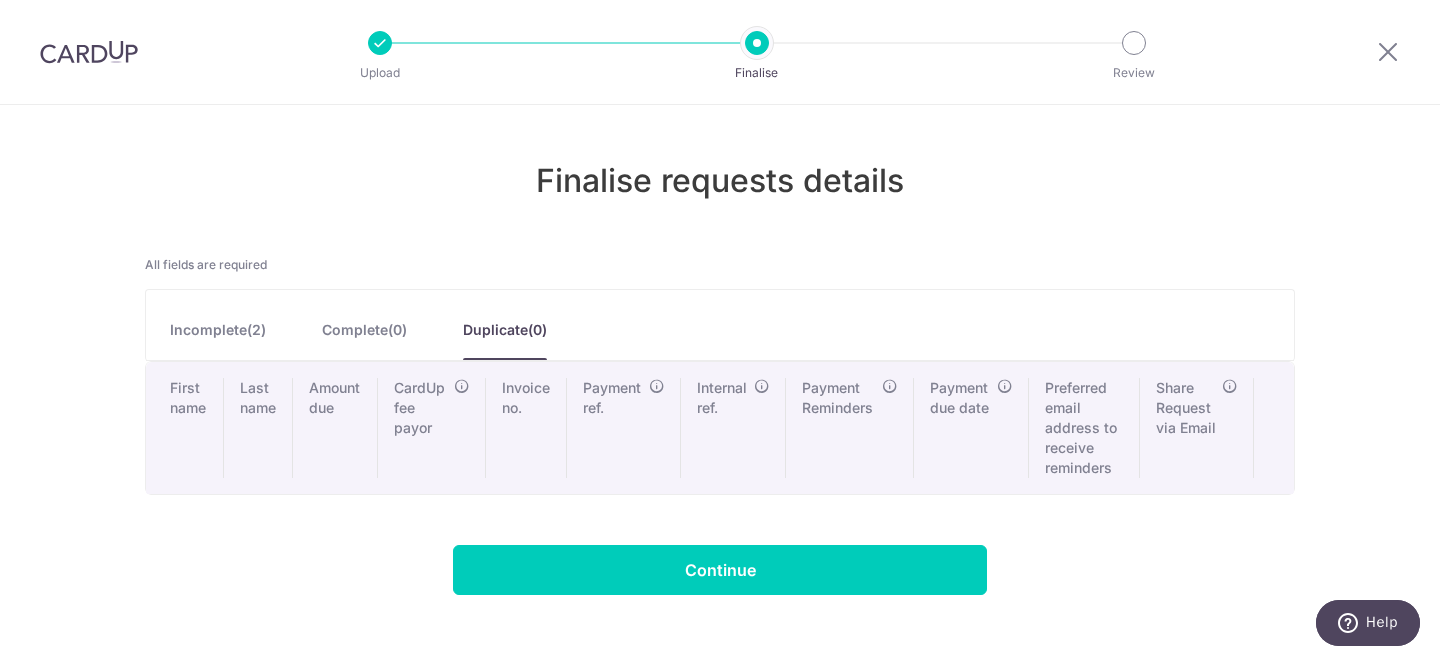 click on "Complete( 0 )" at bounding box center [364, 340] 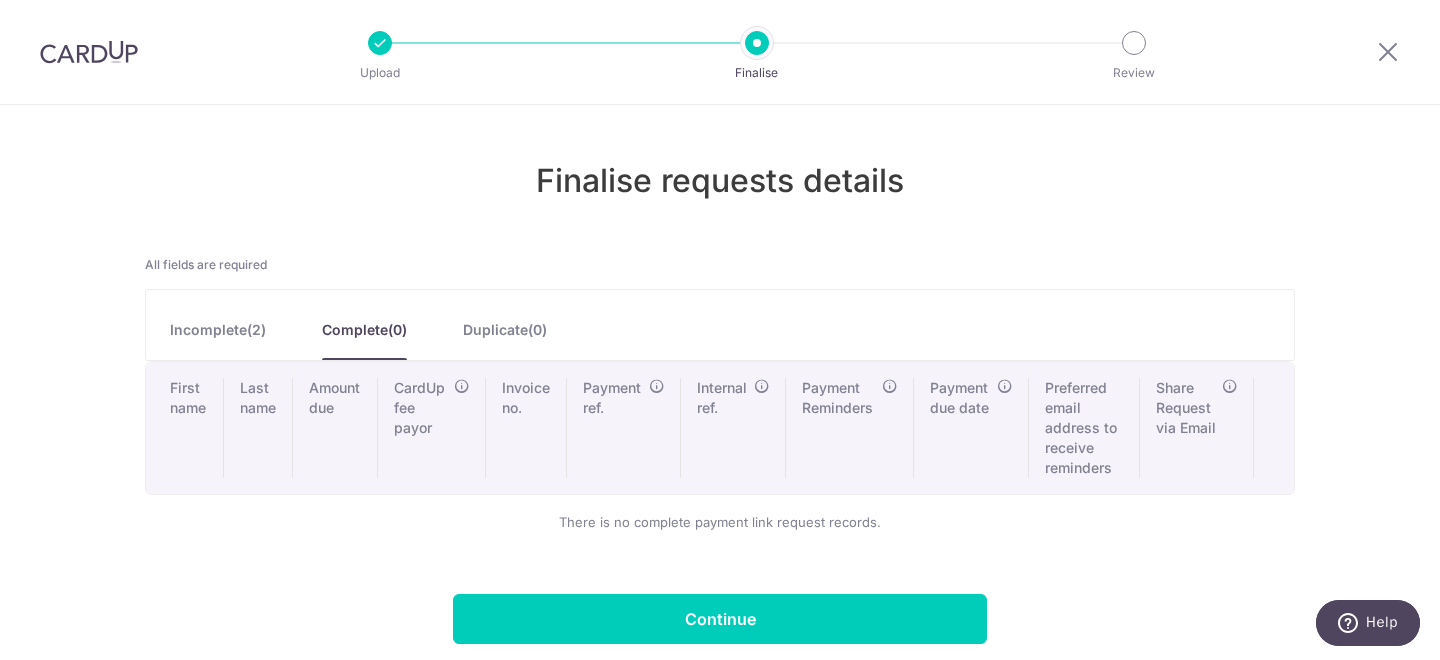 scroll, scrollTop: 8, scrollLeft: 0, axis: vertical 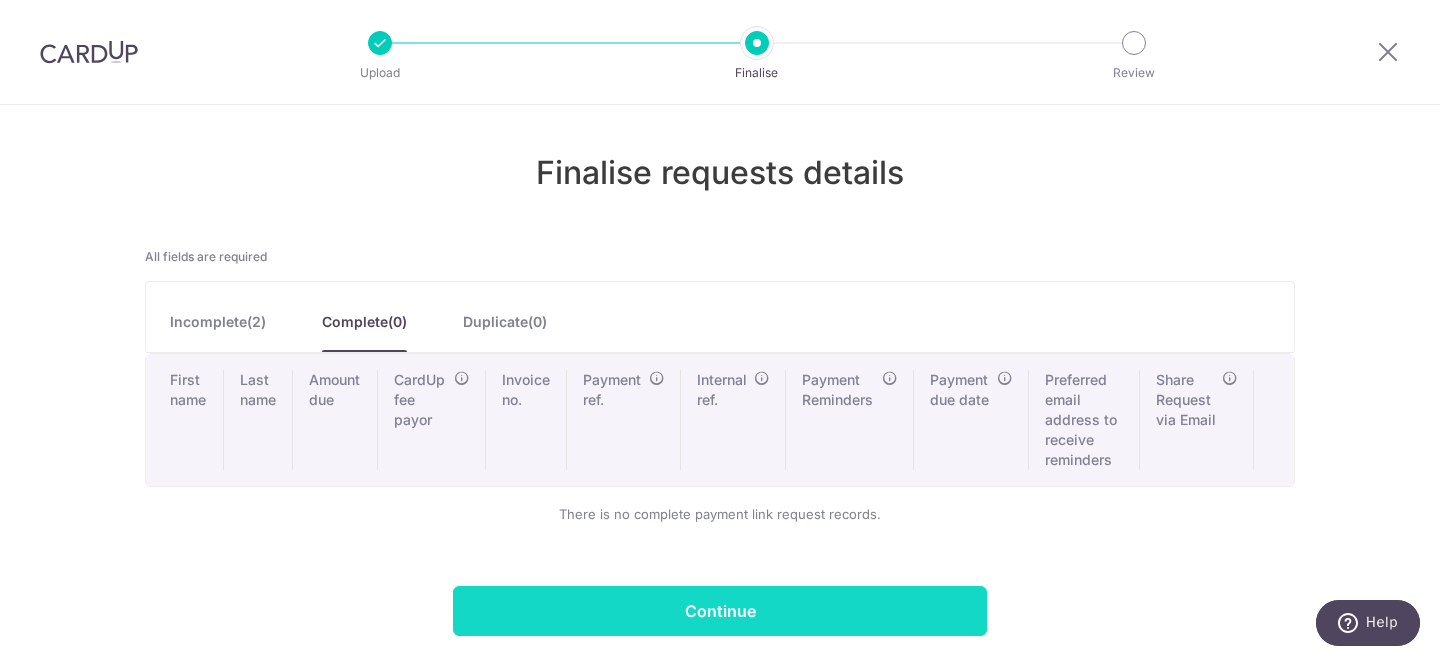 click on "Continue" at bounding box center (720, 611) 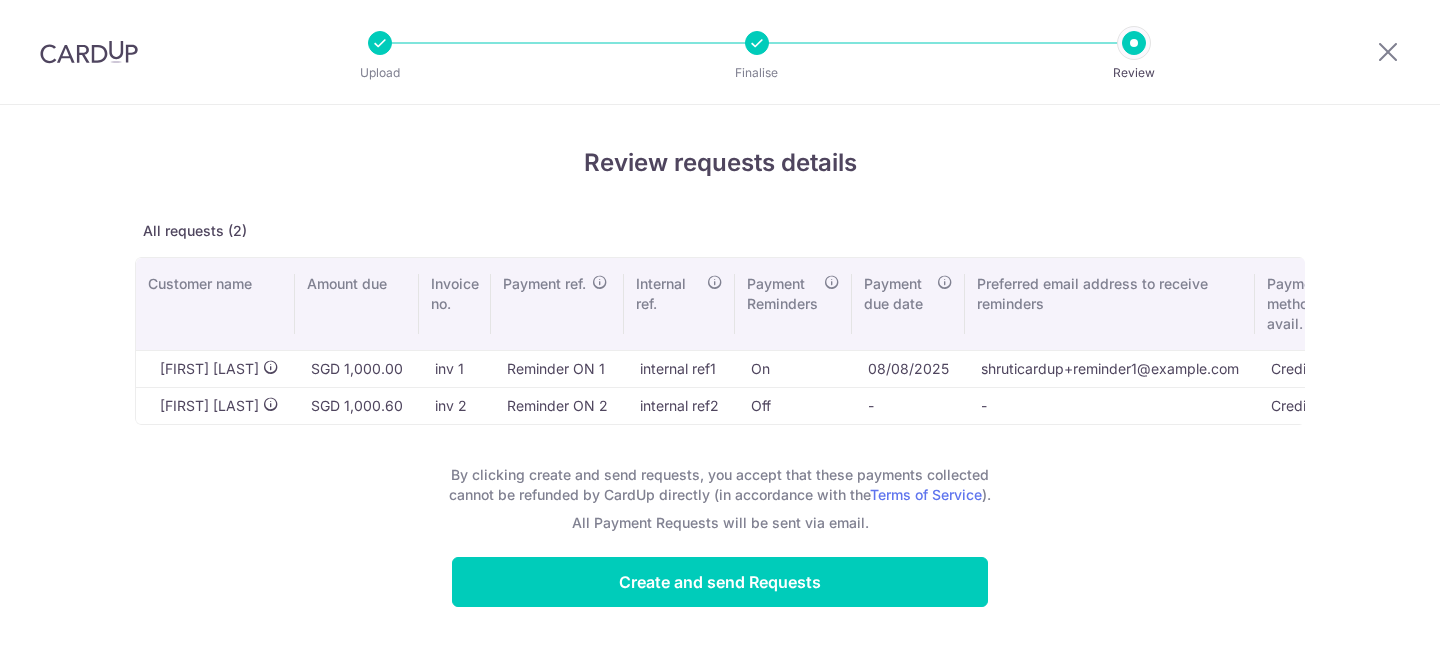 scroll, scrollTop: 0, scrollLeft: 0, axis: both 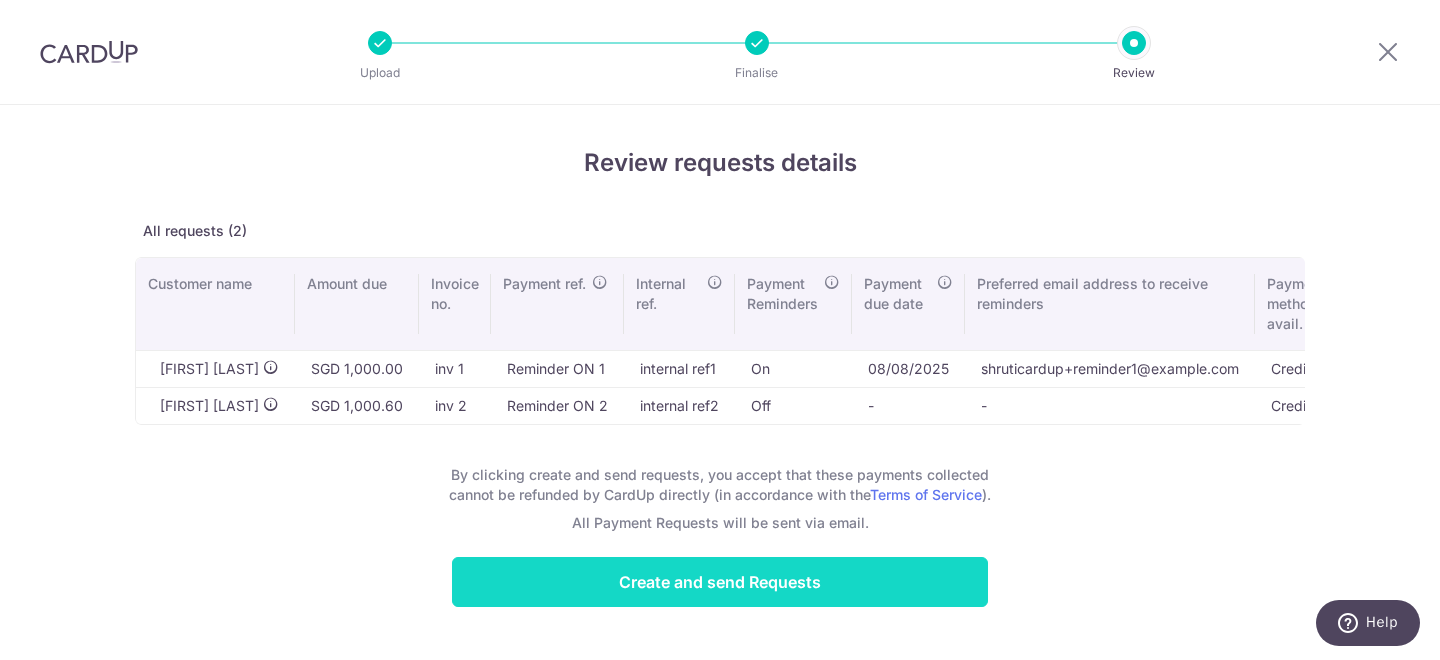click on "Create and send Requests" at bounding box center (720, 582) 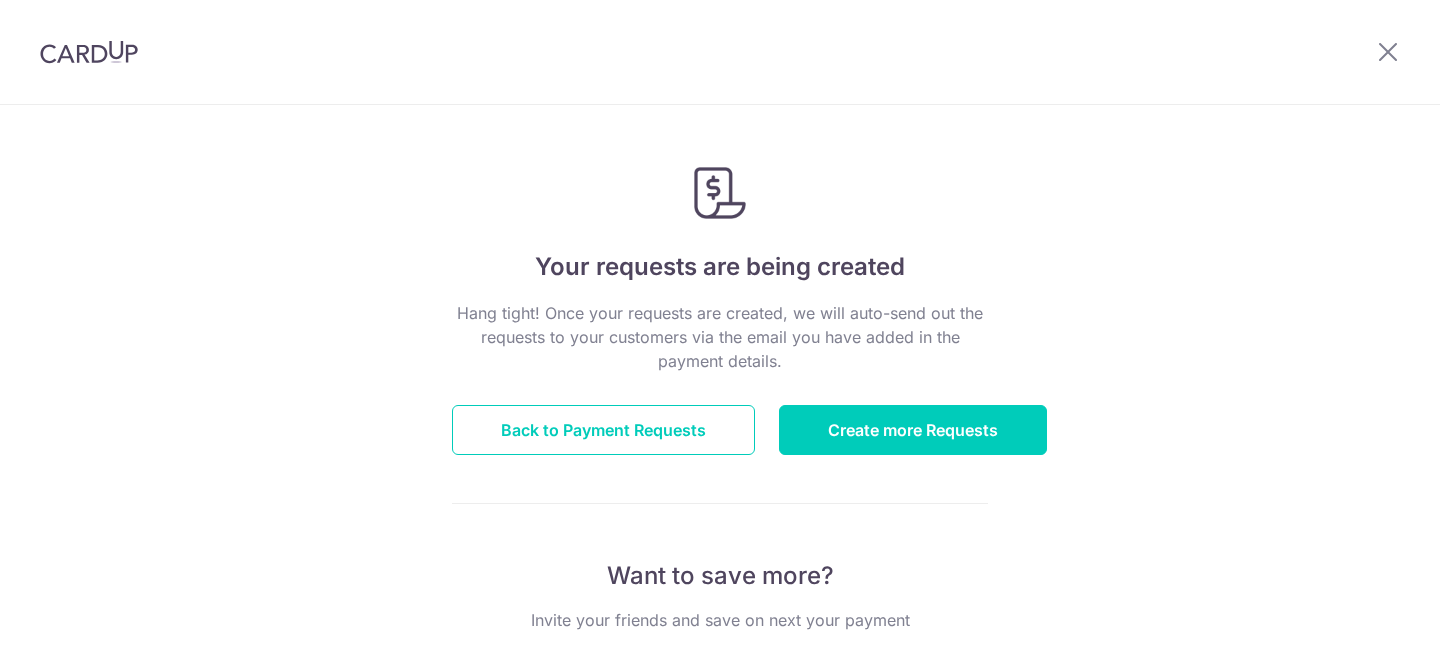 scroll, scrollTop: 0, scrollLeft: 0, axis: both 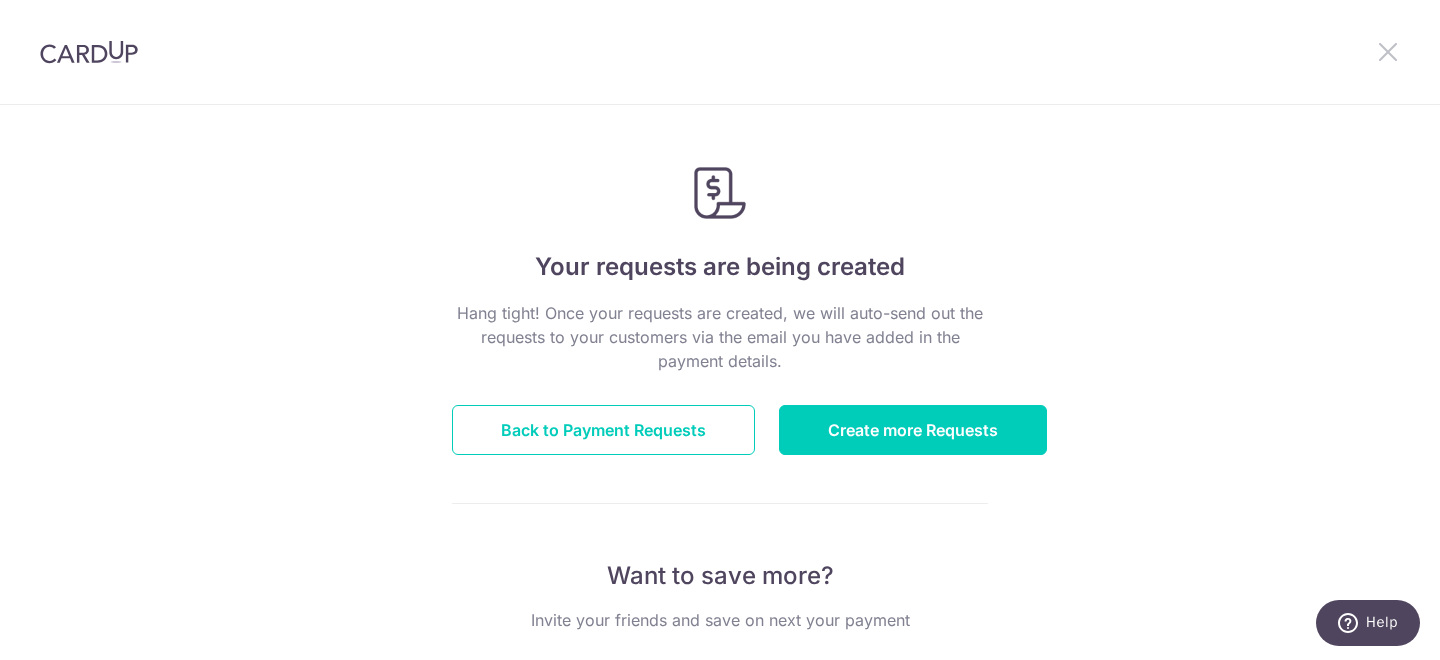 click at bounding box center (1388, 51) 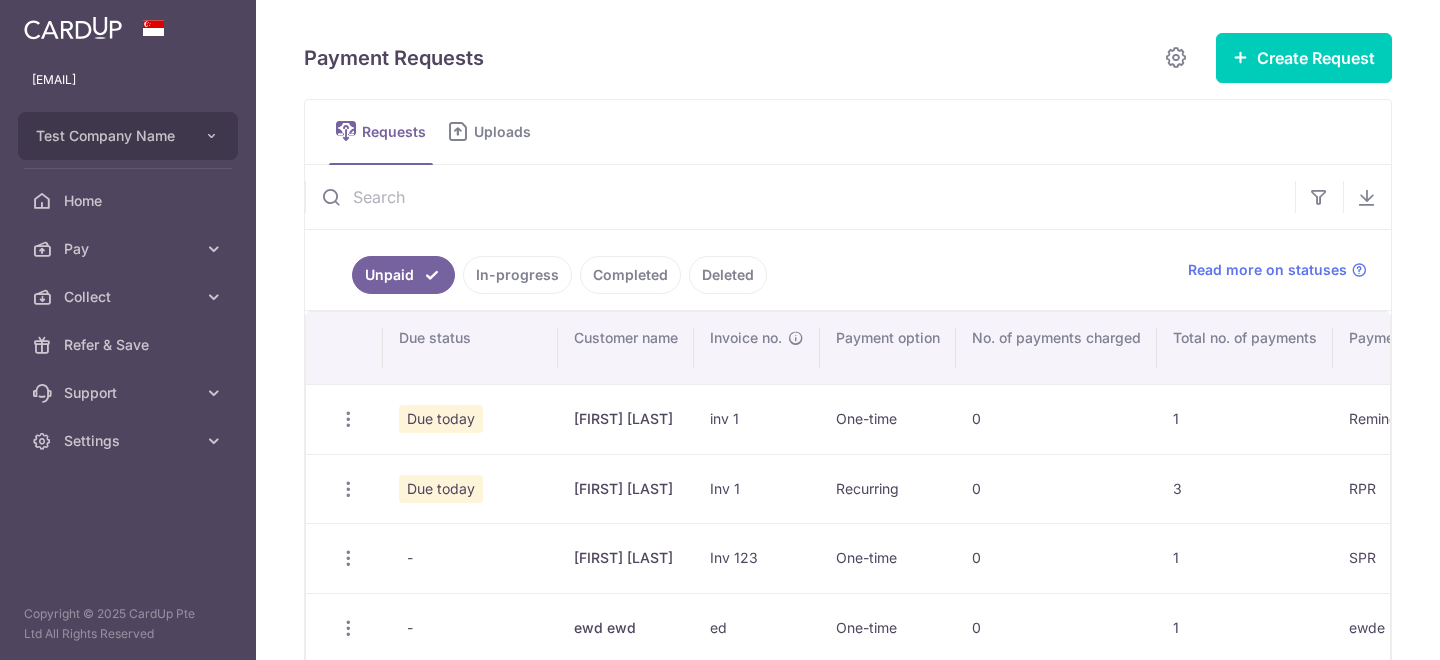 scroll, scrollTop: 0, scrollLeft: 0, axis: both 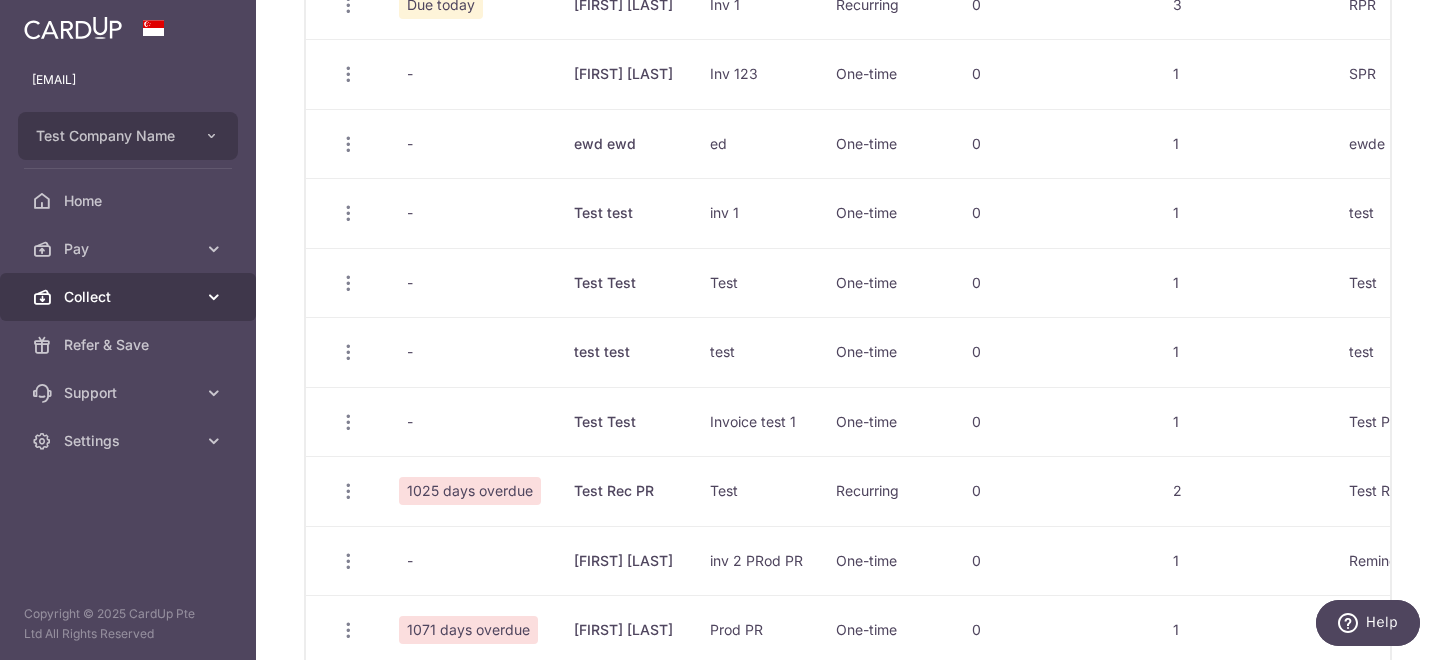 click on "Collect" at bounding box center [130, 297] 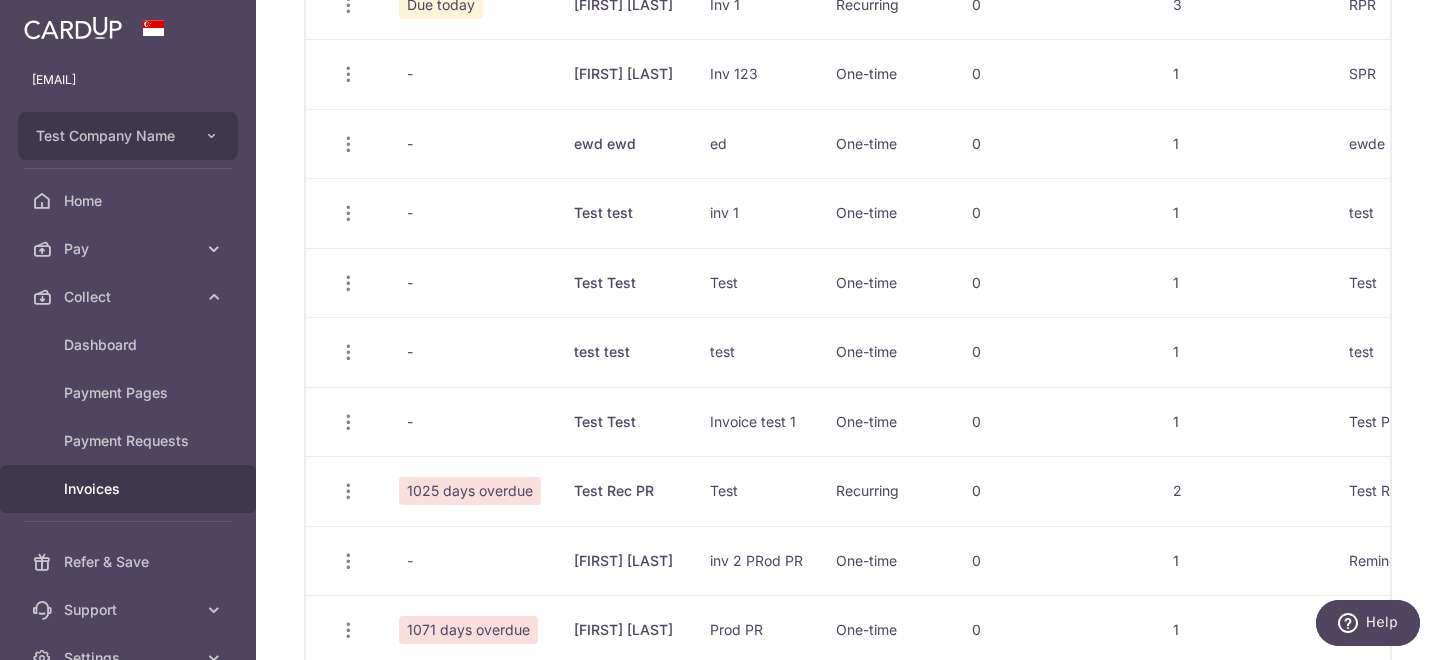 click on "Invoices" at bounding box center (130, 489) 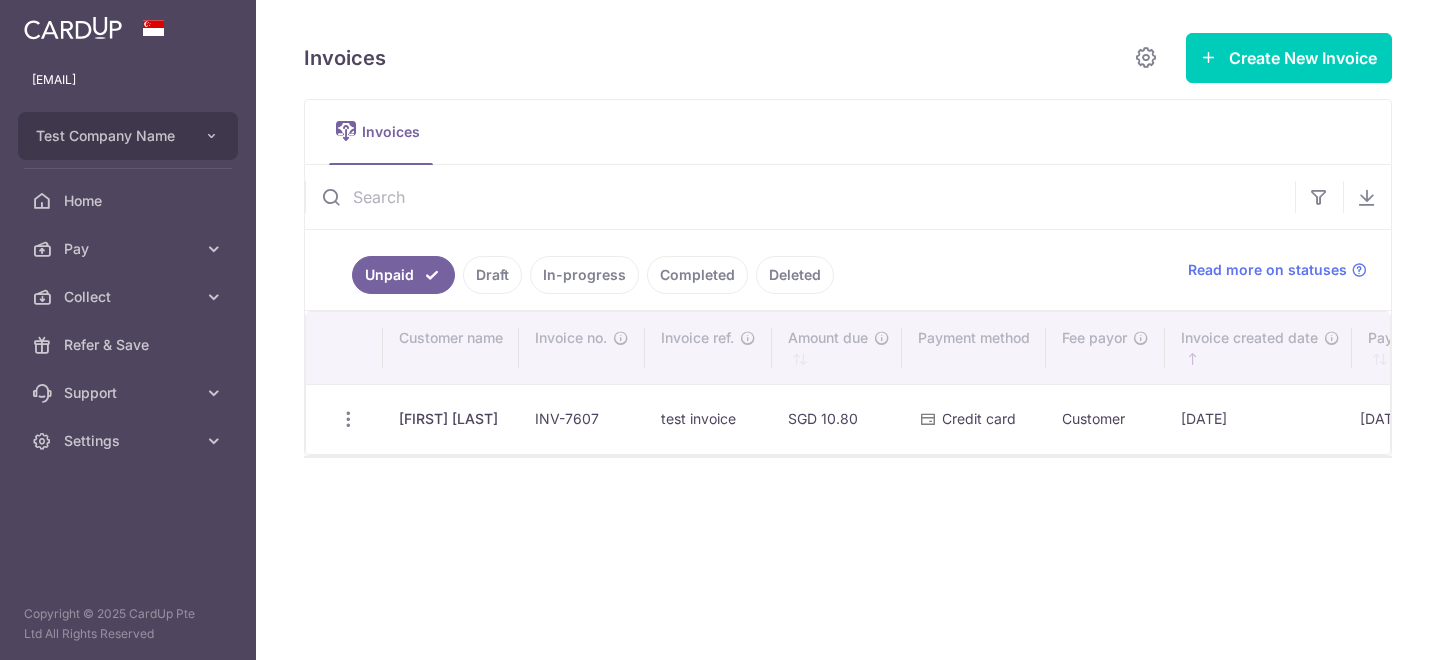 scroll, scrollTop: 0, scrollLeft: 0, axis: both 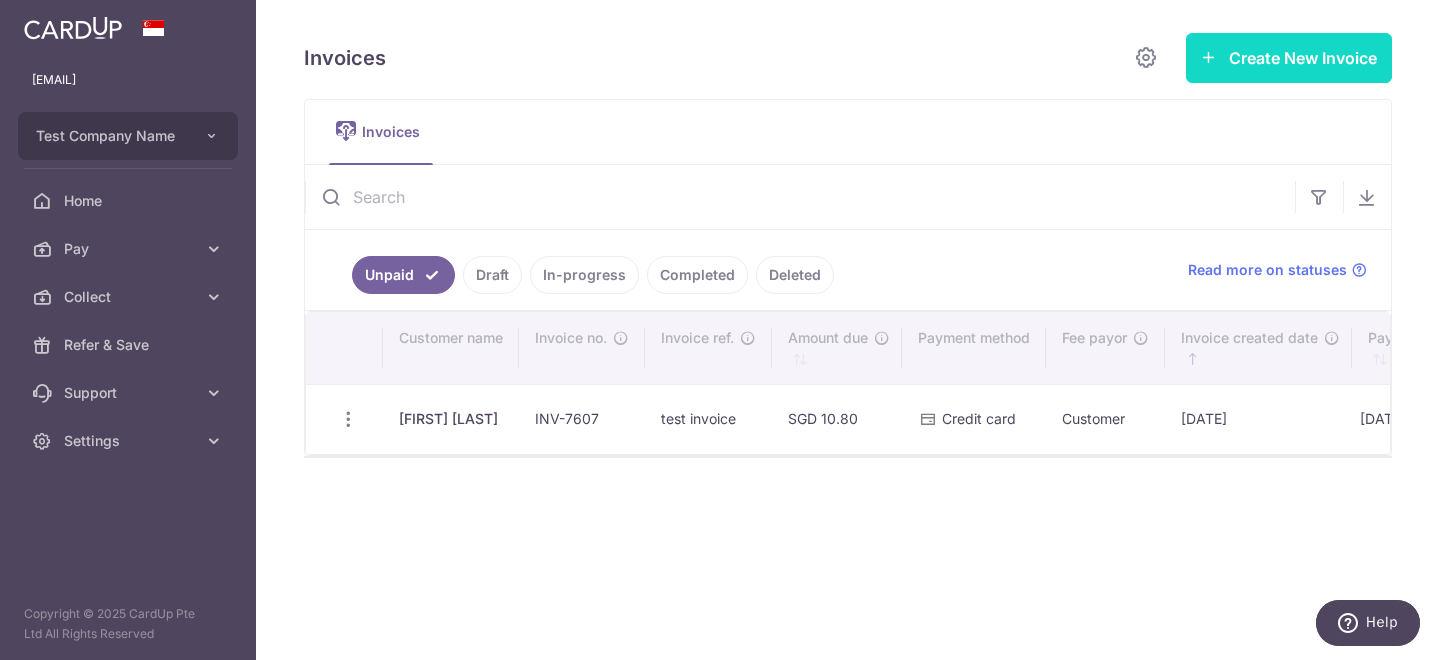 click on "Create New Invoice" at bounding box center (1303, 58) 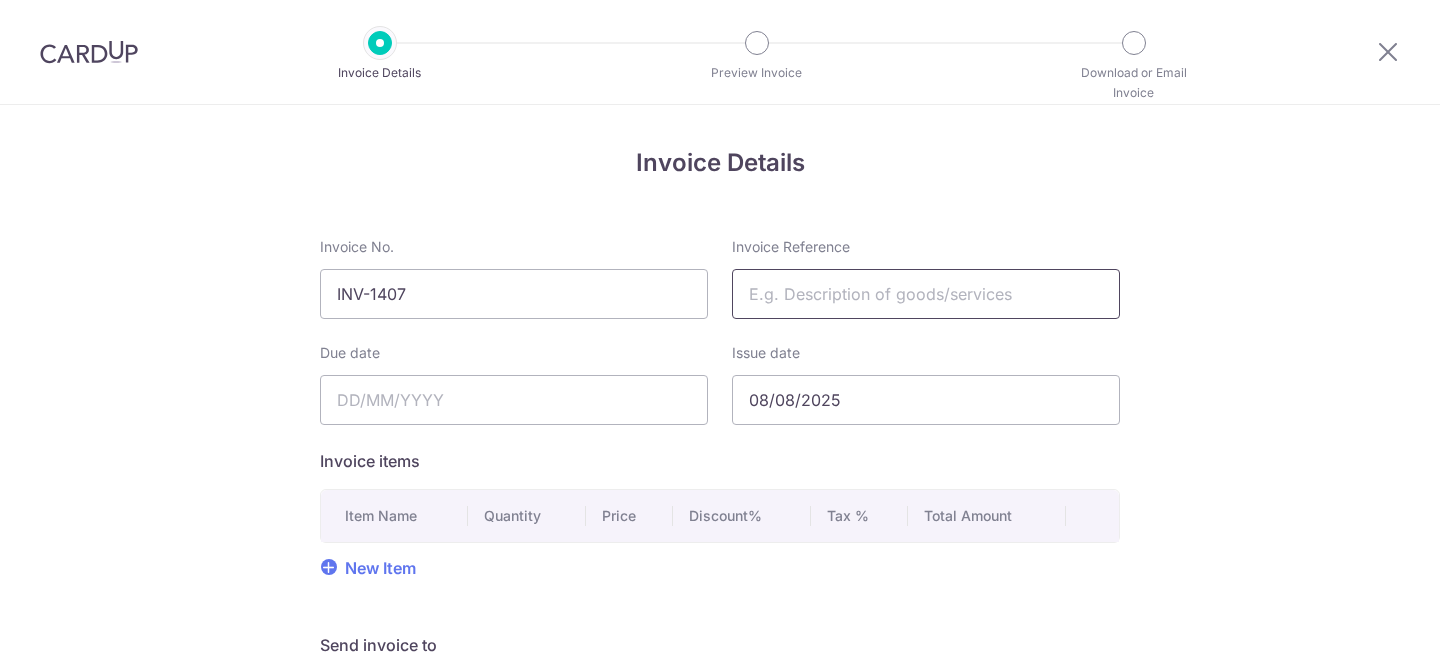 scroll, scrollTop: 0, scrollLeft: 0, axis: both 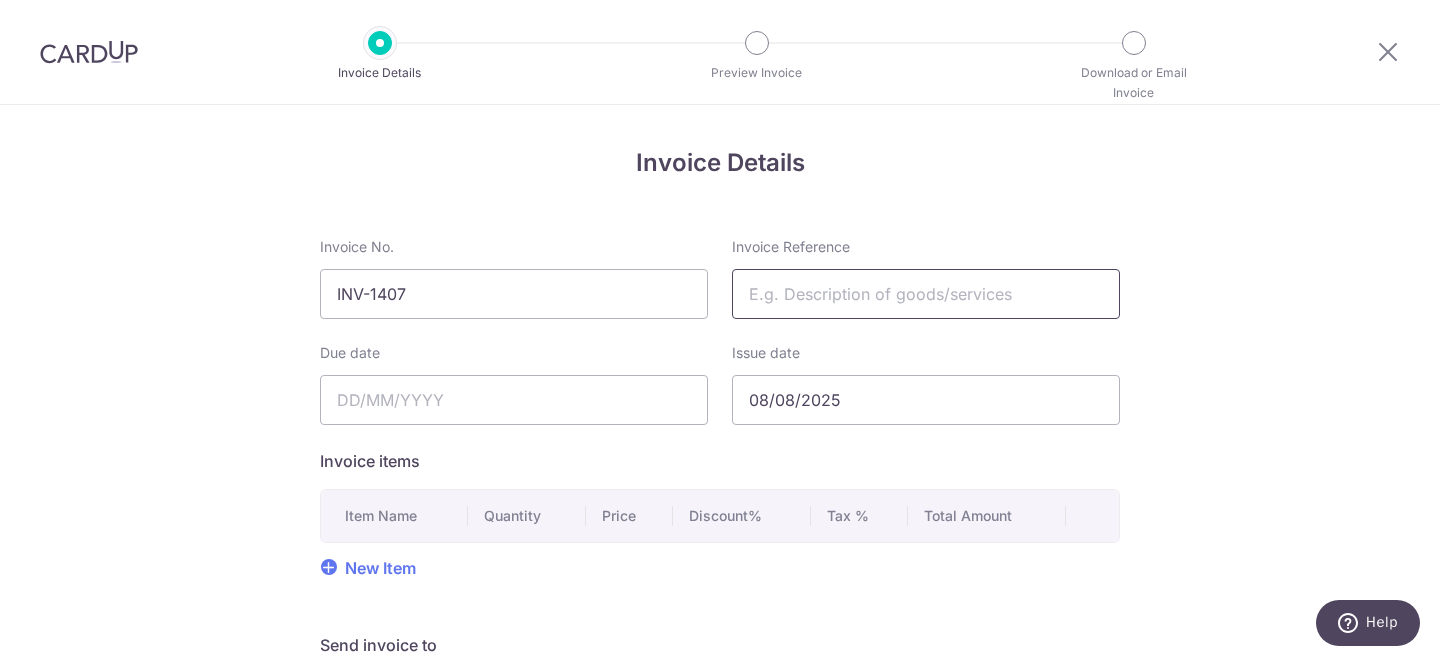 click on "Invoice Reference" at bounding box center (926, 294) 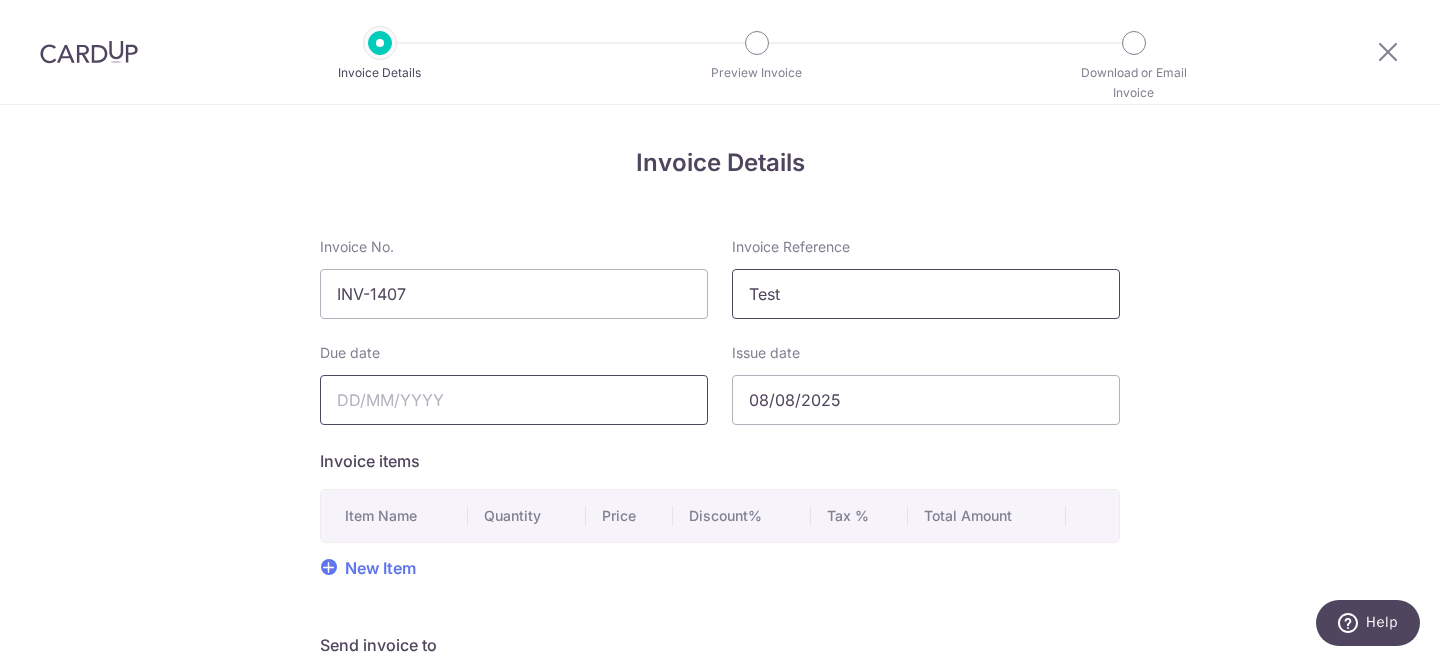 type on "Test" 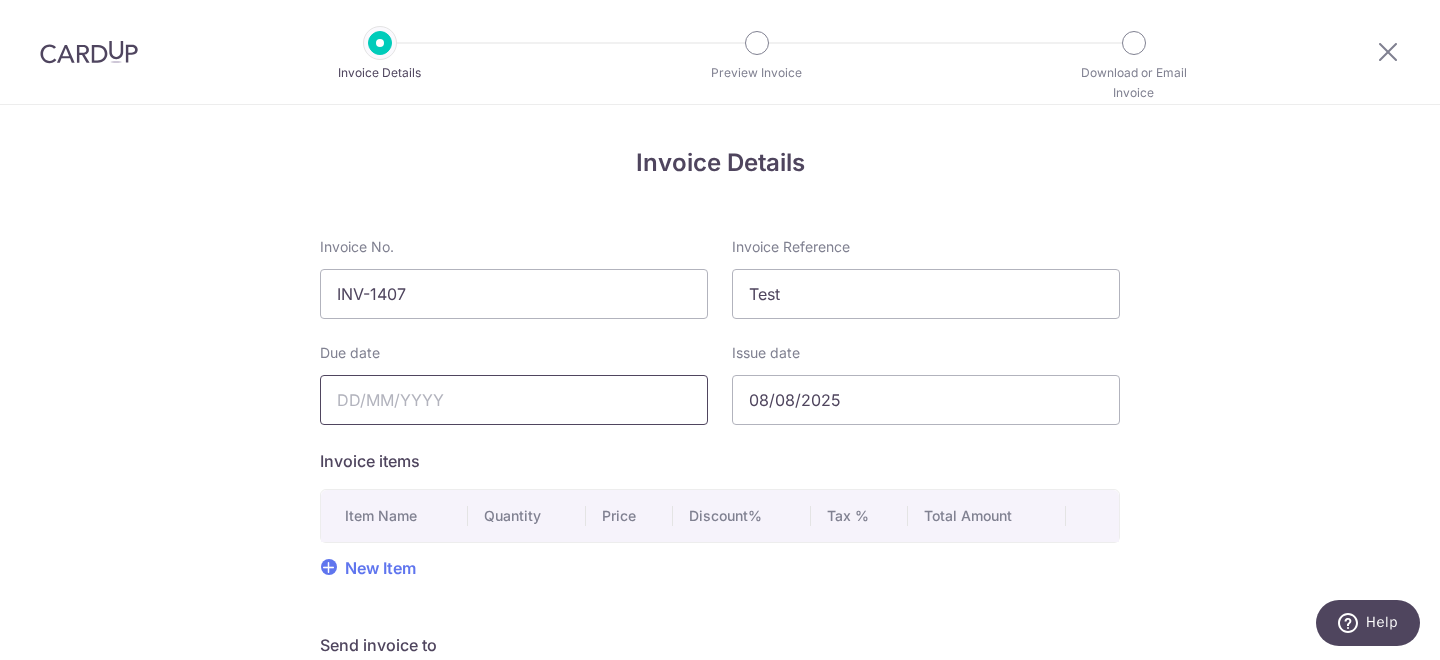 click on "Due date" at bounding box center (514, 400) 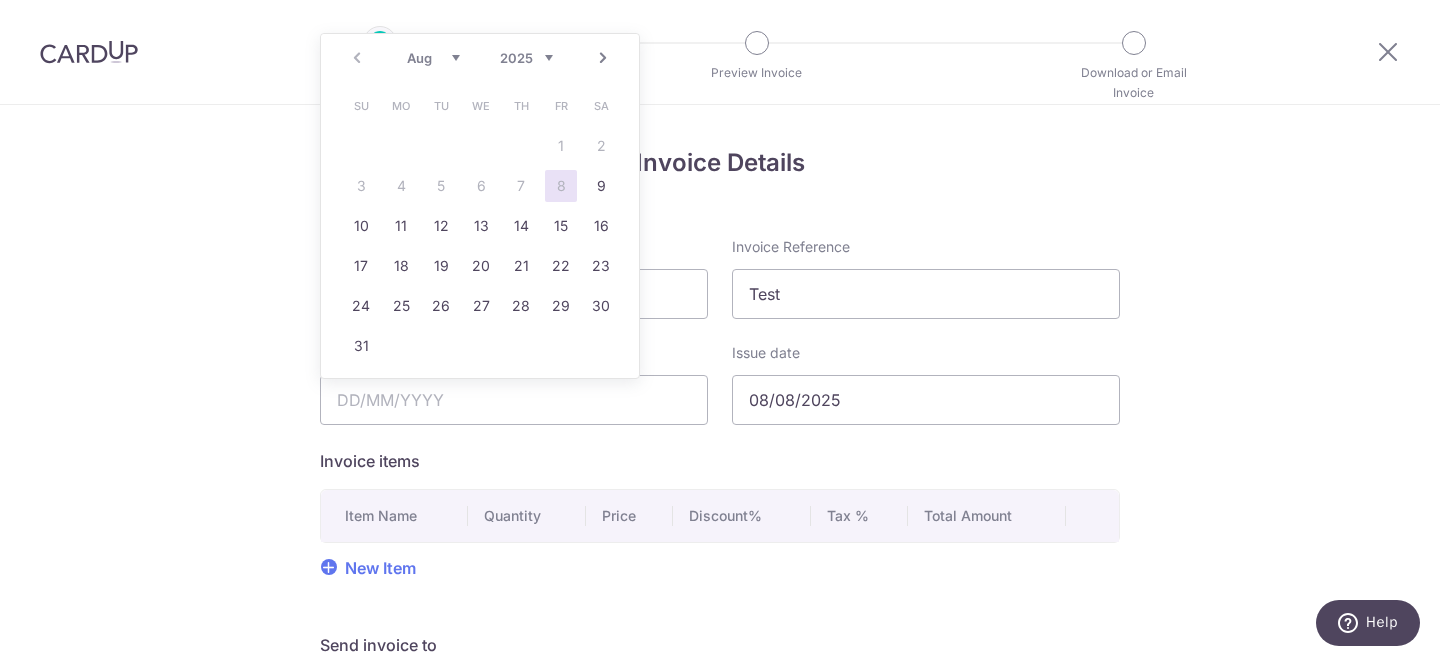 click on "8" at bounding box center (561, 186) 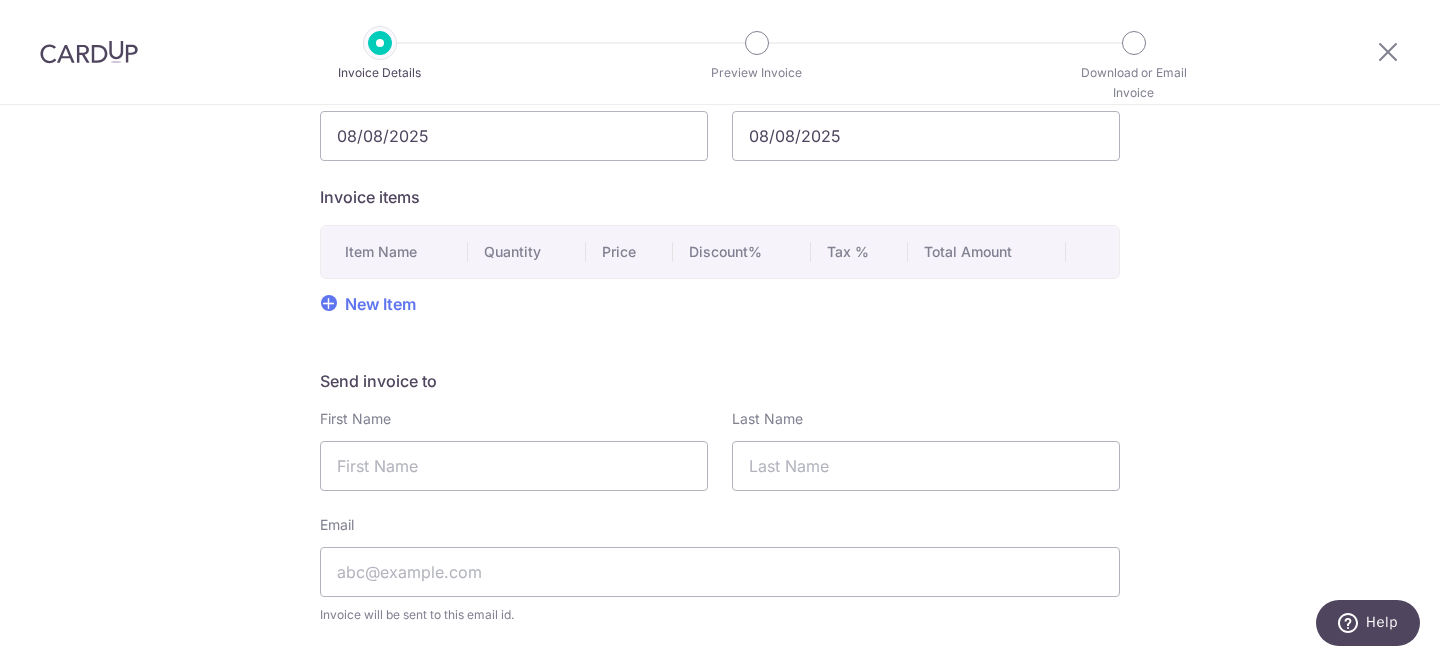 scroll, scrollTop: 298, scrollLeft: 0, axis: vertical 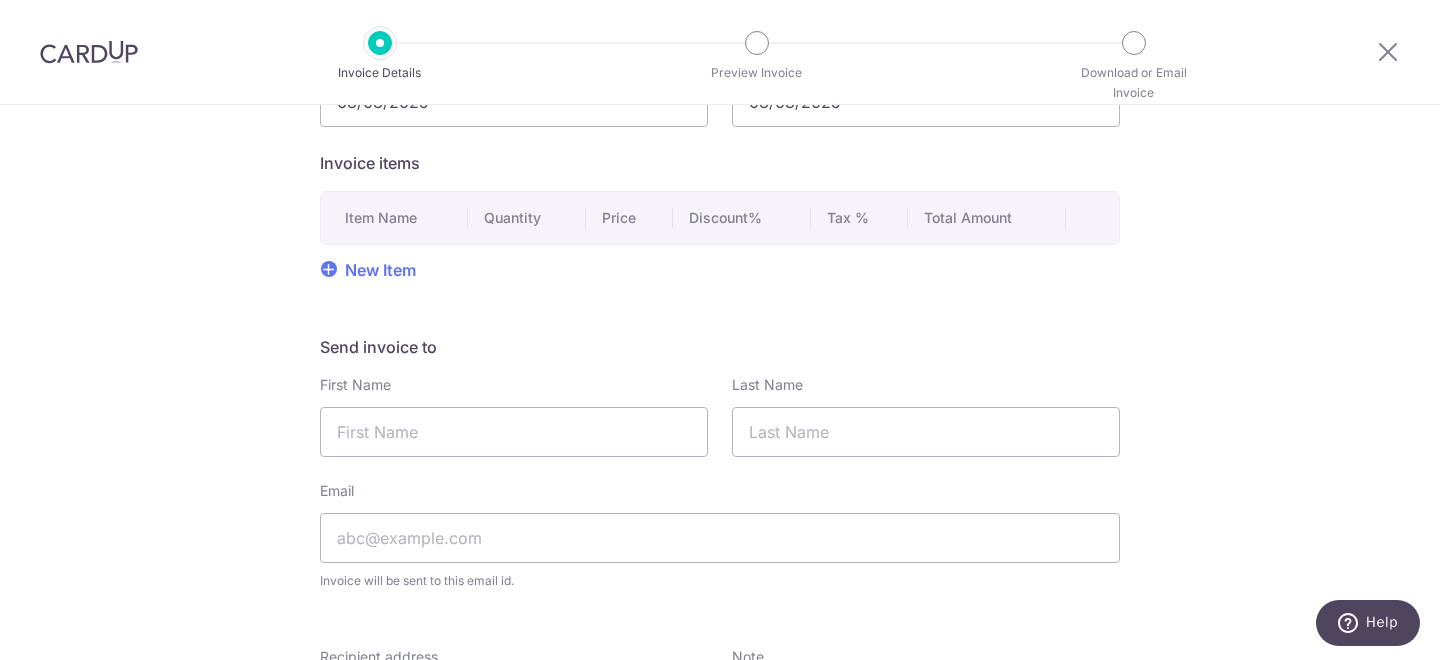 click on "New Item" at bounding box center (368, 270) 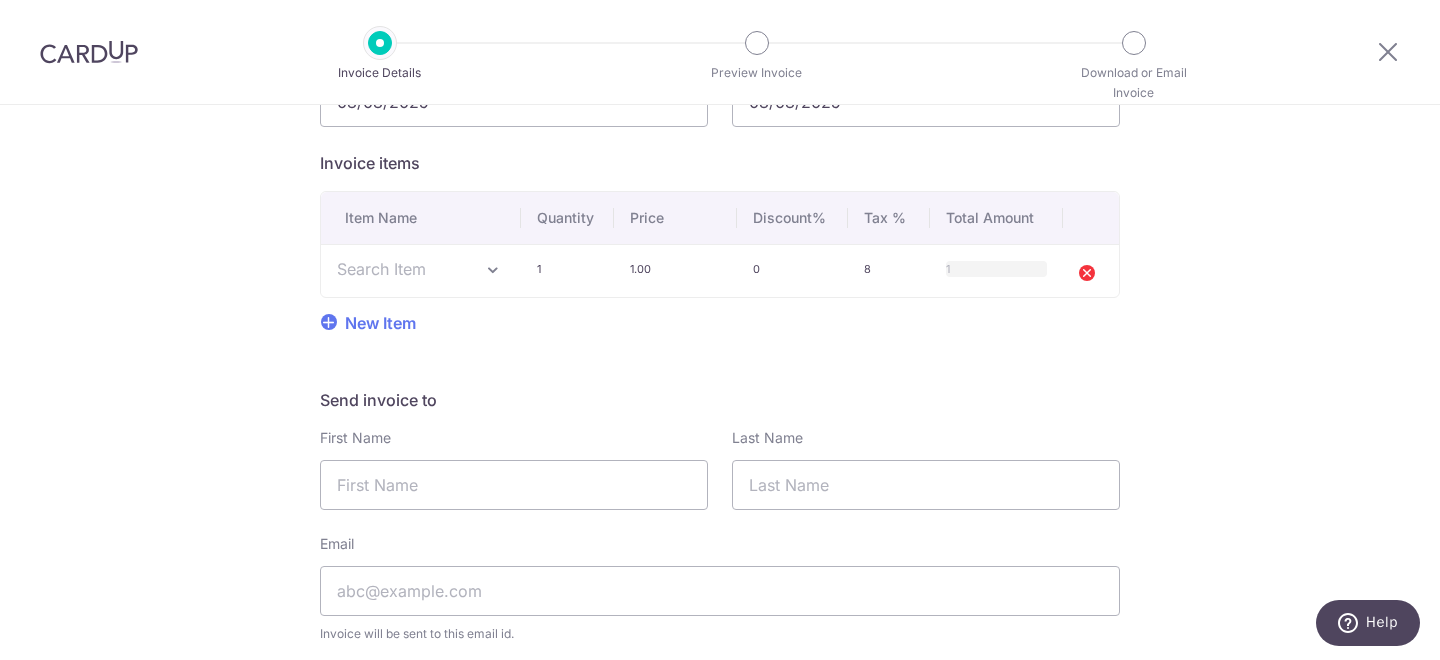 click on "Search Item" at bounding box center [381, 269] 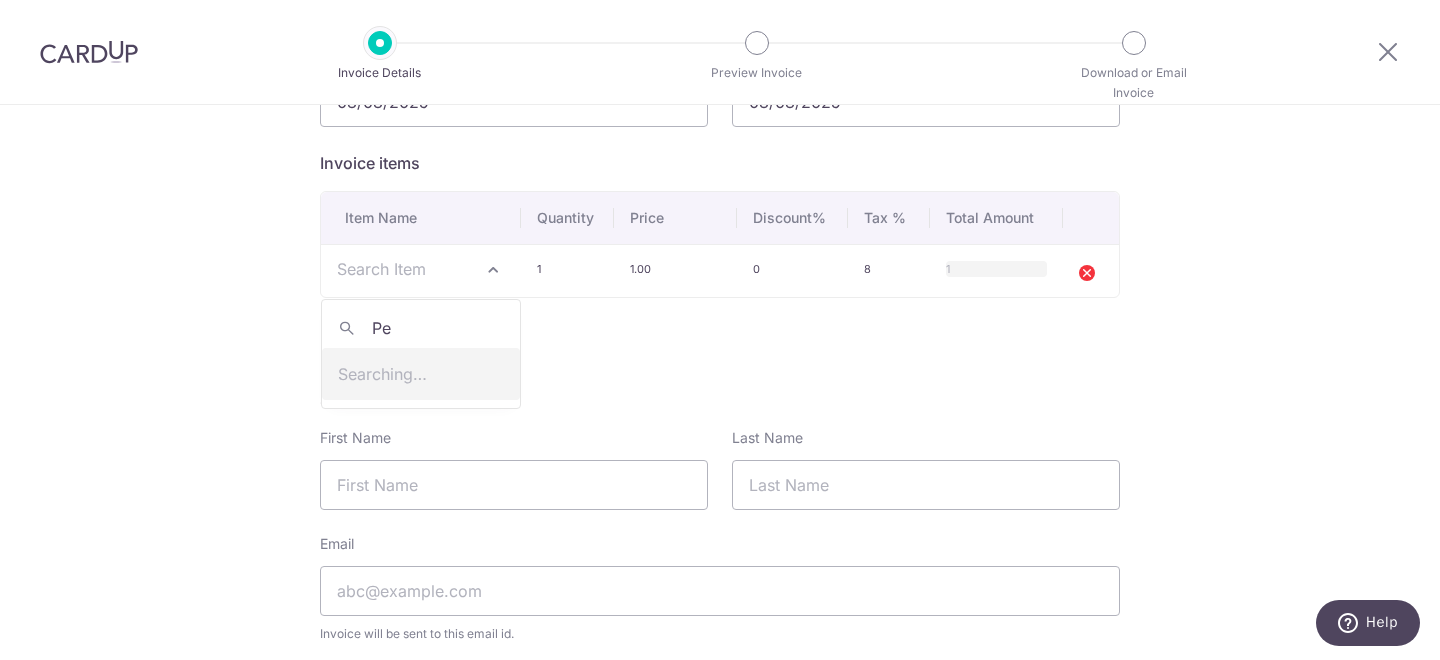 type on "Pen" 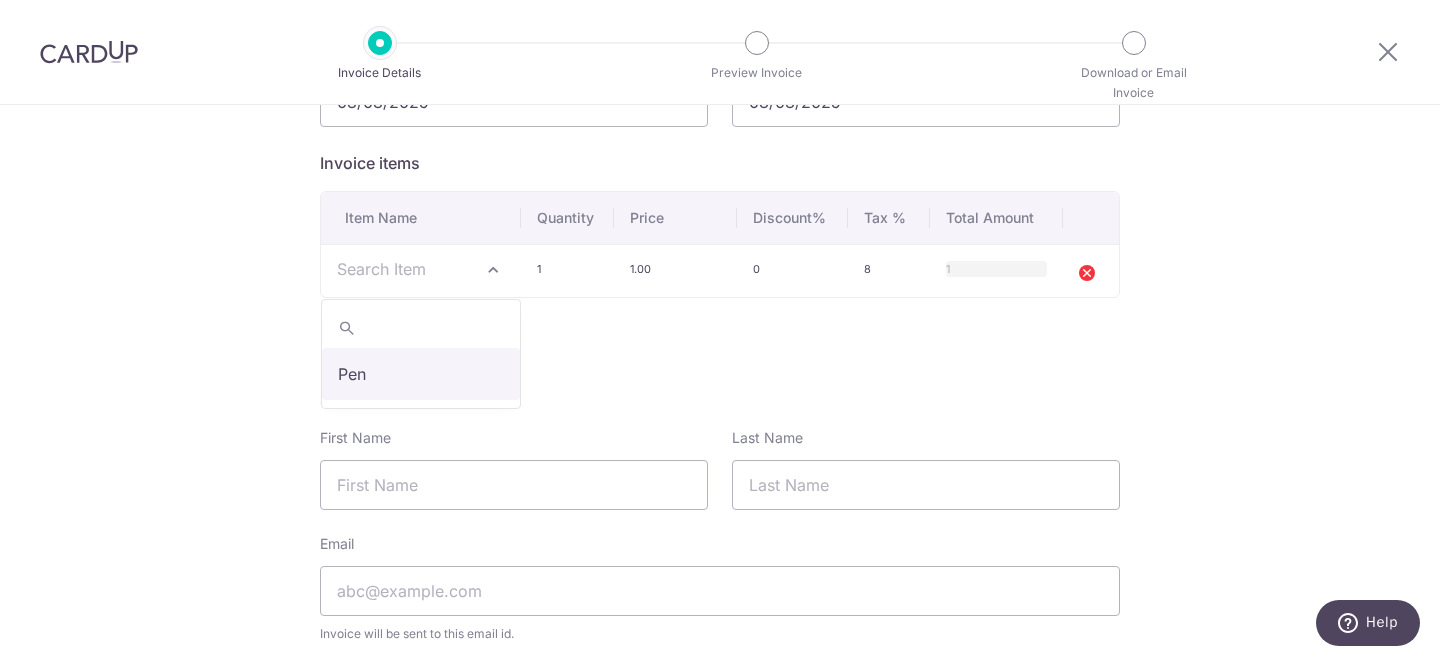 select on "13" 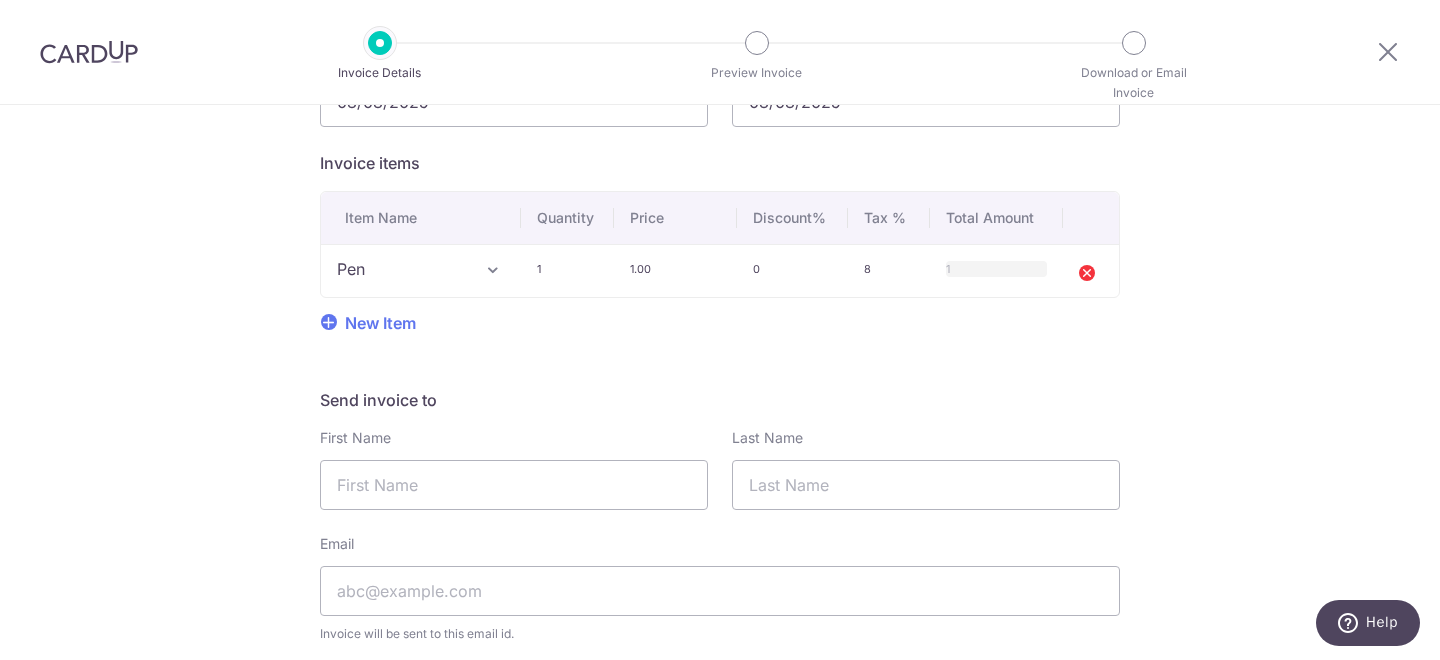 click on "1.00" at bounding box center [675, 269] 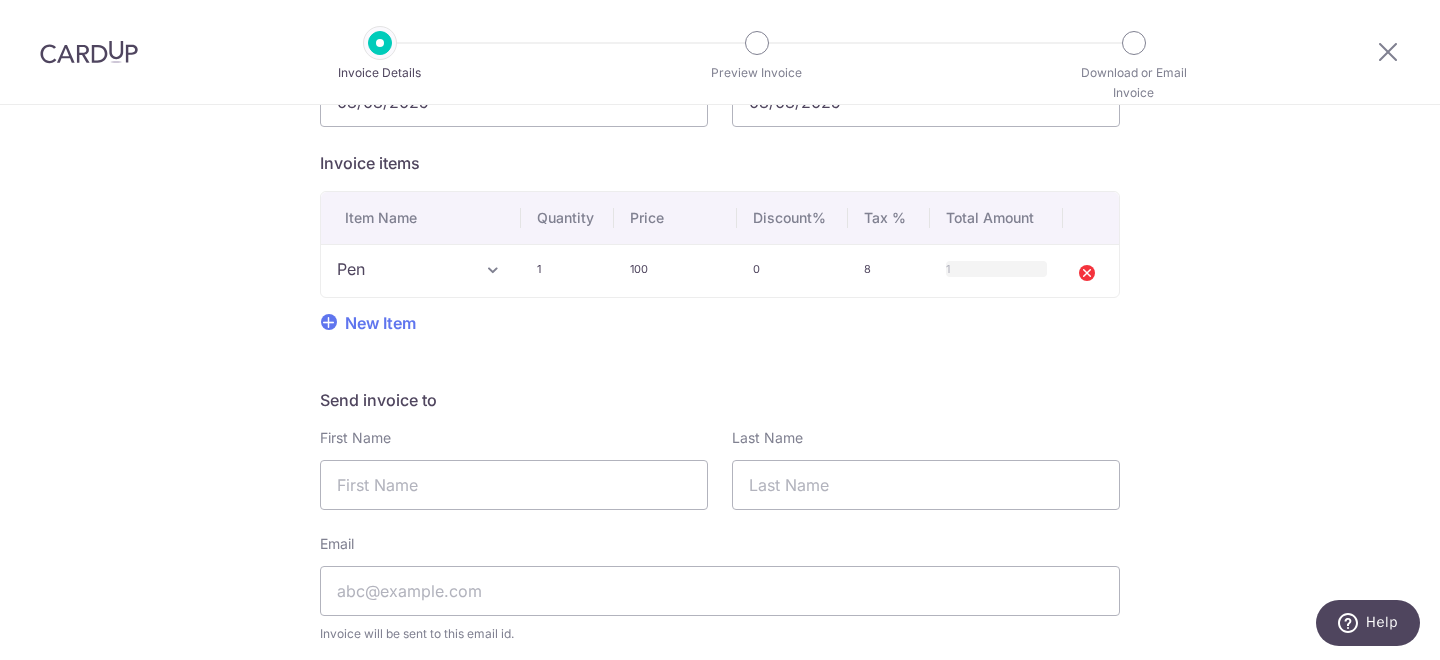 type on "100" 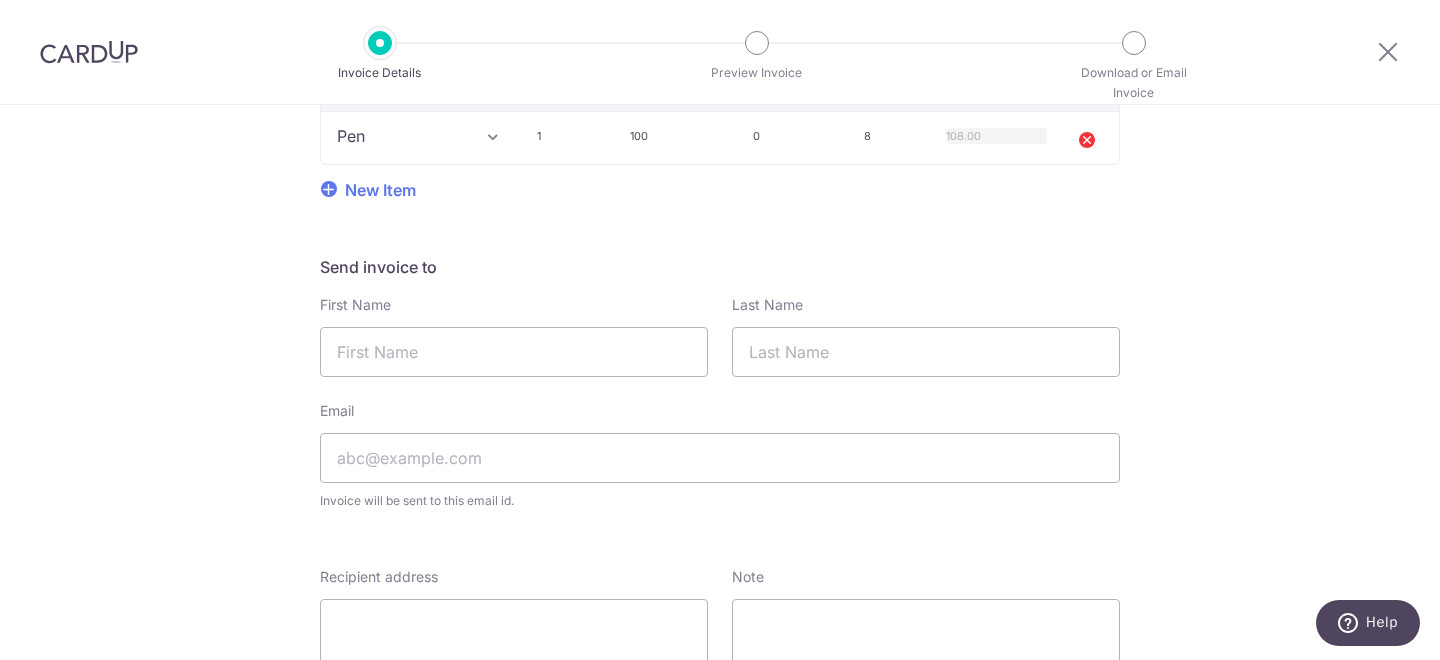 scroll, scrollTop: 461, scrollLeft: 0, axis: vertical 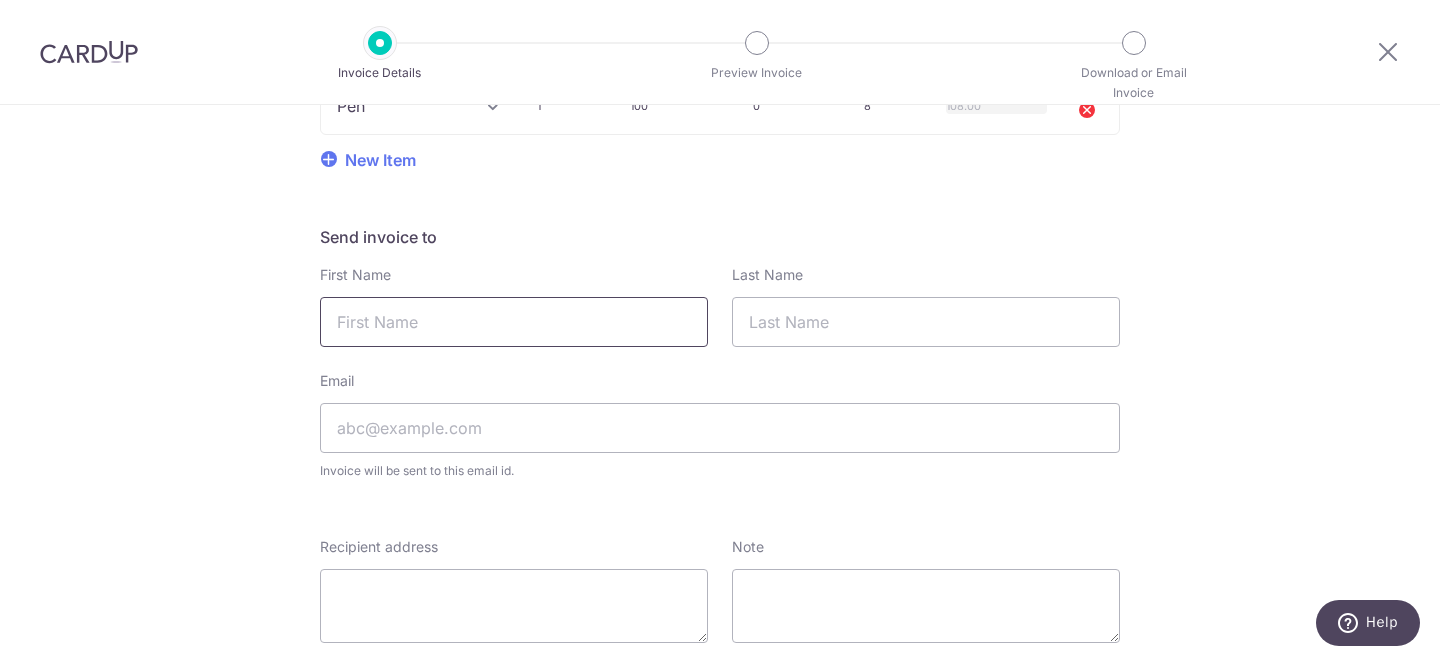 click on "First Name" at bounding box center (514, 322) 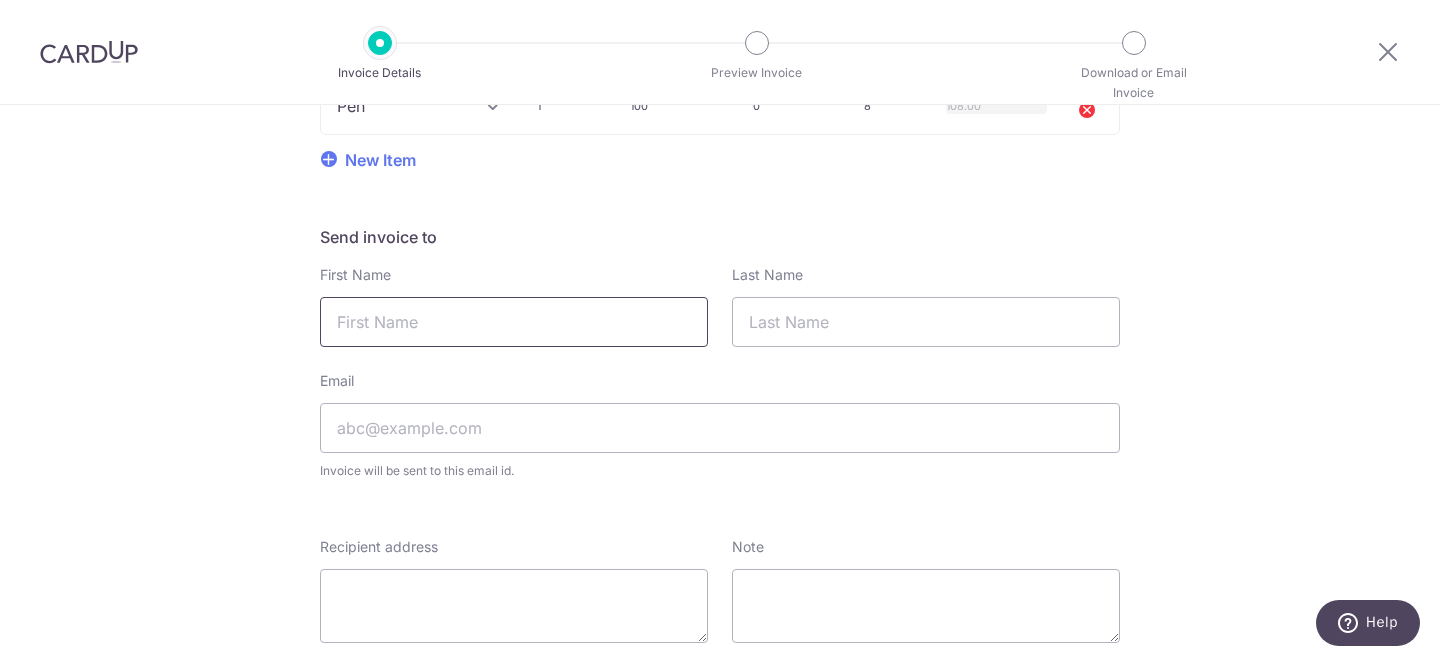 type on "[FIRST]" 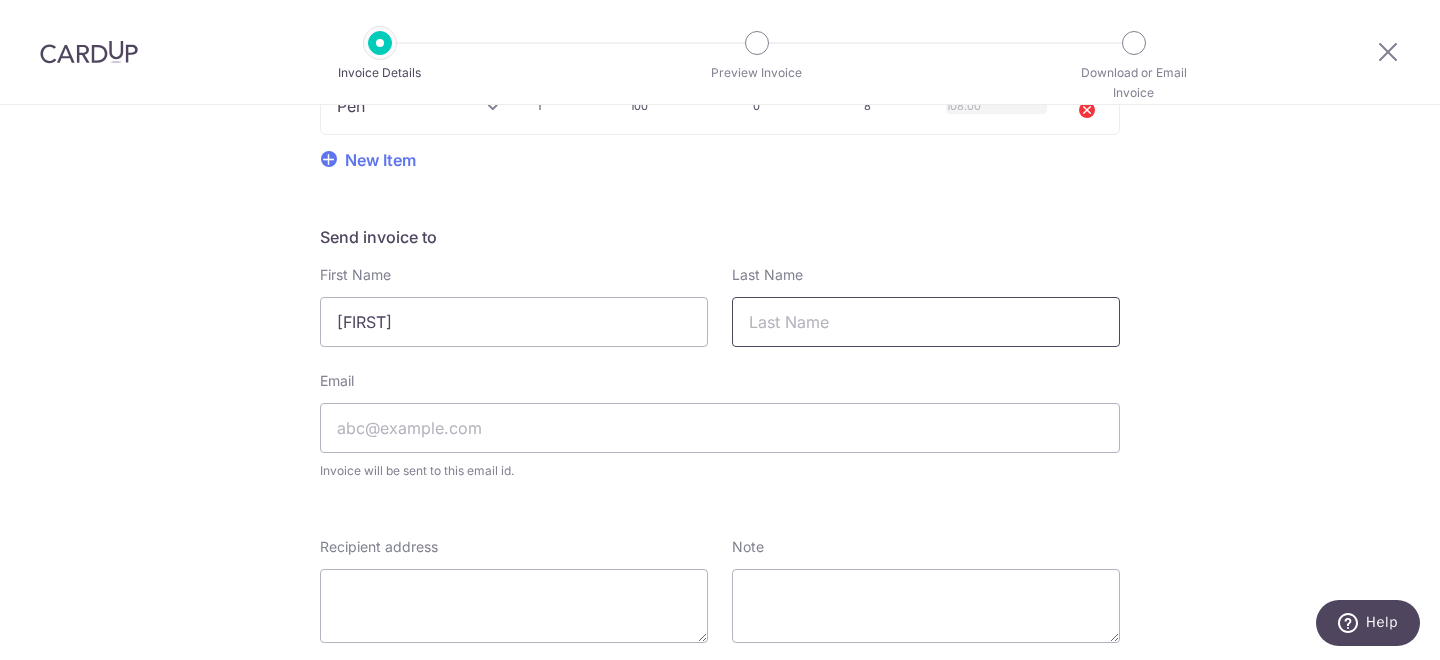 type on "test" 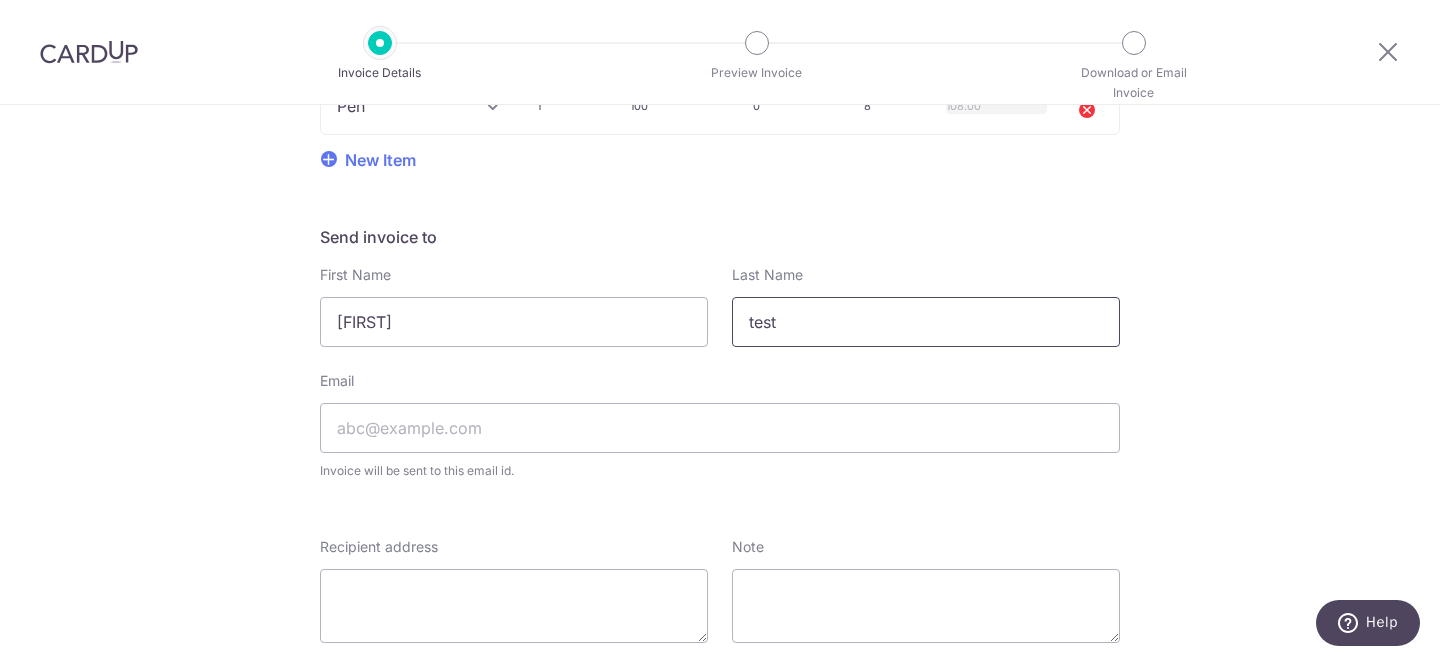 type on "Address" 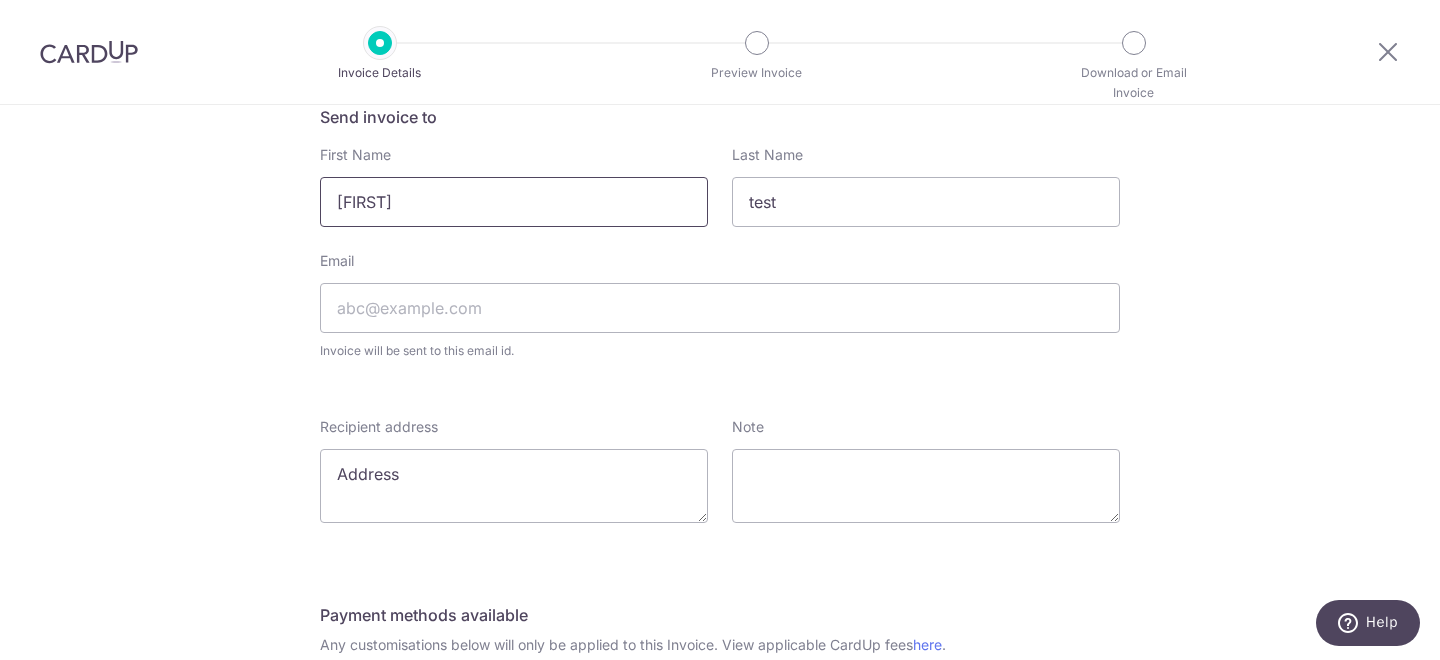 scroll, scrollTop: 597, scrollLeft: 0, axis: vertical 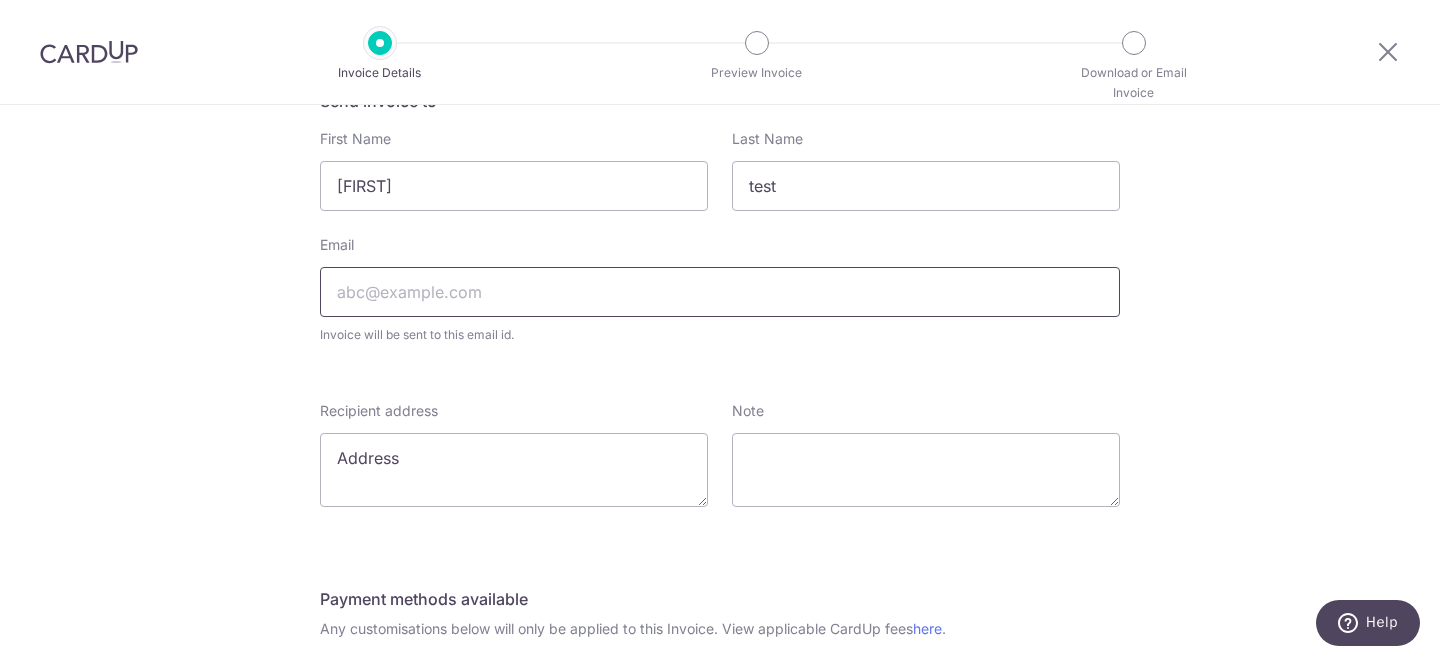 click on "Email" at bounding box center [720, 292] 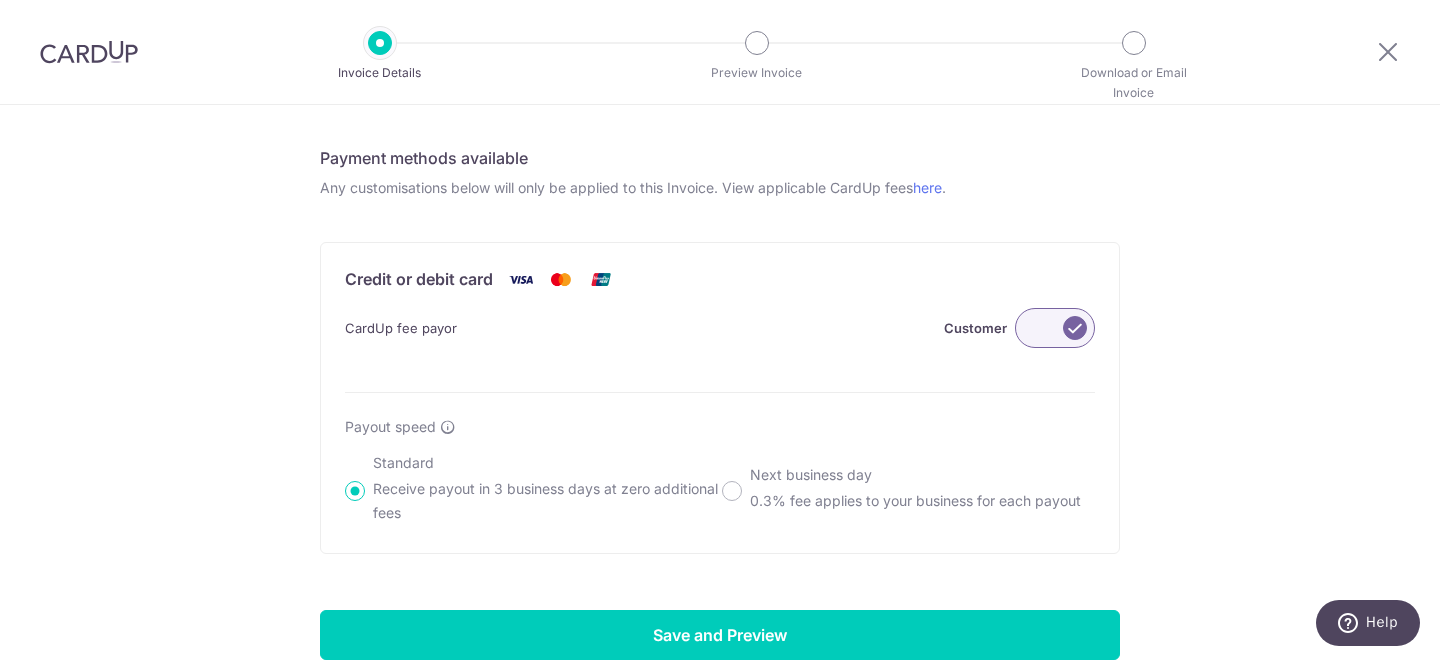 scroll, scrollTop: 1164, scrollLeft: 0, axis: vertical 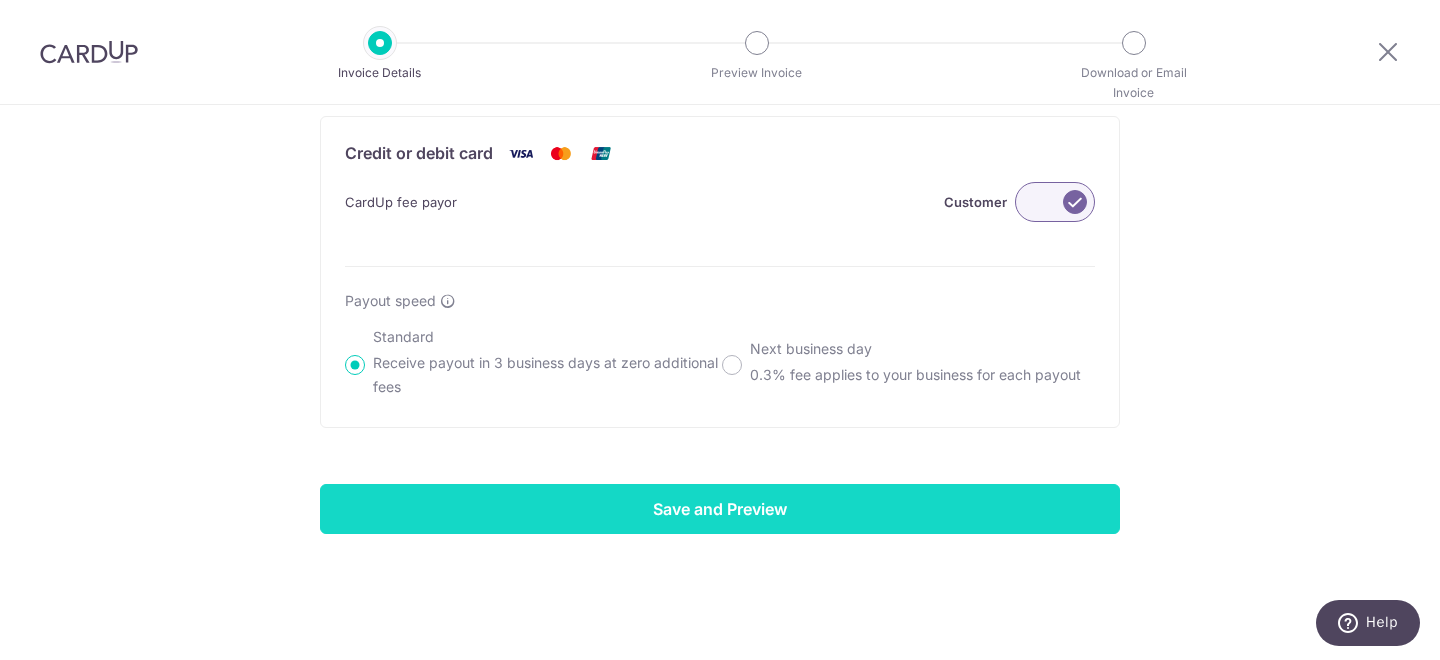 type on "[USERNAME]@[DOMAIN]" 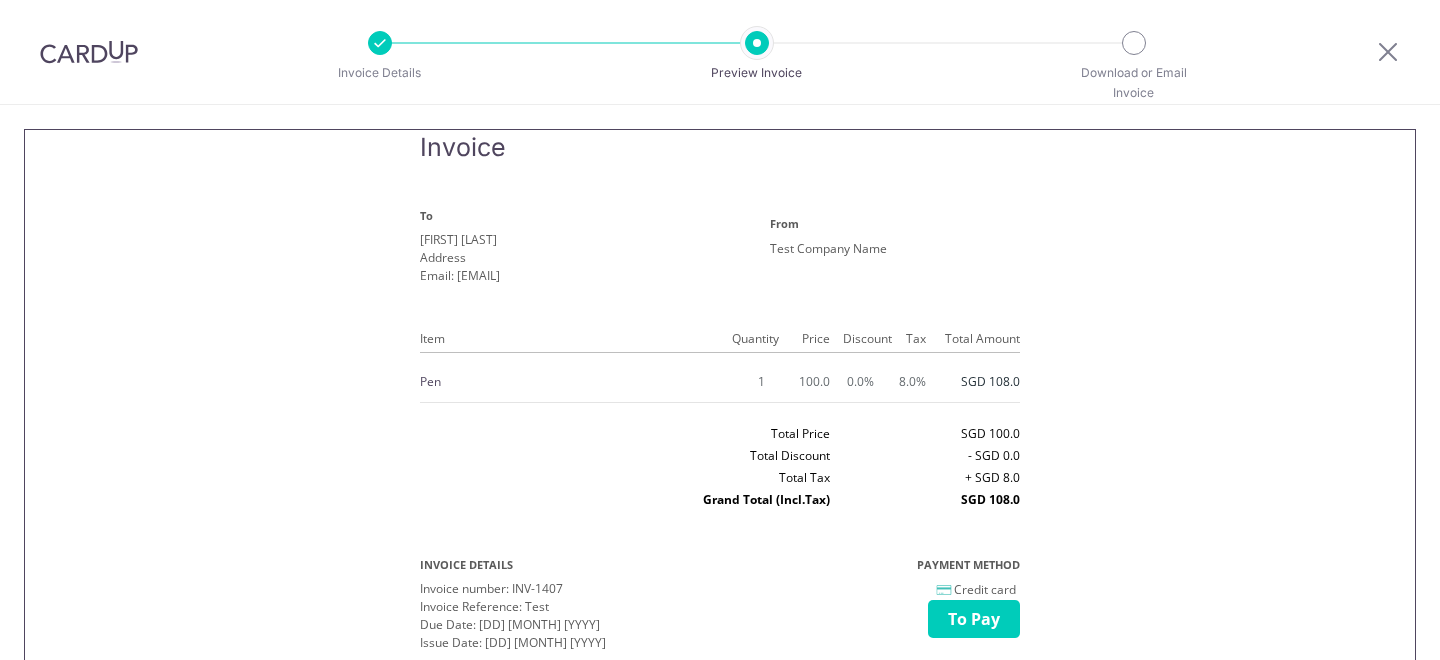 scroll, scrollTop: 0, scrollLeft: 0, axis: both 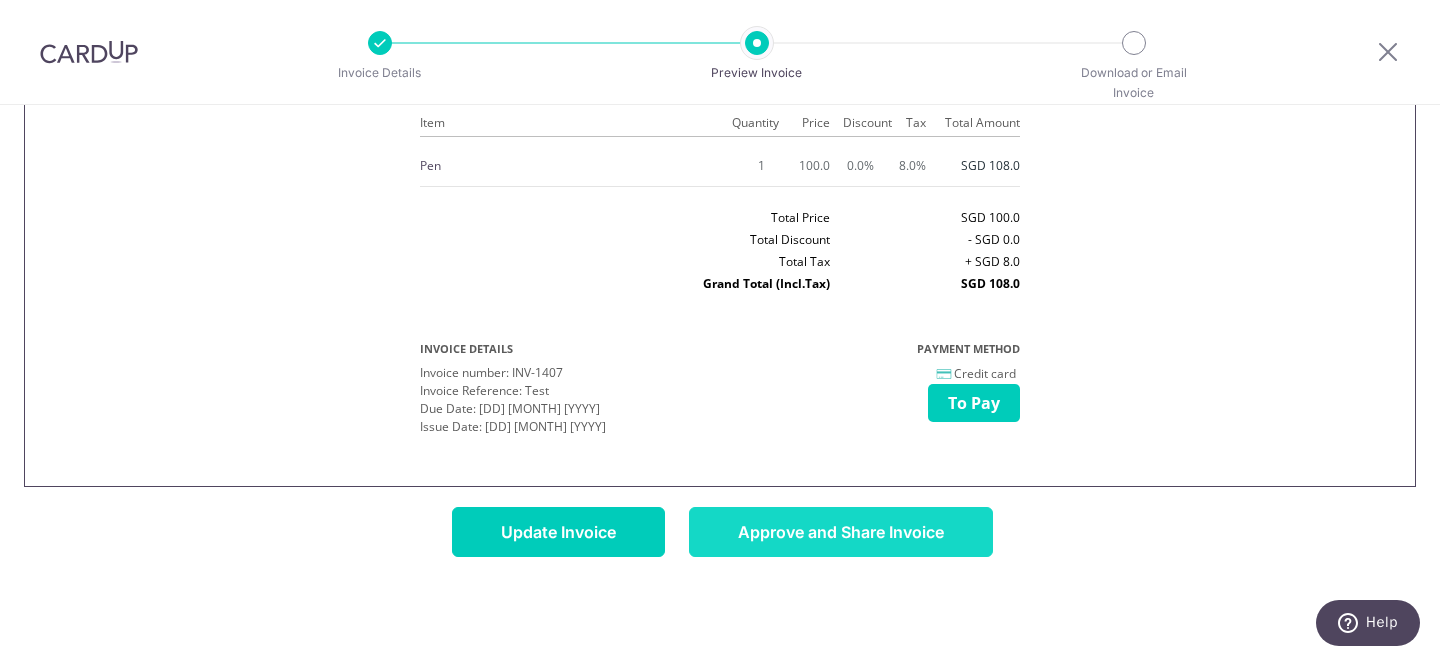 click on "Approve and Share Invoice" at bounding box center (841, 532) 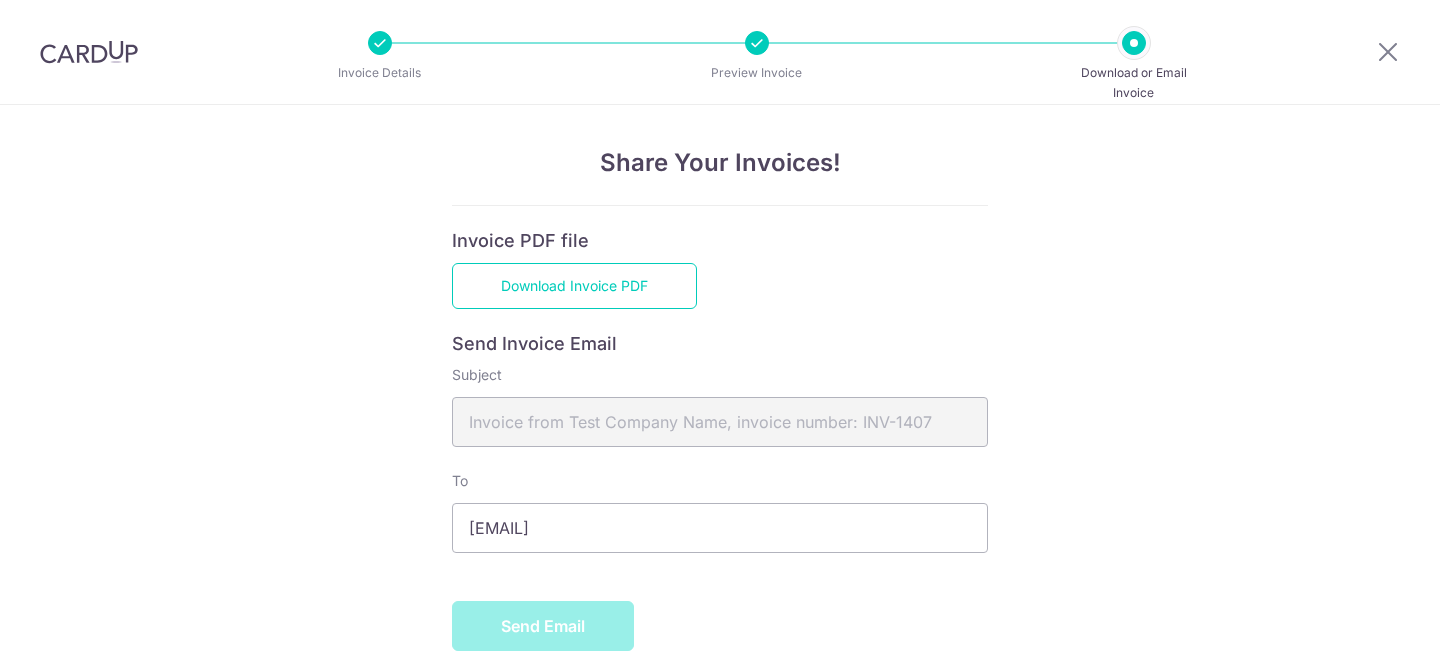 scroll, scrollTop: 0, scrollLeft: 0, axis: both 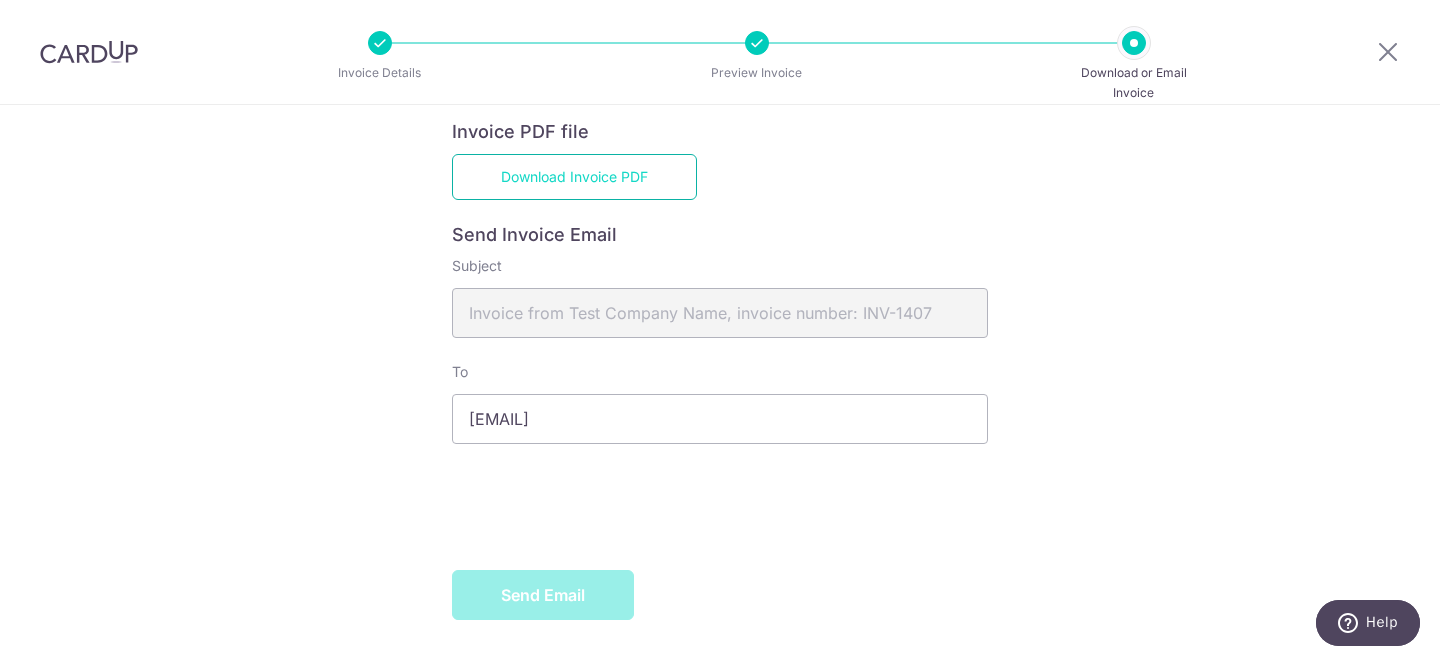 click on "Download Invoice PDF" at bounding box center [574, 177] 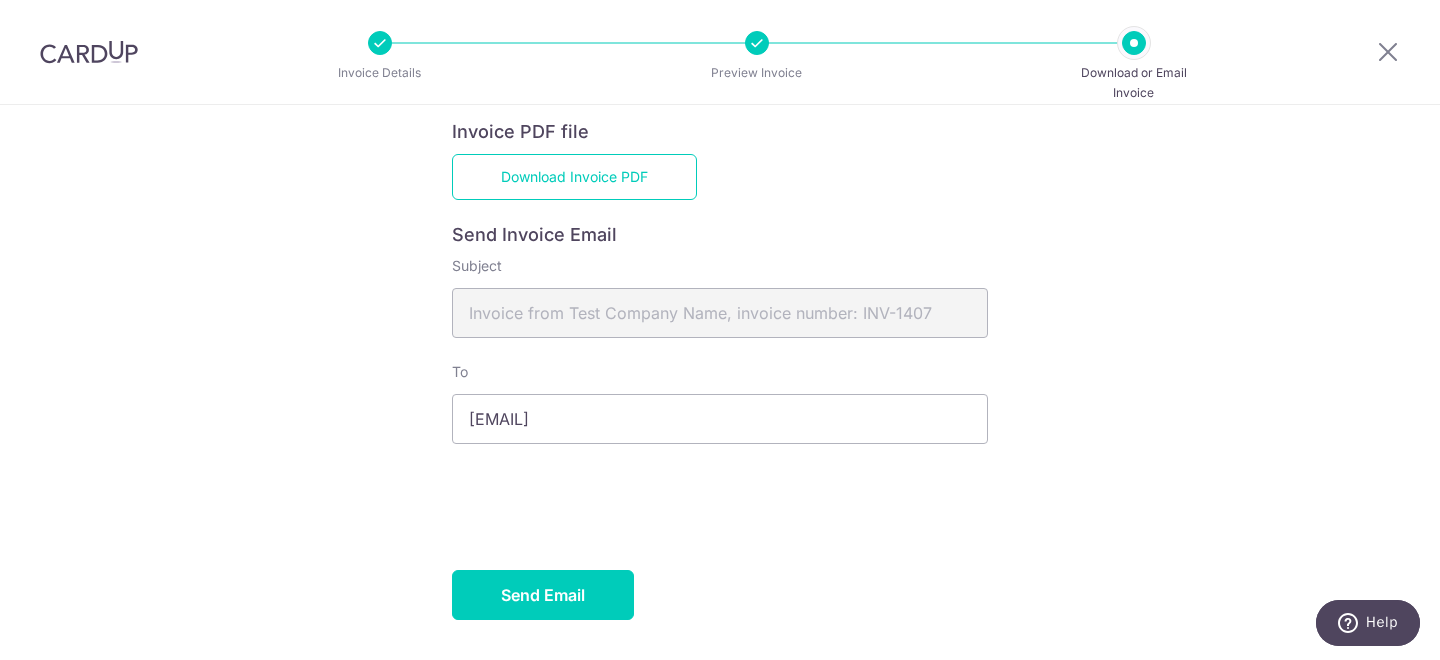 scroll, scrollTop: 187, scrollLeft: 0, axis: vertical 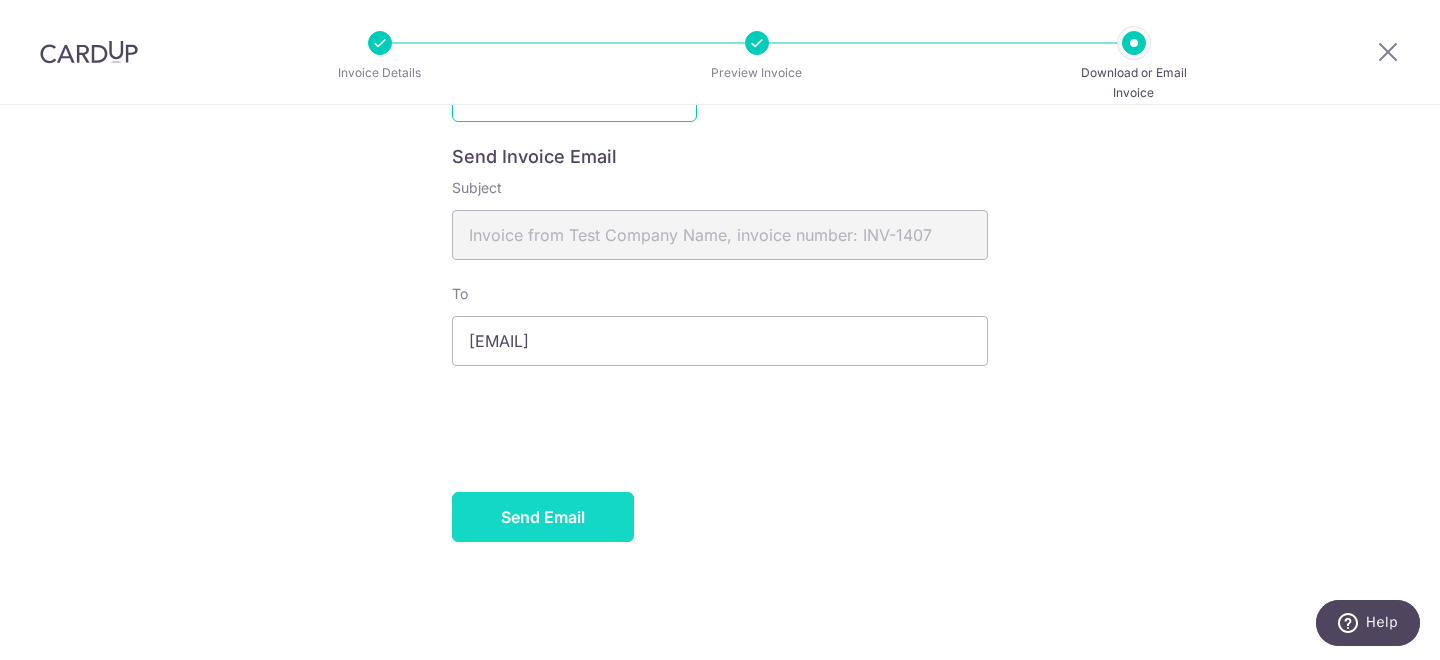 click on "Send Email" at bounding box center (543, 517) 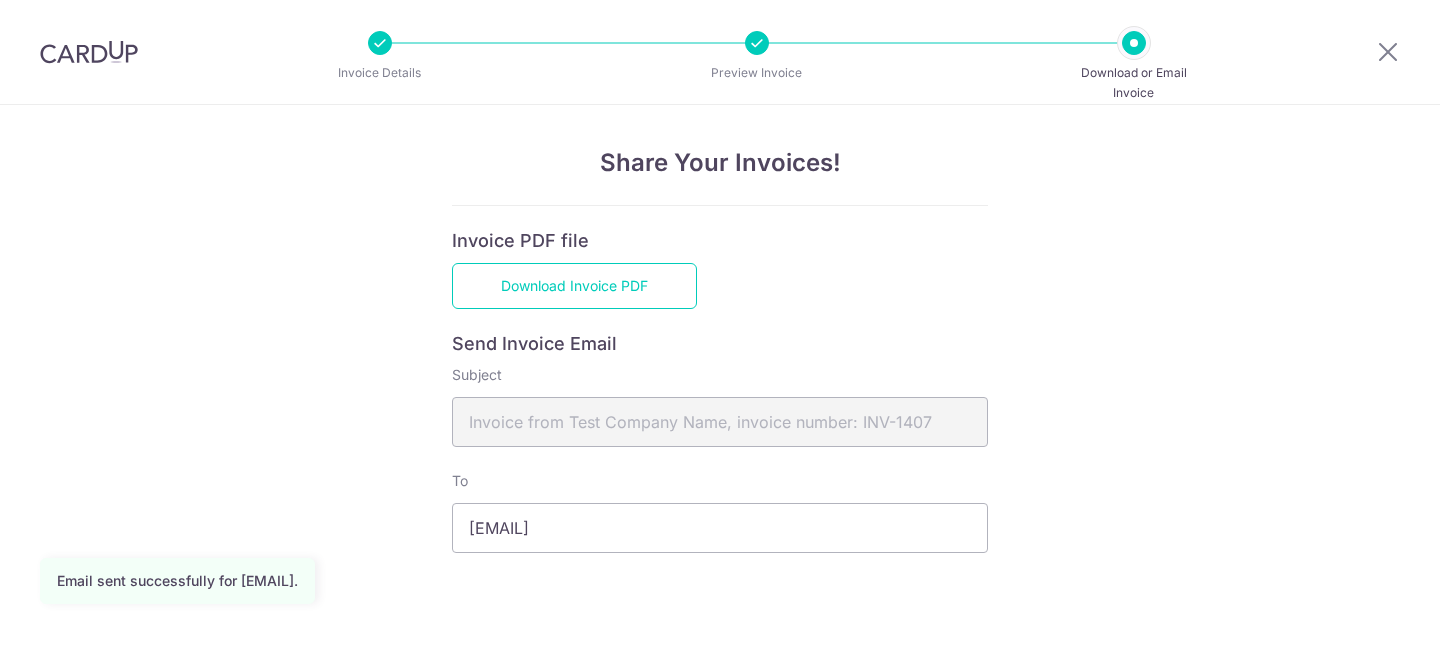 scroll, scrollTop: 0, scrollLeft: 0, axis: both 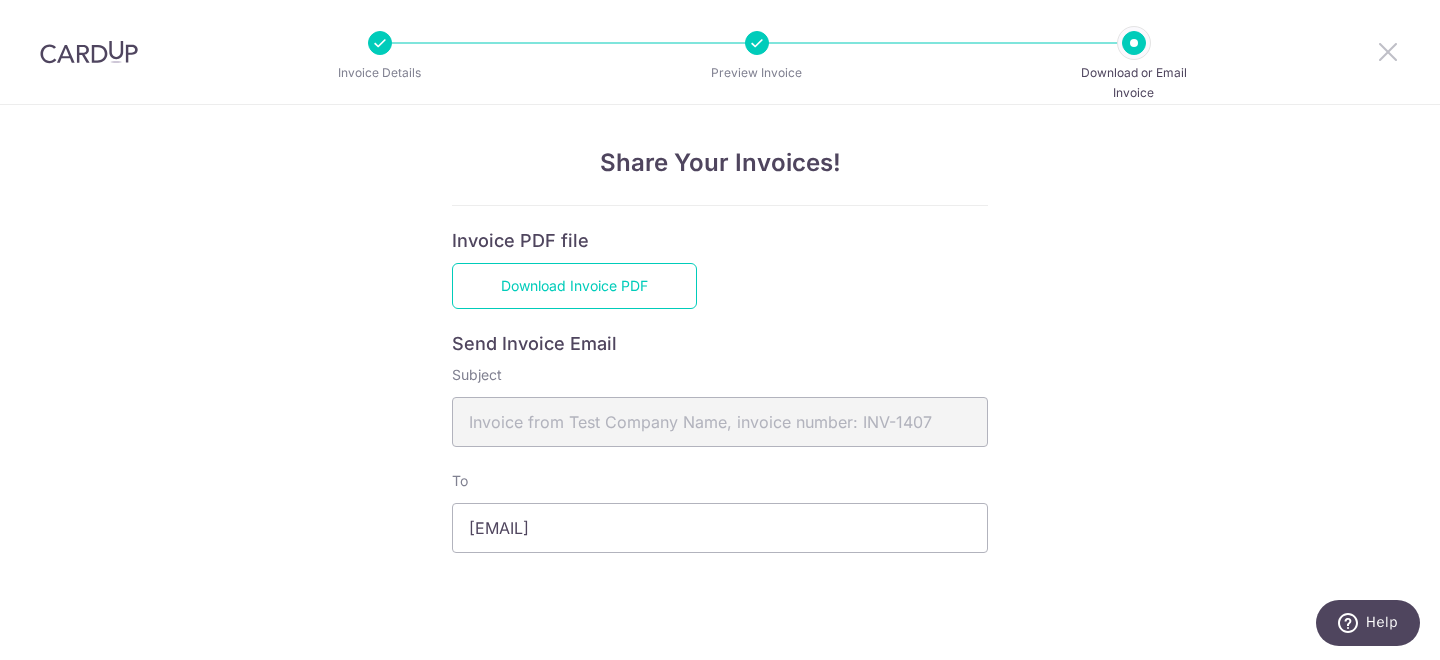 click at bounding box center (1388, 51) 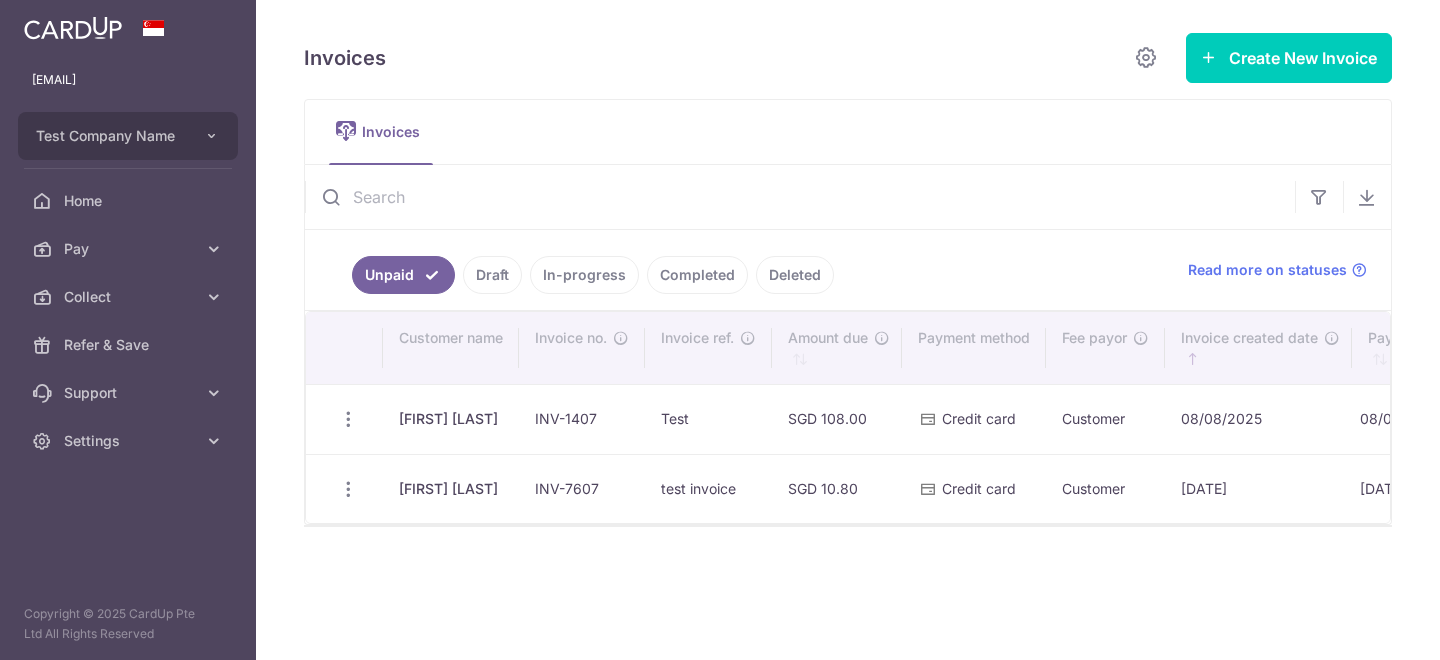 scroll, scrollTop: 0, scrollLeft: 0, axis: both 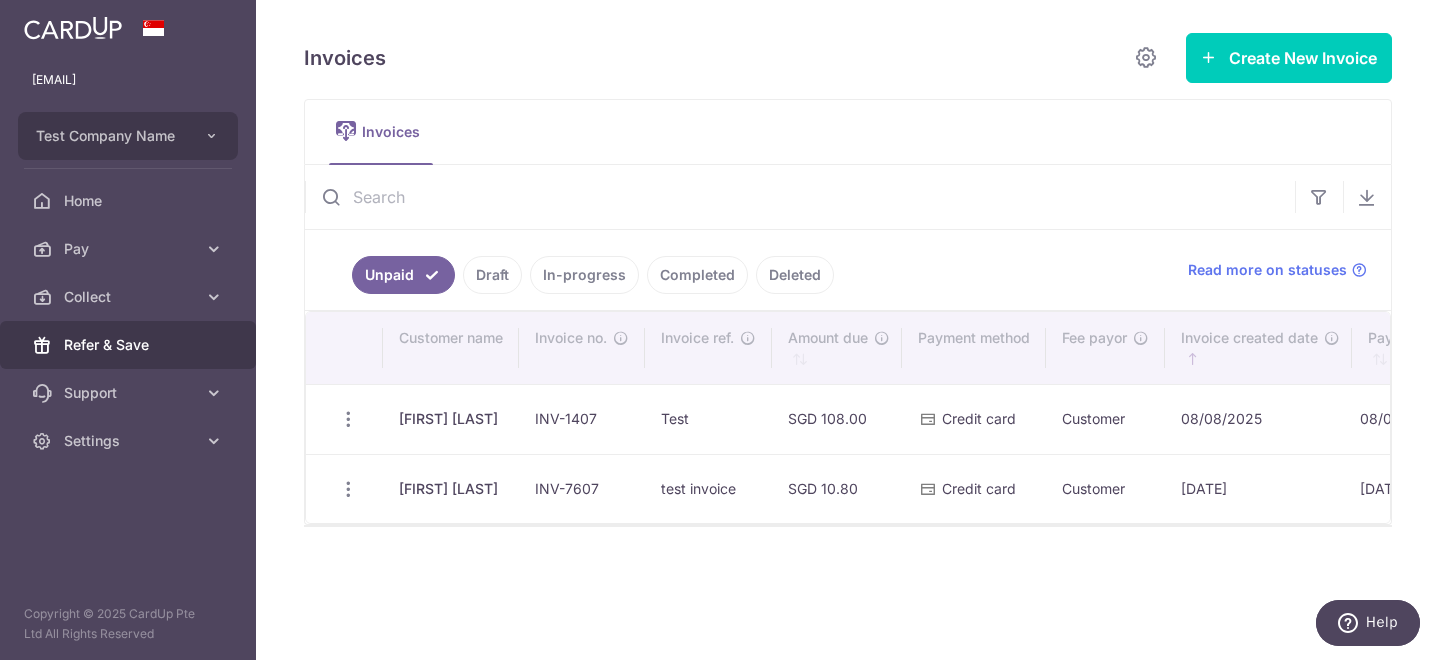 click on "Refer & Save" at bounding box center (130, 345) 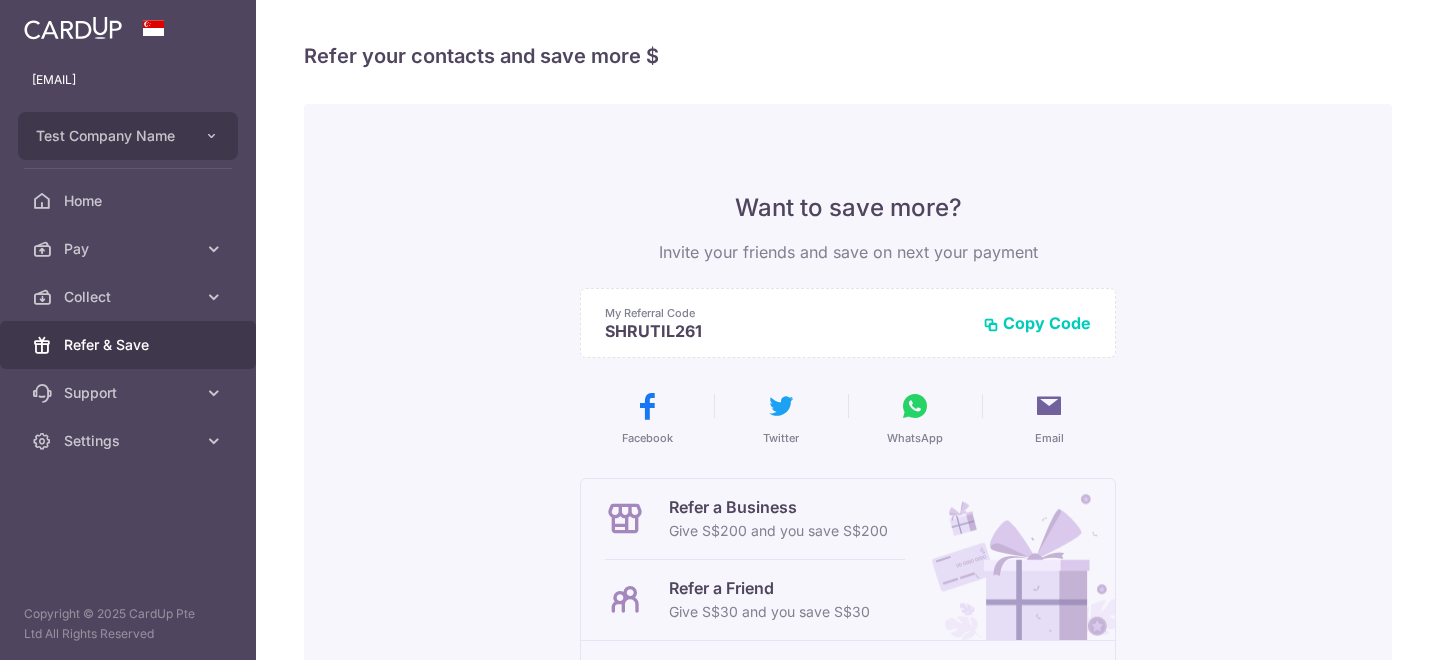 scroll, scrollTop: 0, scrollLeft: 0, axis: both 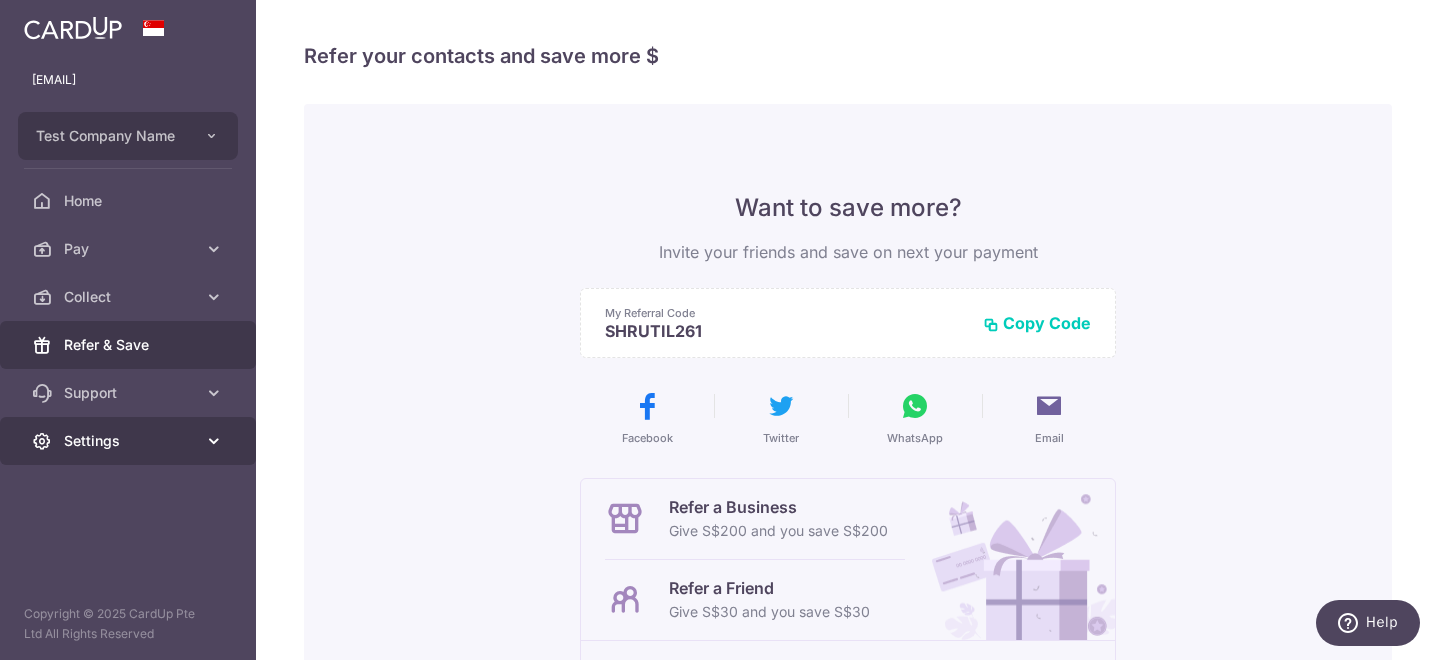 click on "Settings" at bounding box center (128, 441) 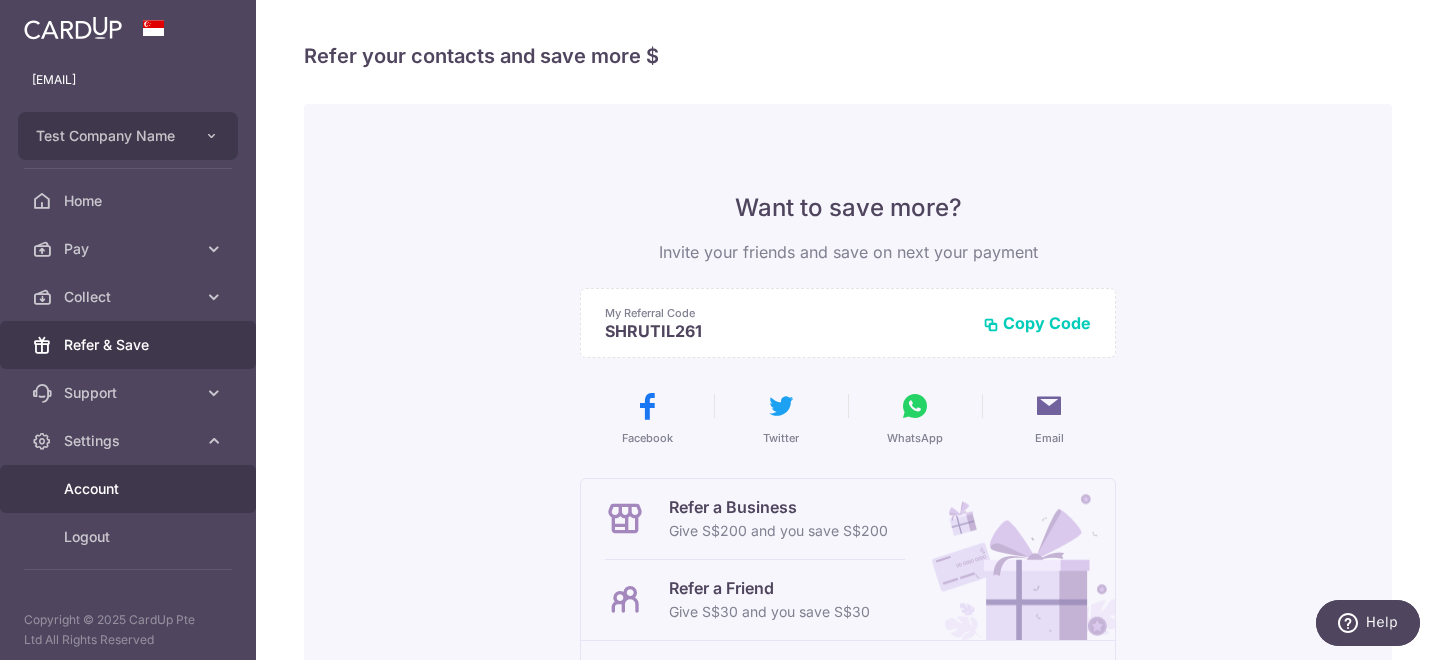 click on "Account" at bounding box center (130, 489) 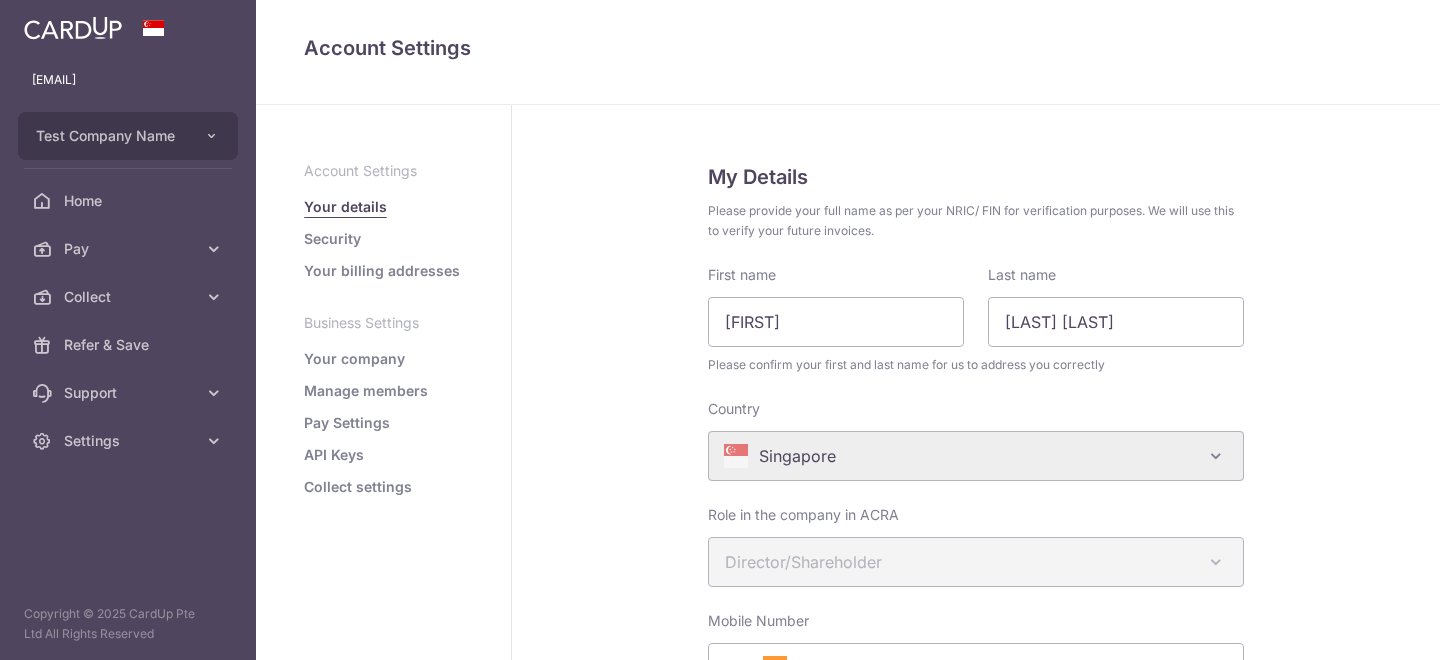 scroll, scrollTop: 0, scrollLeft: 0, axis: both 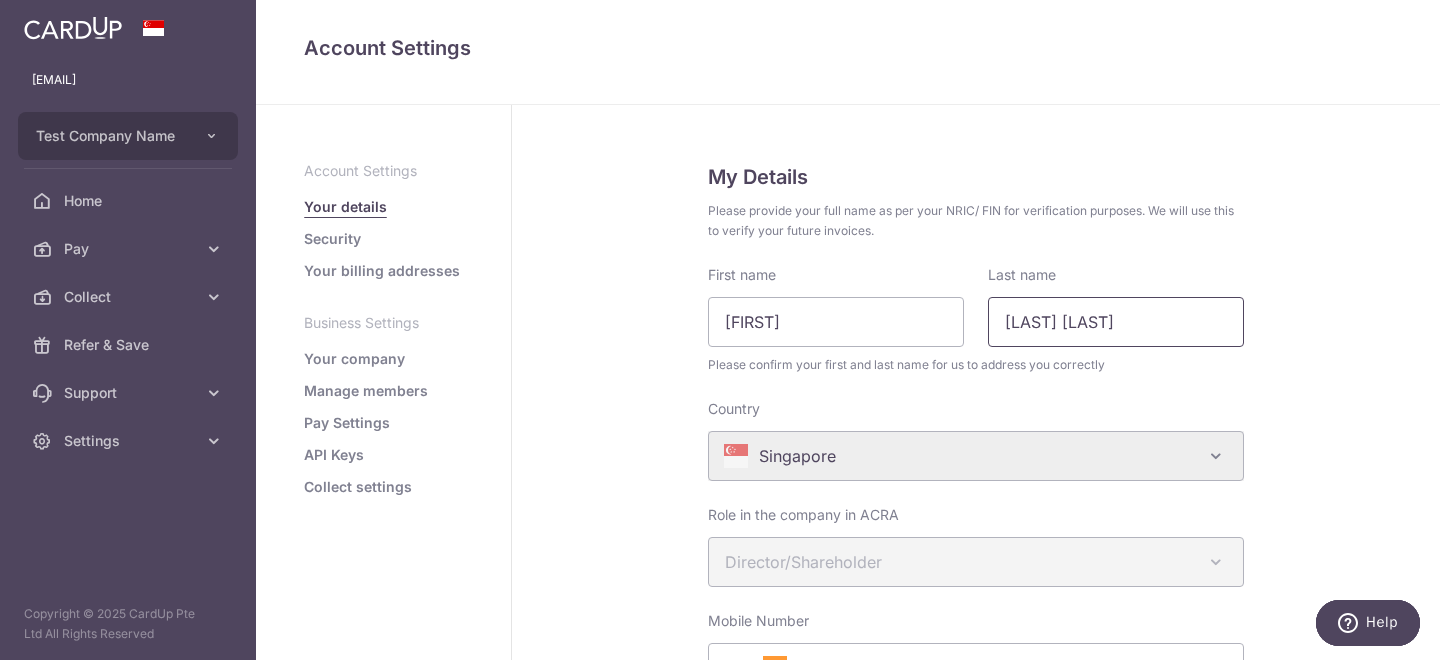 click on "[LAST] [FIRST]" at bounding box center [1116, 322] 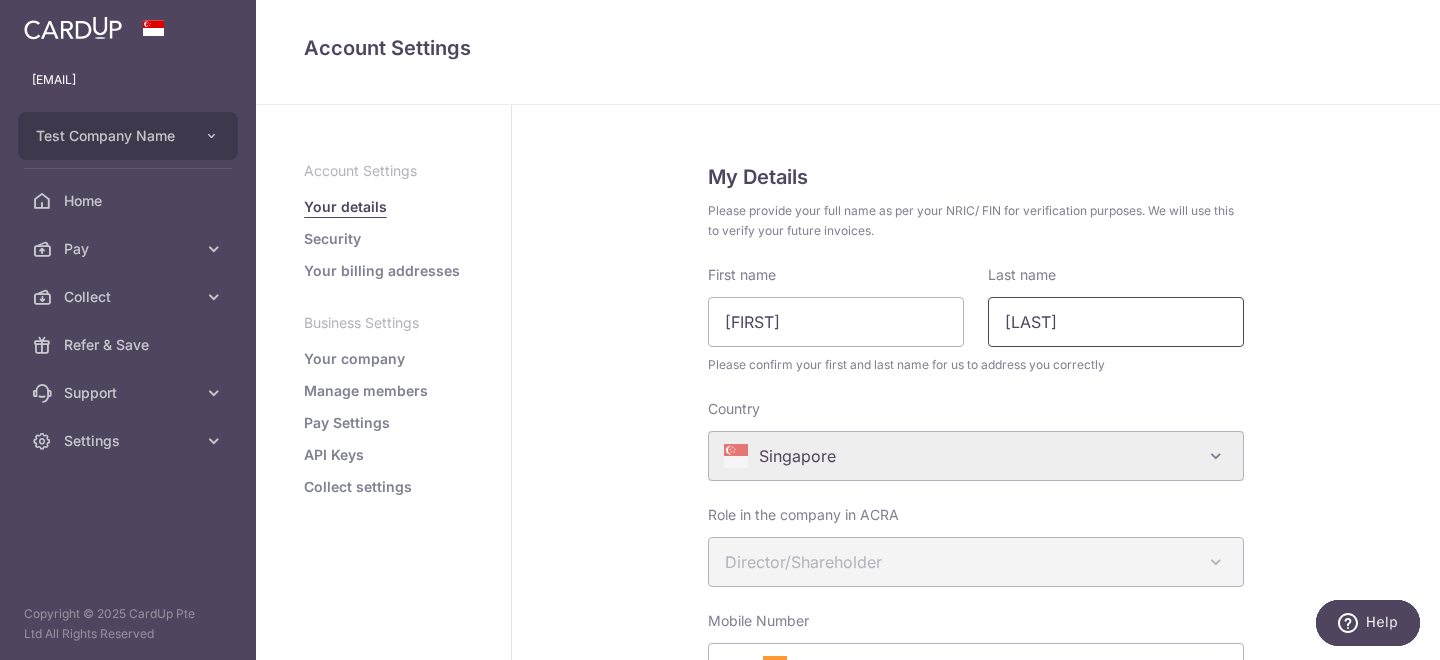 scroll, scrollTop: 1279, scrollLeft: 0, axis: vertical 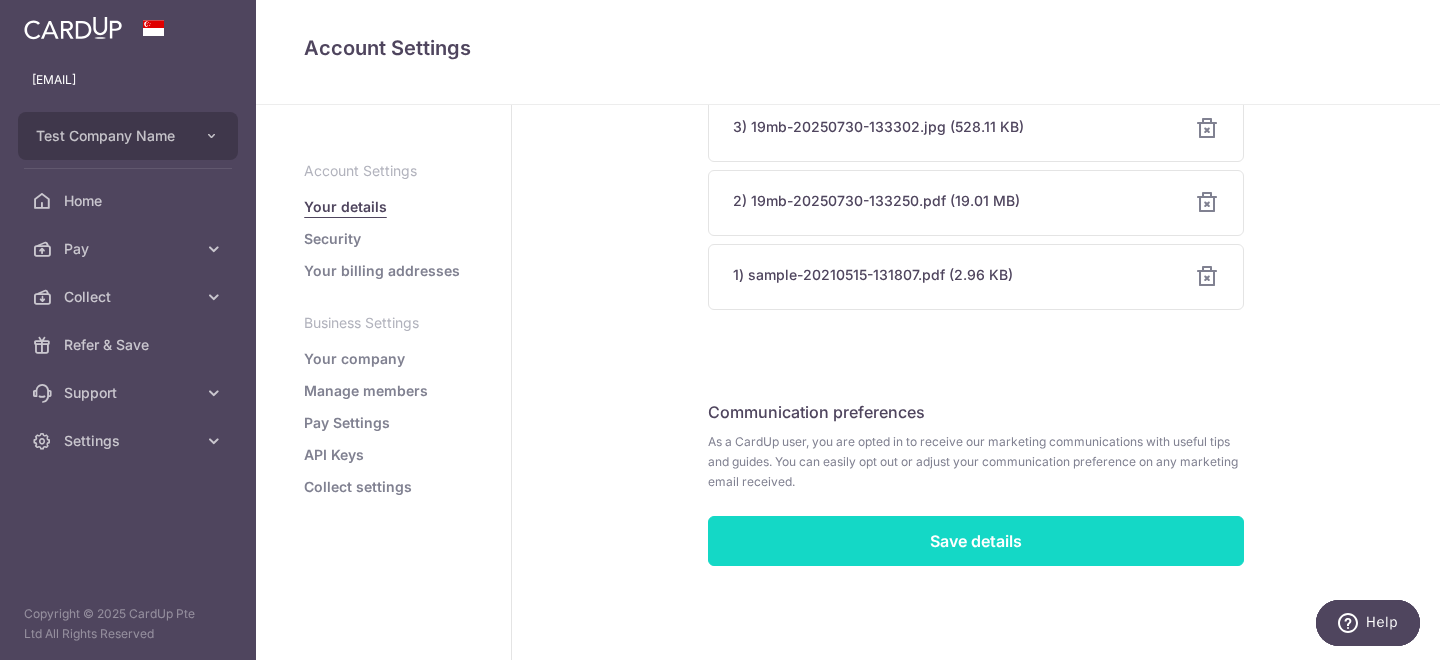 type on "[LAST]" 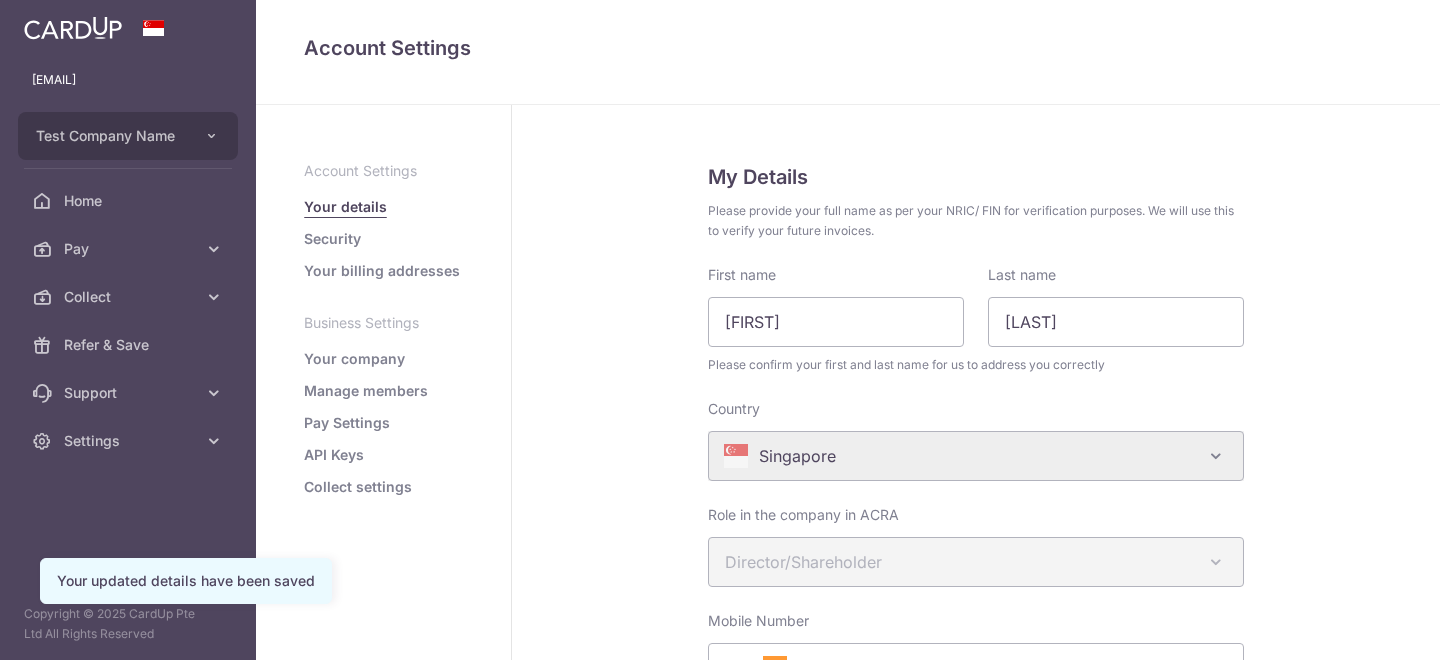 scroll, scrollTop: 0, scrollLeft: 0, axis: both 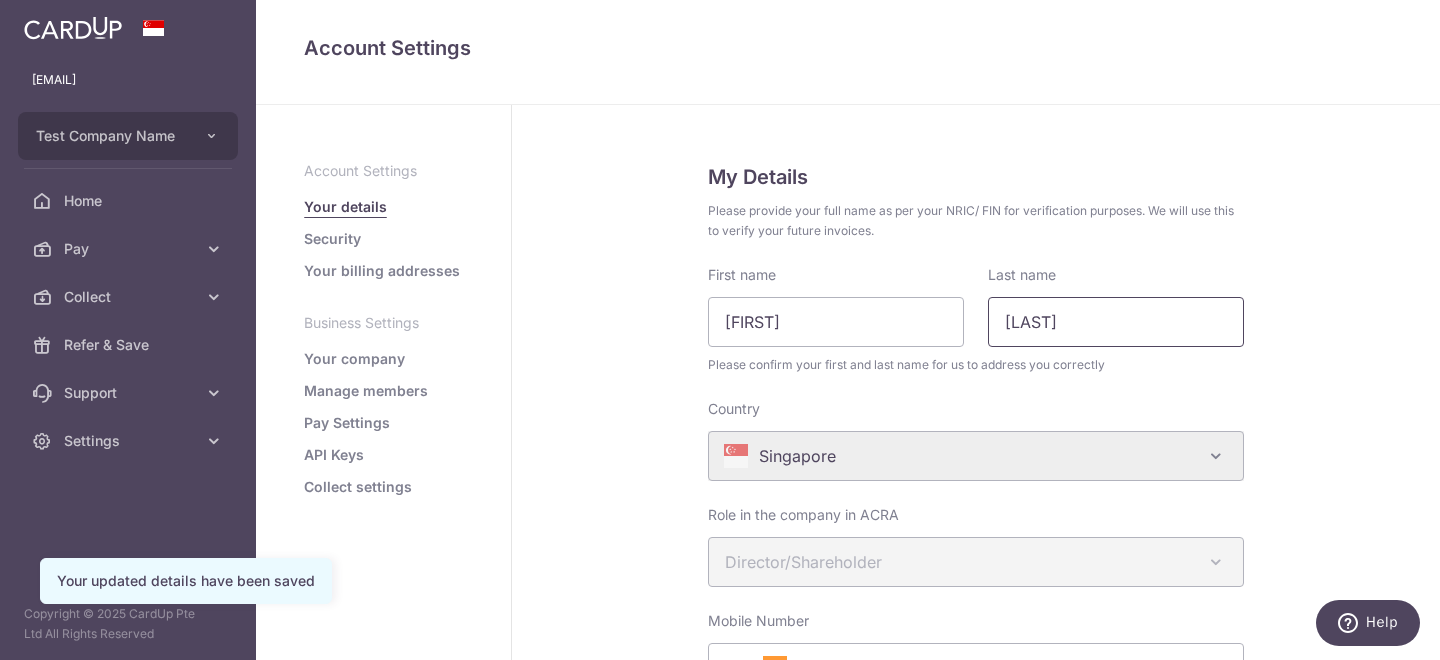 click on "[LAST]" at bounding box center [1116, 322] 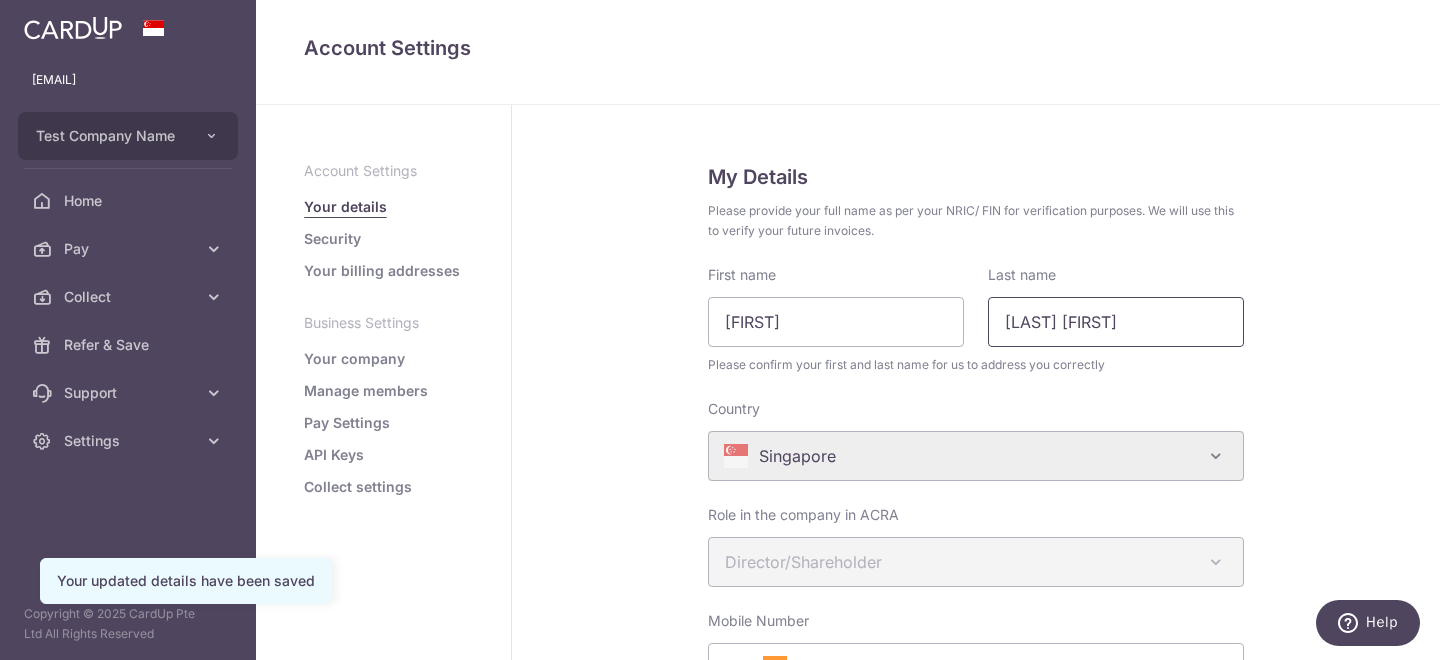 scroll, scrollTop: 1279, scrollLeft: 0, axis: vertical 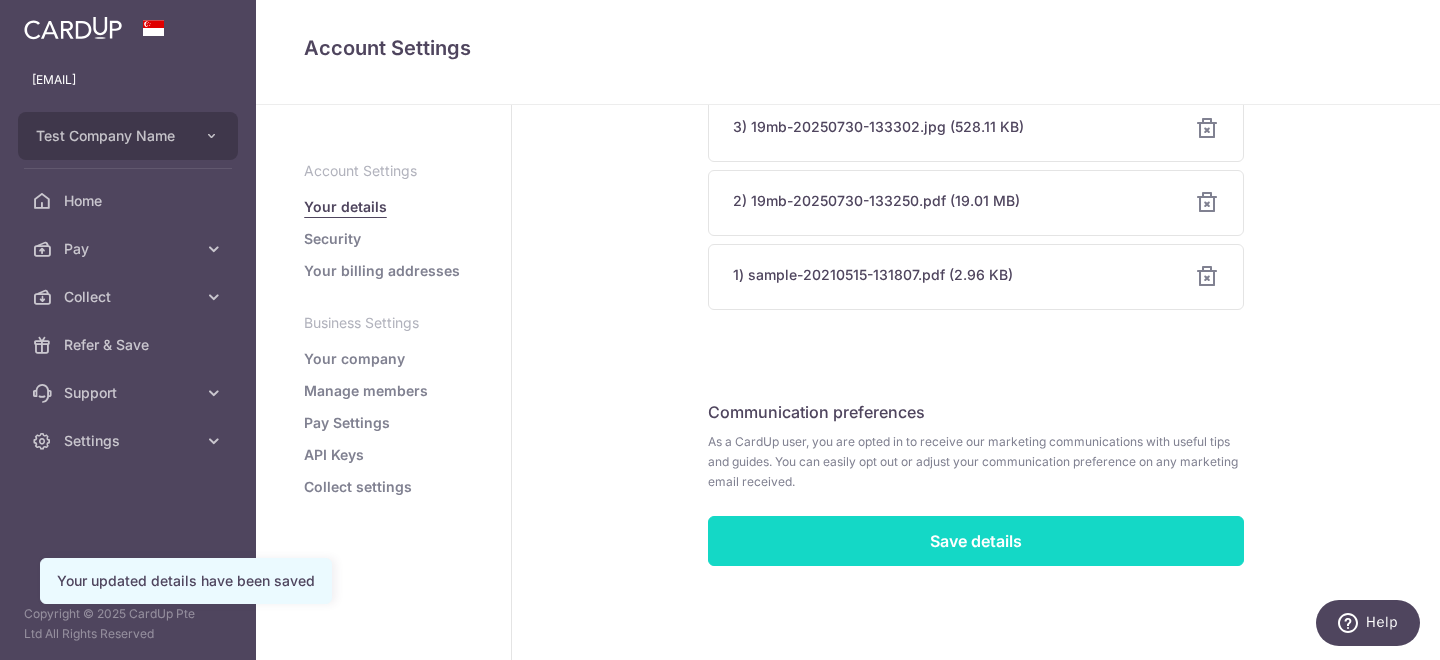 type on "[LAST] [FIRST]" 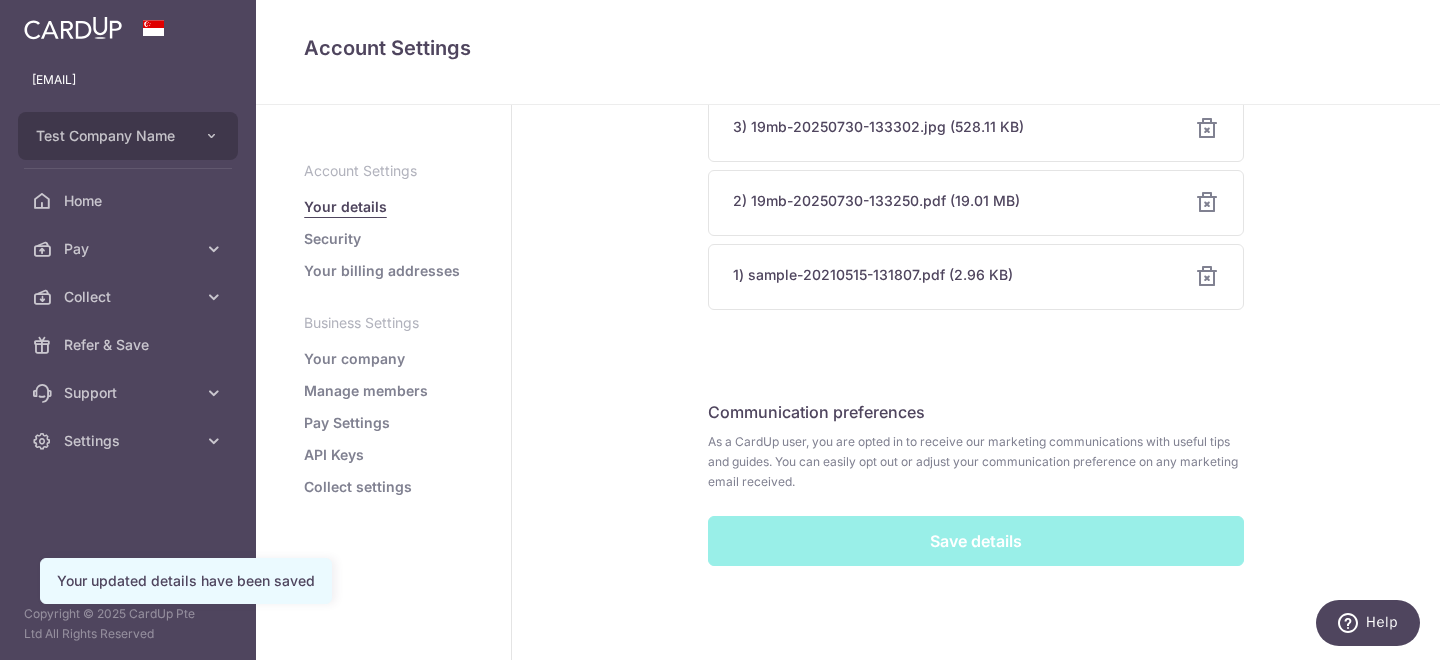 click on "Security" at bounding box center (332, 239) 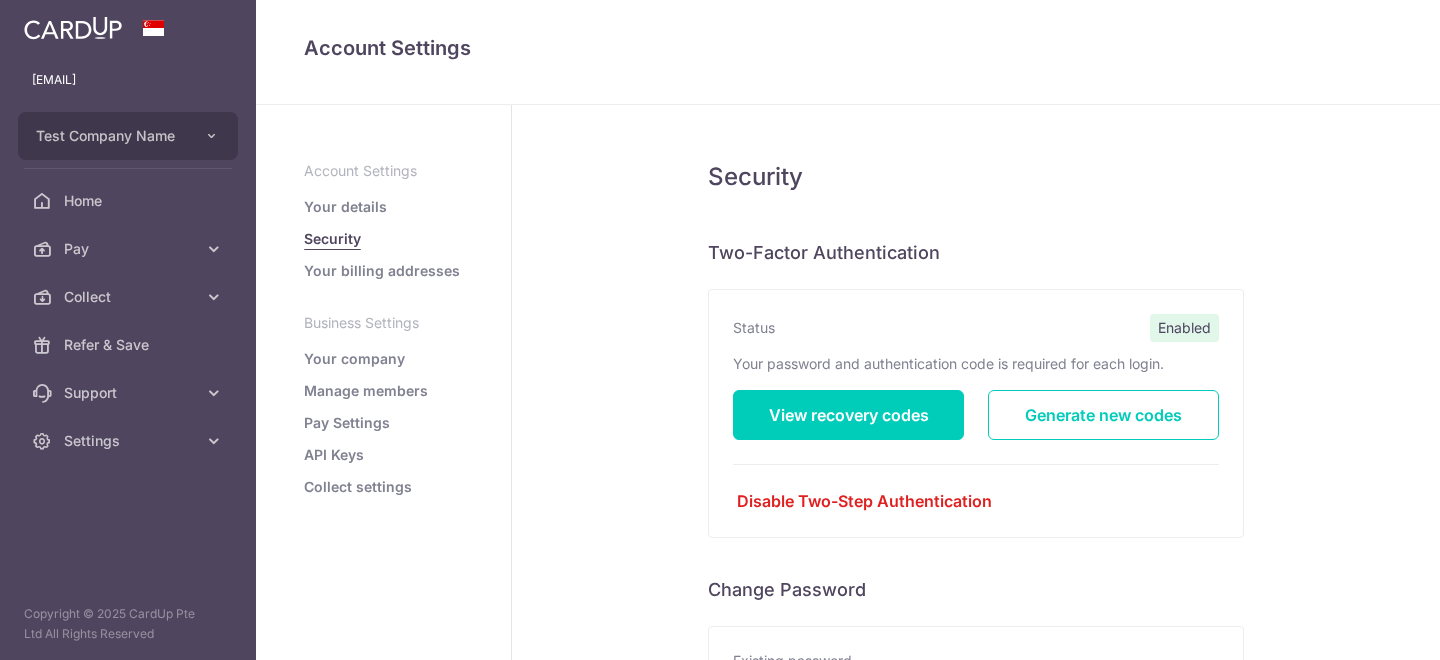 scroll, scrollTop: 0, scrollLeft: 0, axis: both 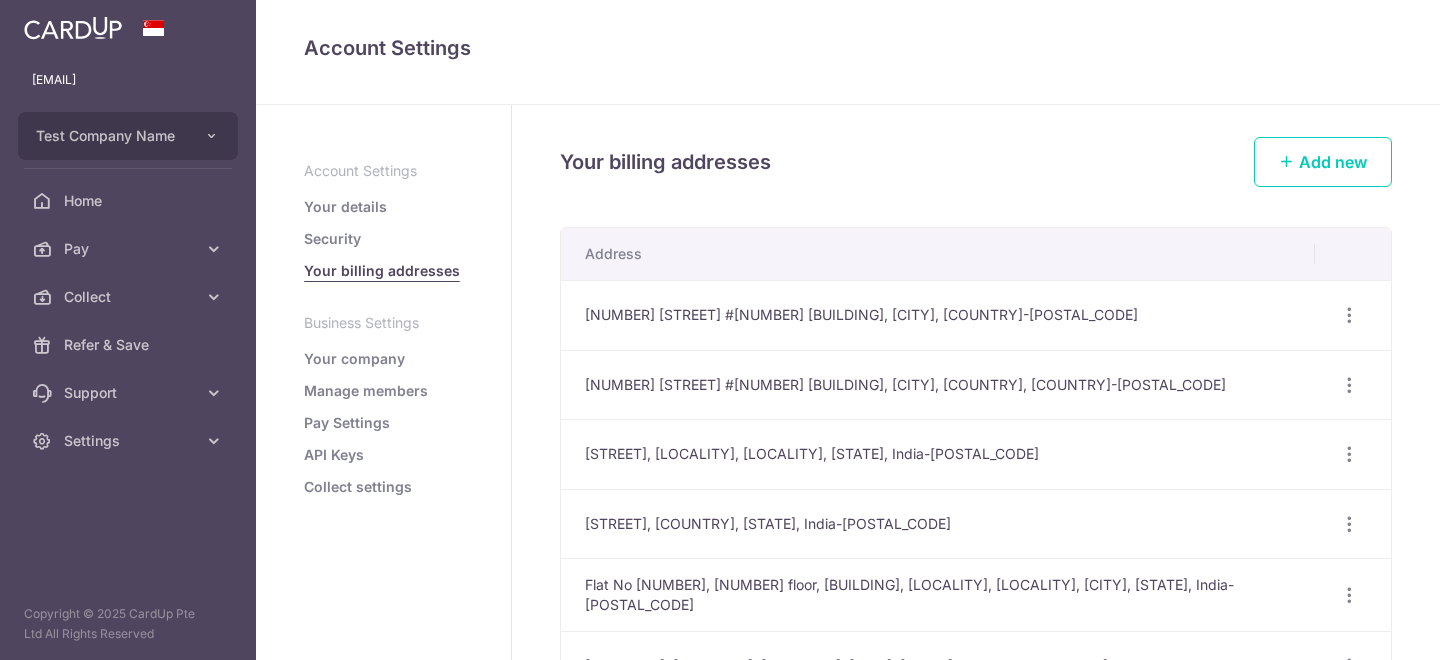 click on "Security" at bounding box center (332, 239) 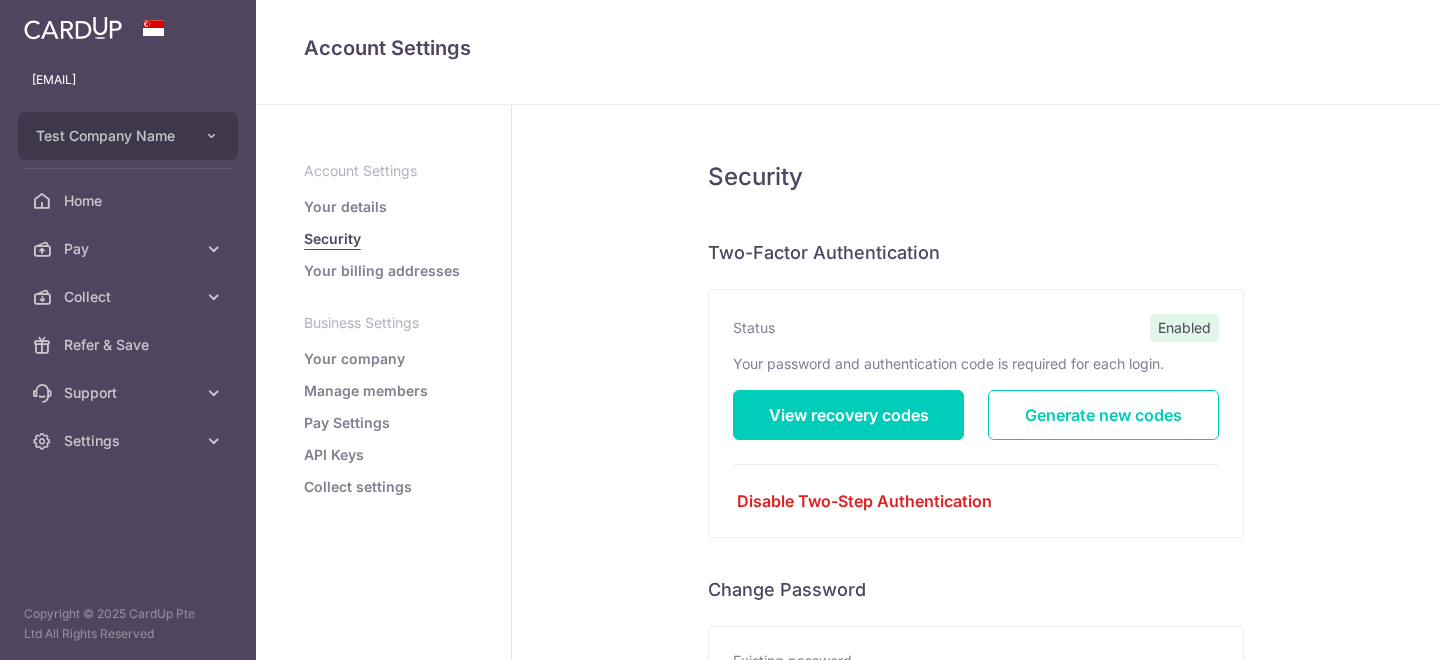 scroll, scrollTop: 0, scrollLeft: 0, axis: both 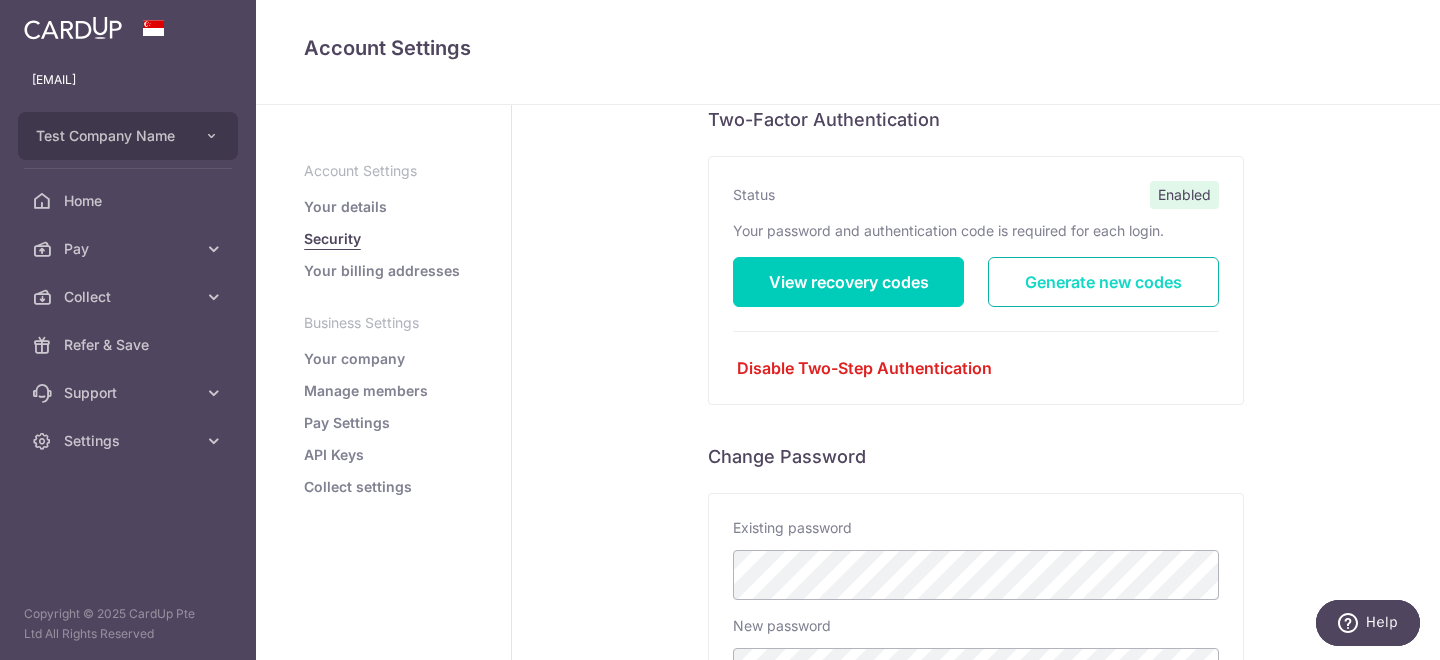 click on "Generate new codes" at bounding box center (1103, 282) 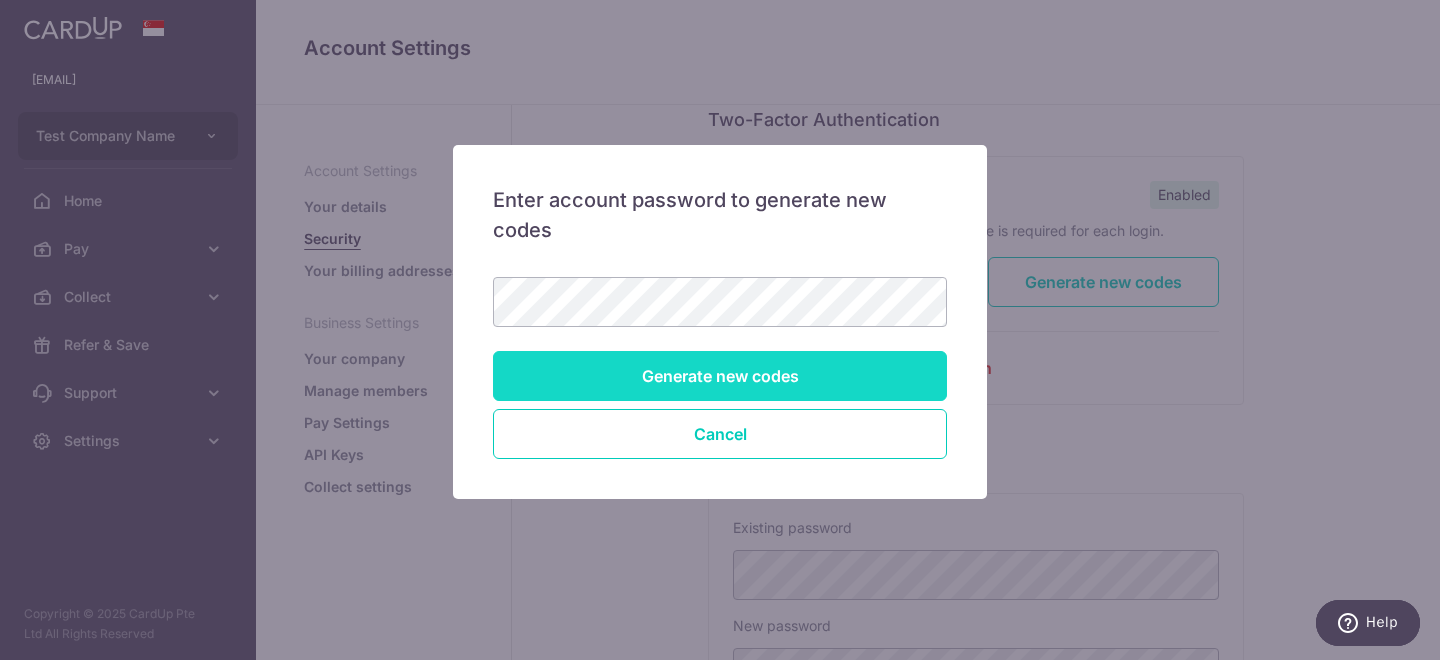 click on "Generate new codes" at bounding box center [720, 376] 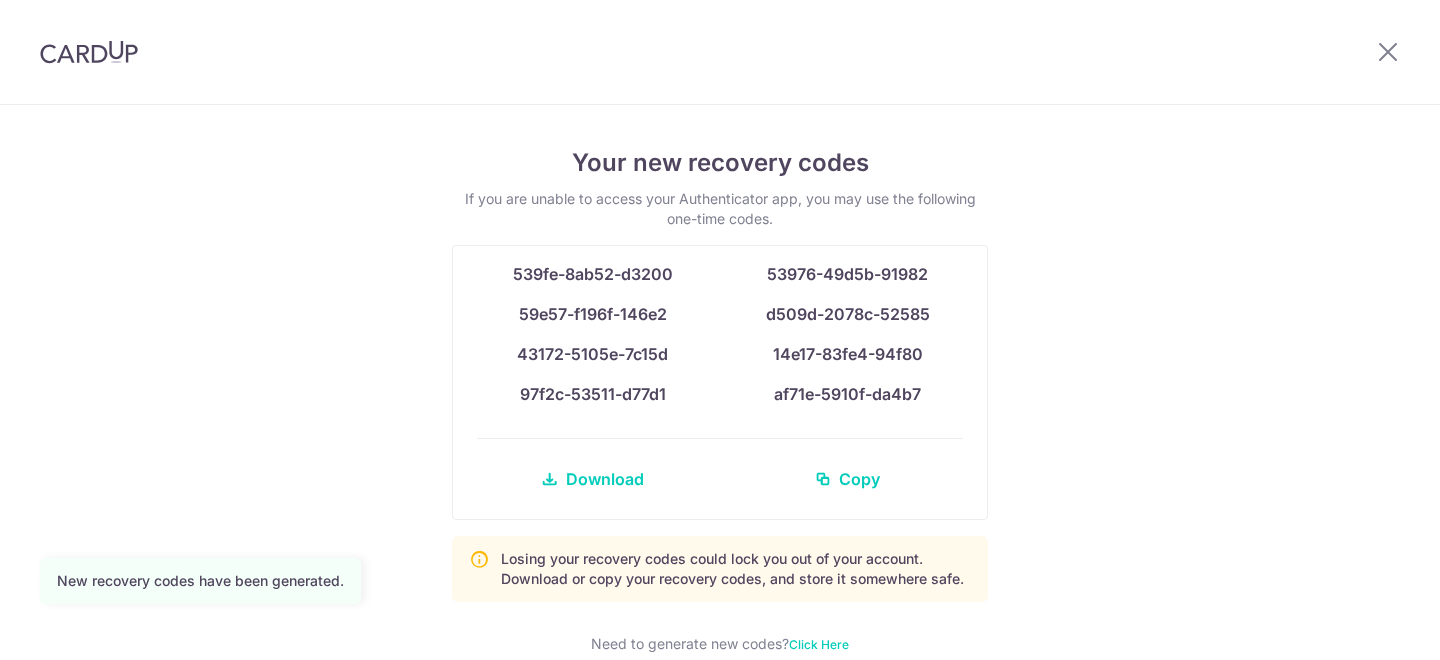 scroll, scrollTop: 0, scrollLeft: 0, axis: both 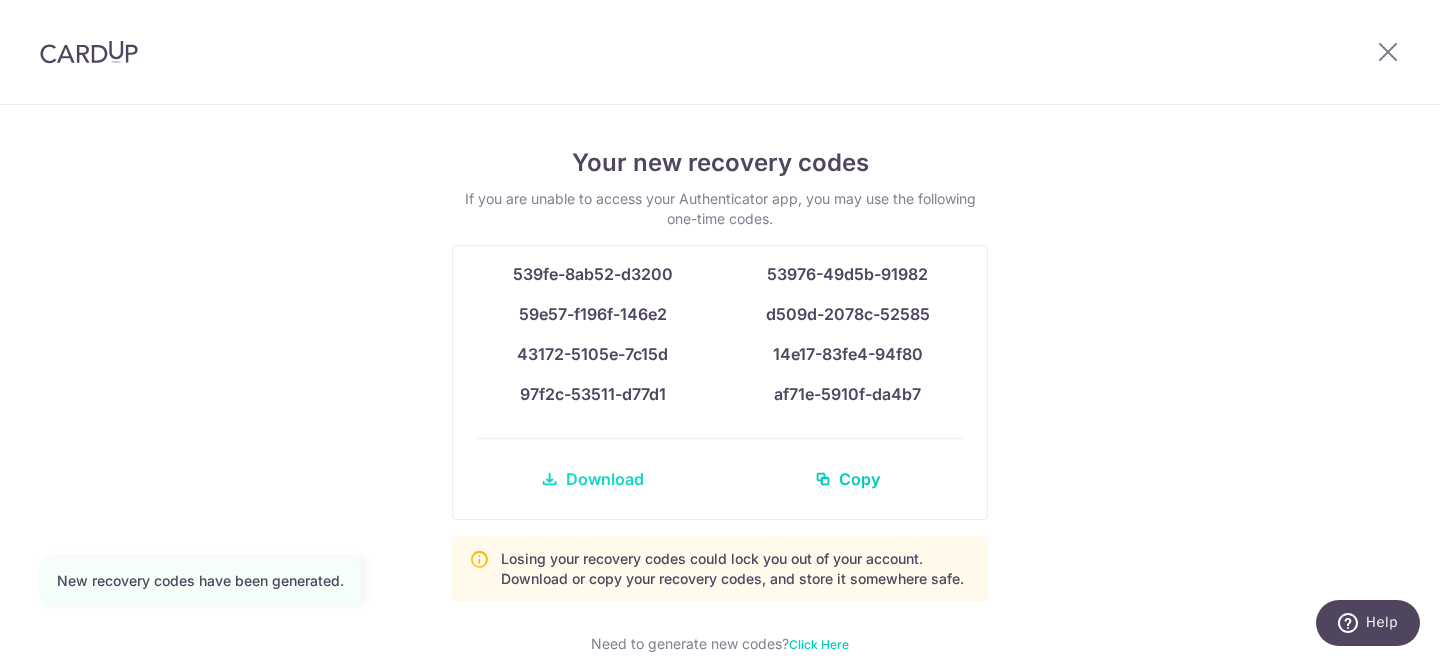 click on "Download" at bounding box center (605, 479) 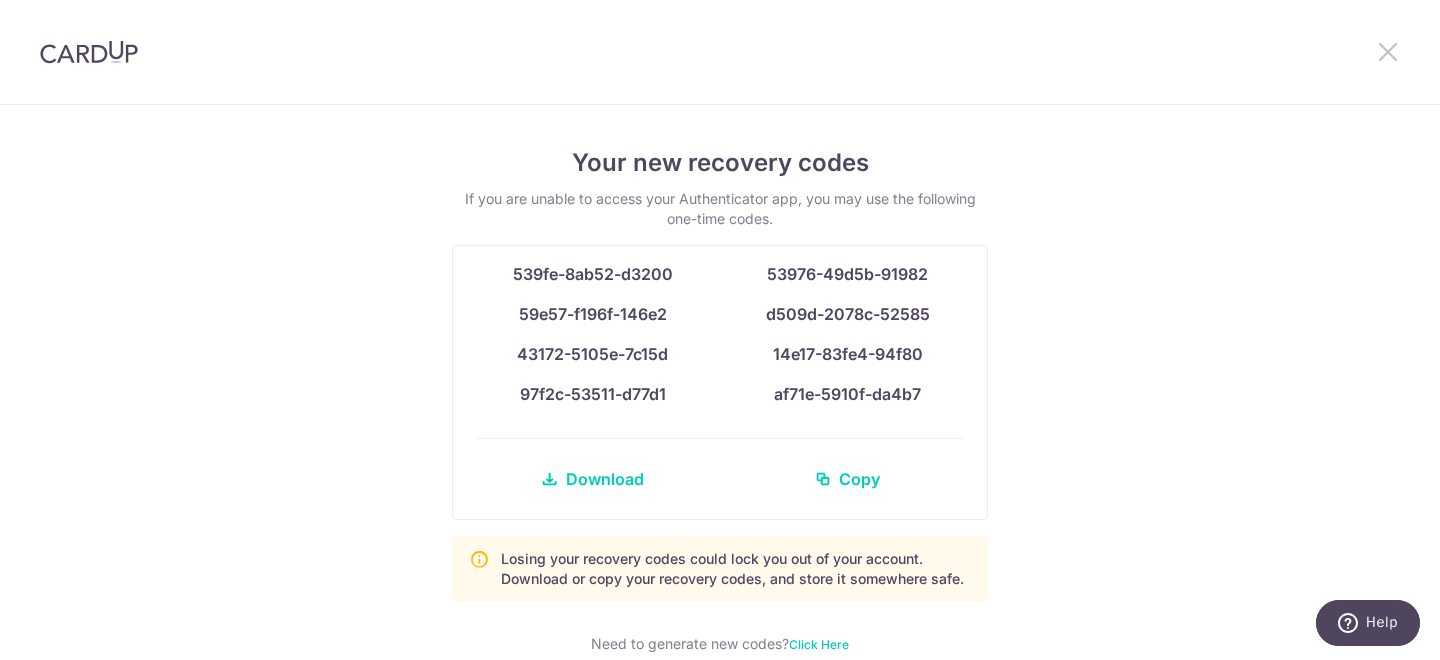 click at bounding box center (1388, 51) 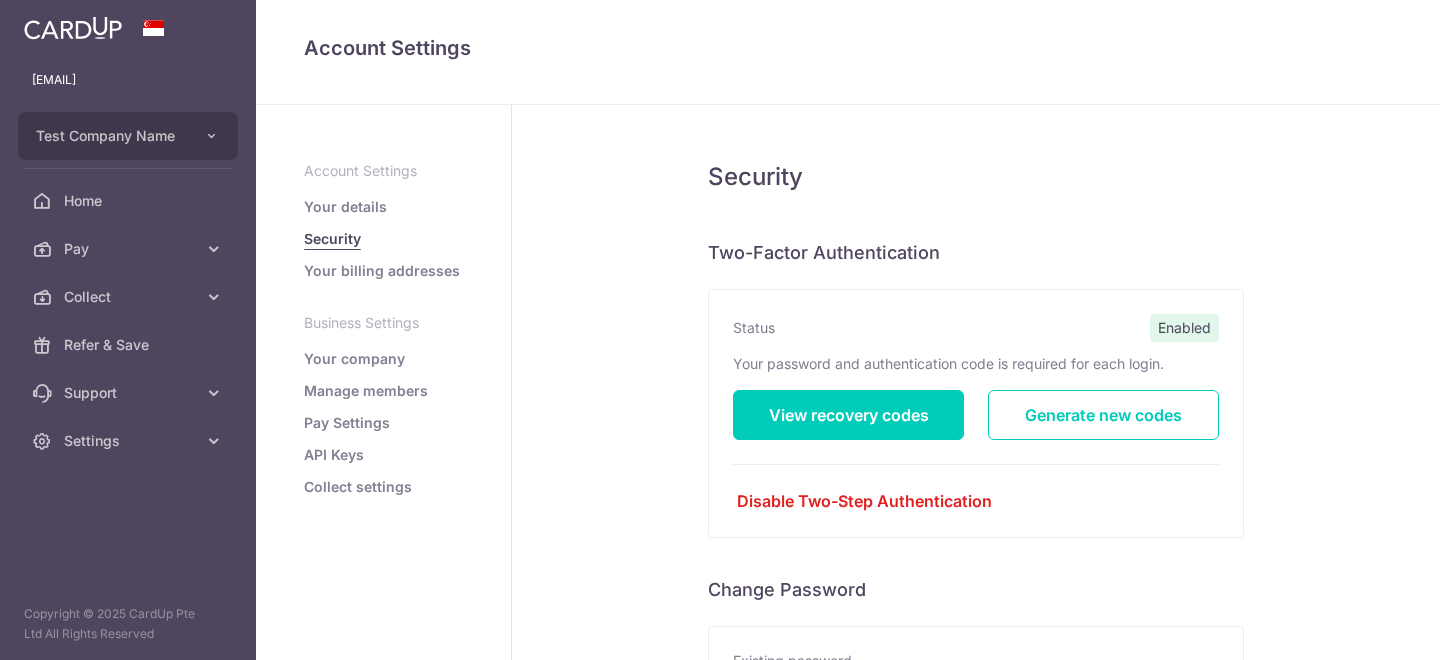 scroll, scrollTop: 0, scrollLeft: 0, axis: both 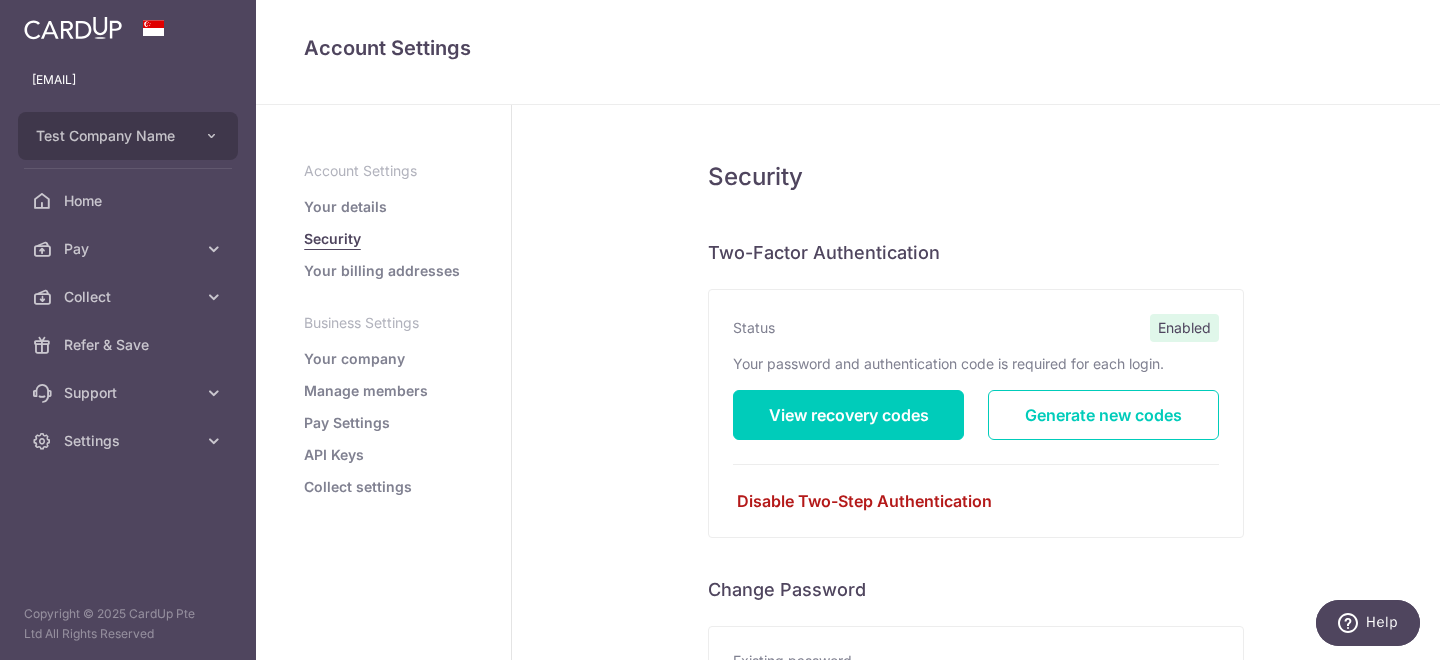 click on "Disable Two-Step Authentication" at bounding box center [976, 501] 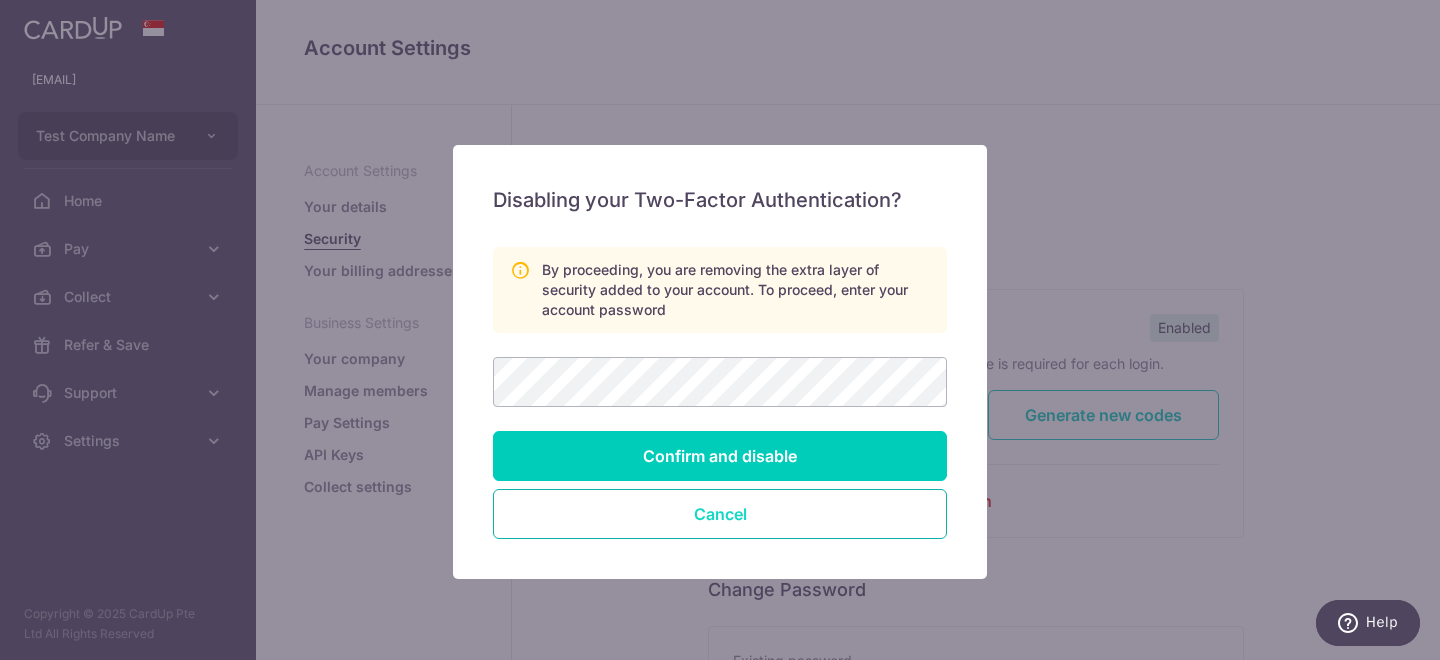click on "Cancel" at bounding box center [720, 514] 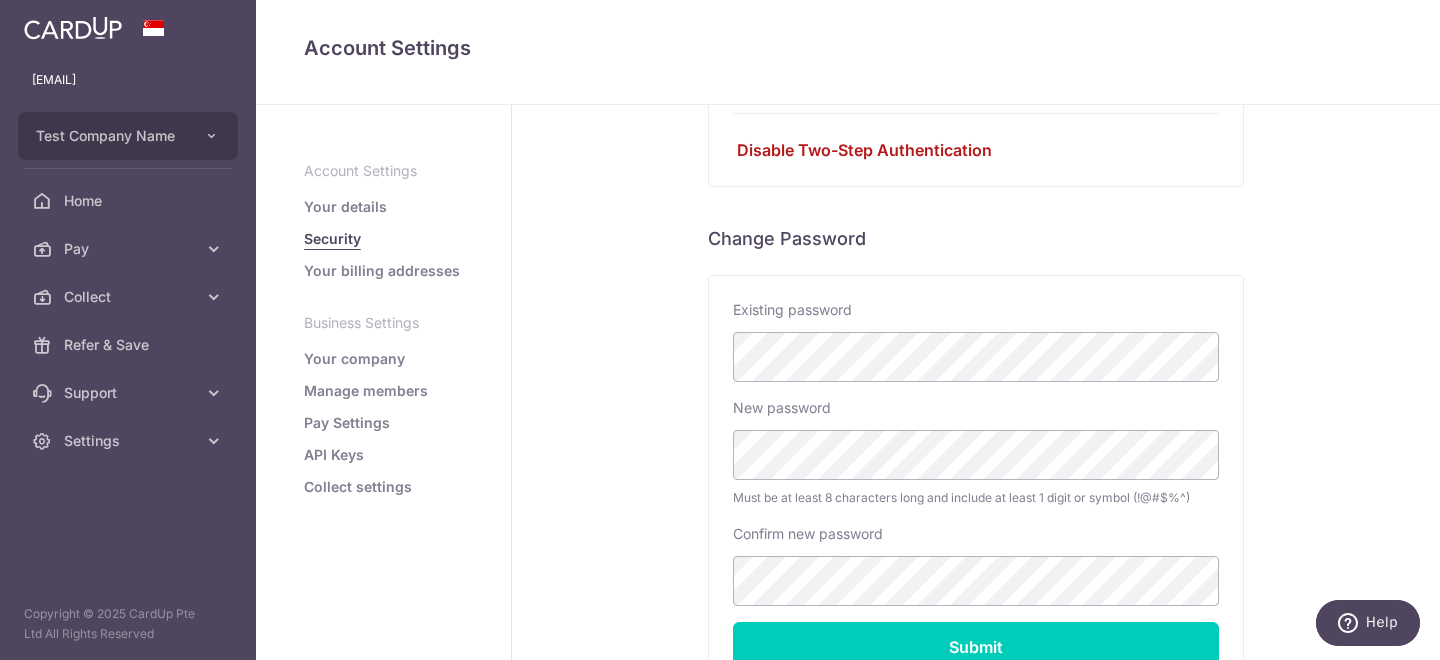 scroll, scrollTop: 384, scrollLeft: 0, axis: vertical 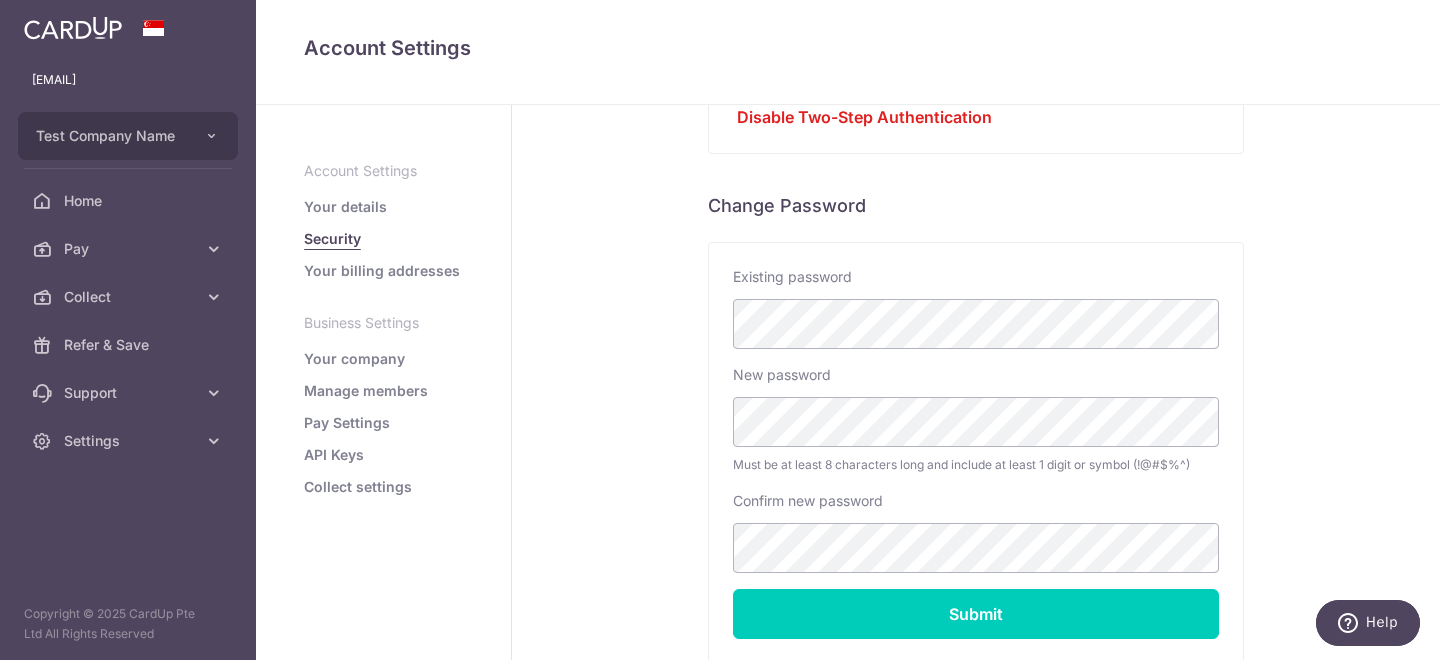 click on "Your billing addresses" at bounding box center [382, 271] 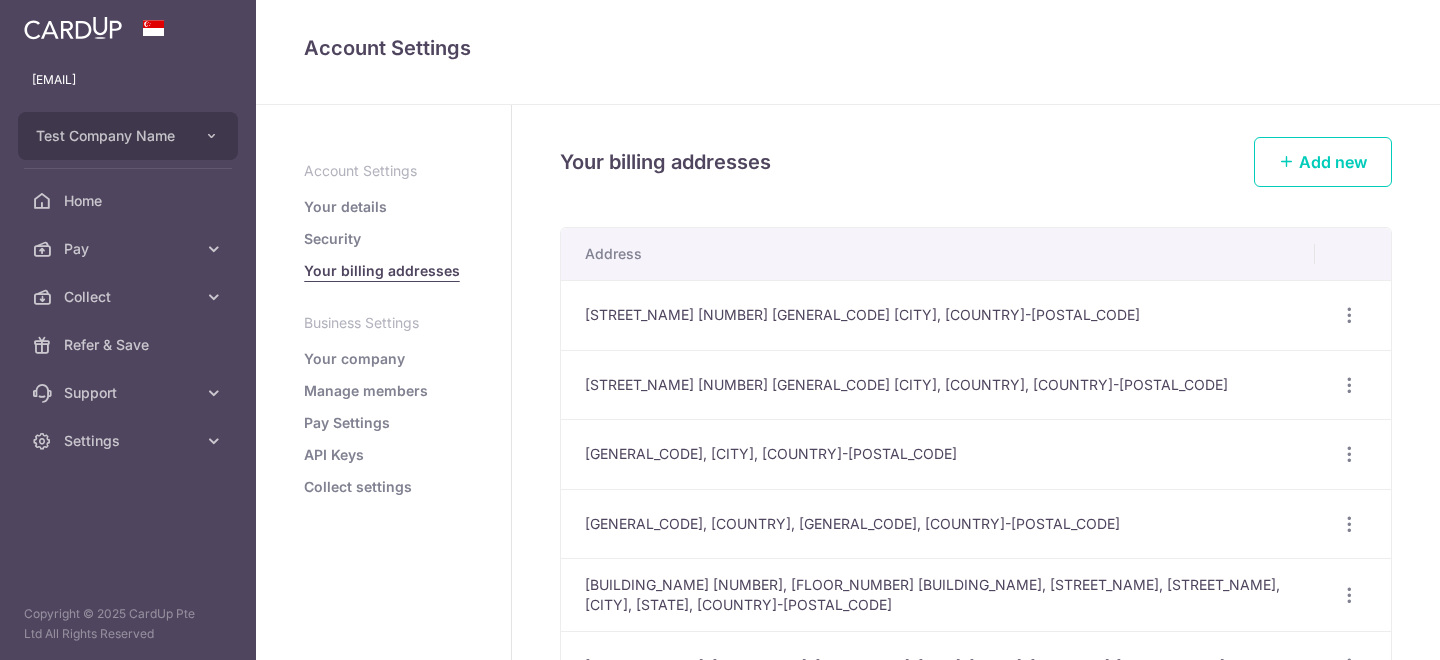 scroll, scrollTop: 0, scrollLeft: 0, axis: both 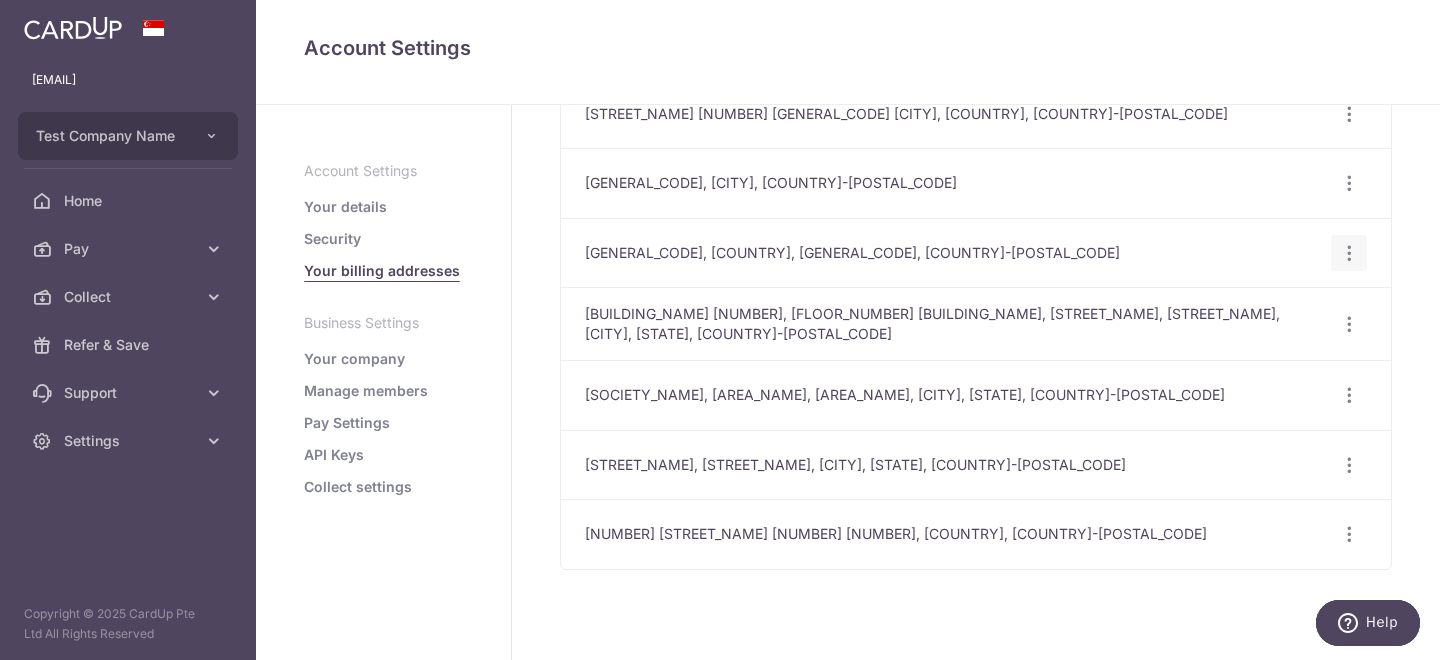 click at bounding box center (1349, 44) 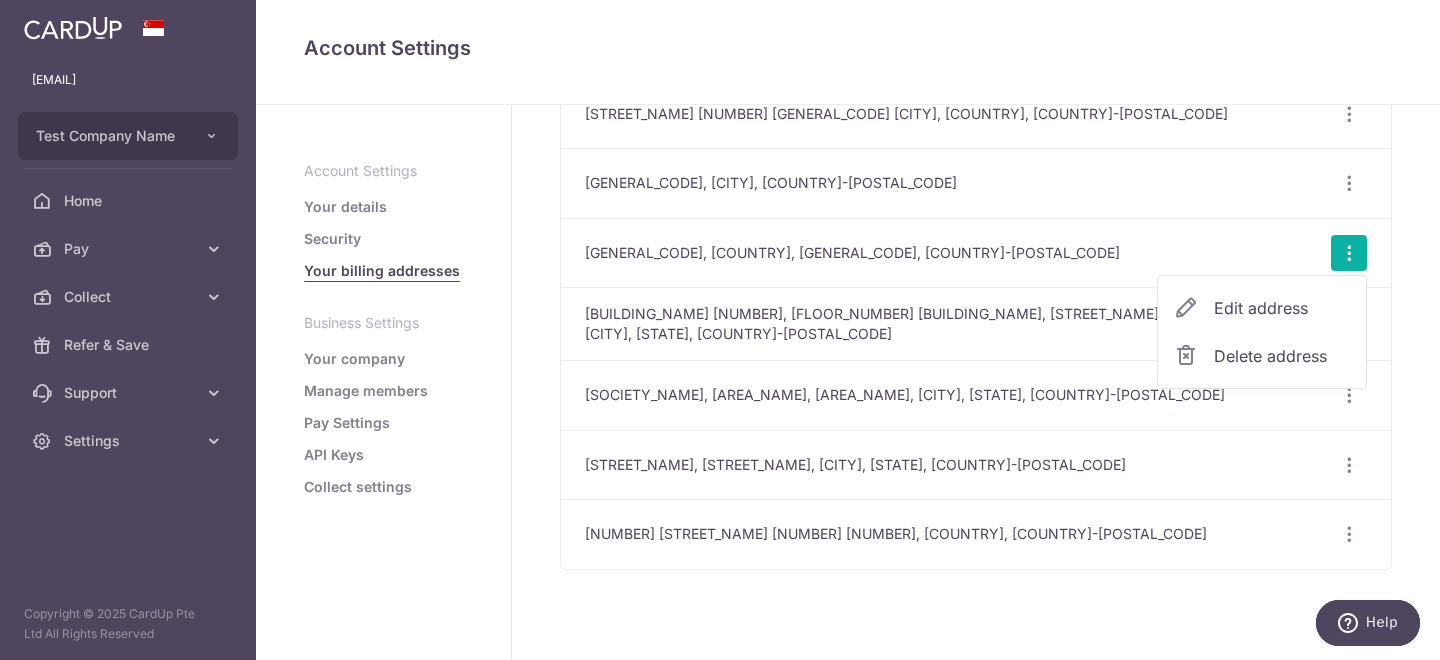 click on "Delete address" at bounding box center [1282, 356] 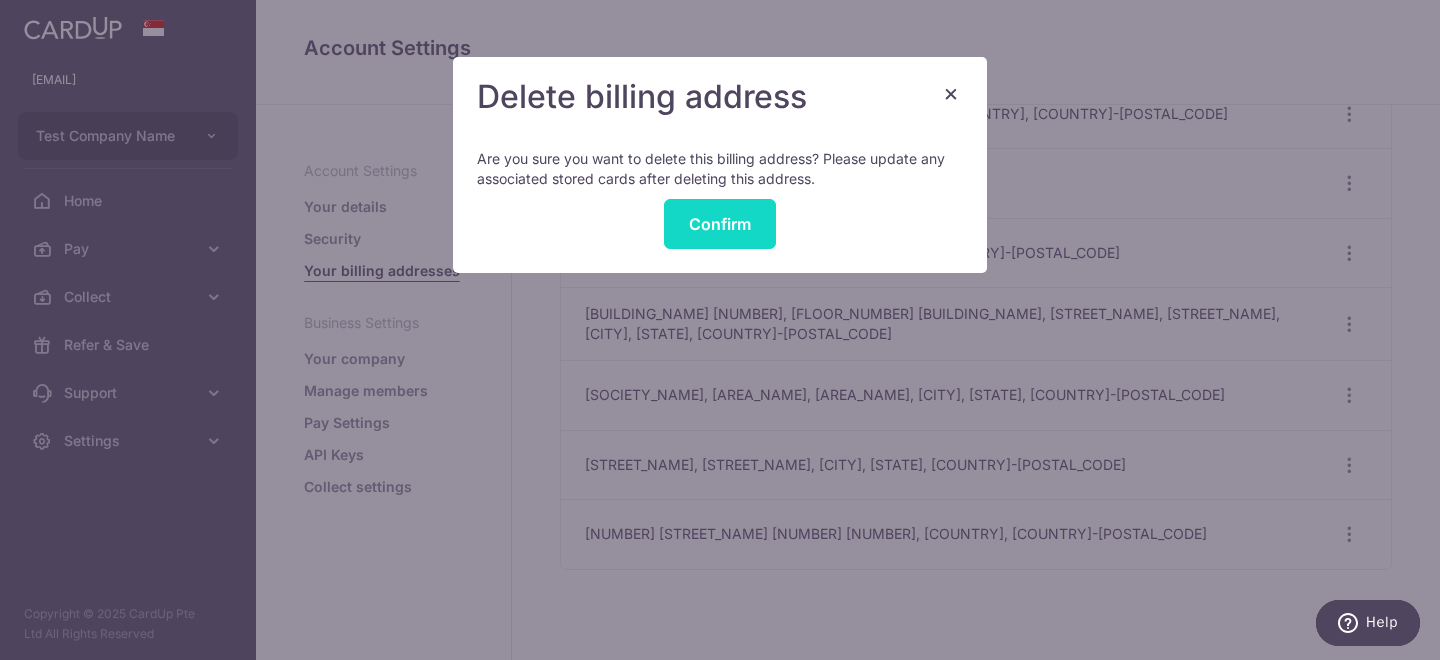 click on "Confirm" at bounding box center (720, 224) 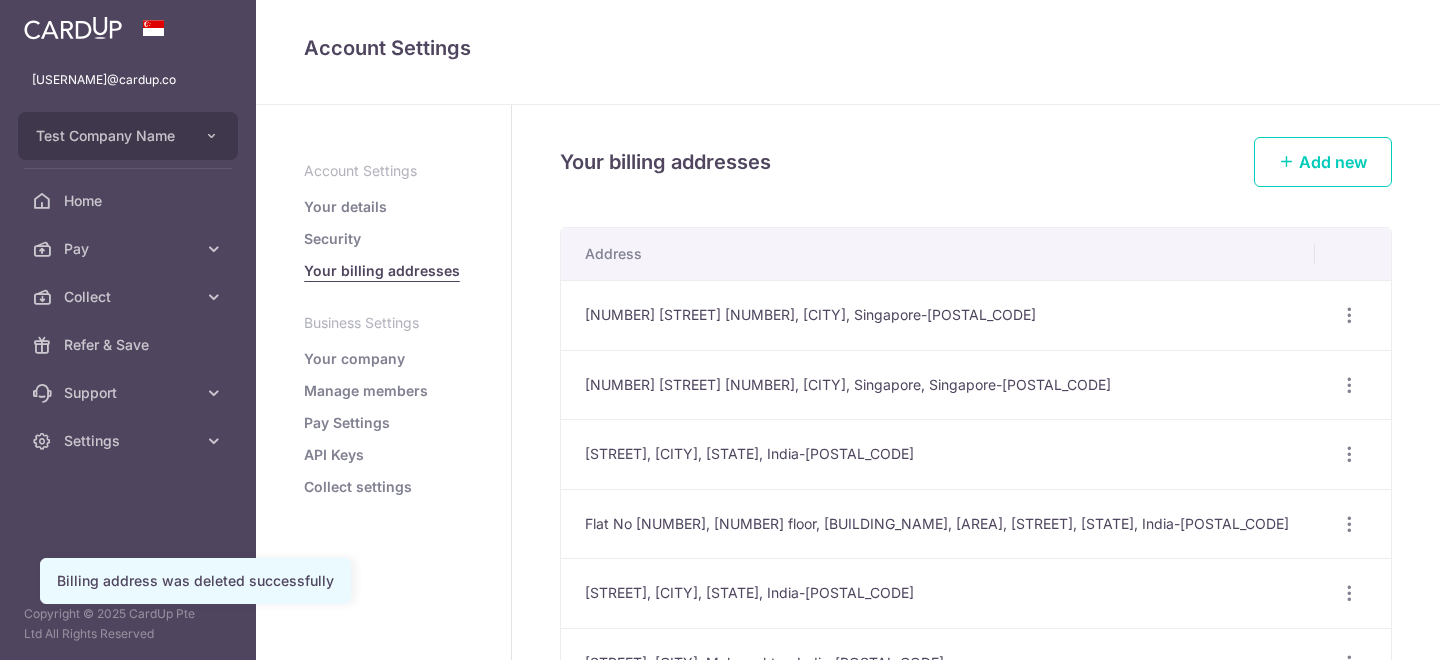 scroll, scrollTop: 0, scrollLeft: 0, axis: both 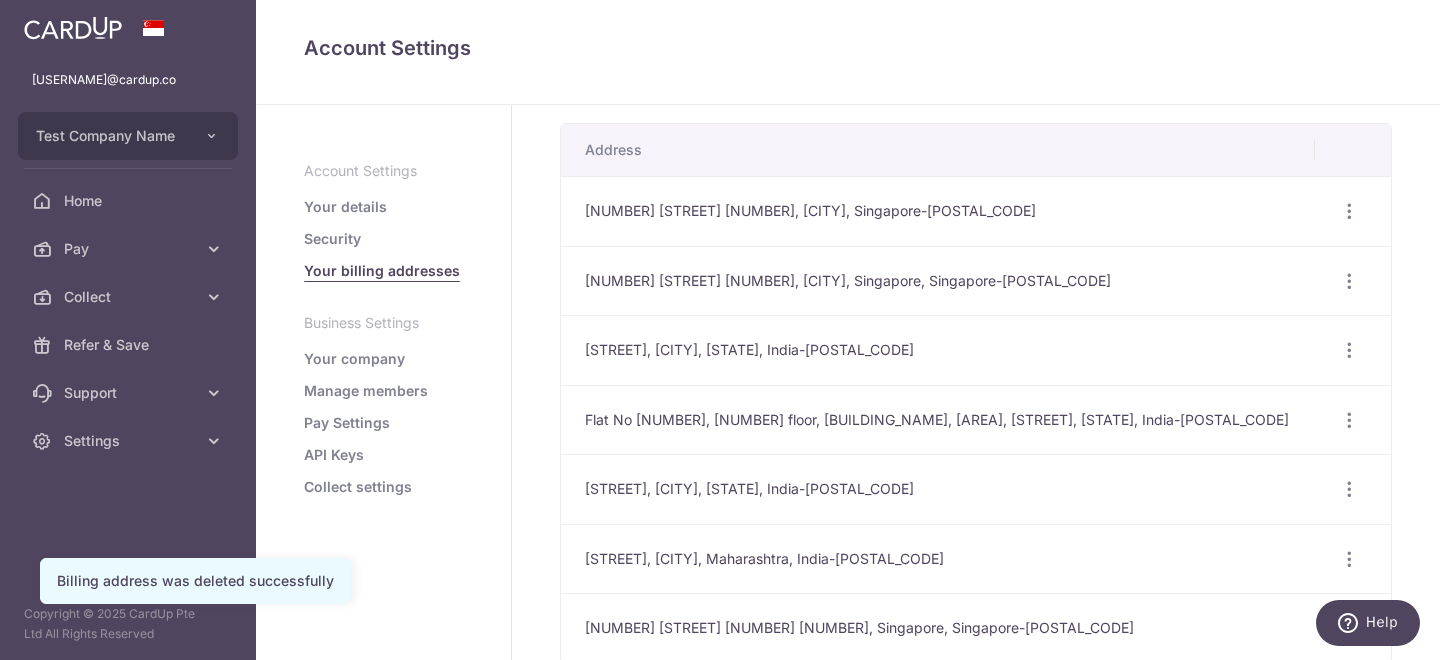 click on "Your company" at bounding box center (354, 359) 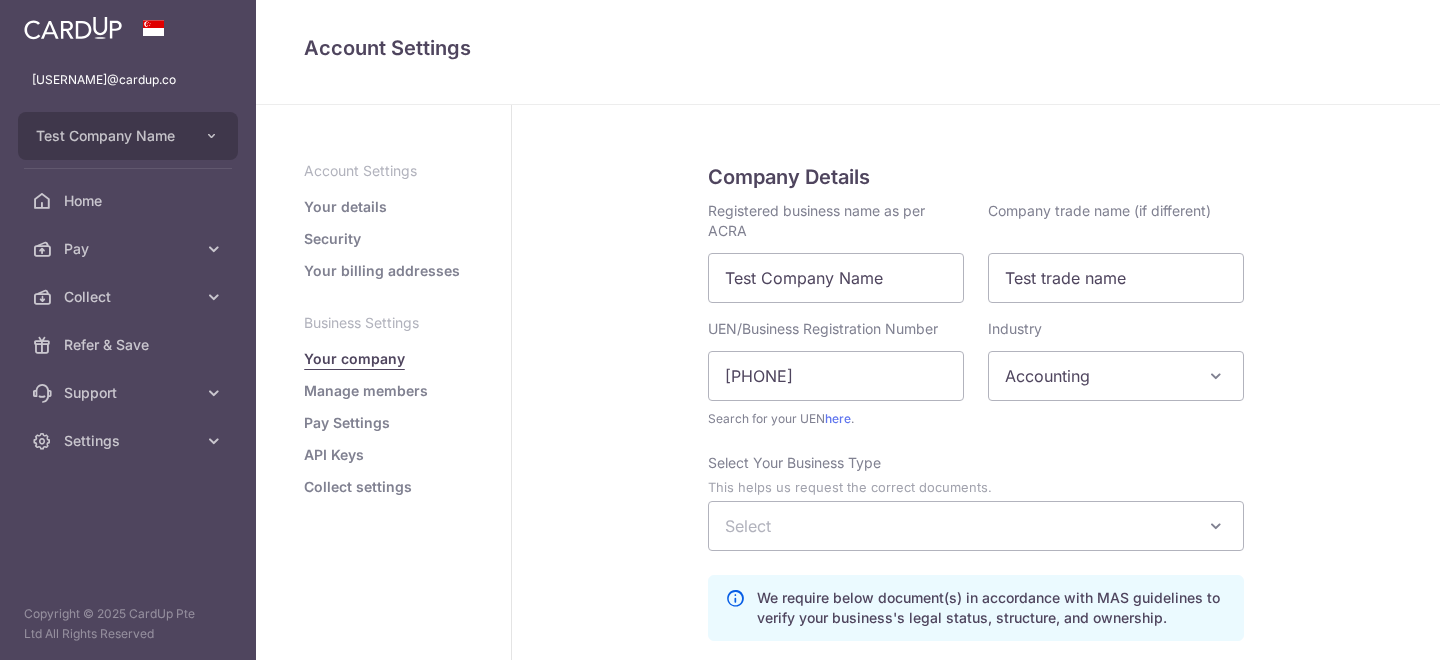 scroll, scrollTop: 0, scrollLeft: 0, axis: both 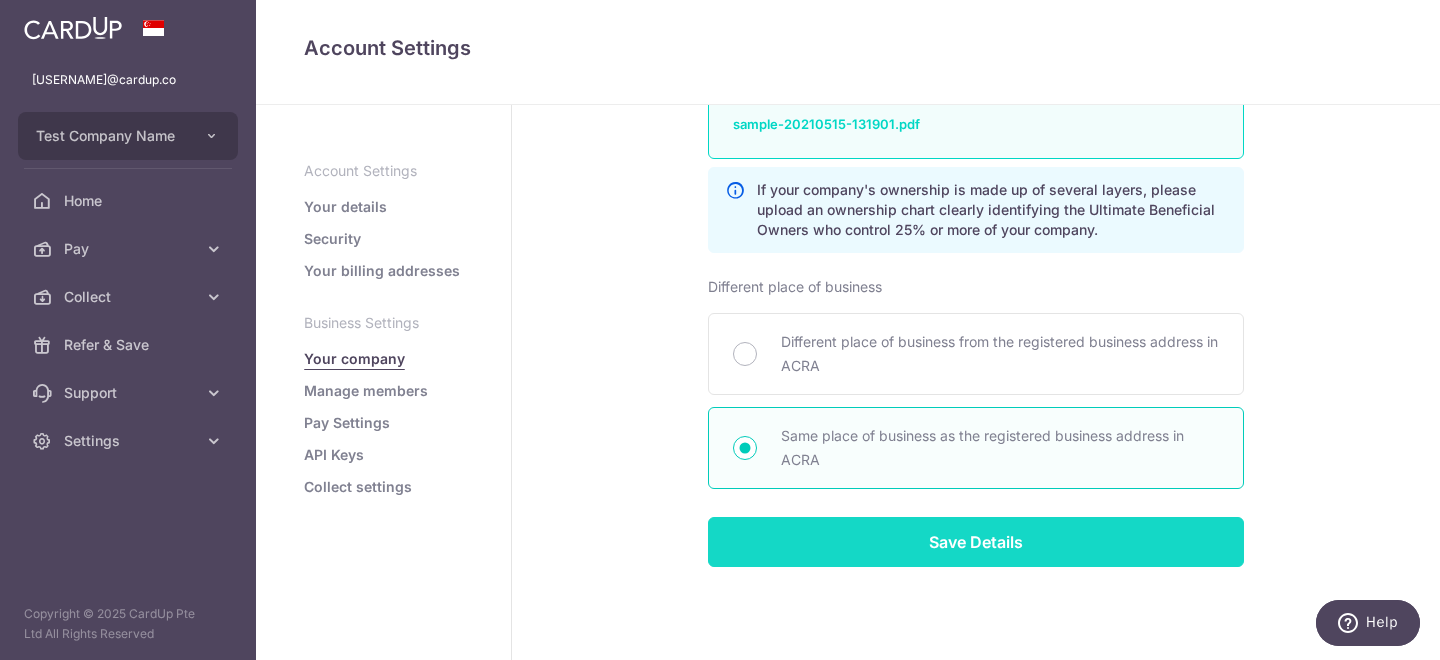 click on "Save Details" at bounding box center [976, 542] 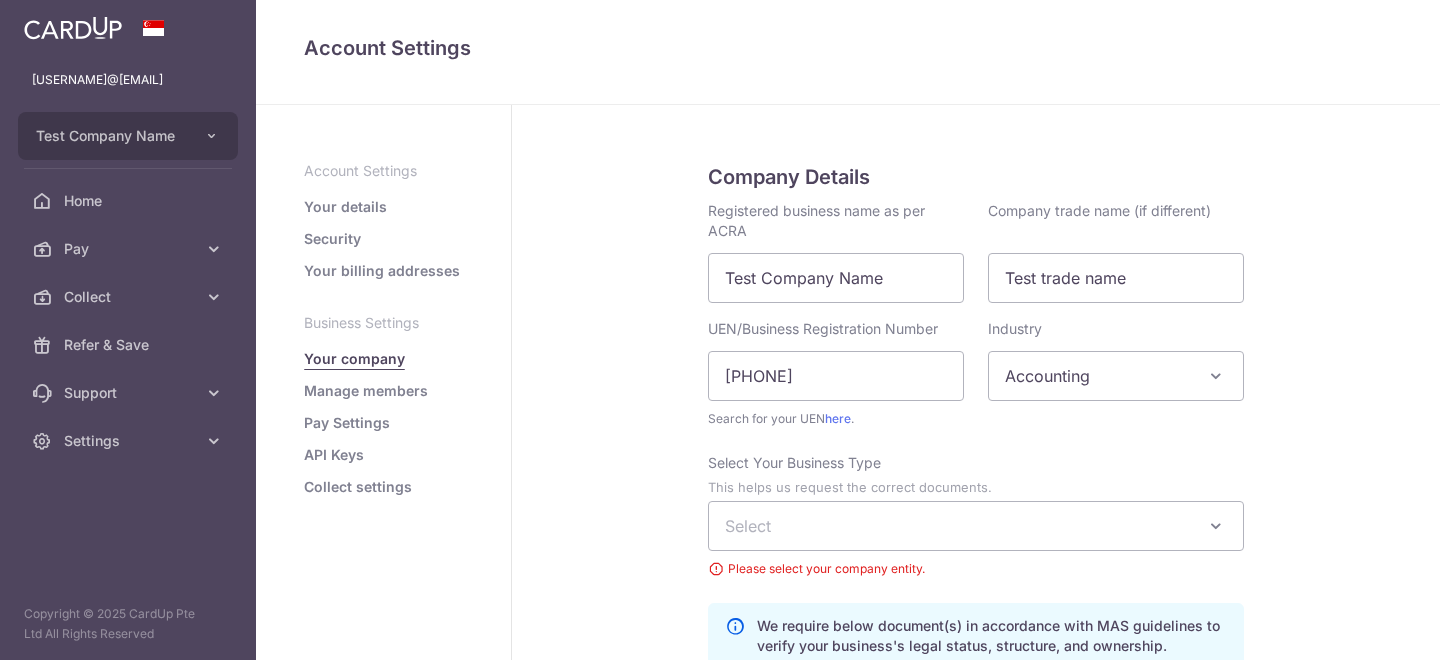 scroll, scrollTop: 0, scrollLeft: 0, axis: both 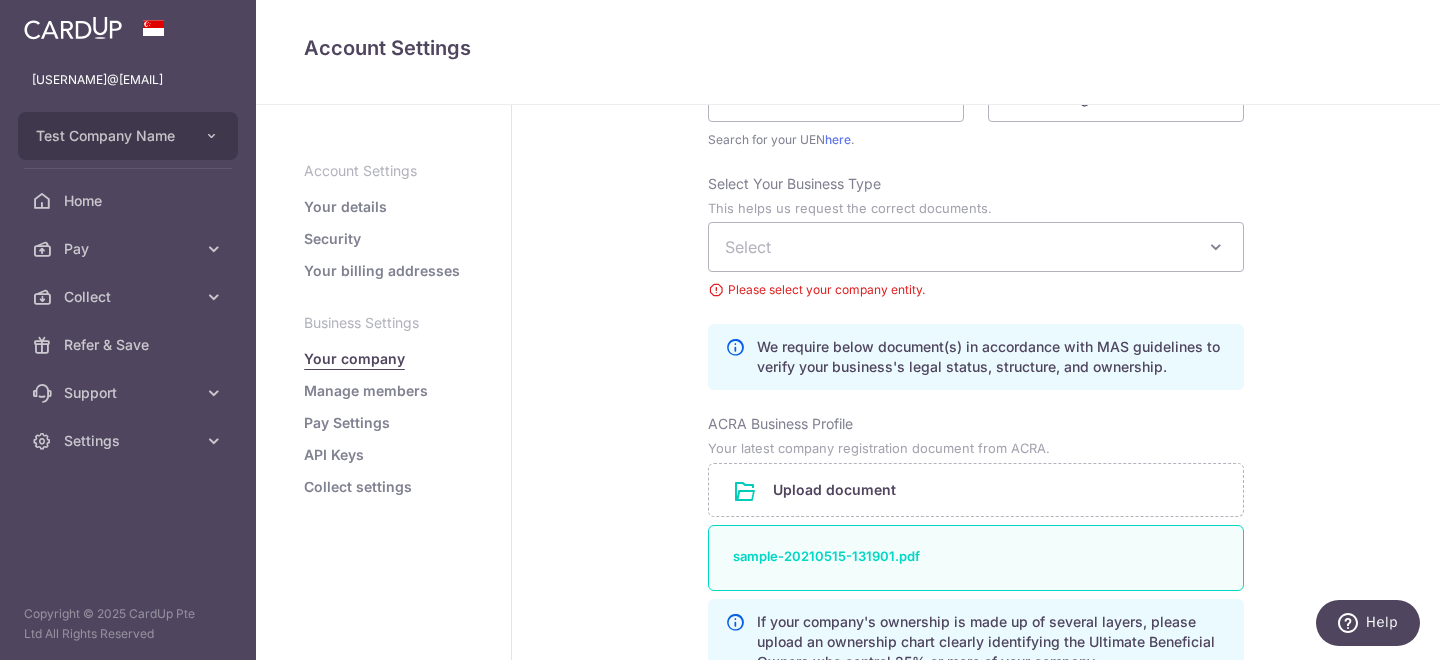 click on "Manage members" at bounding box center (366, 391) 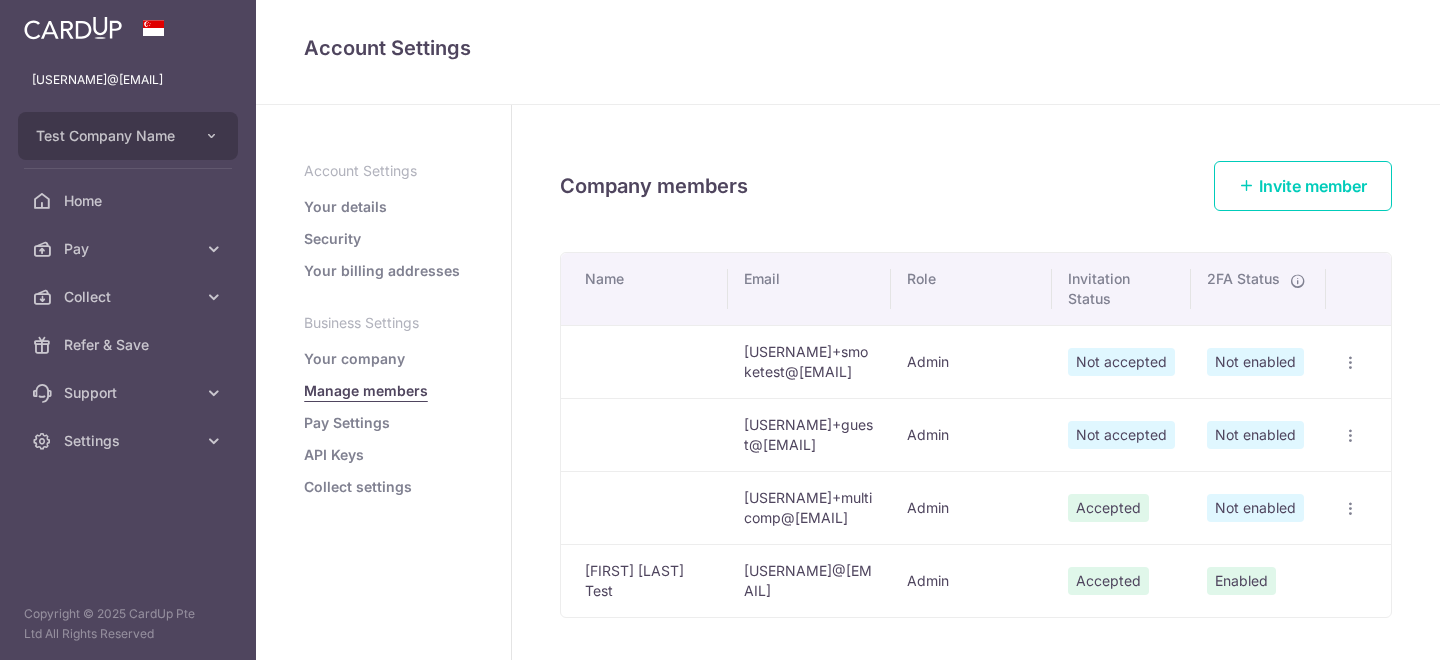 scroll, scrollTop: 0, scrollLeft: 0, axis: both 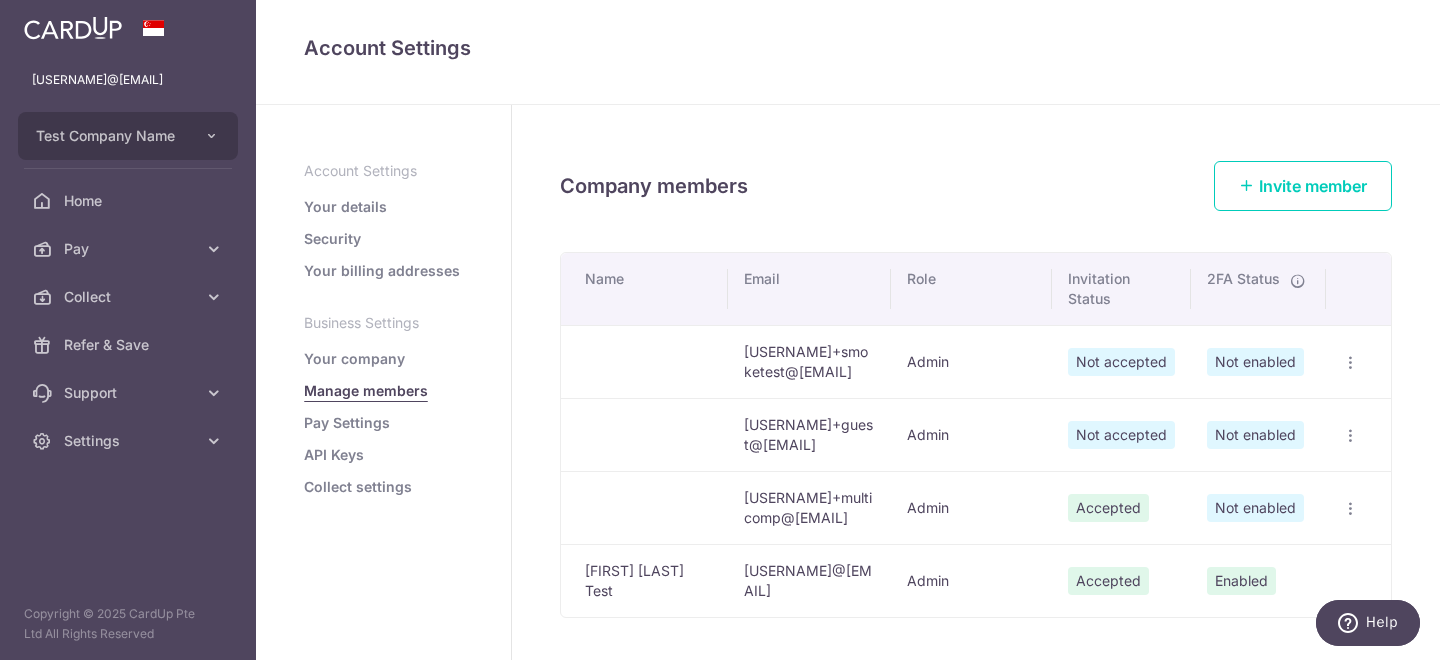 click on "[EMAIL]" at bounding box center [809, 580] 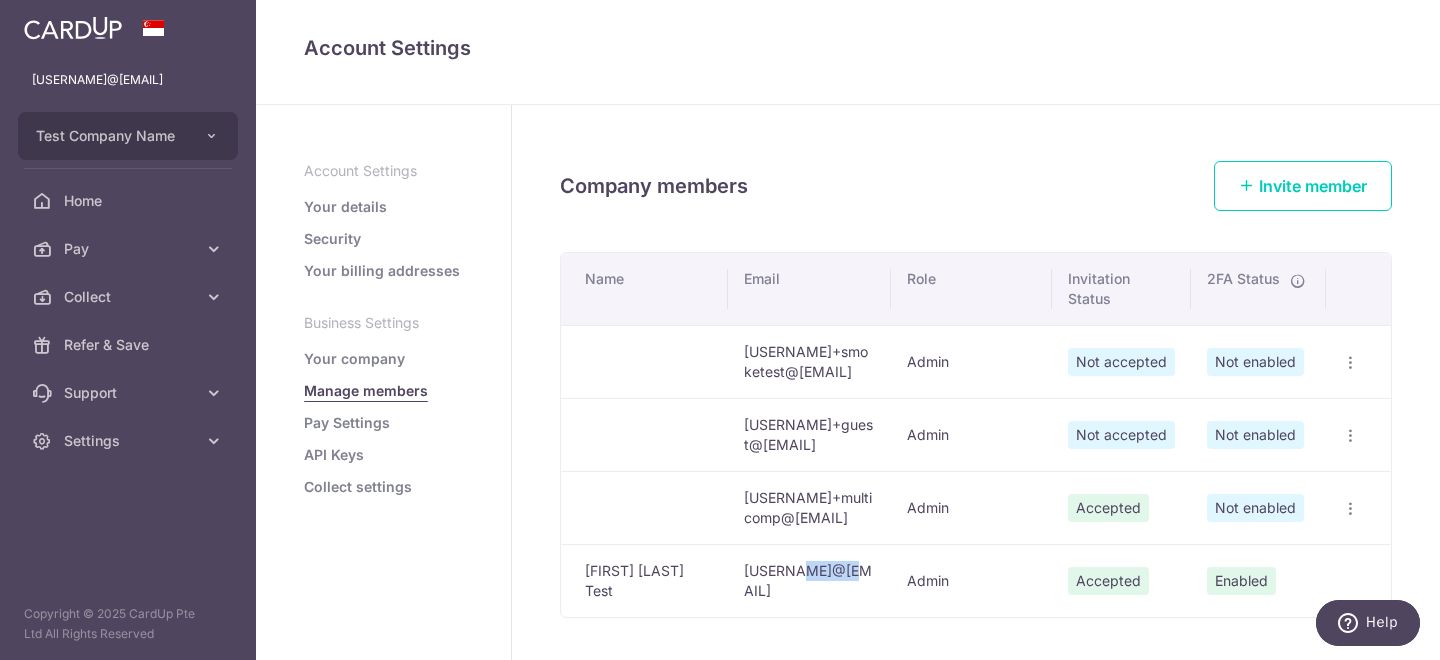 click on "[EMAIL]" at bounding box center (809, 580) 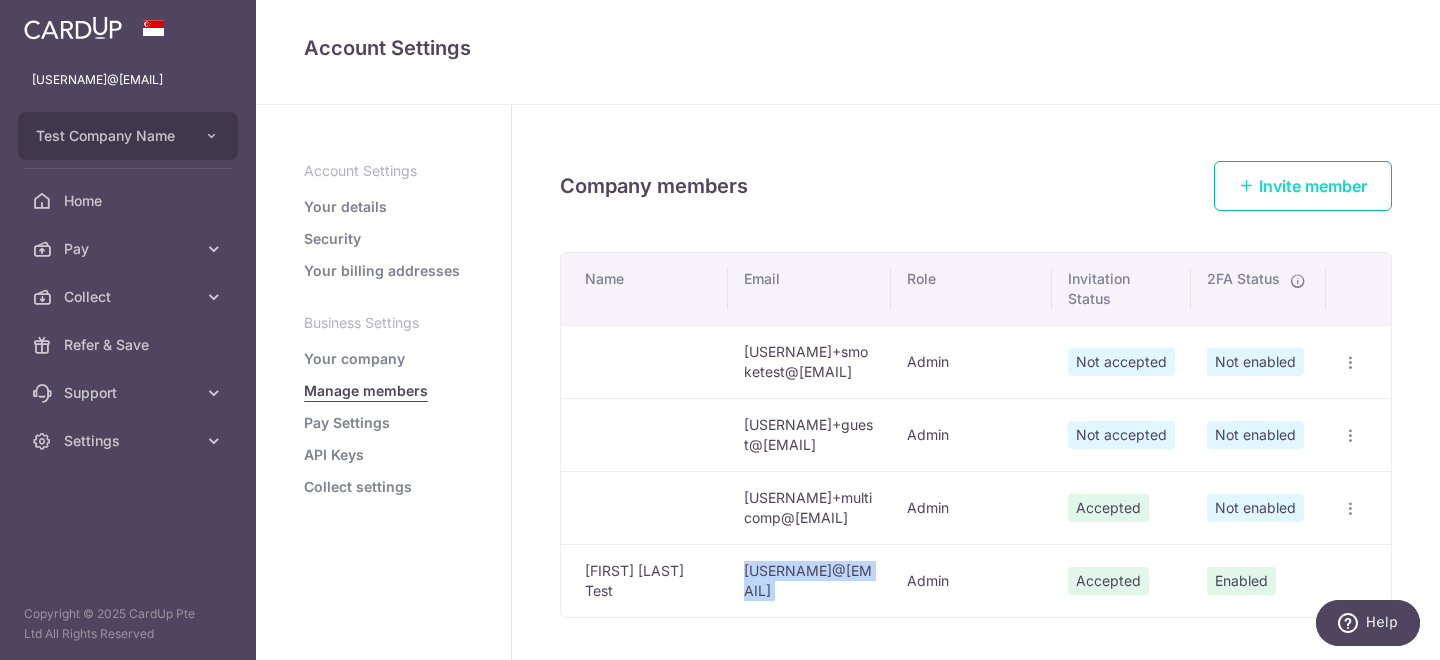 click on "Invite member" at bounding box center [1313, 186] 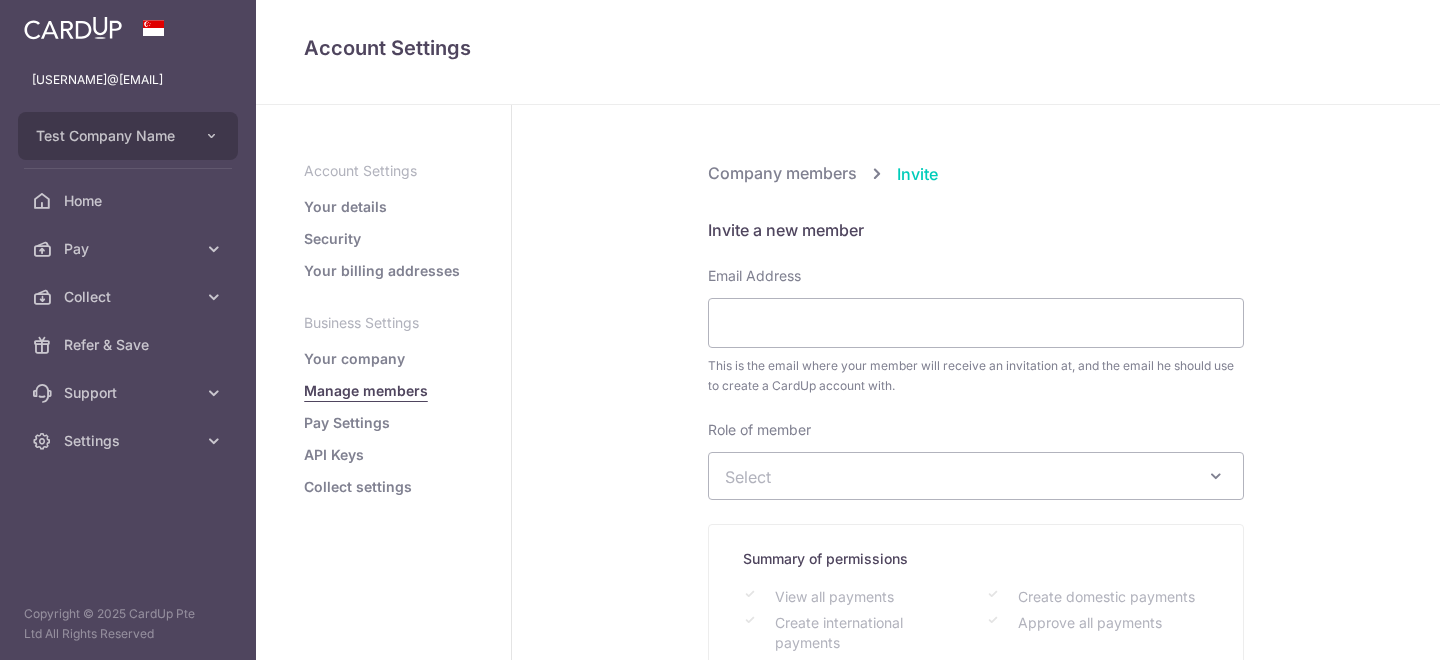 scroll, scrollTop: 0, scrollLeft: 0, axis: both 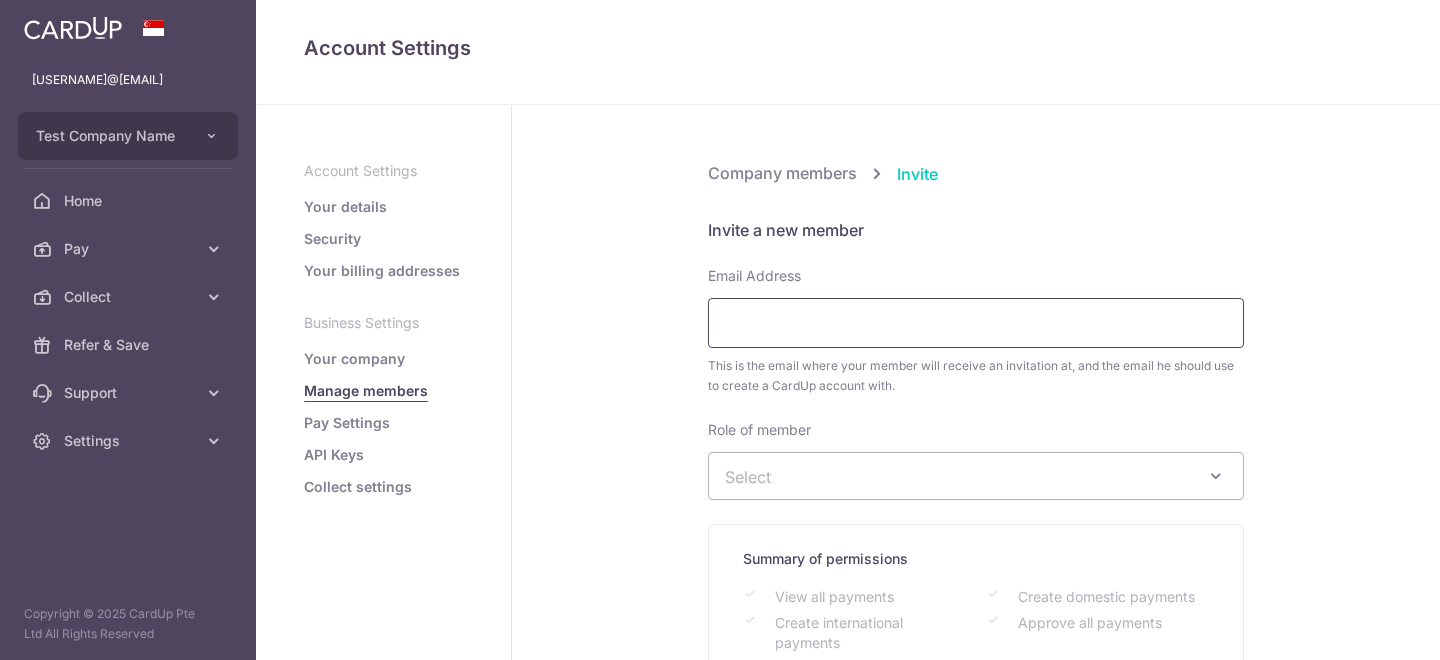 click on "Email Address" at bounding box center [976, 323] 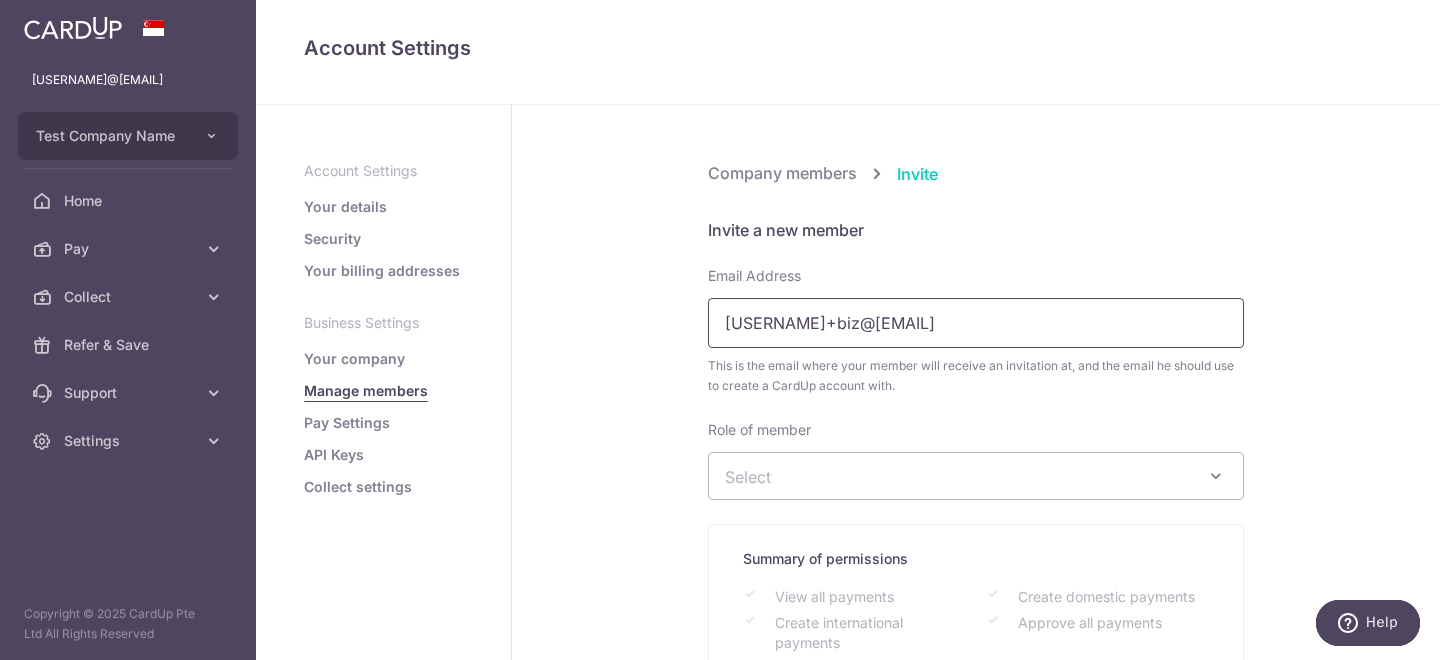 click on "shruticardup+biz@gmail.com" at bounding box center [976, 323] 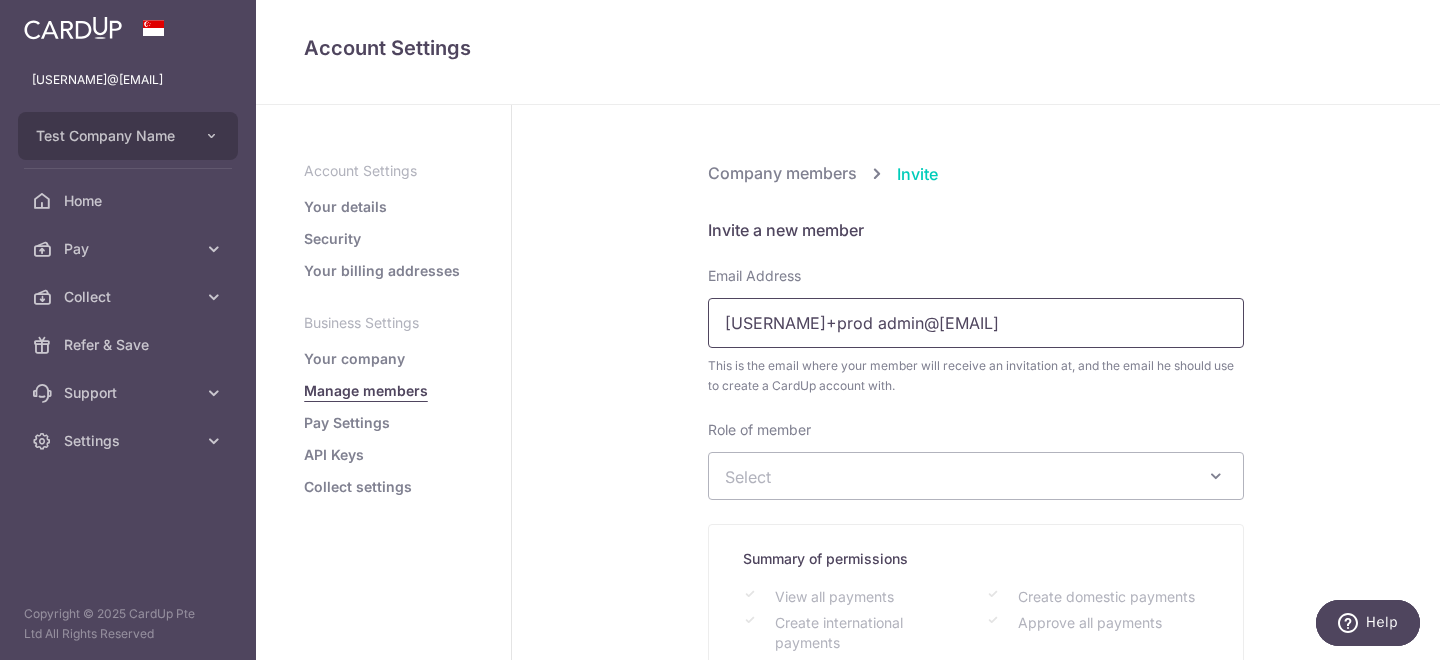 click on "shruticardup+prod admin@gmail.com" at bounding box center (976, 323) 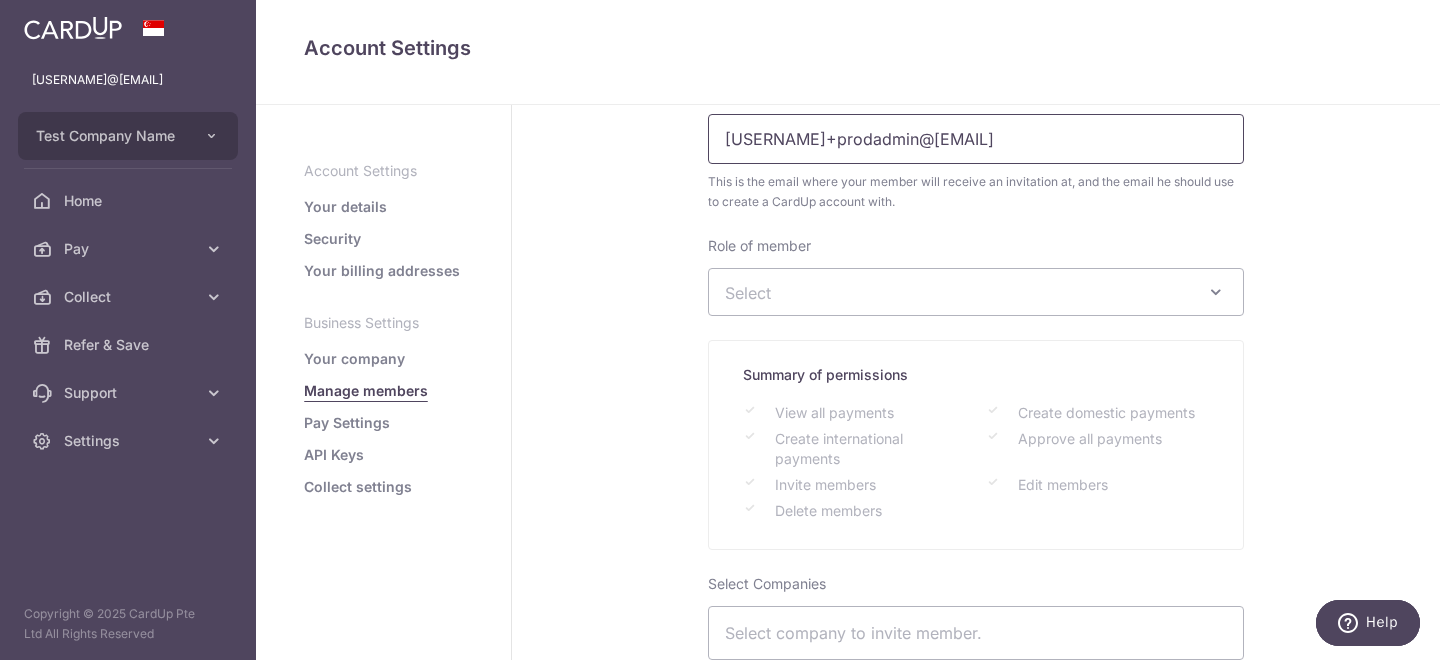 scroll, scrollTop: 217, scrollLeft: 0, axis: vertical 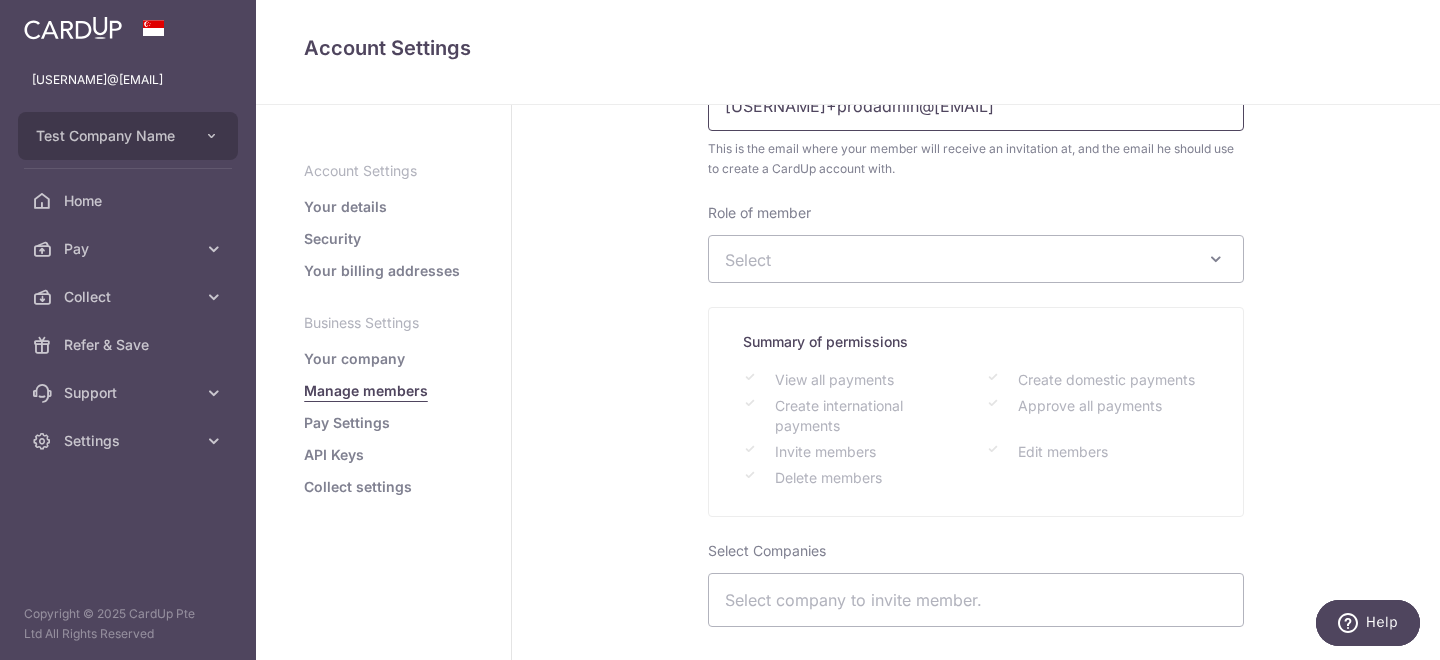 type on "shruticardup+prodadmin@gmail.com" 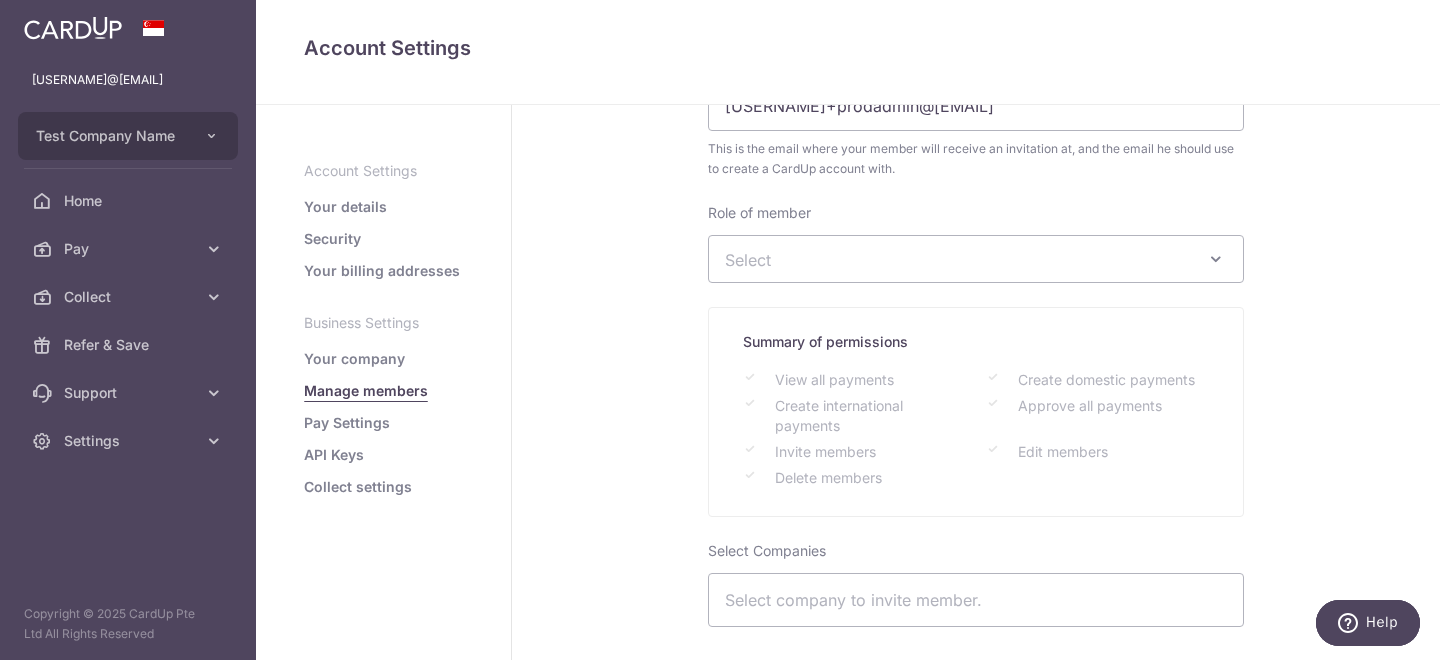 click on "Select" at bounding box center (976, 259) 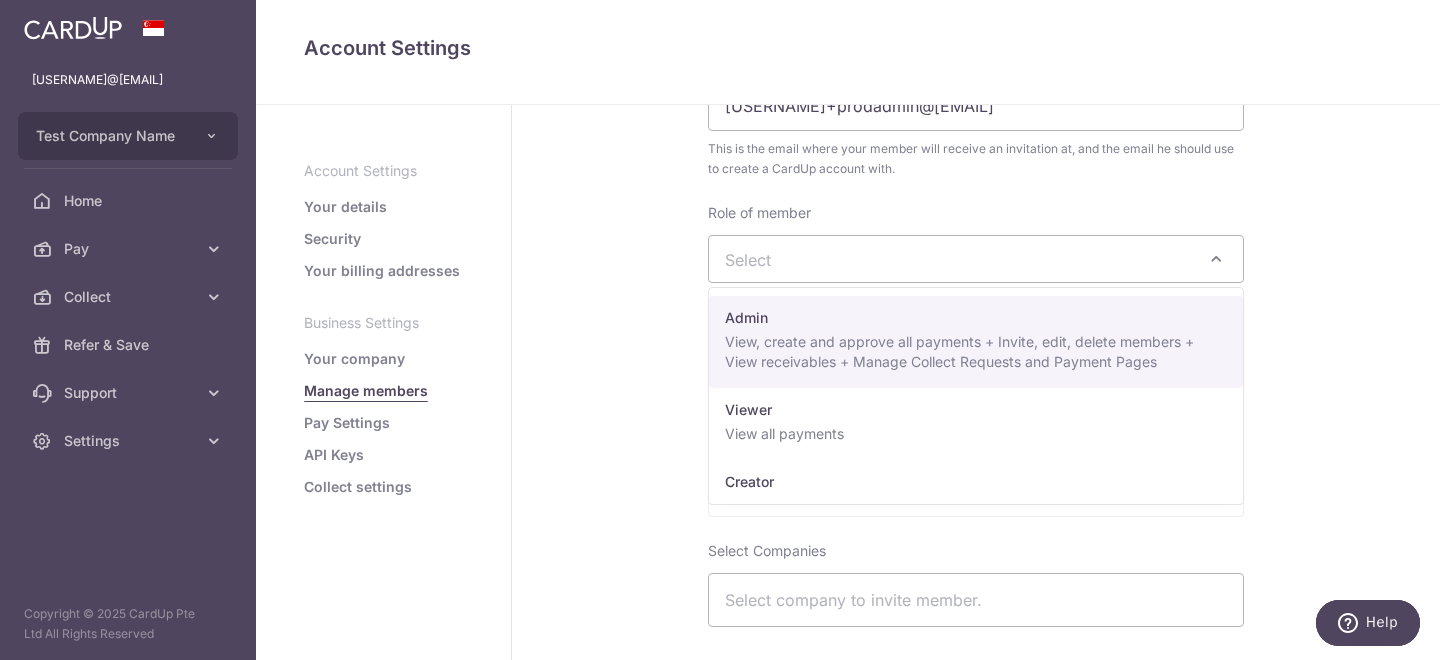 select on "6068" 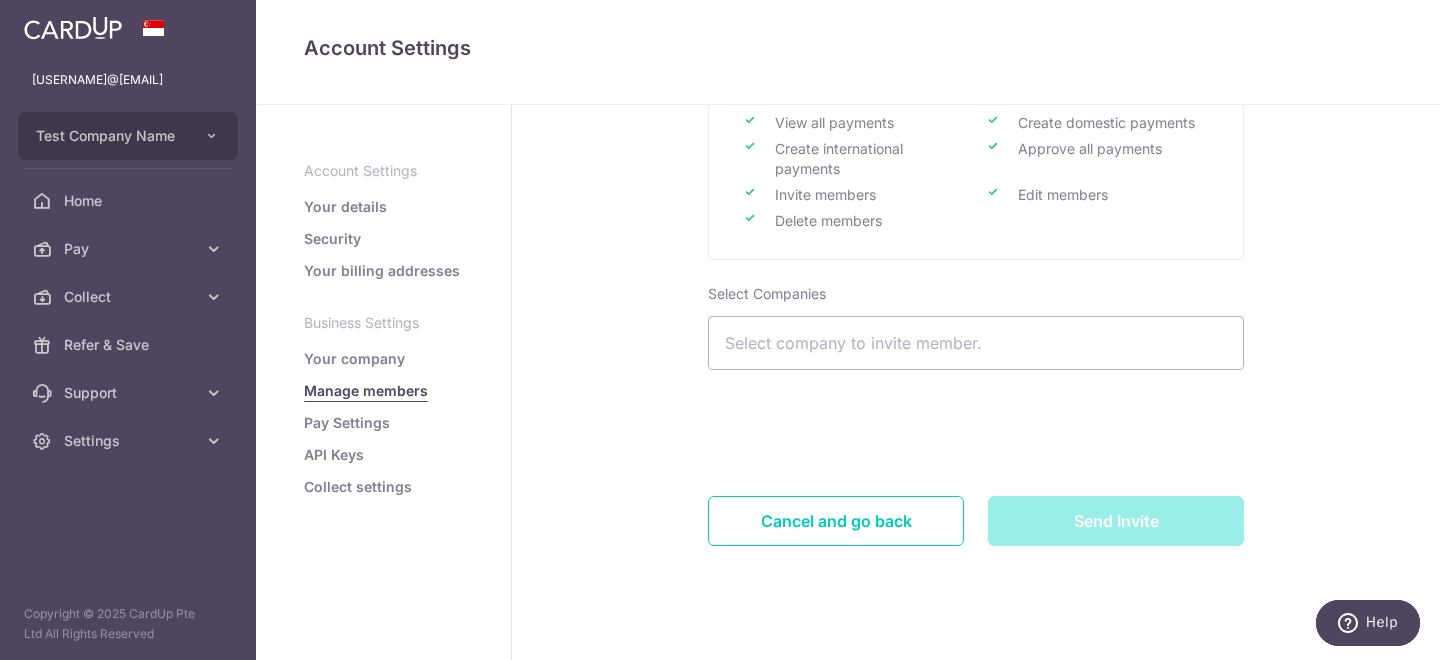 scroll, scrollTop: 477, scrollLeft: 0, axis: vertical 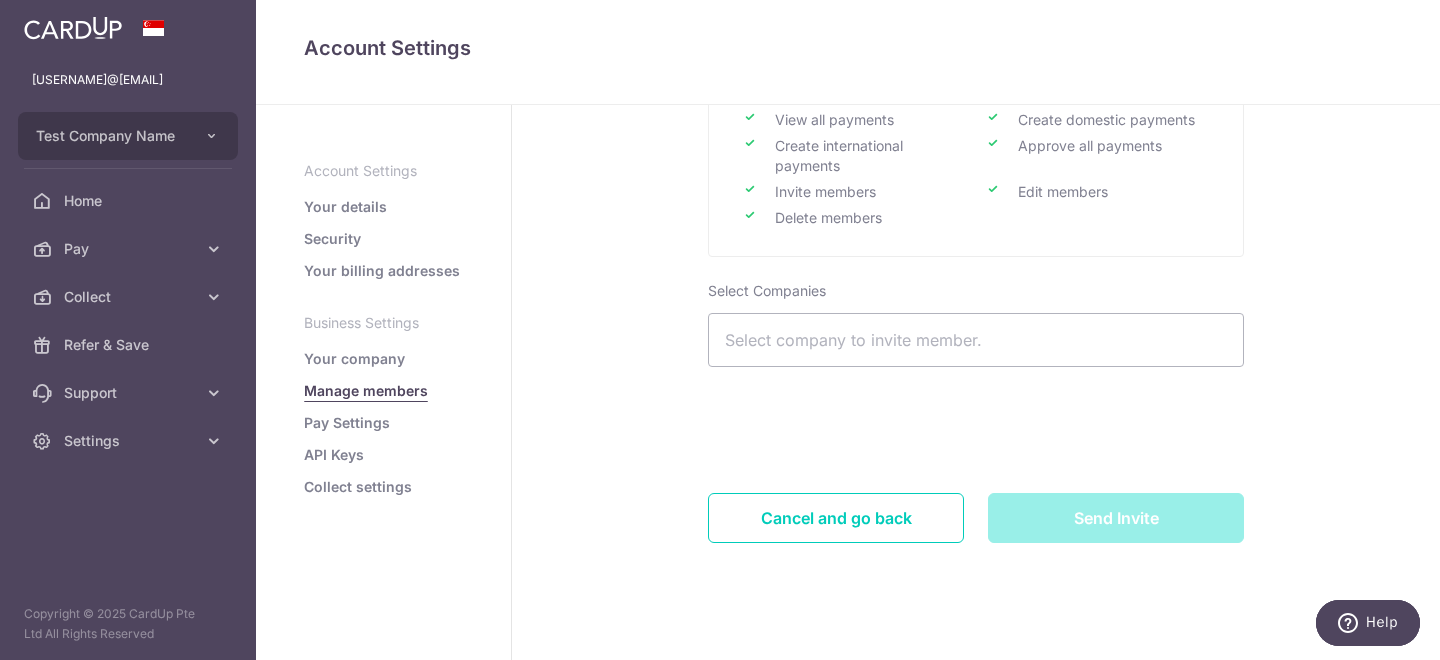 click at bounding box center (976, 342) 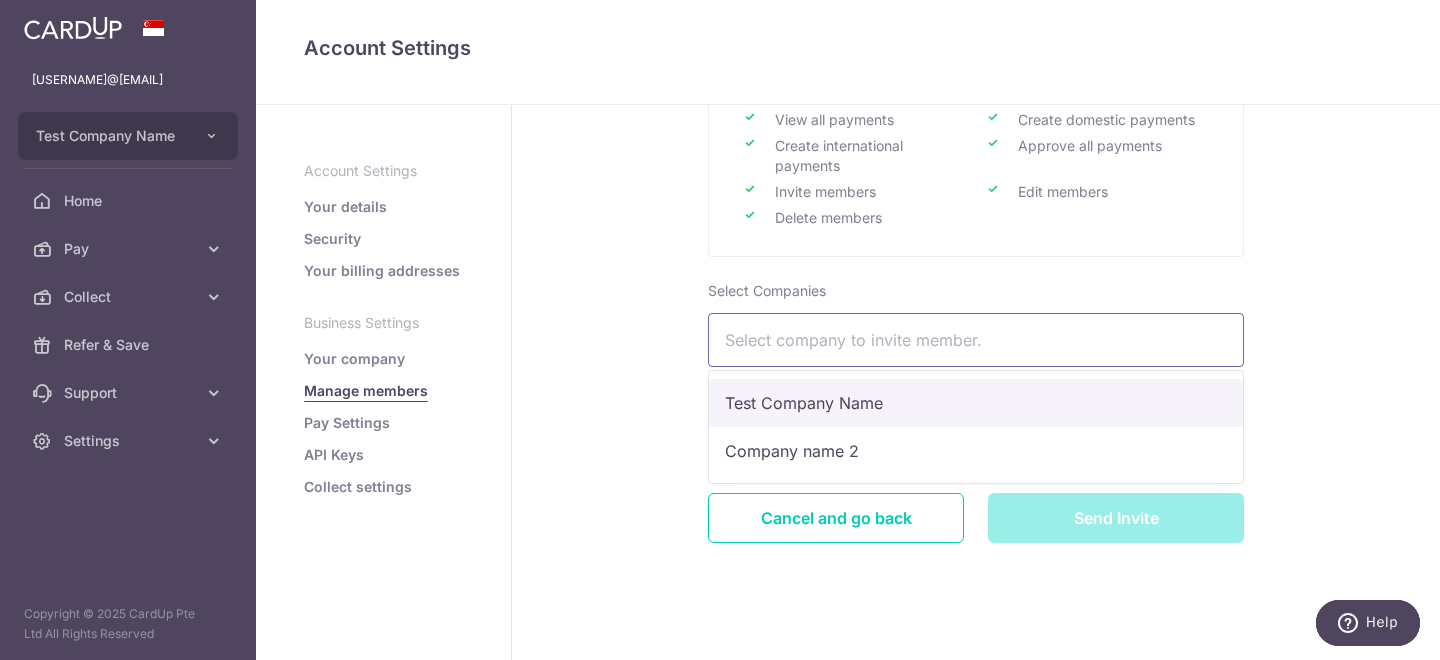 select on "1520" 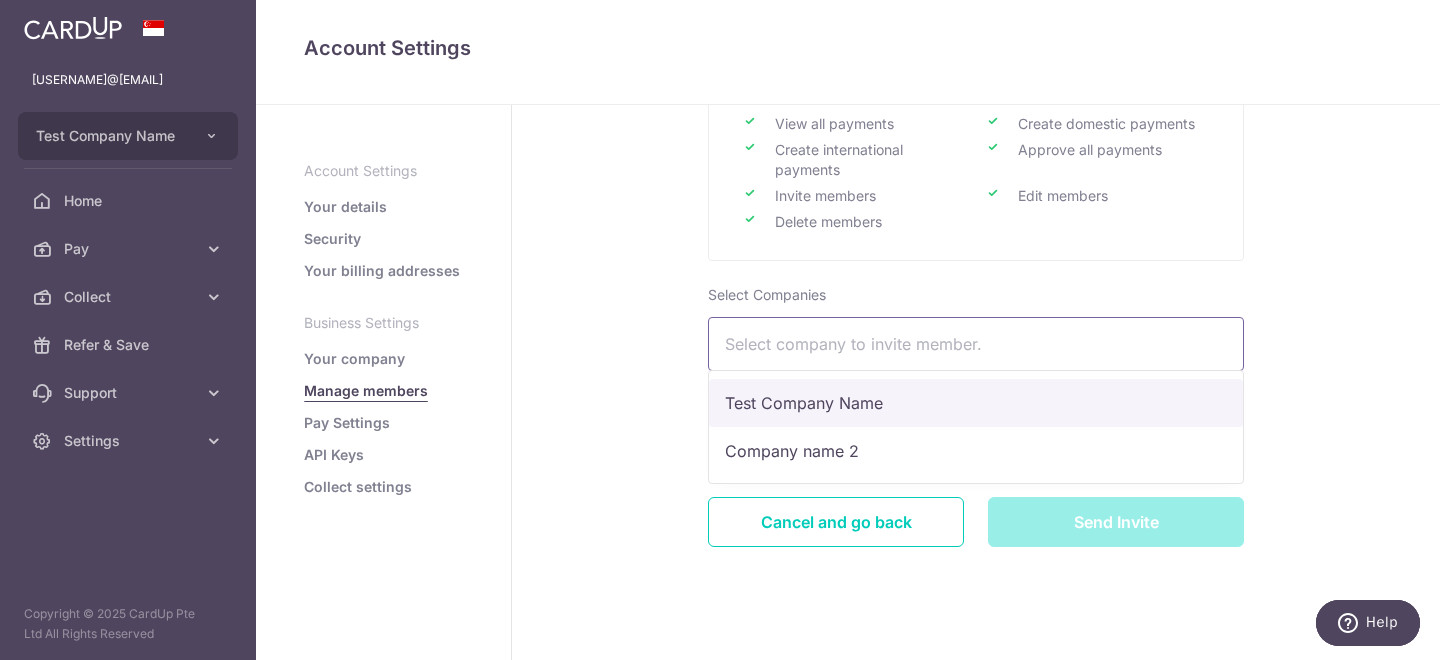 scroll, scrollTop: 20, scrollLeft: 0, axis: vertical 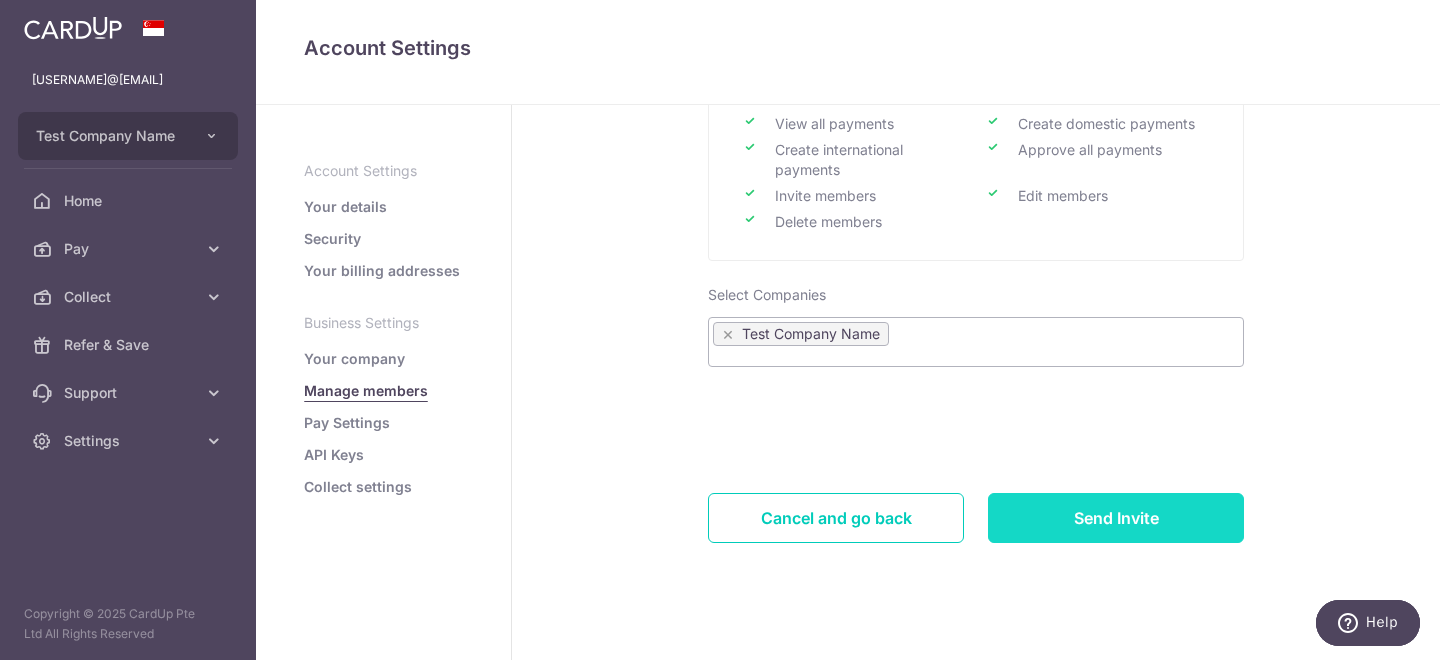 click on "Send Invite" at bounding box center (1116, 518) 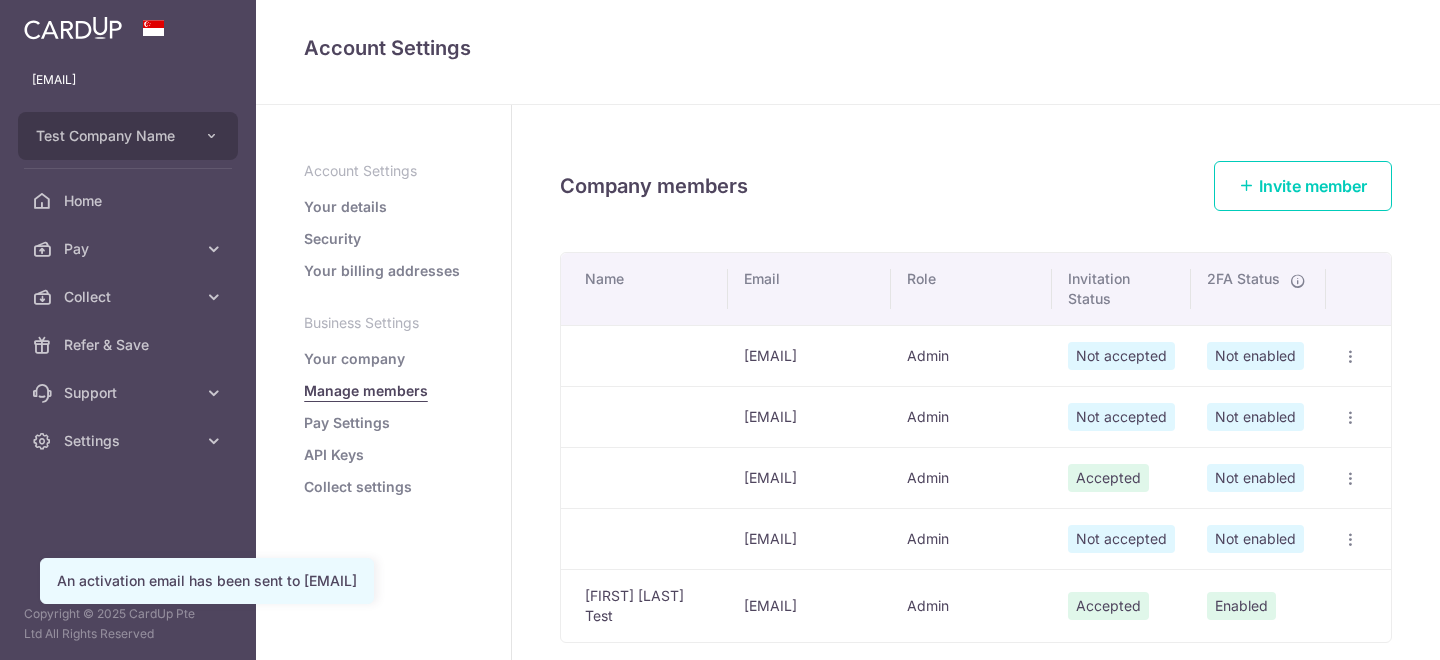 scroll, scrollTop: 0, scrollLeft: 0, axis: both 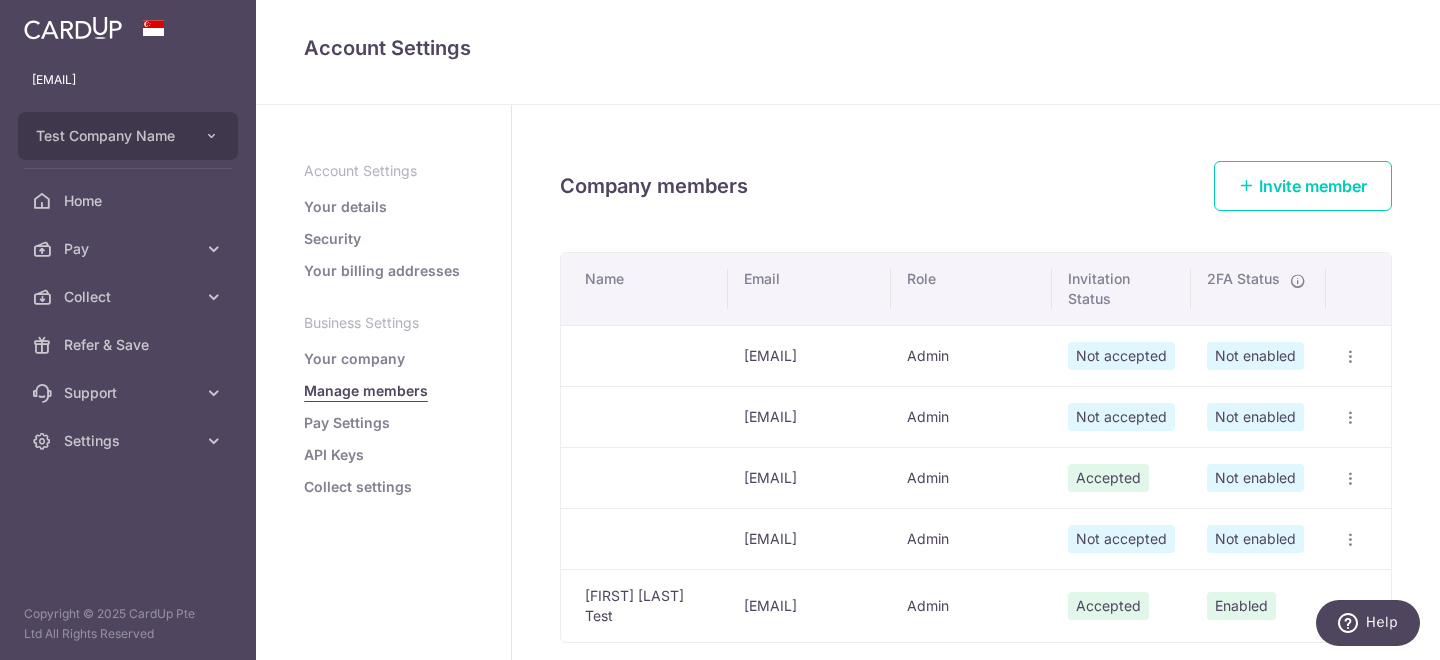 click on "Pay Settings" at bounding box center (347, 423) 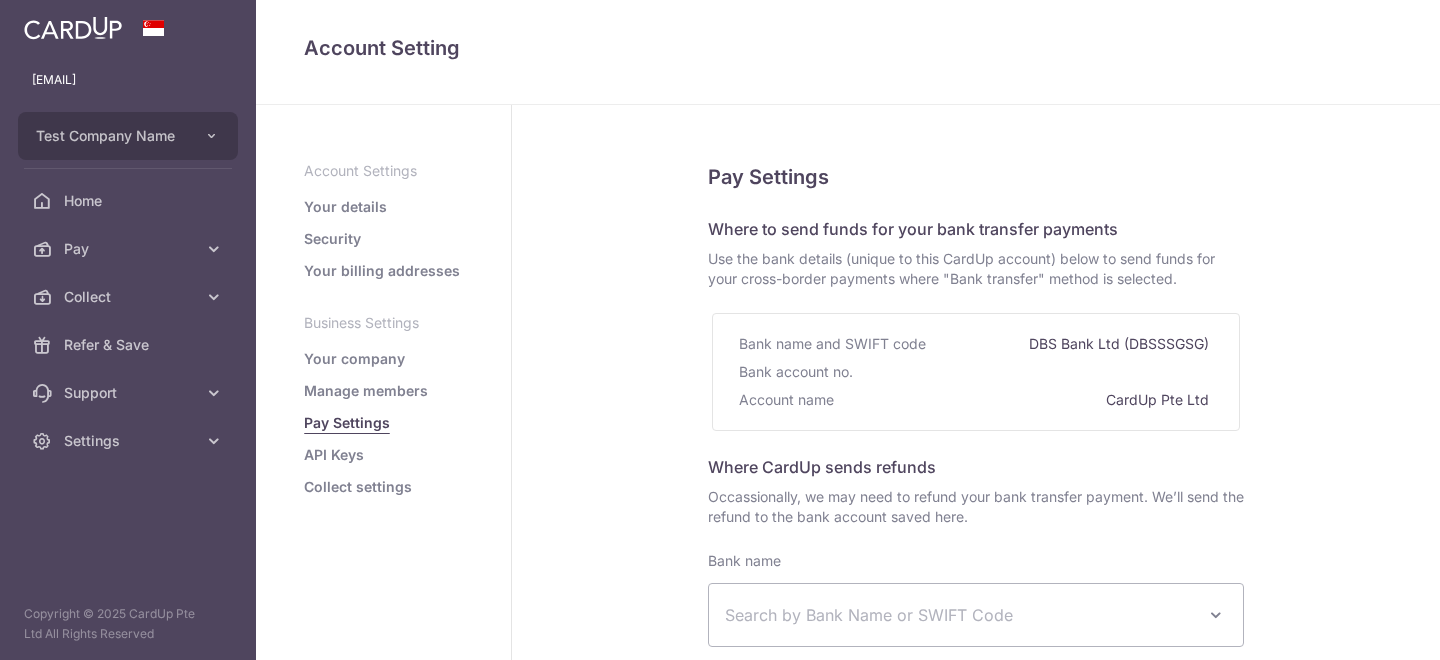 select 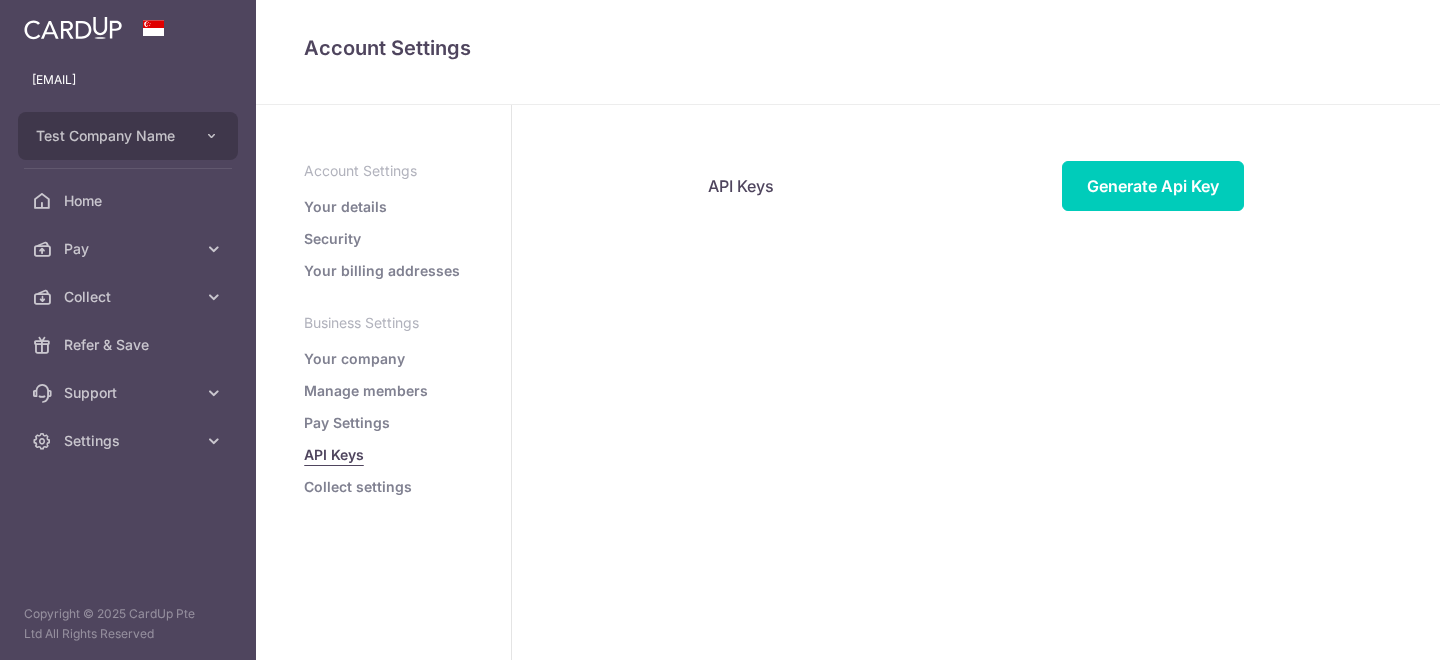 scroll, scrollTop: 0, scrollLeft: 0, axis: both 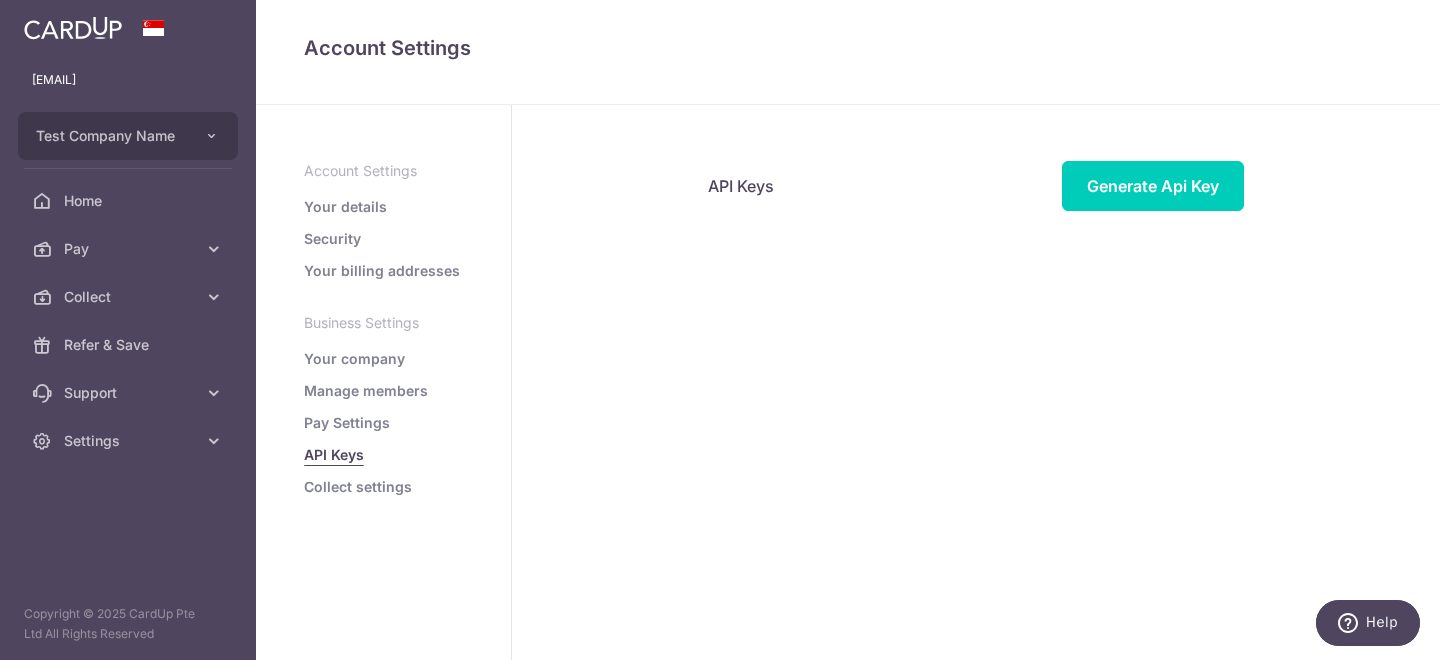 click on "Collect settings" at bounding box center (358, 487) 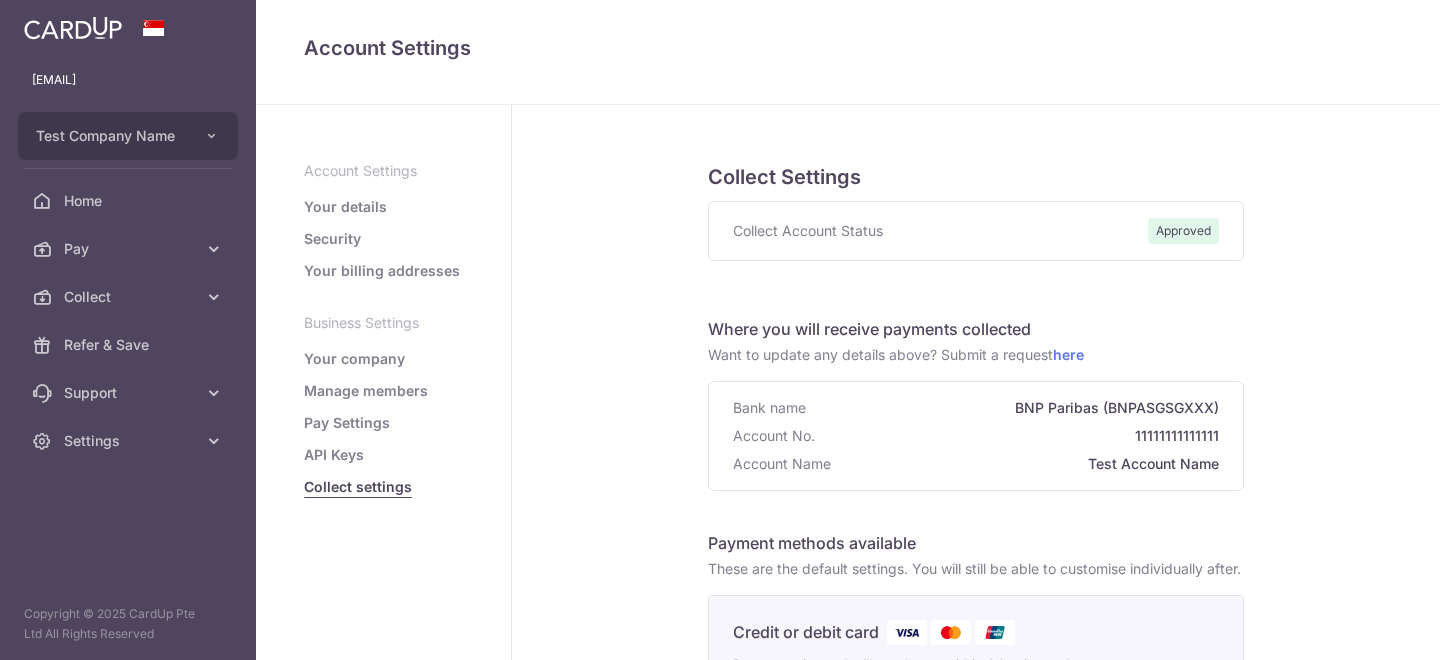 scroll, scrollTop: 0, scrollLeft: 0, axis: both 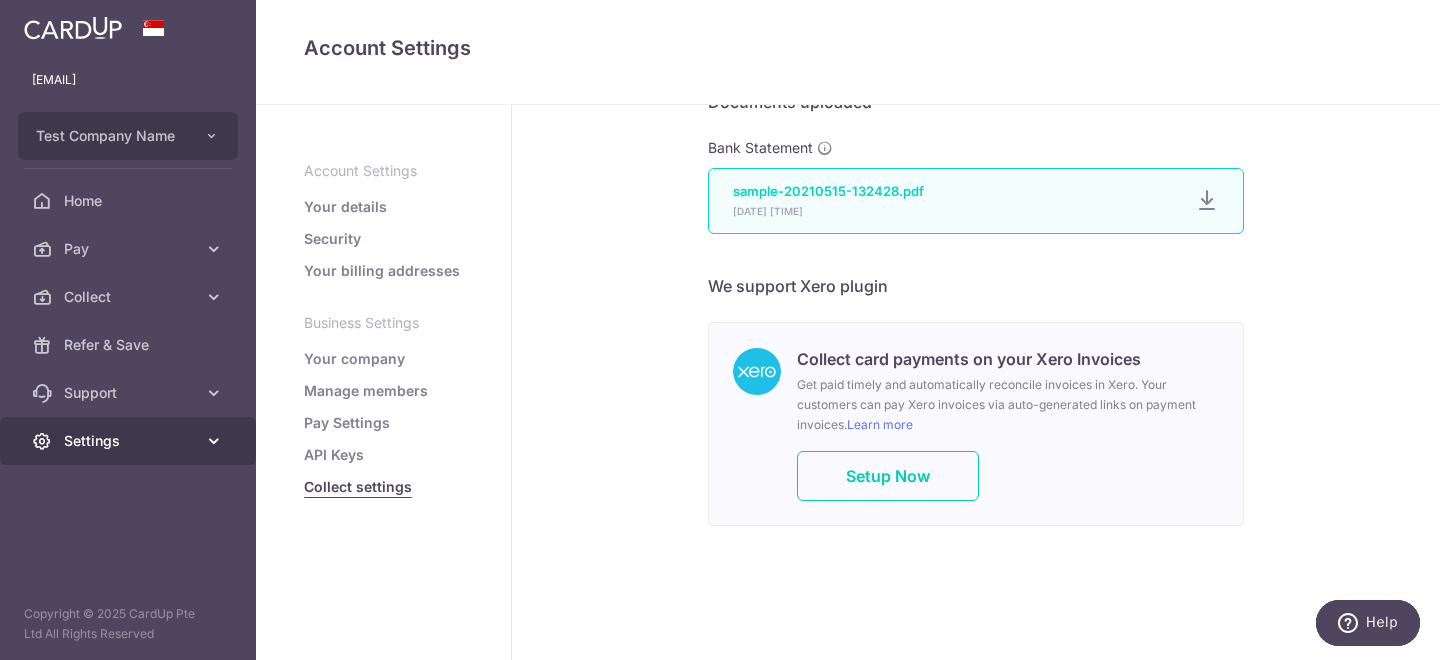 click on "Settings" at bounding box center [128, 441] 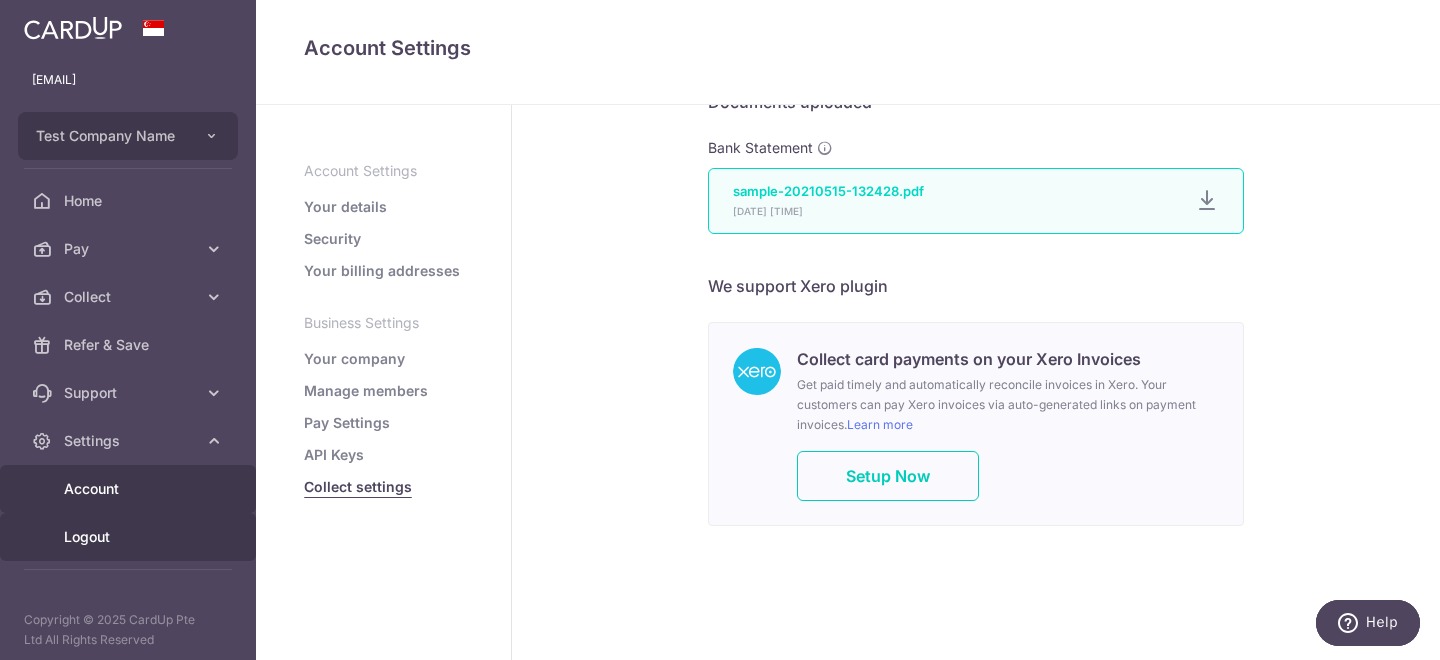click on "Logout" at bounding box center [130, 537] 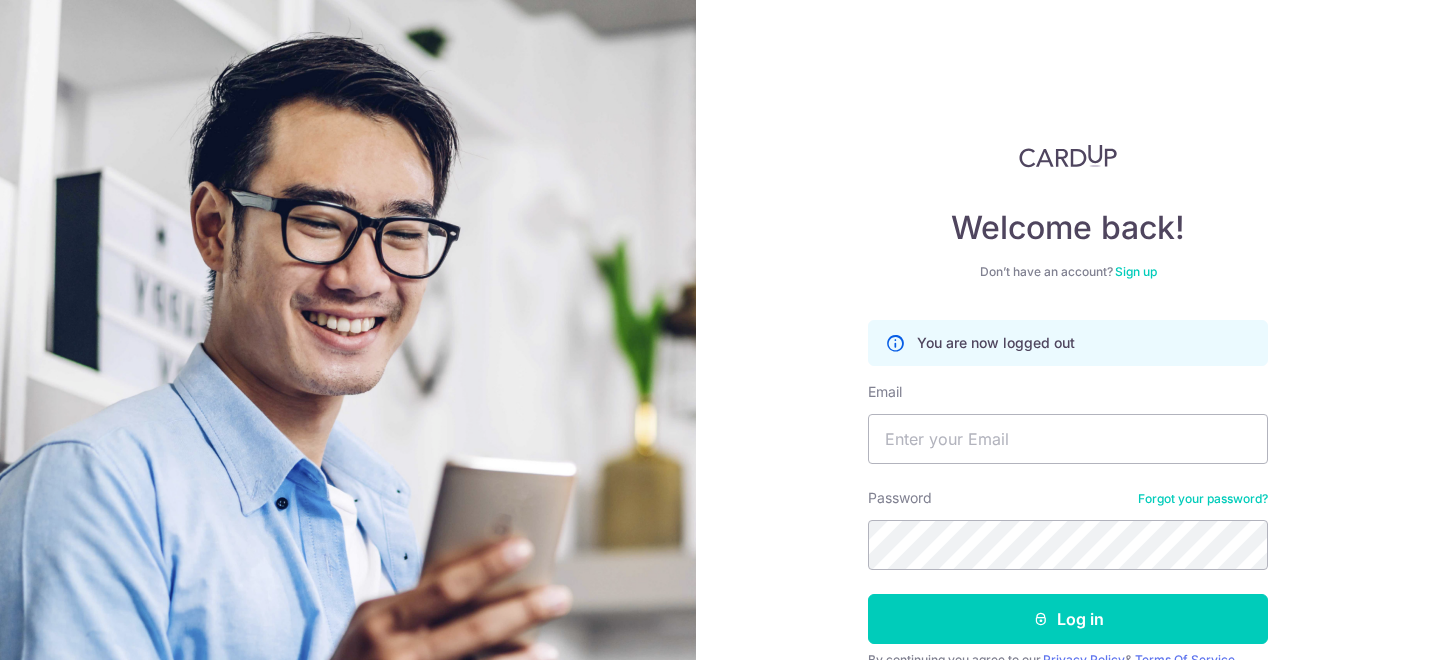 scroll, scrollTop: 0, scrollLeft: 0, axis: both 